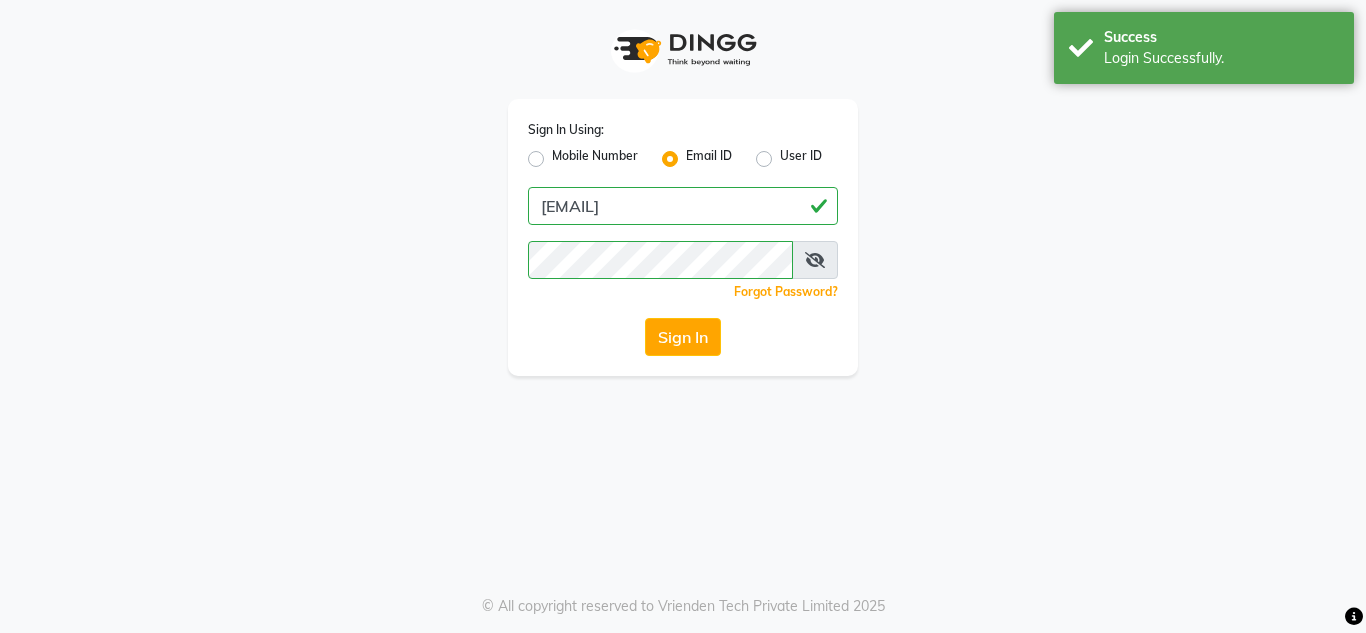 scroll, scrollTop: 0, scrollLeft: 0, axis: both 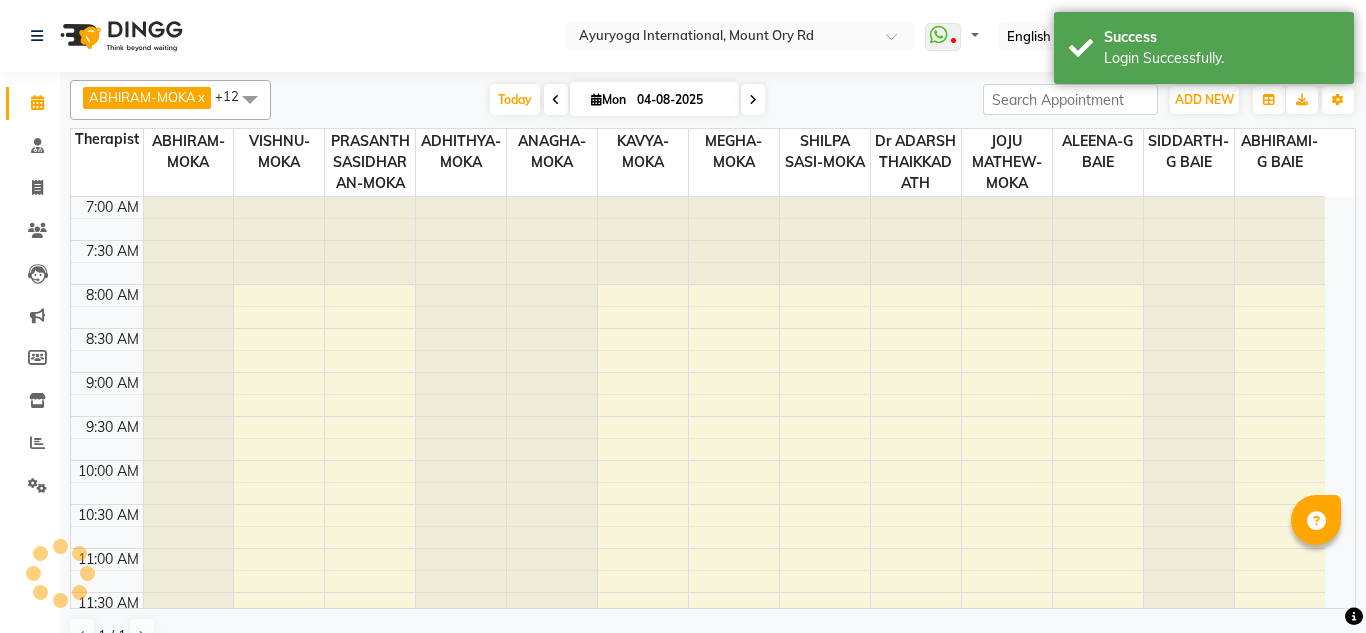 select on "en" 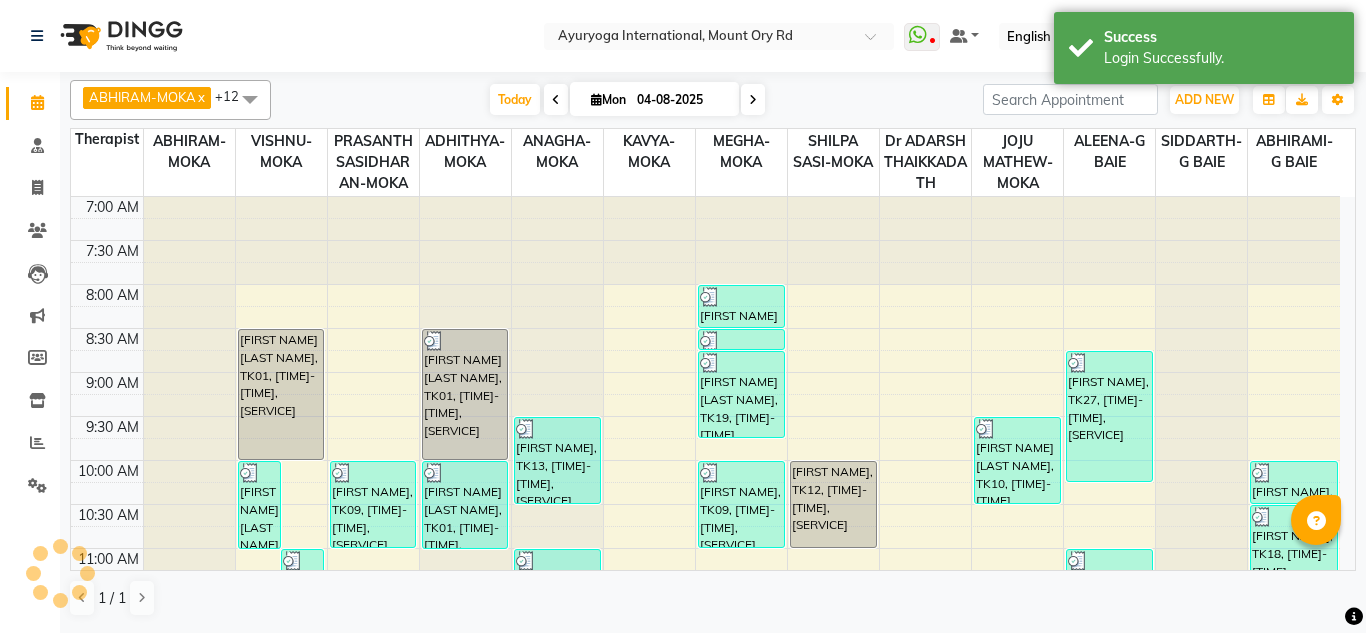 scroll, scrollTop: 793, scrollLeft: 0, axis: vertical 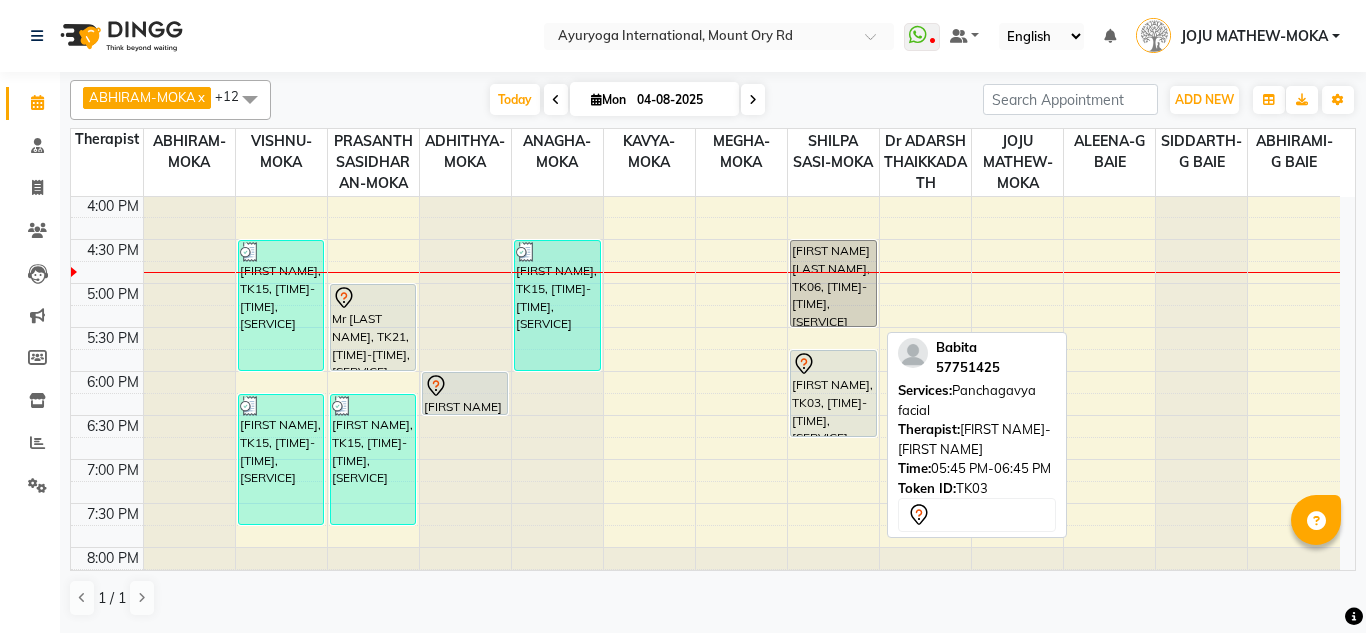 click on "[FIRST NAME], TK03, [TIME]-[TIME], [SERVICE]" at bounding box center [833, 393] 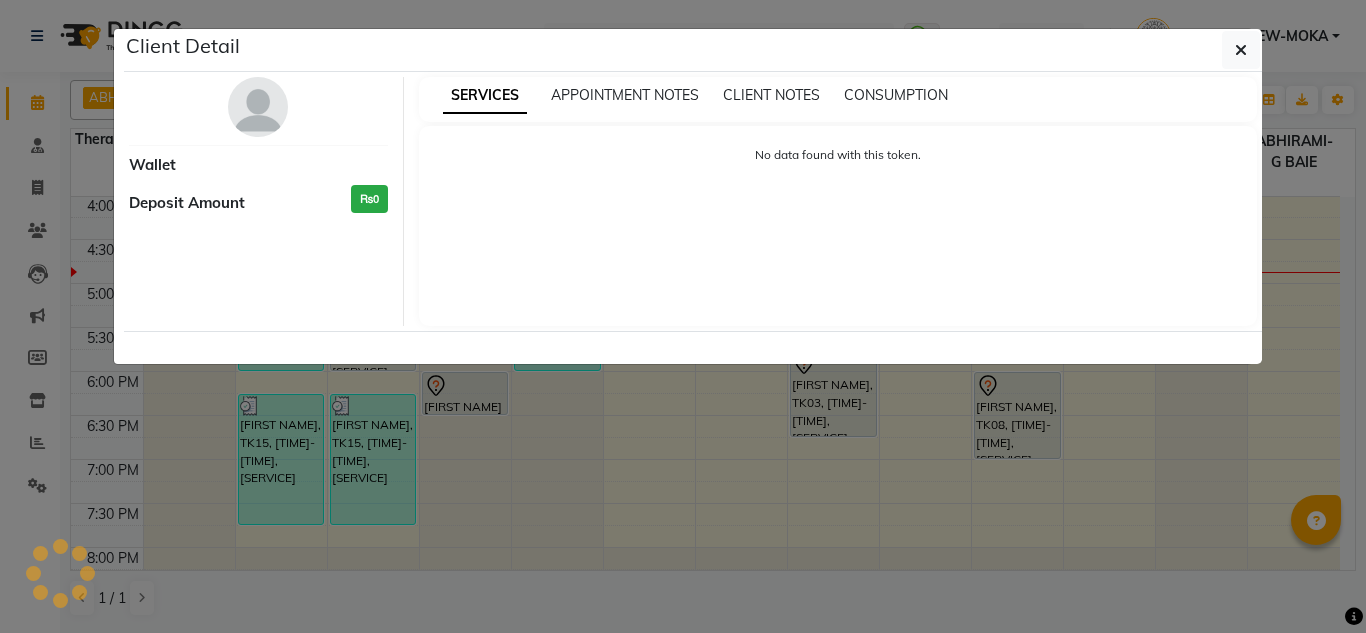 select on "7" 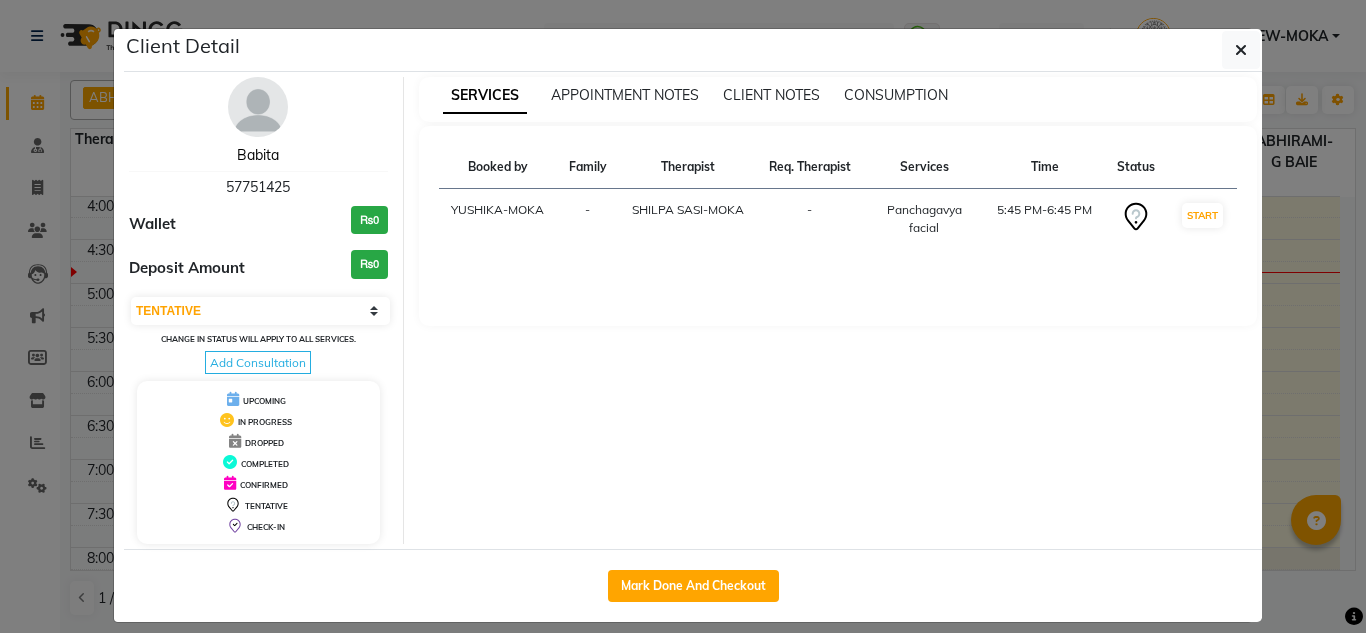 click on "Babita" at bounding box center (258, 155) 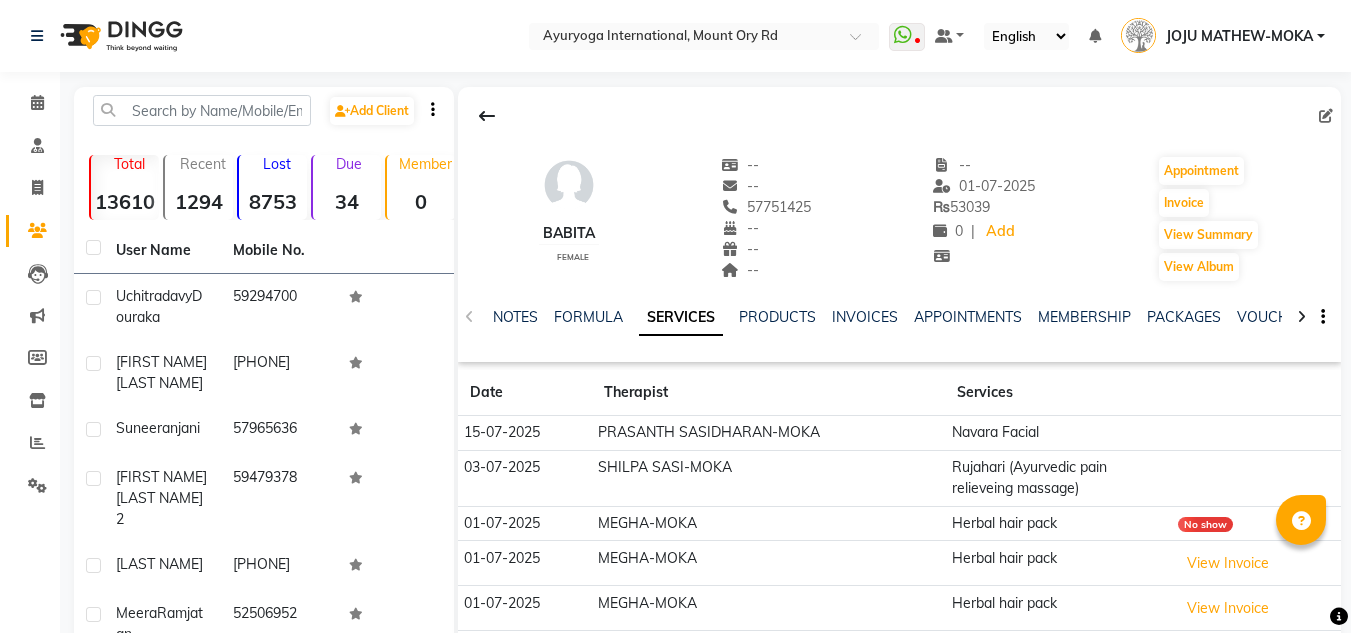 click 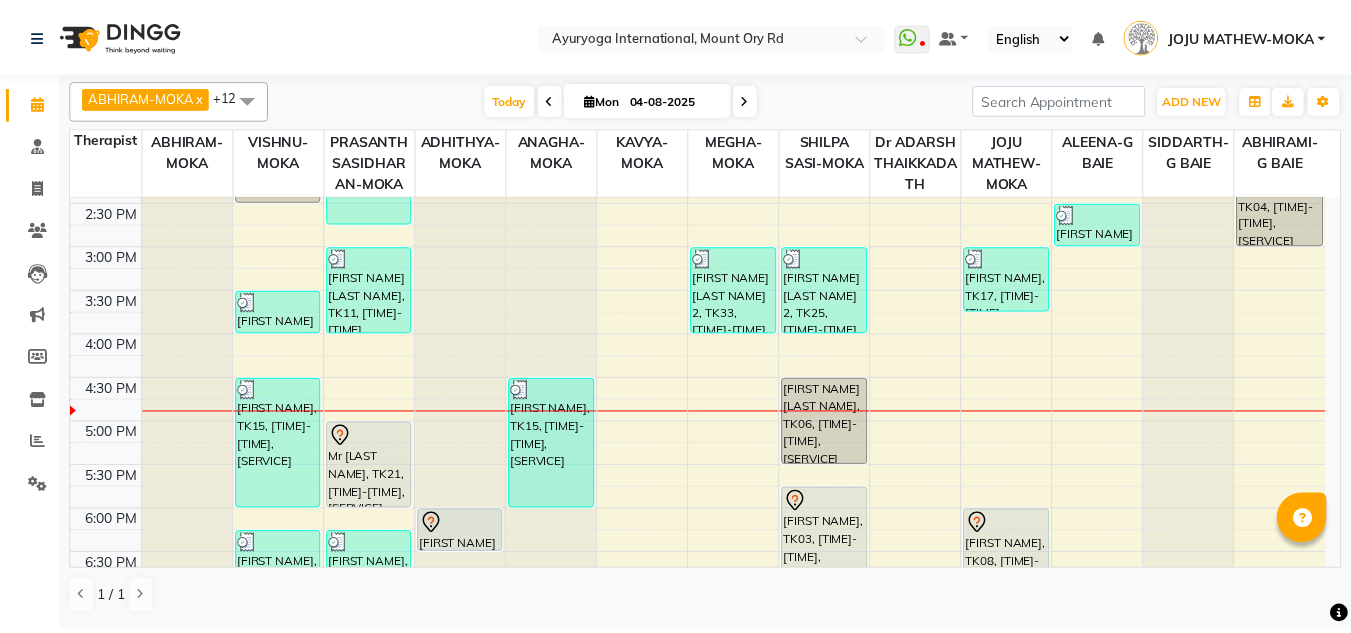 scroll, scrollTop: 700, scrollLeft: 0, axis: vertical 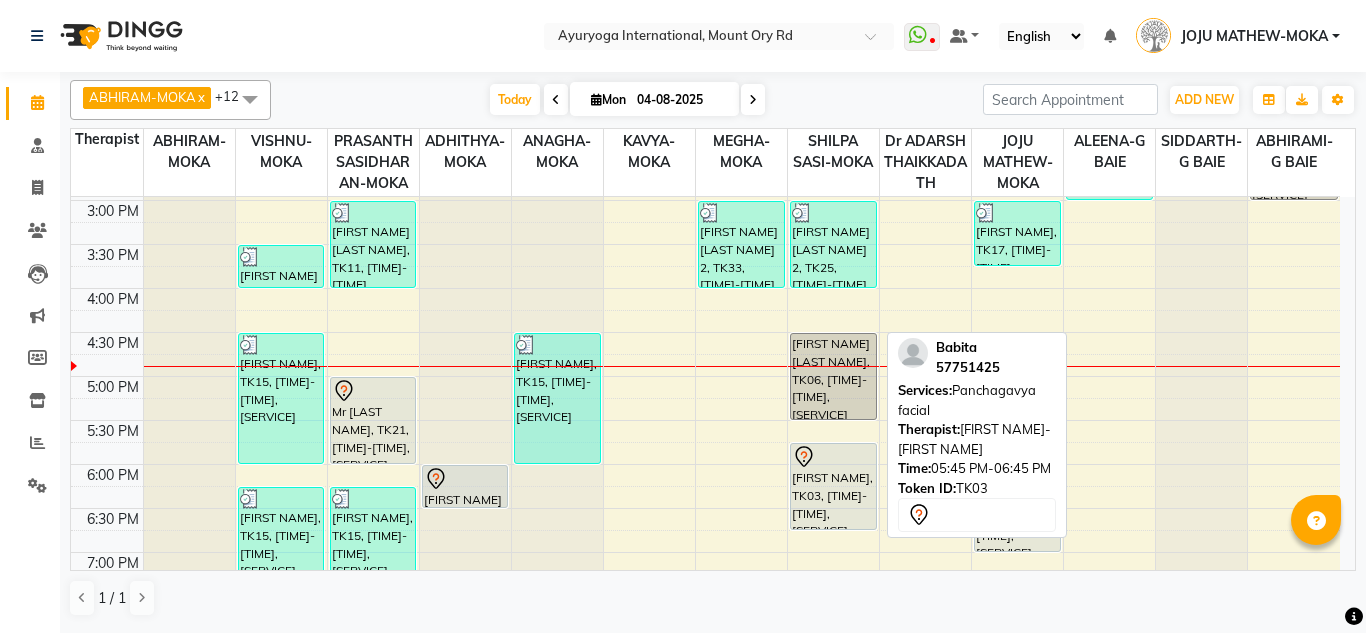 click at bounding box center (833, 457) 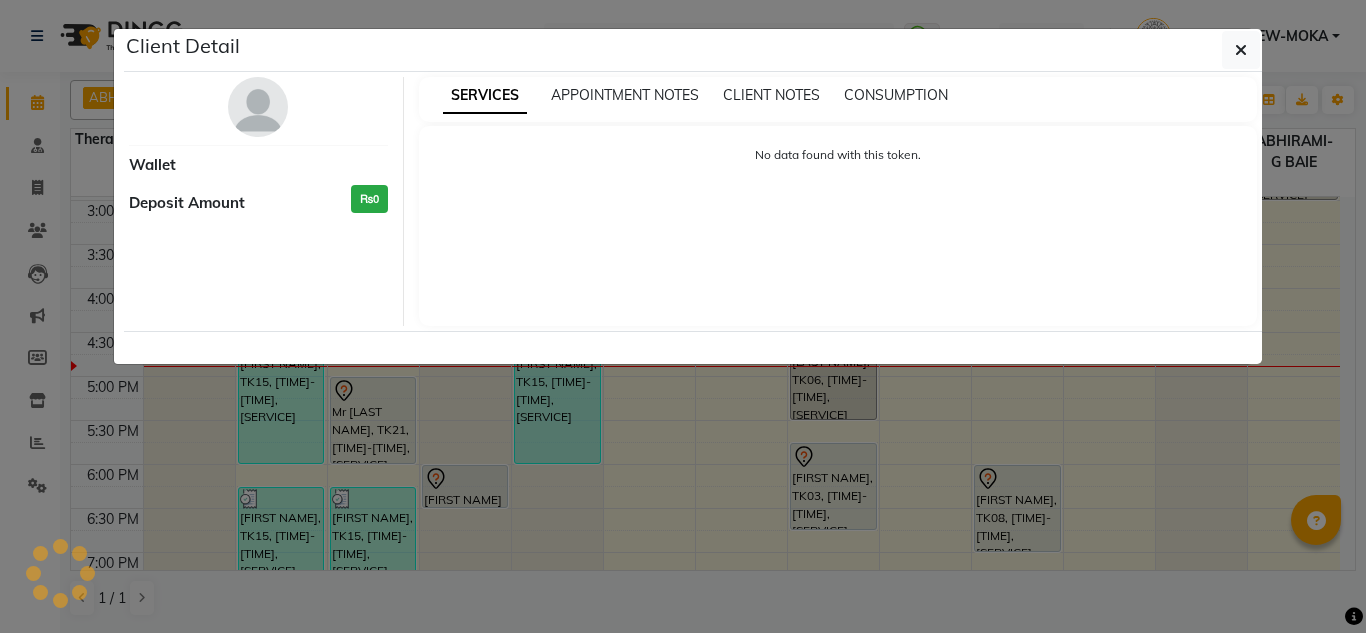 select on "7" 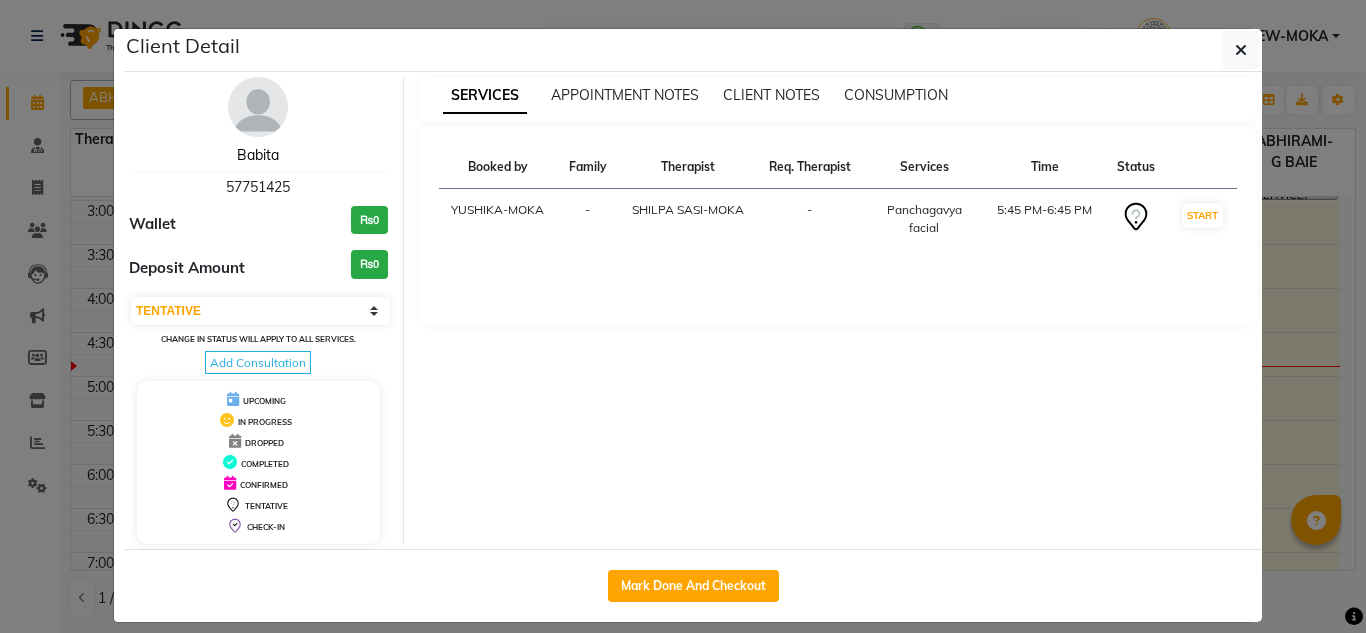 click on "Babita" at bounding box center [258, 155] 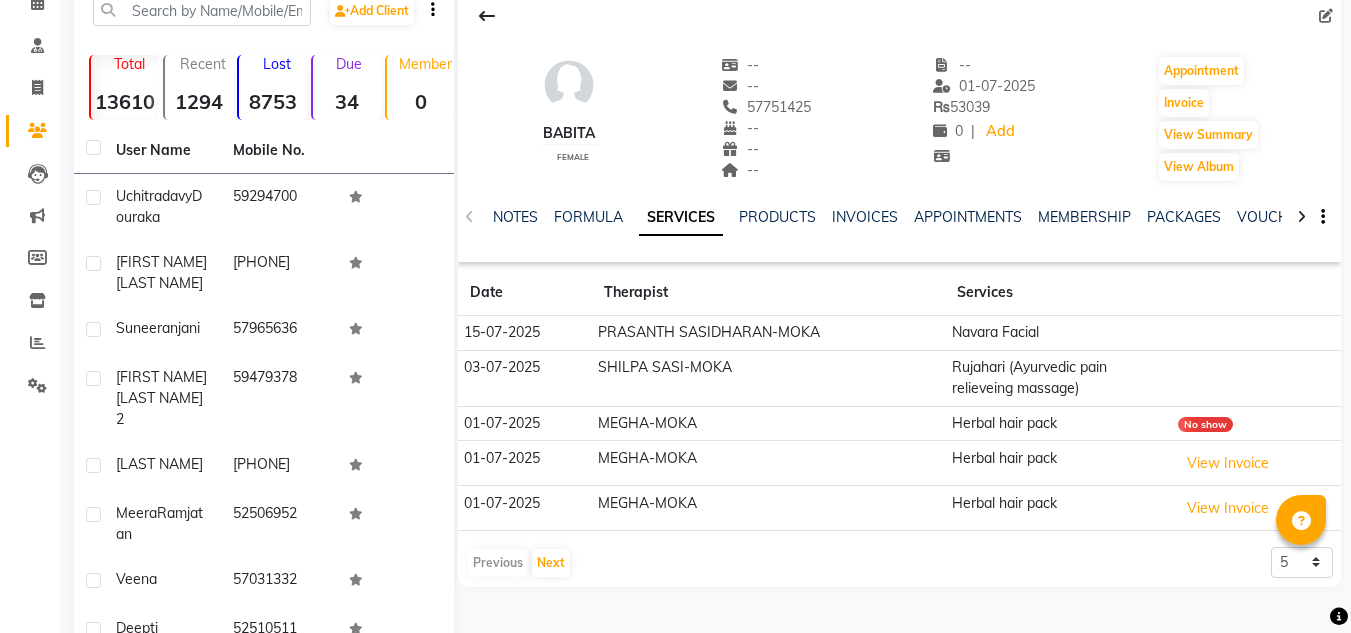 scroll, scrollTop: 200, scrollLeft: 0, axis: vertical 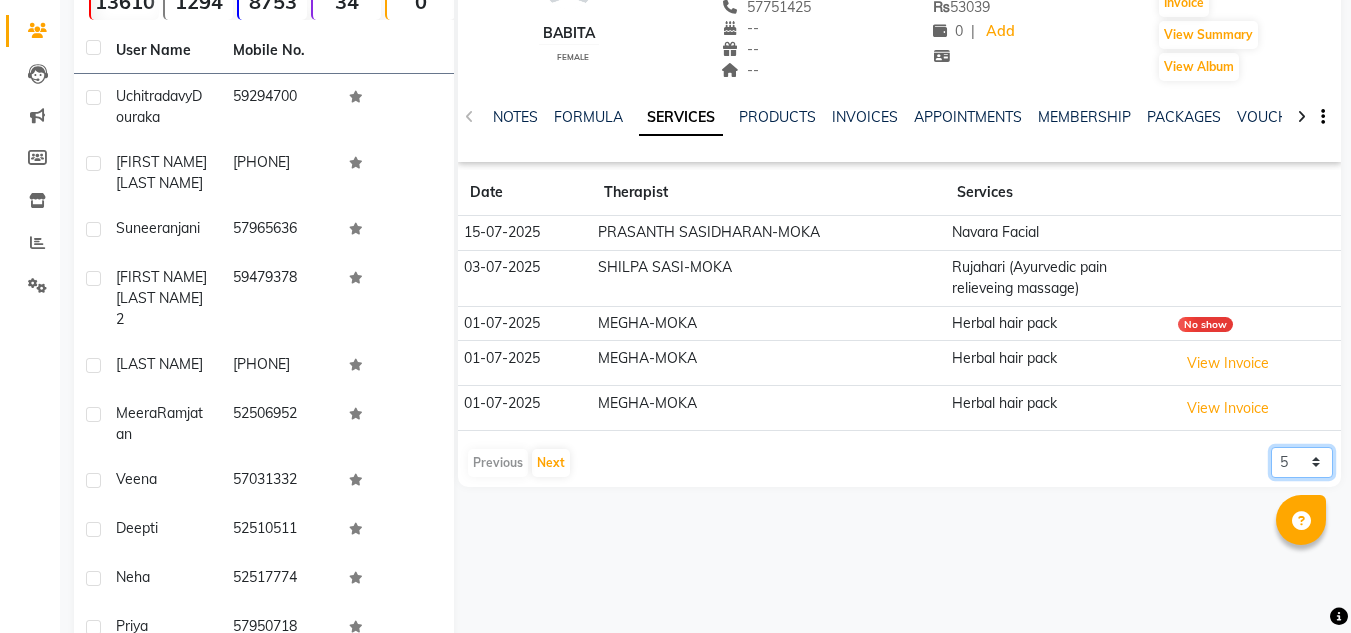 click on "5 10 50 100 500" 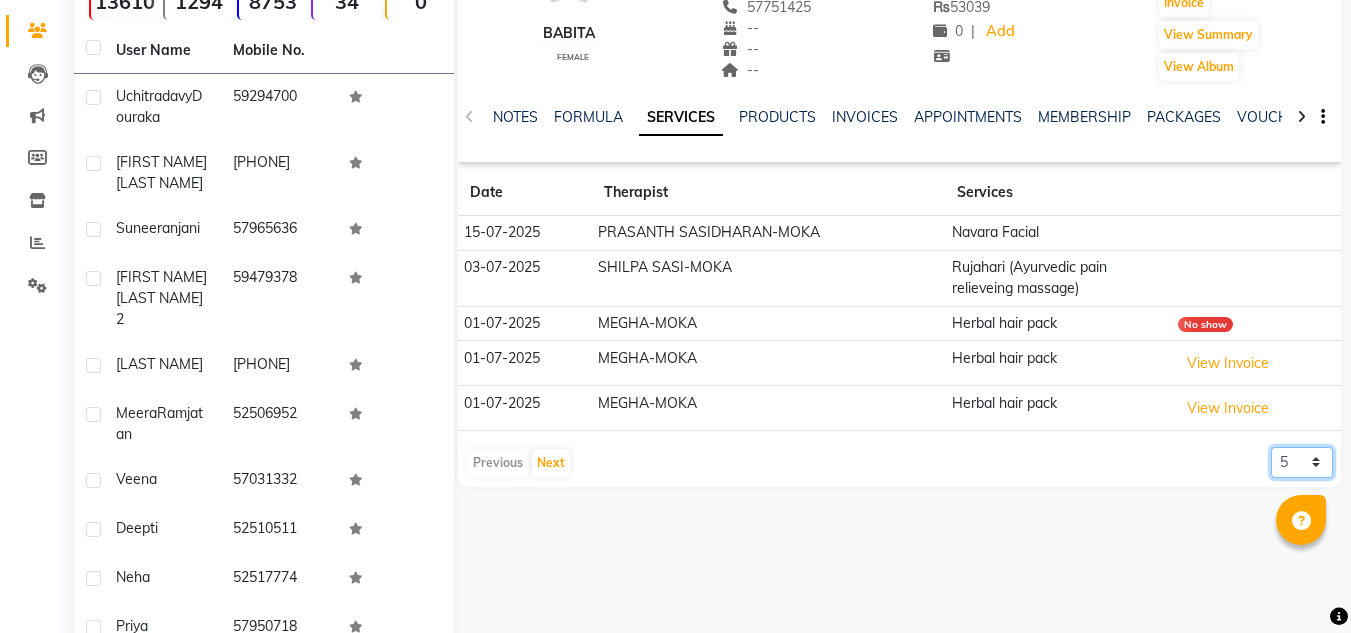 select on "50" 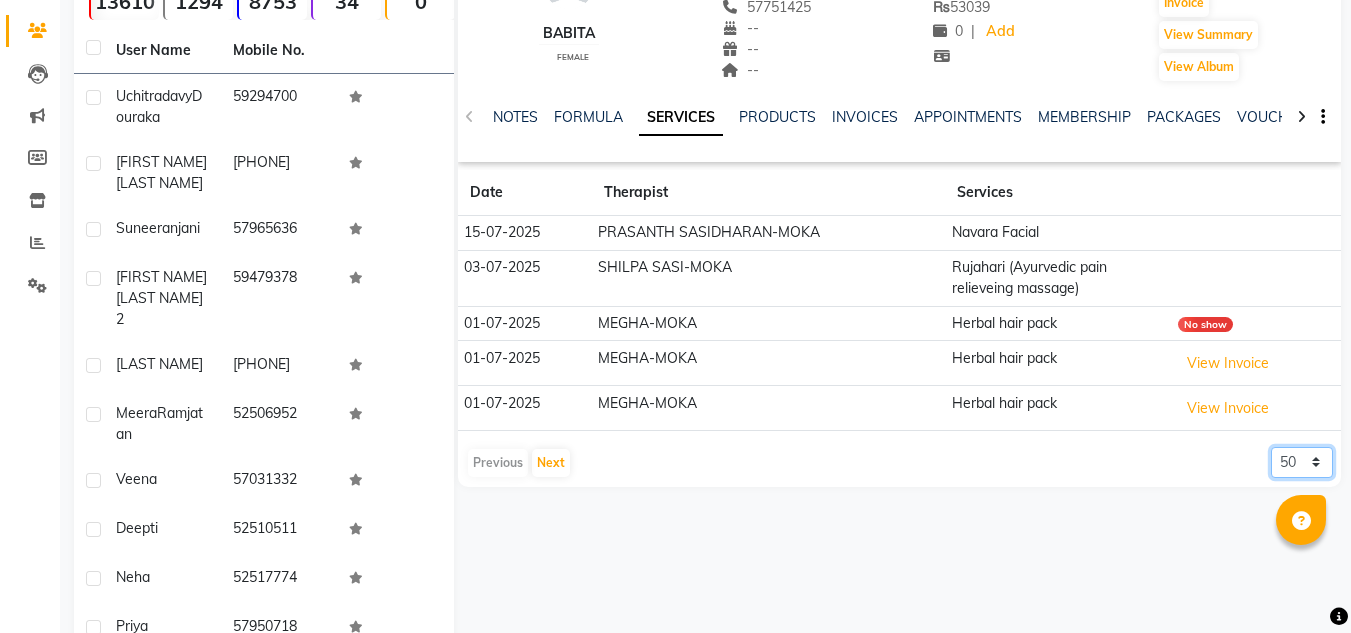 click on "5 10 50 100 500" 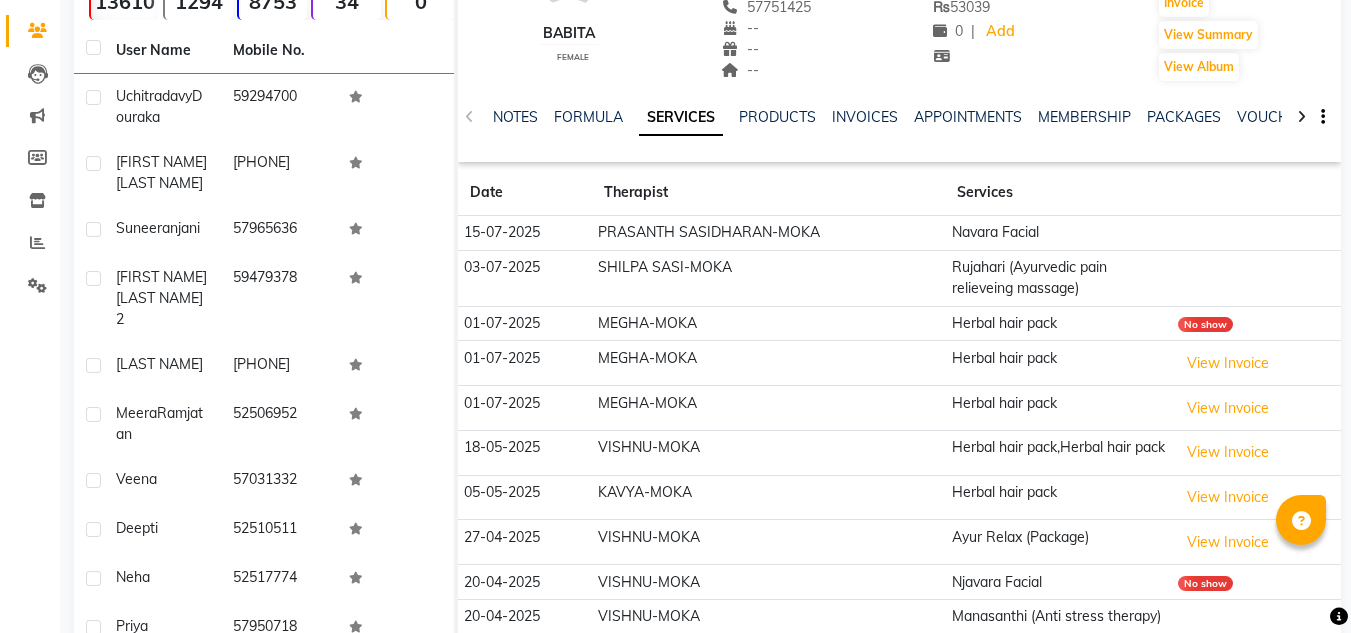scroll, scrollTop: 2141, scrollLeft: 0, axis: vertical 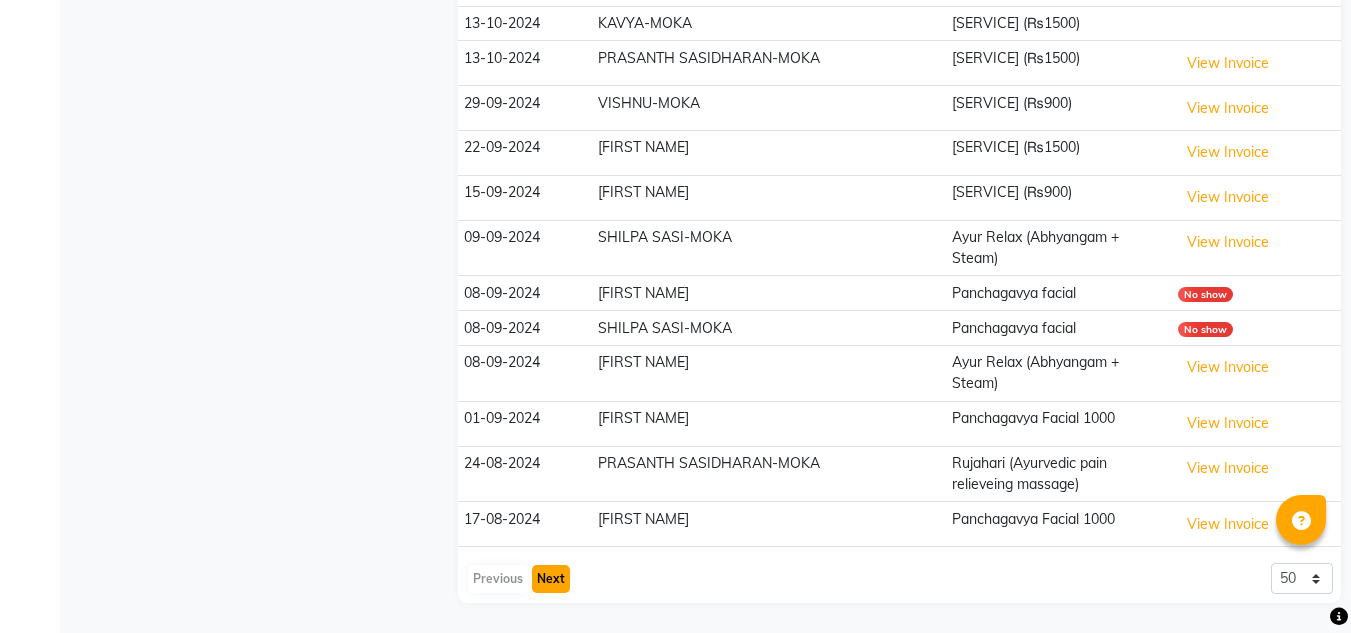 click on "Next" 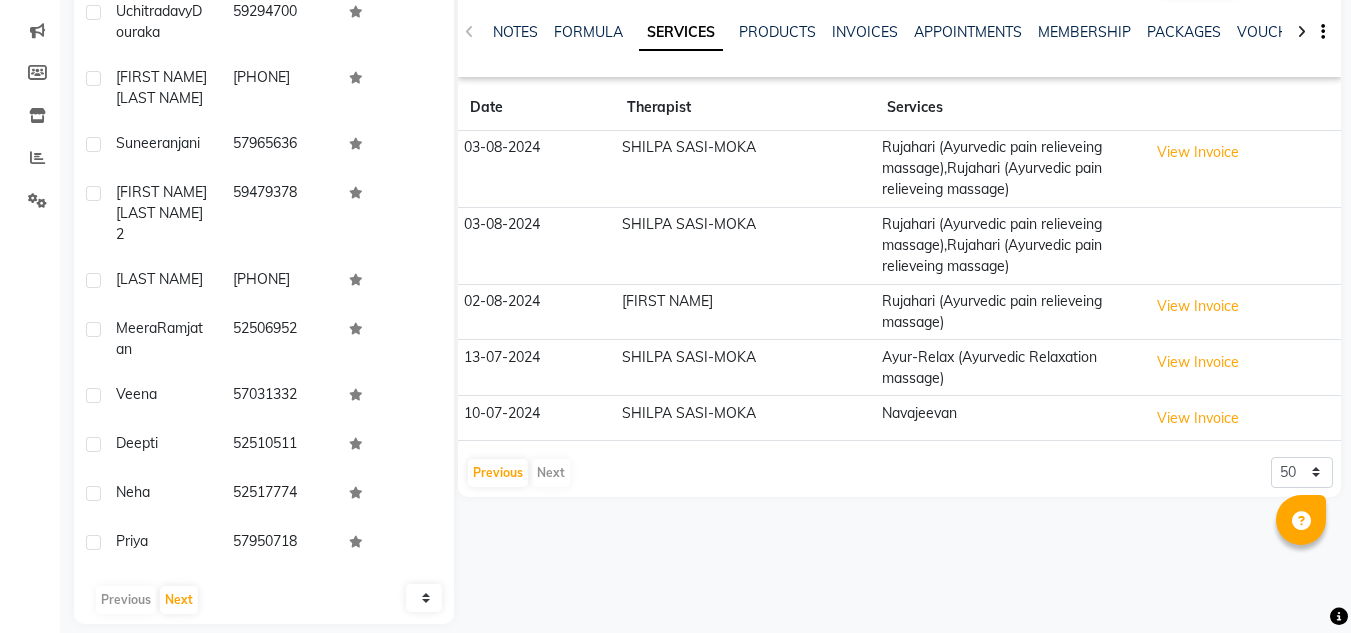scroll, scrollTop: 0, scrollLeft: 0, axis: both 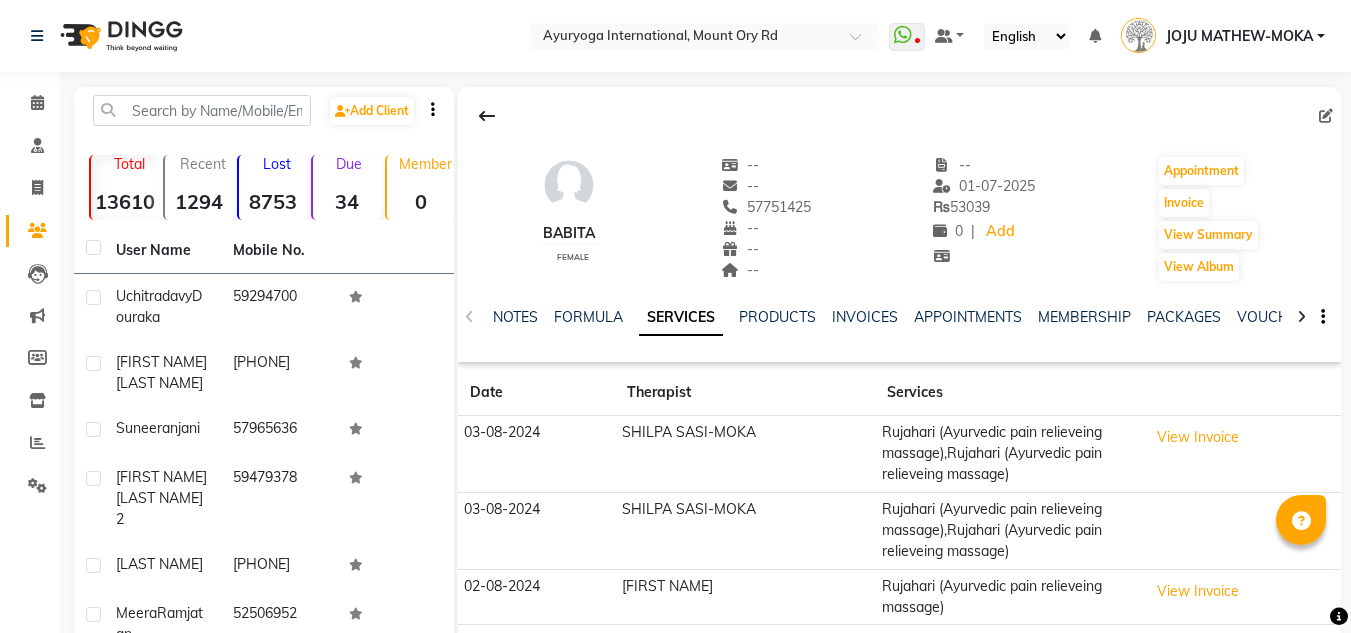 click 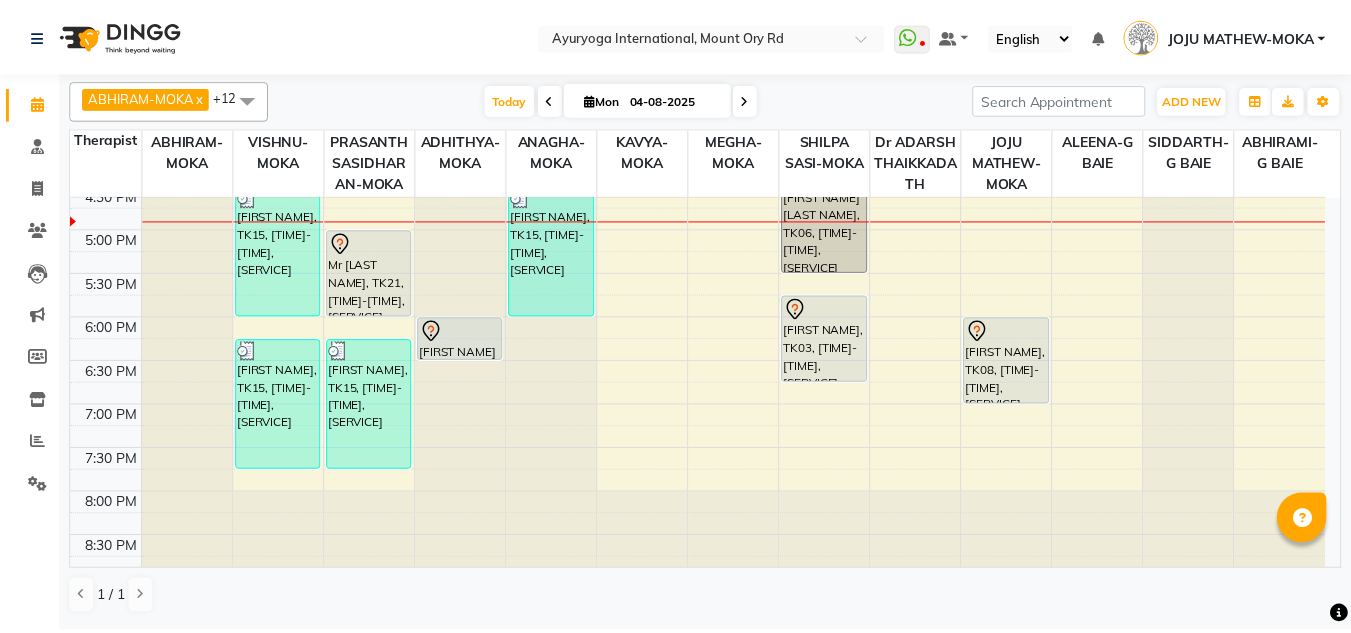 scroll, scrollTop: 858, scrollLeft: 0, axis: vertical 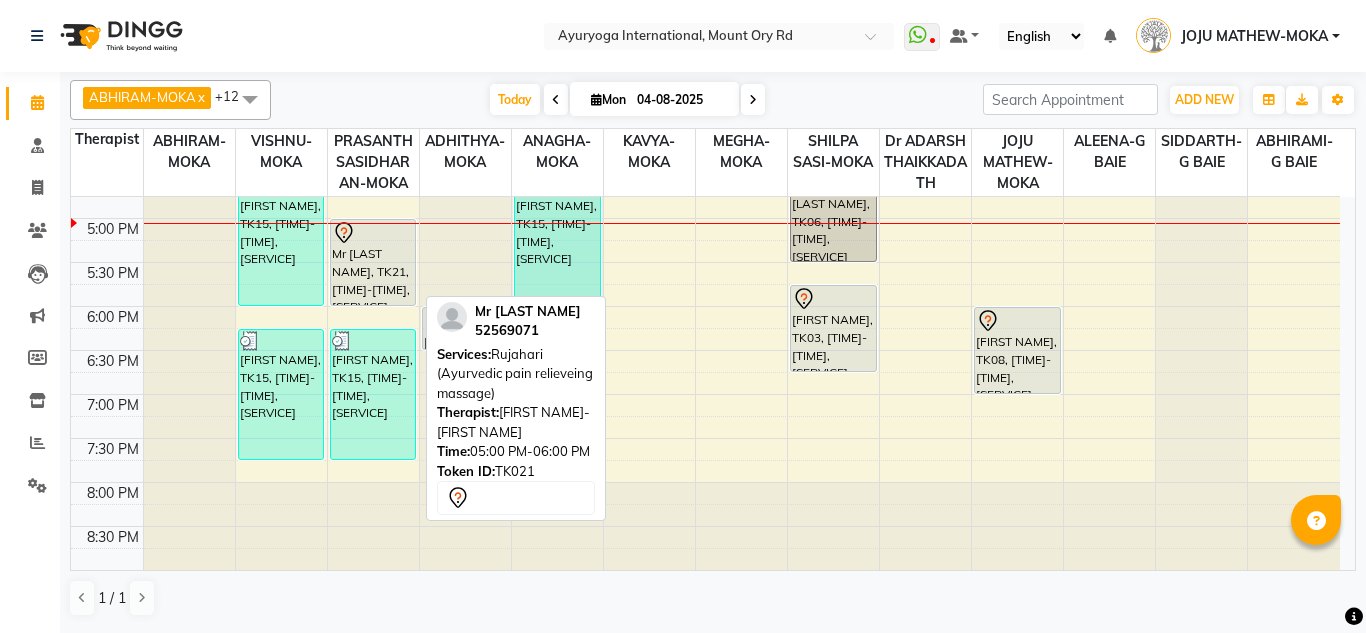 click on "Mr Seebaluck, TK21, 05:00 PM-06:00 PM, Rujahari (Ayurvedic pain relieveing massage)" at bounding box center [373, 262] 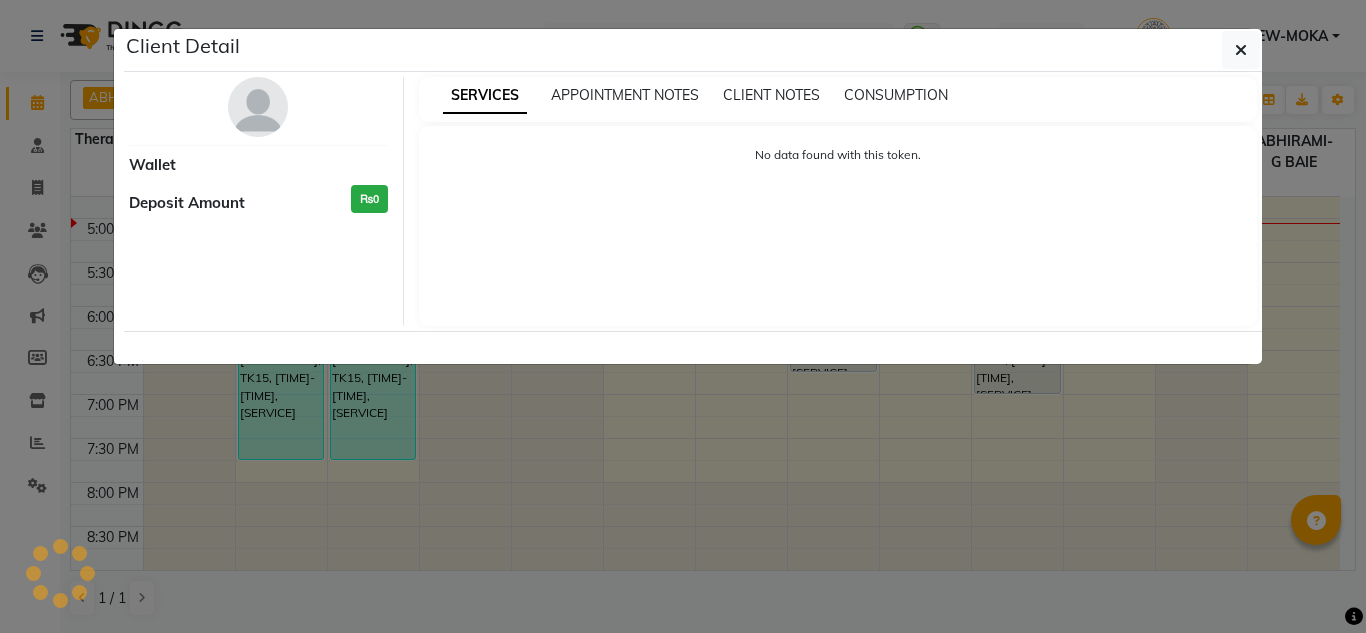 select on "7" 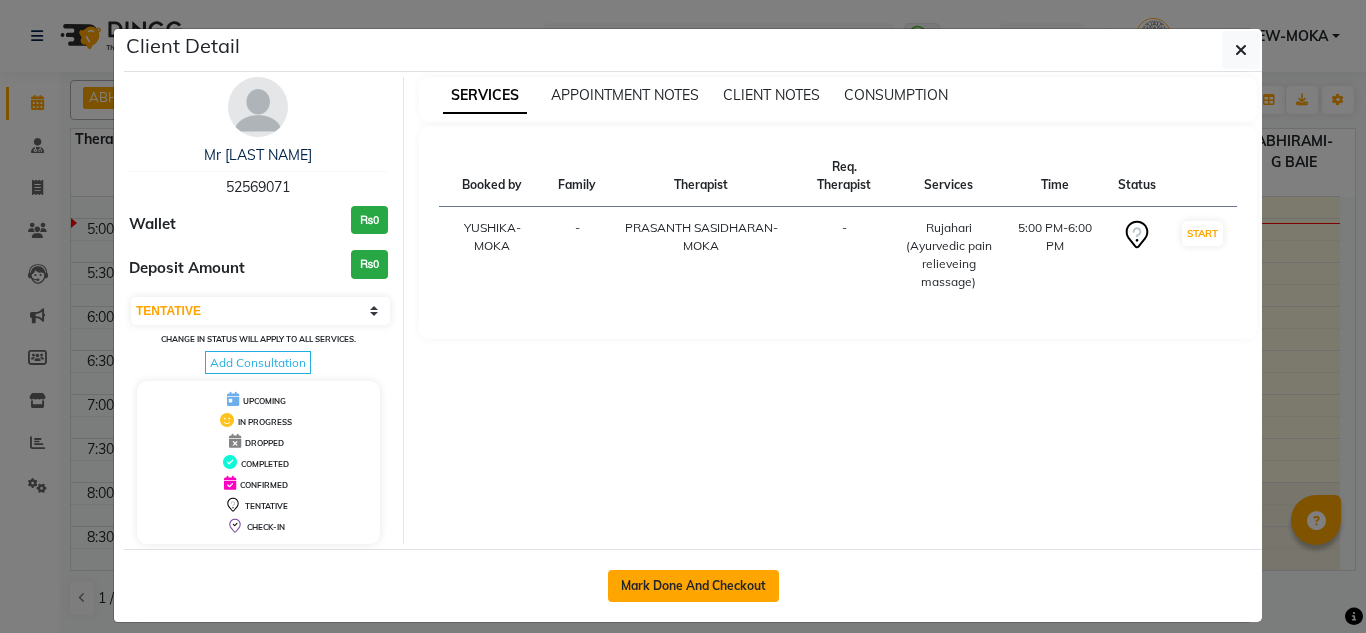 click on "Mark Done And Checkout" 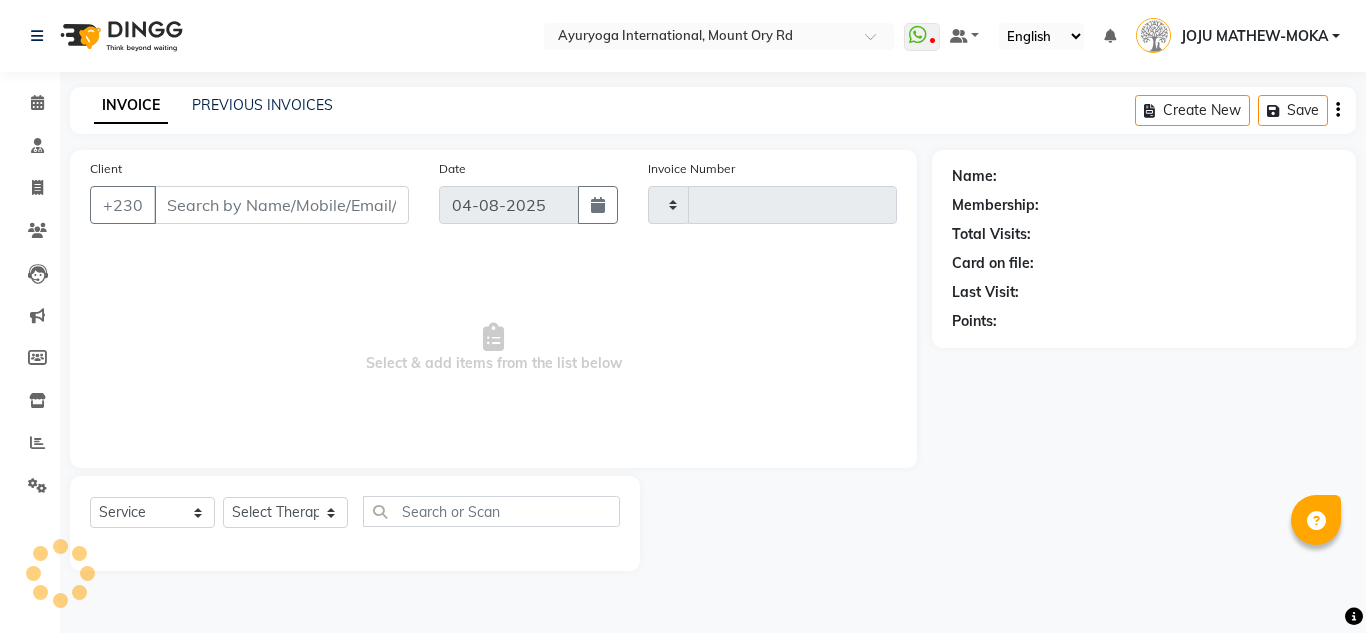 type on "4274" 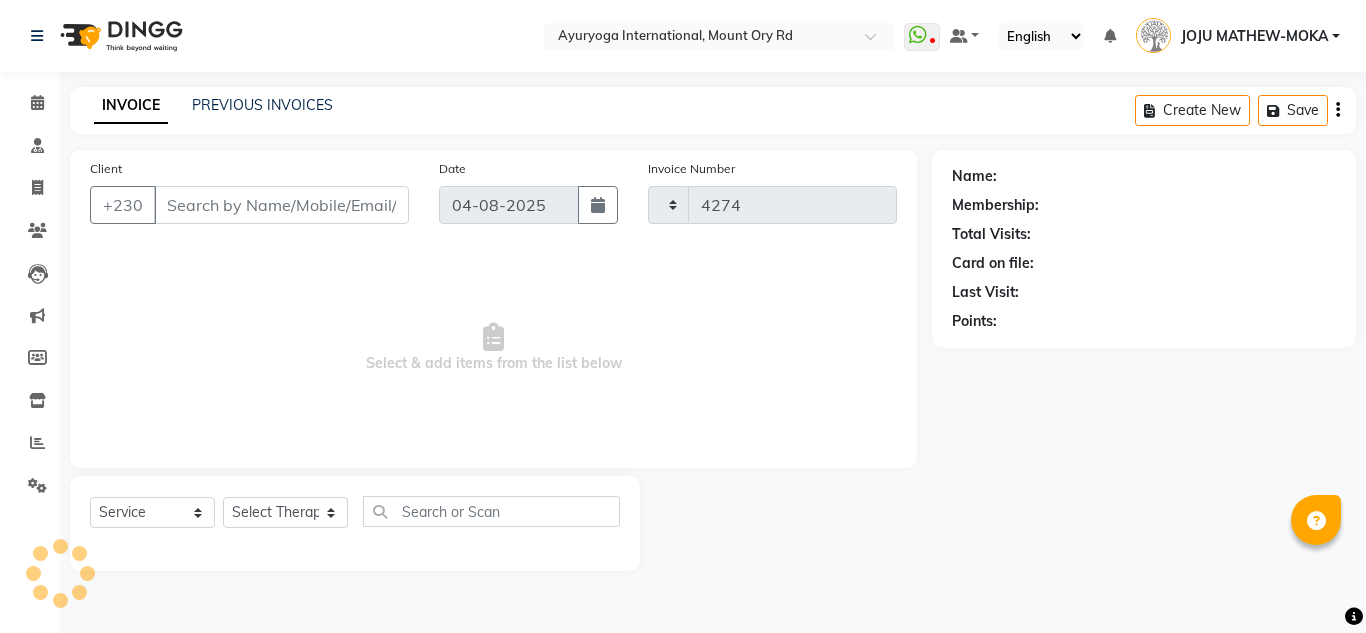 select on "730" 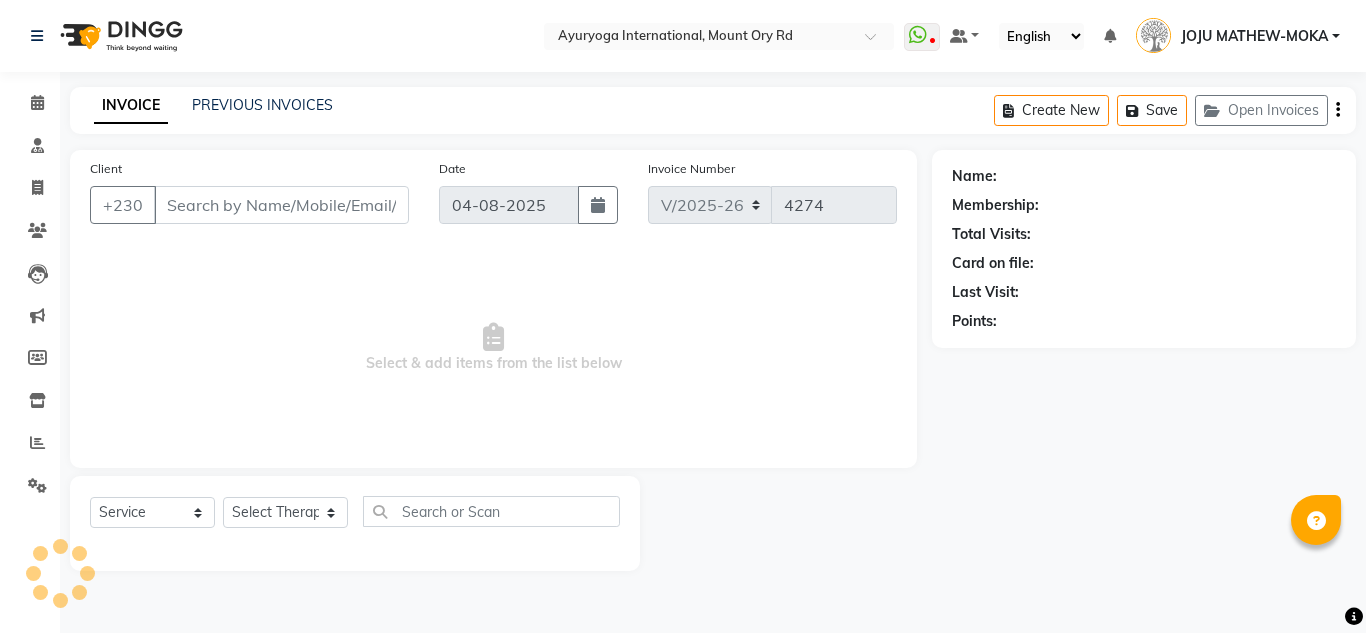 type on "52569071" 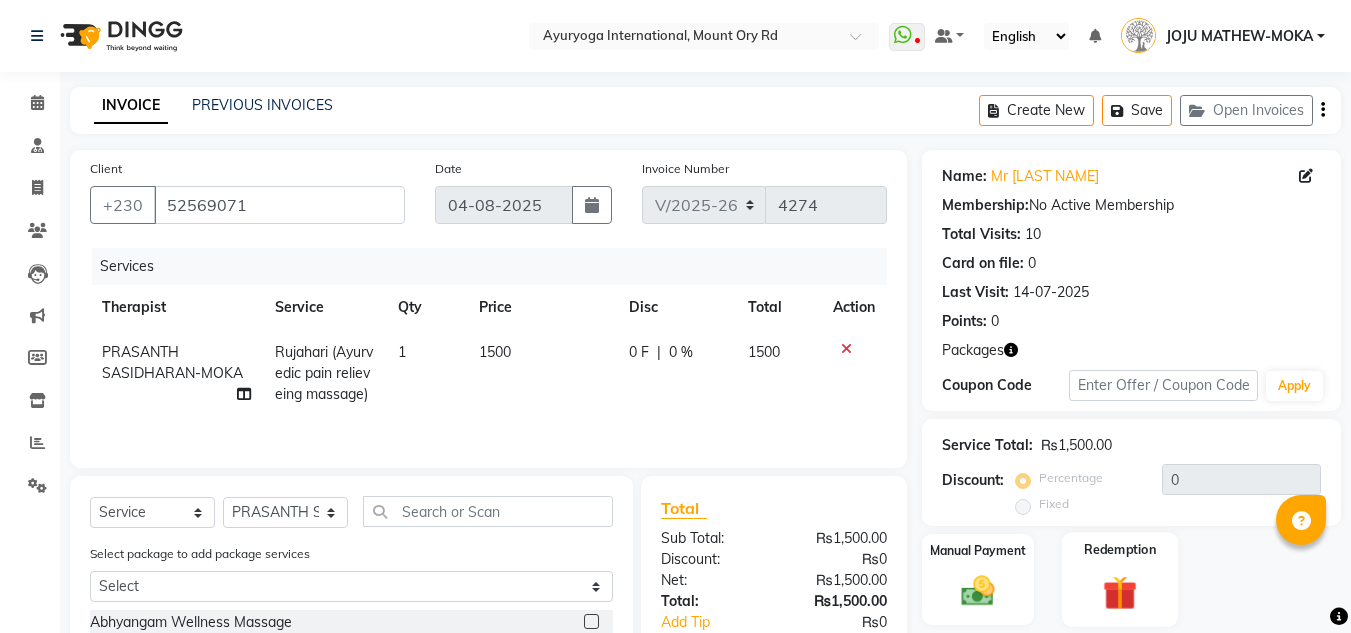 click on "Redemption" 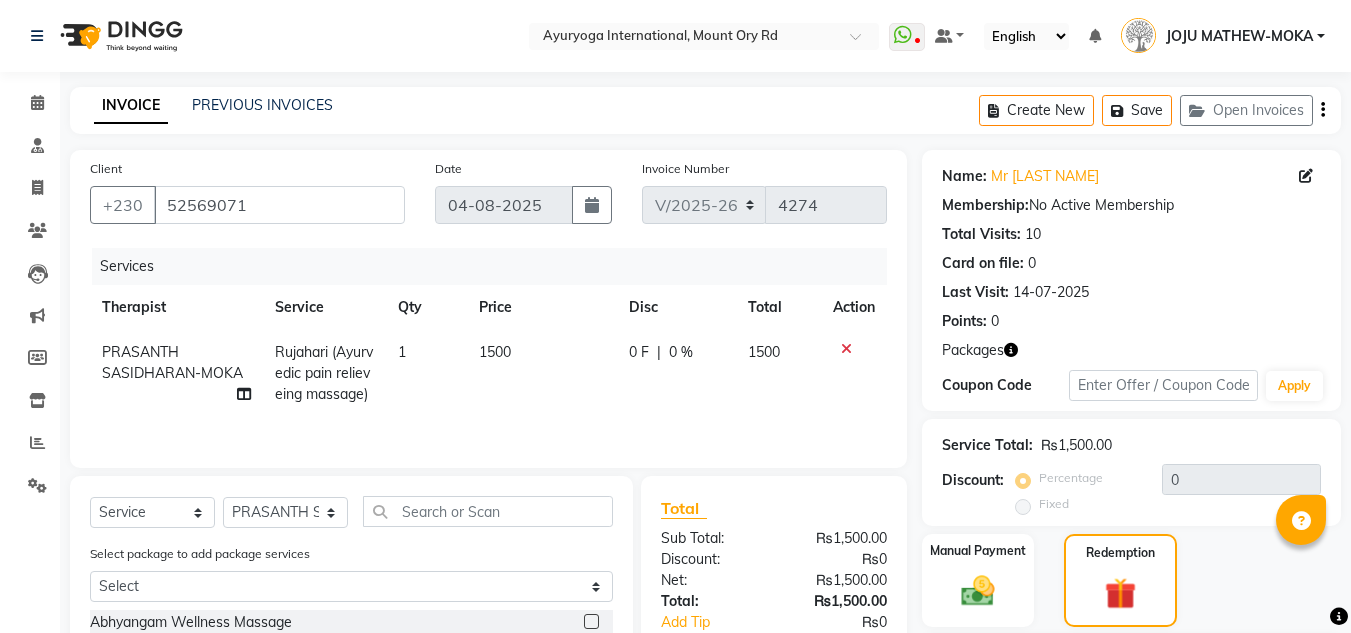 click on "Coupon Code Apply" 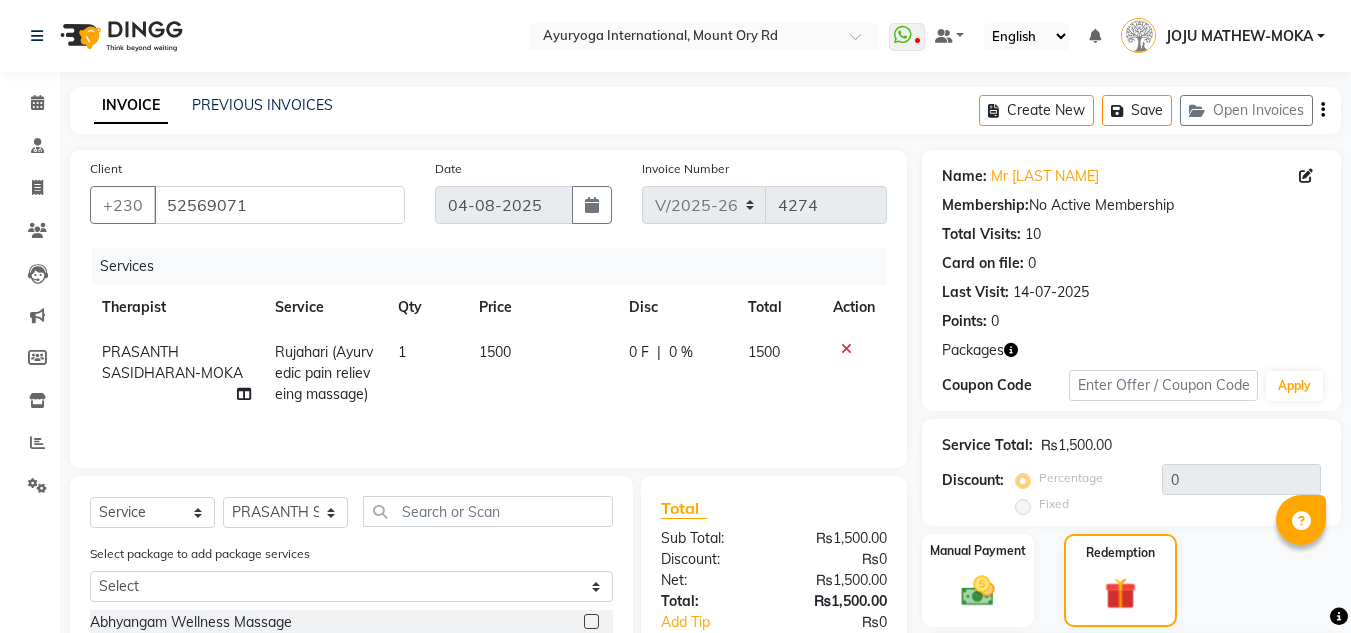 scroll, scrollTop: 256, scrollLeft: 0, axis: vertical 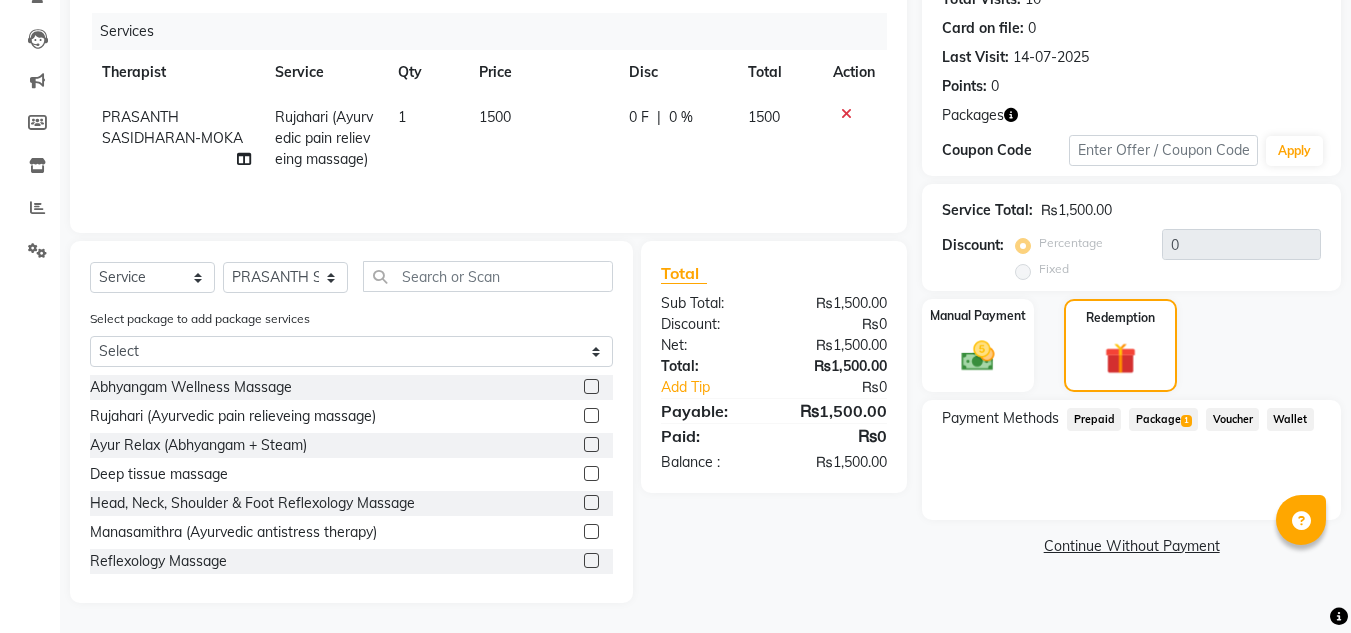 click on "Package  1" 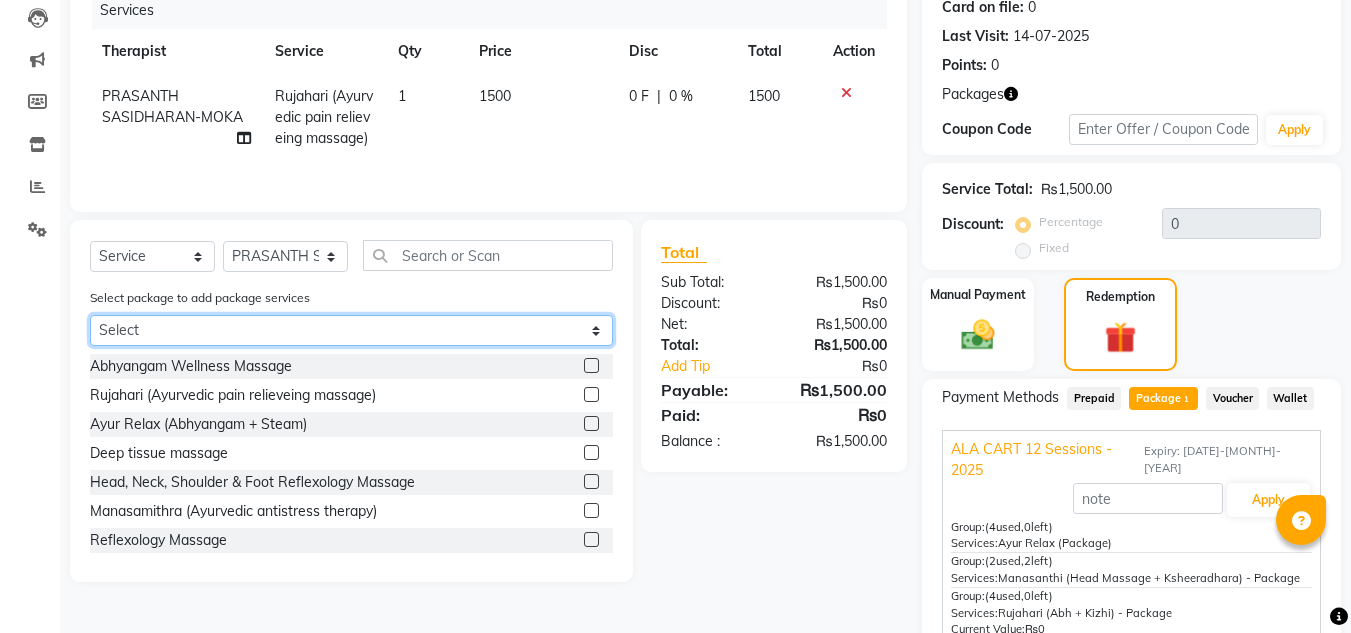 click on "Select ALA CART 12 Sessions - 2025" 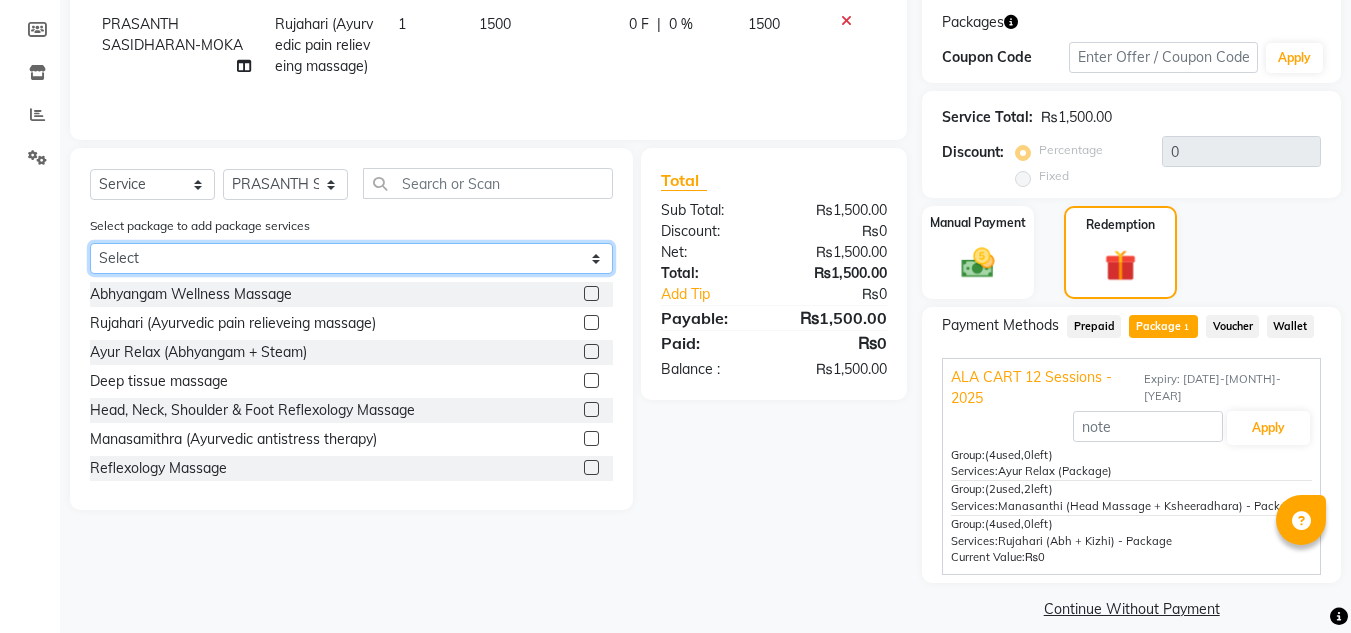 select on "1: Object" 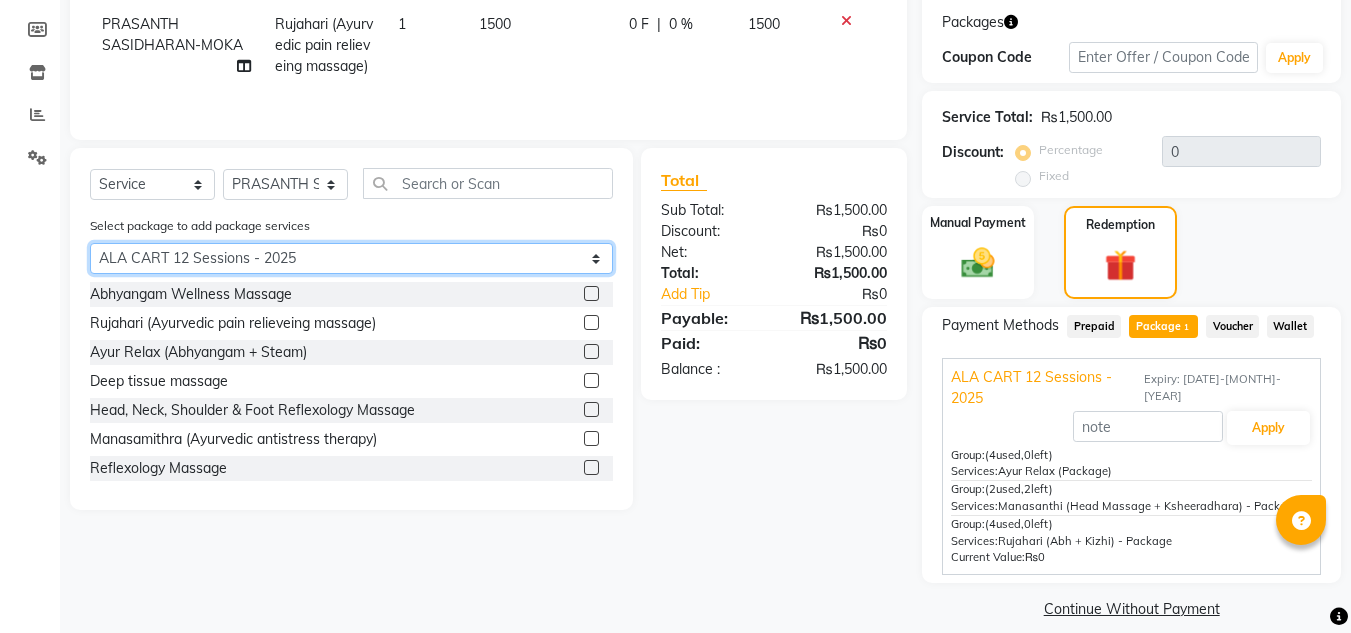 click on "Select ALA CART 12 Sessions - 2025" 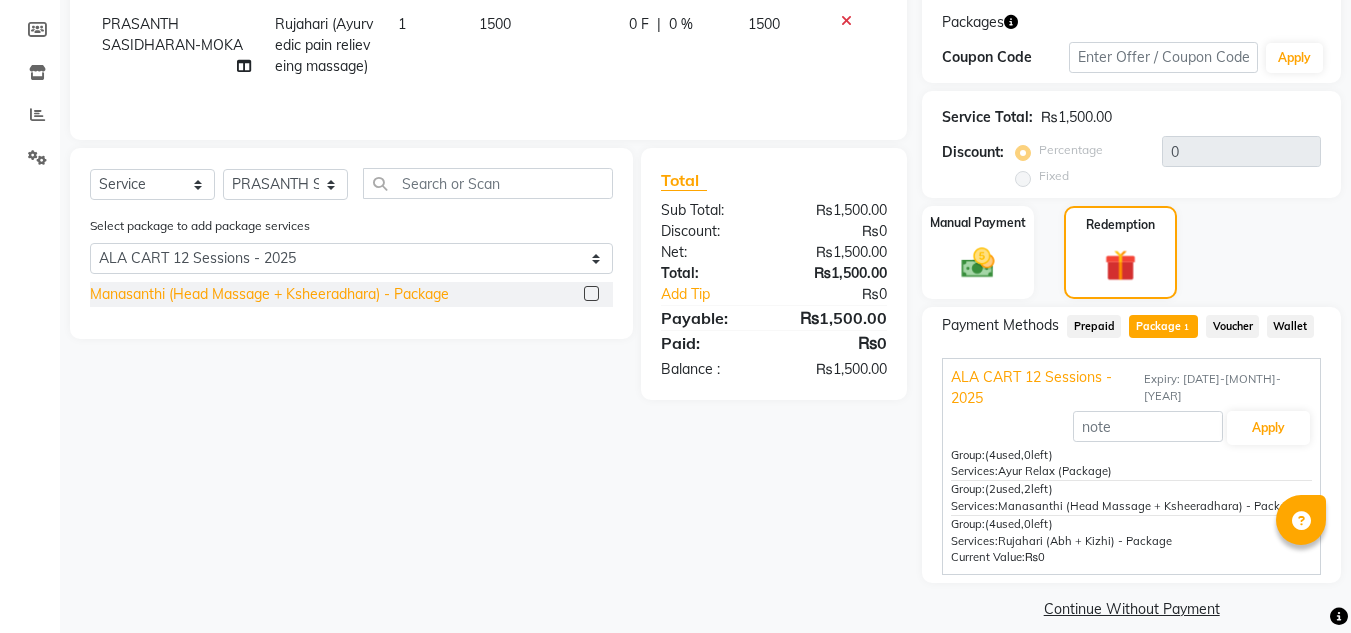 click on "Manasanthi  (Head Massage + Ksheeradhara) - Package" 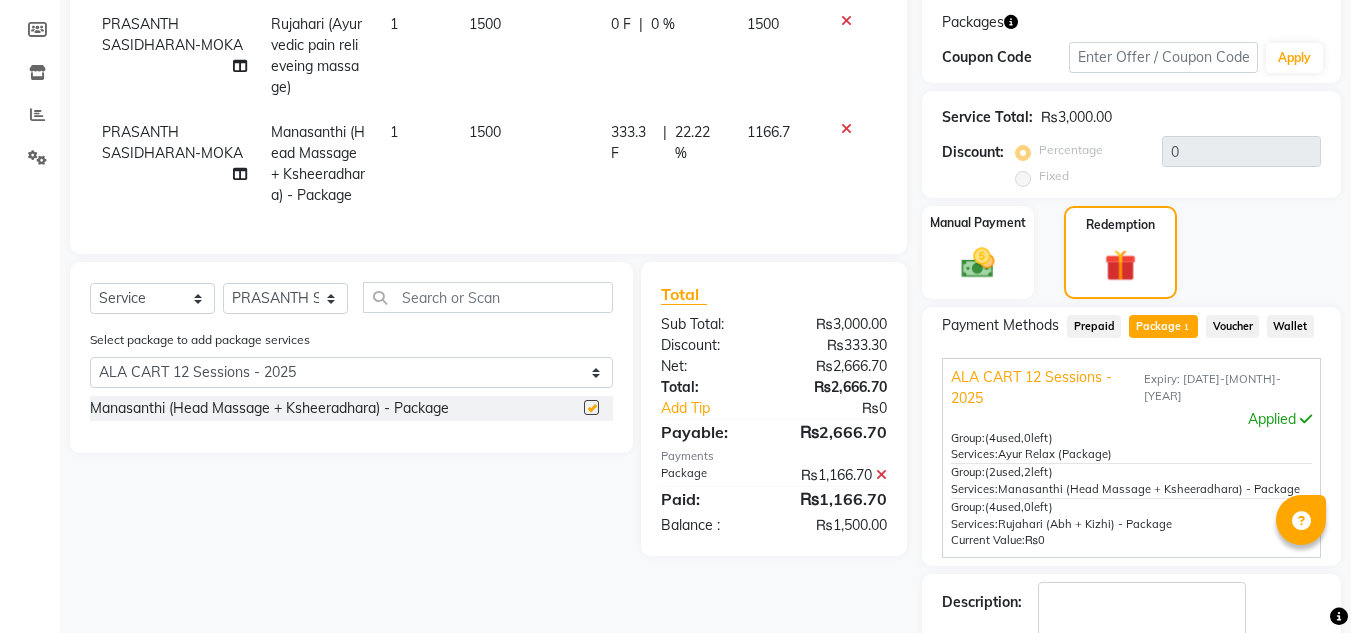 checkbox on "false" 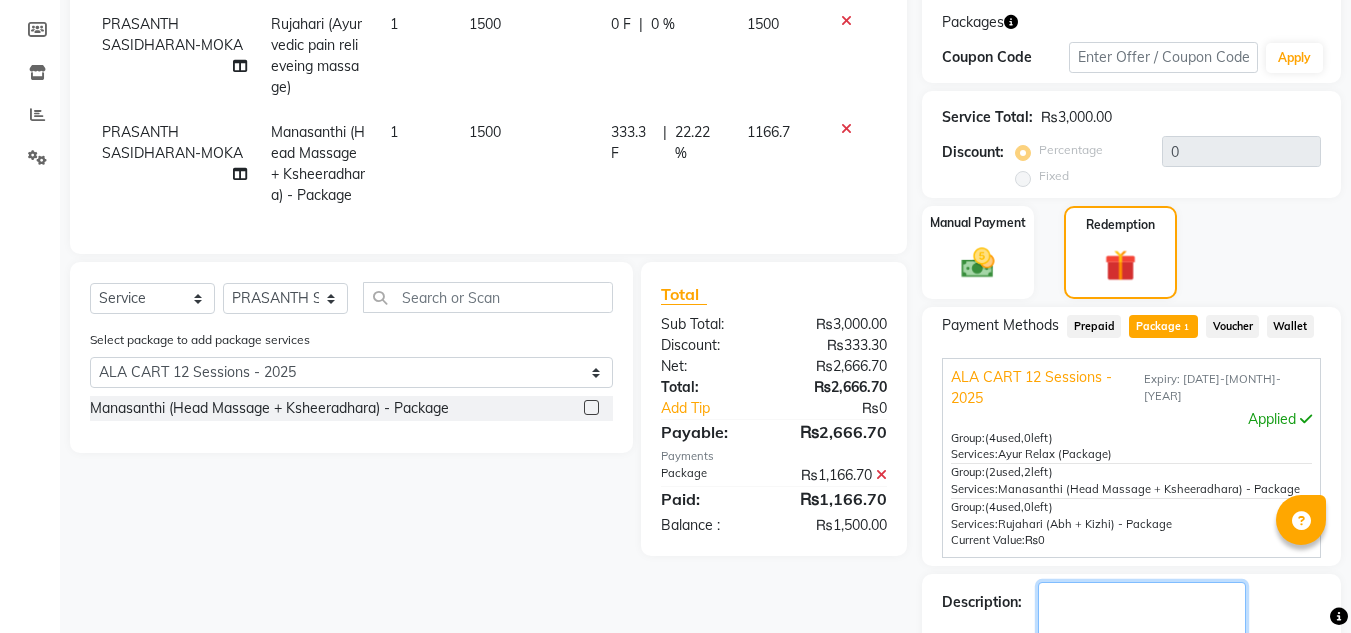 click 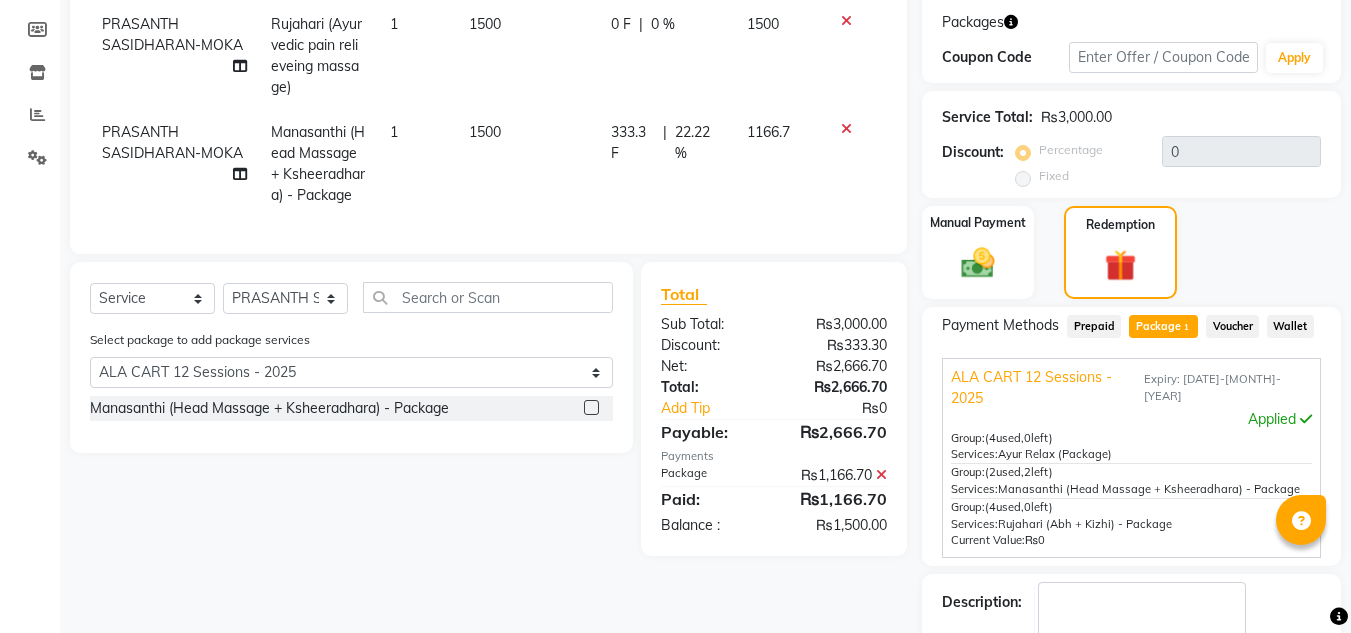 click 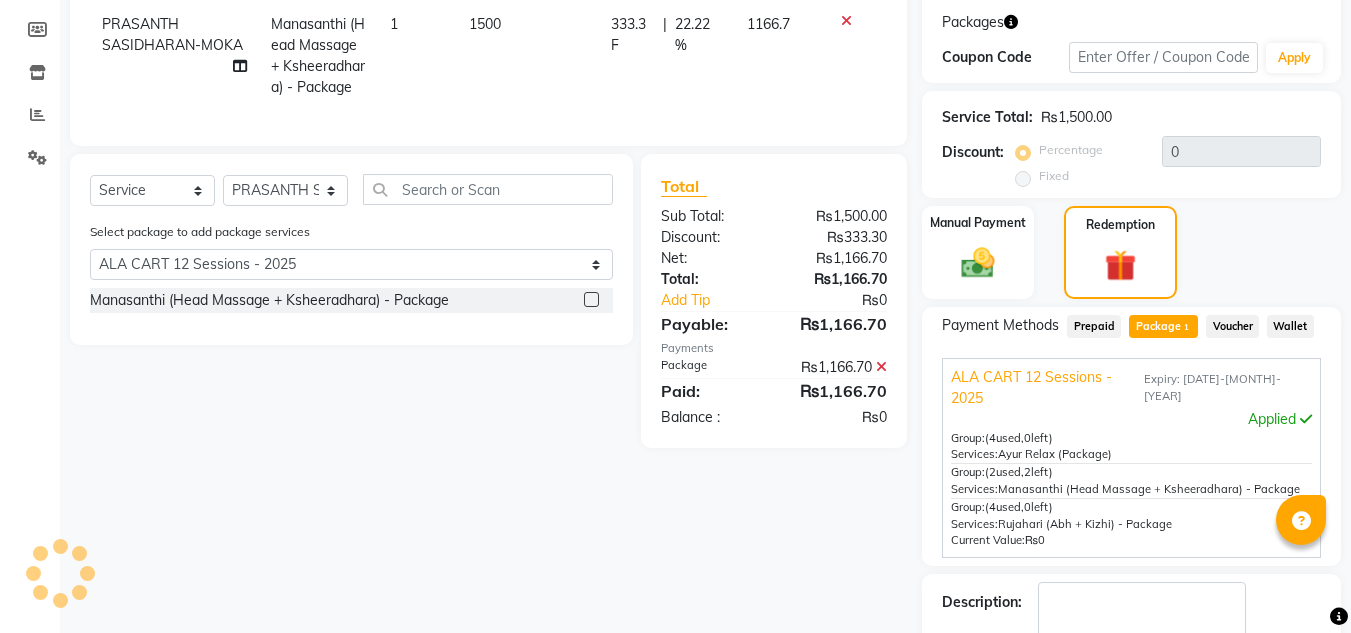 click on "Checkout" 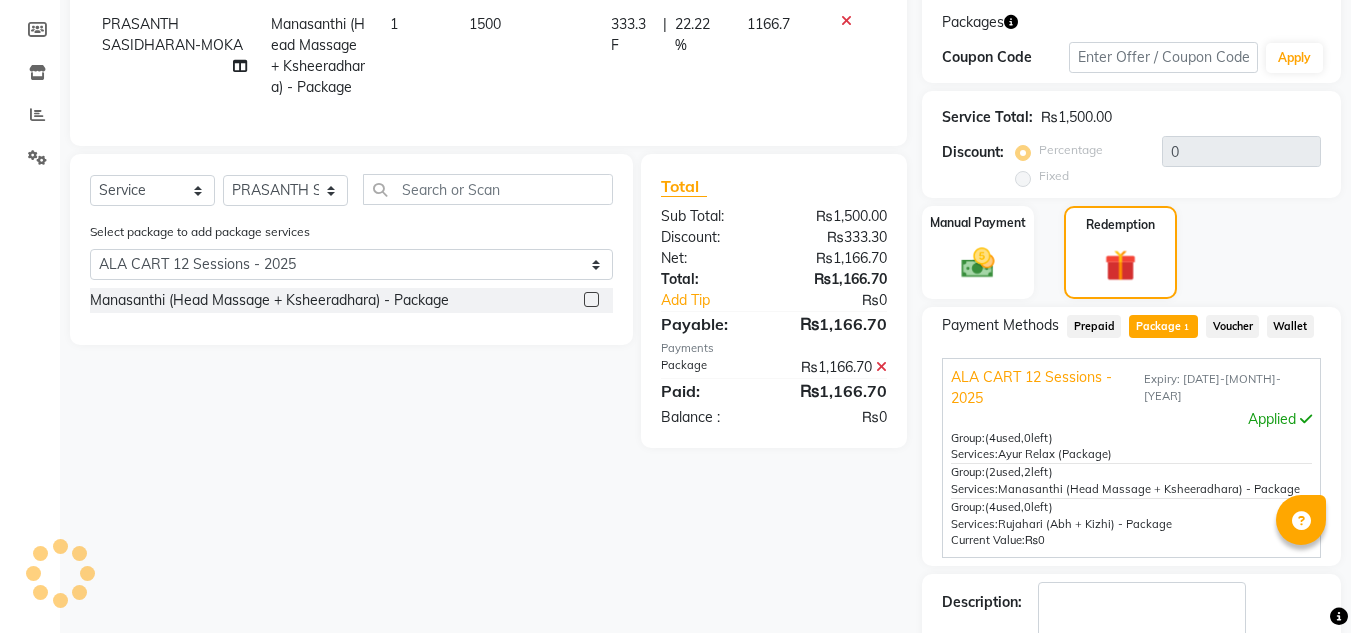 scroll, scrollTop: 0, scrollLeft: 0, axis: both 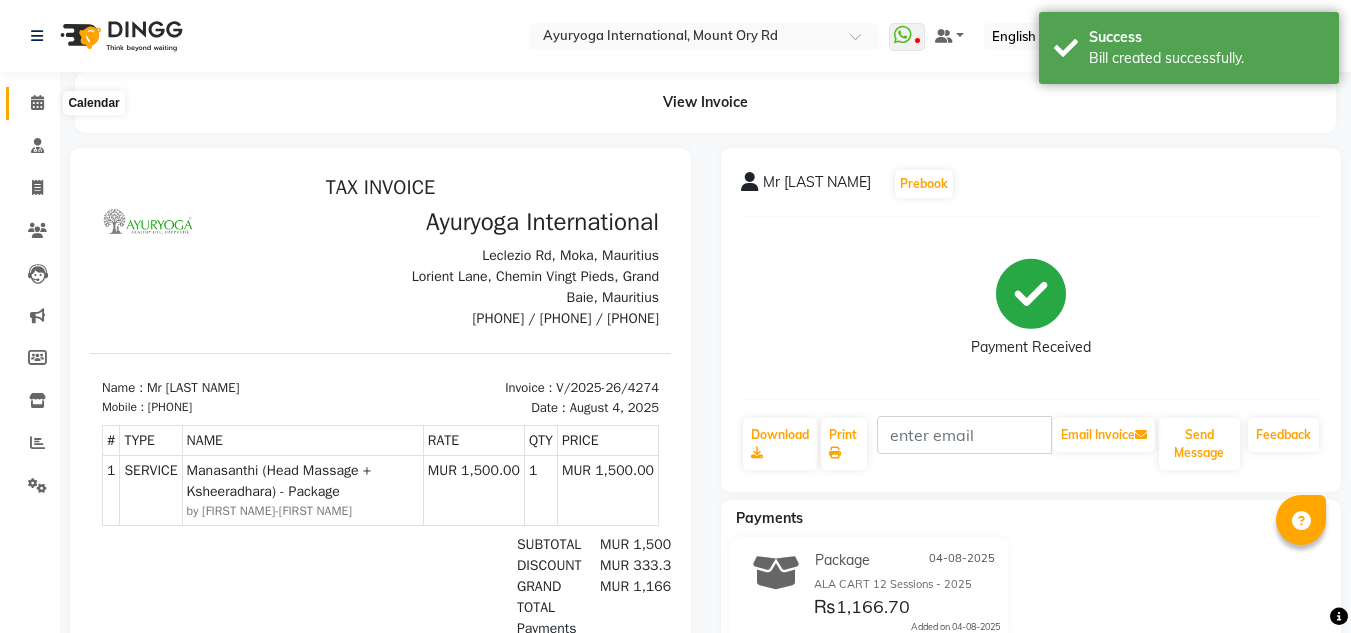 click 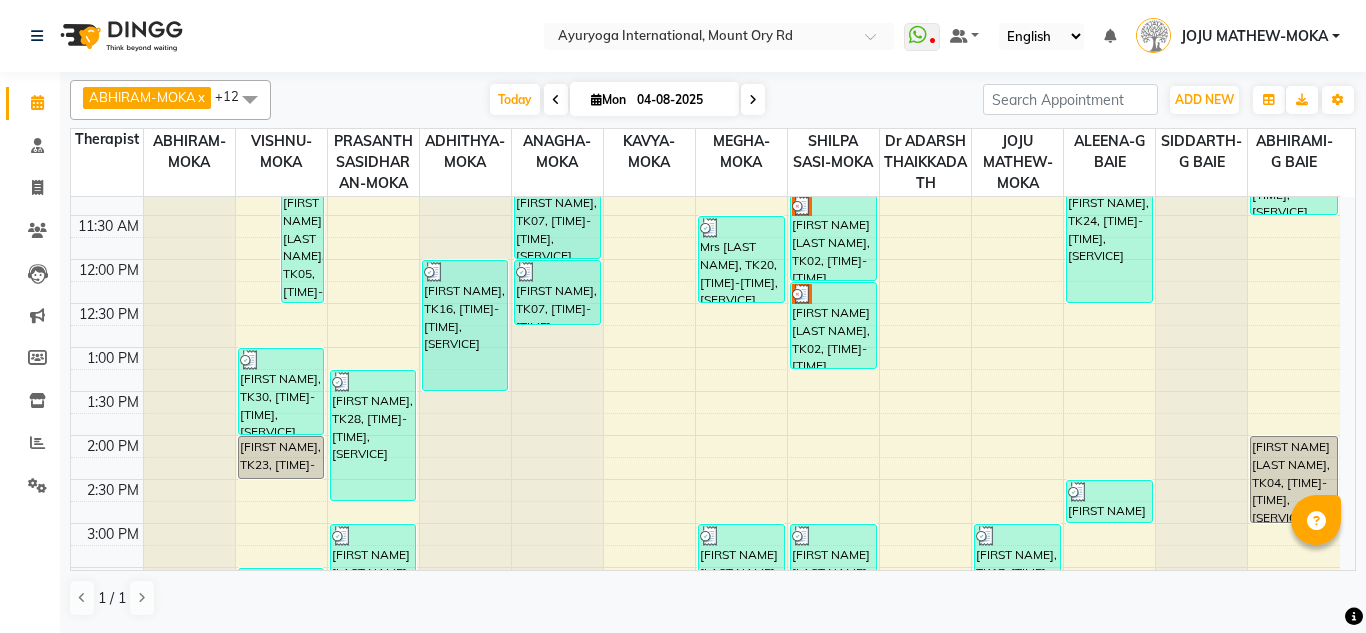 scroll, scrollTop: 700, scrollLeft: 0, axis: vertical 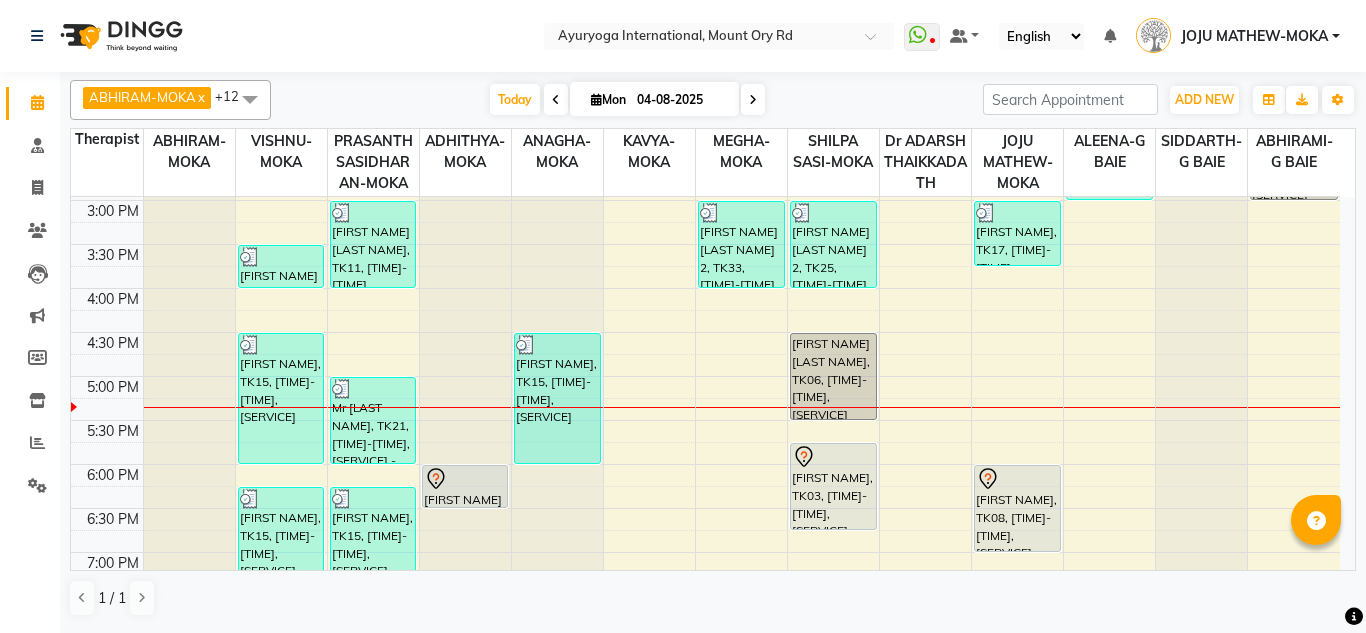 click on "04-08-2025" at bounding box center (681, 100) 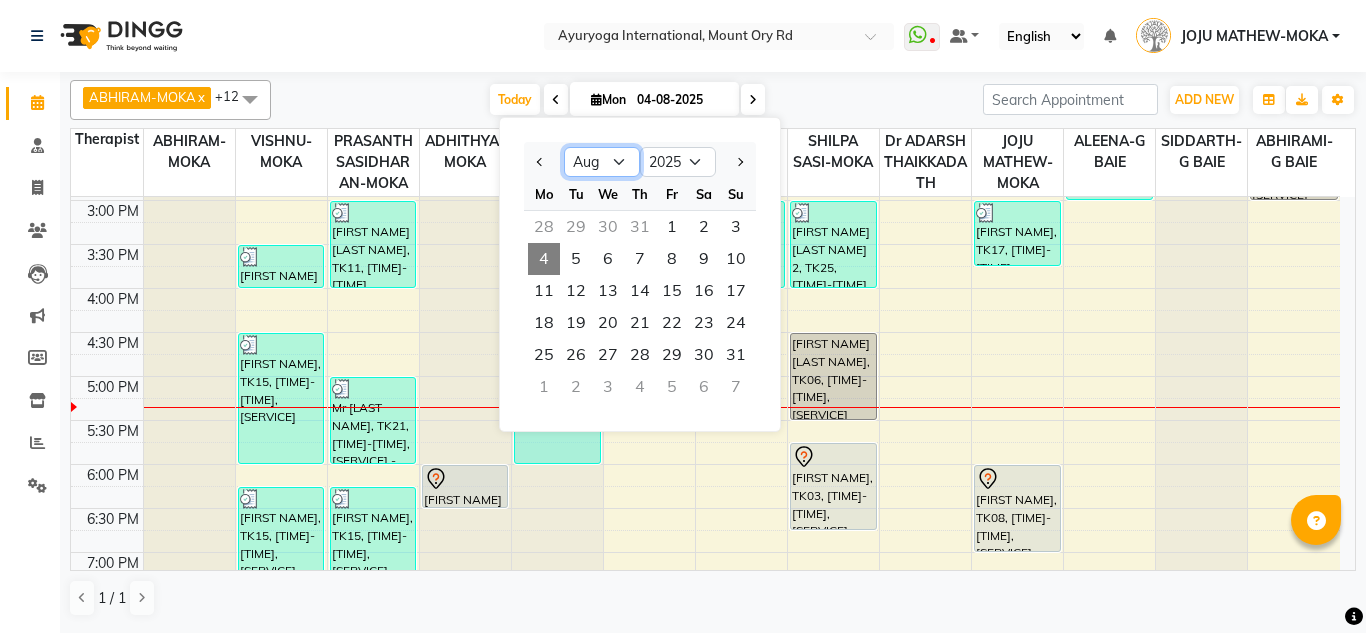 click on "Jan Feb Mar Apr May Jun Jul Aug Sep Oct Nov Dec" at bounding box center [602, 162] 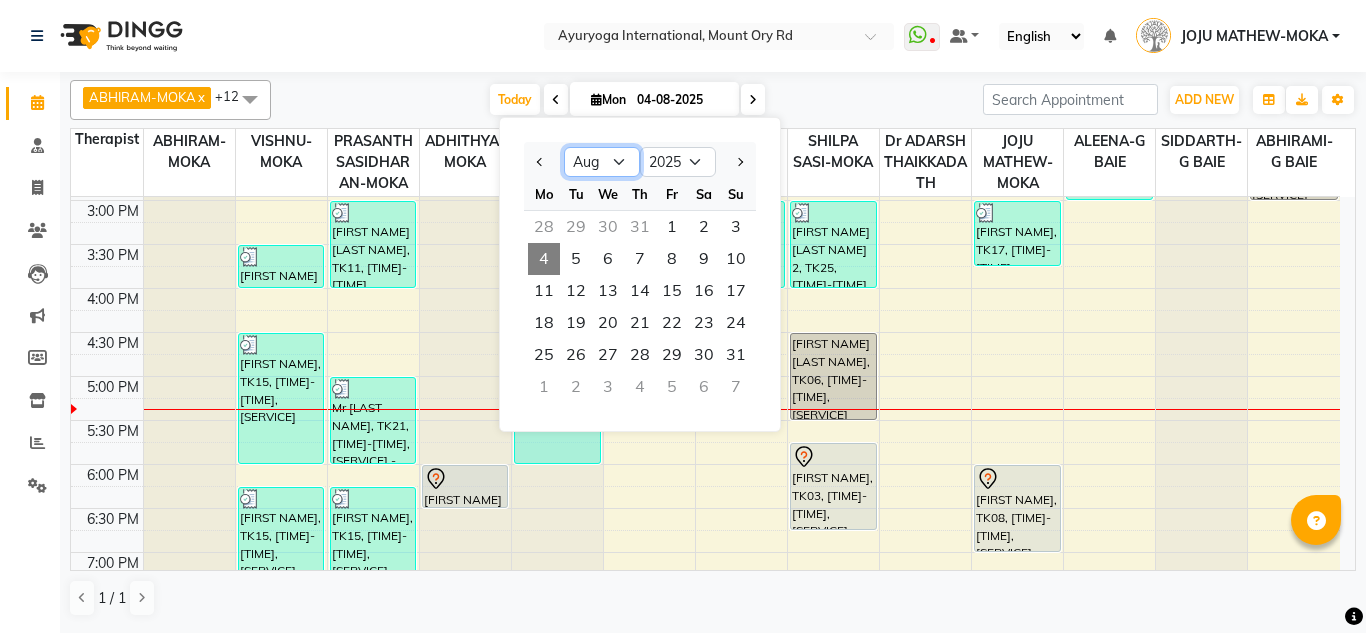 click on "Jan Feb Mar Apr May Jun Jul Aug Sep Oct Nov Dec" at bounding box center [602, 162] 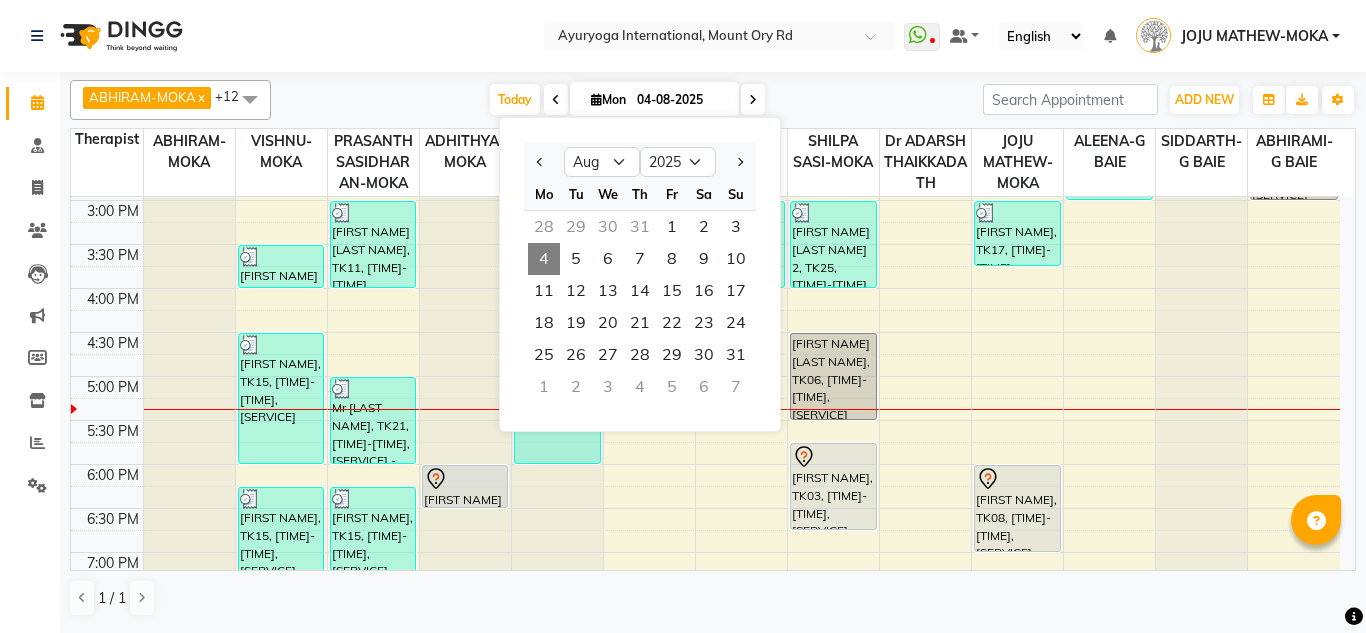 click on "04-08-2025" at bounding box center [681, 100] 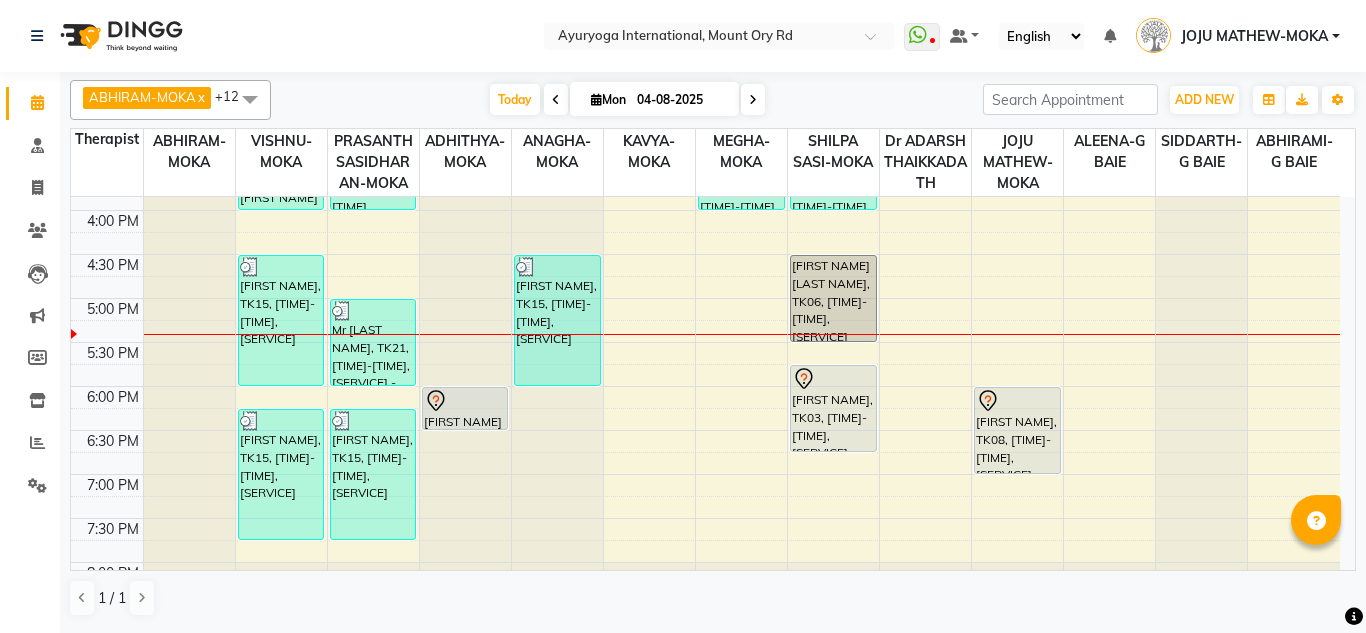 scroll, scrollTop: 858, scrollLeft: 0, axis: vertical 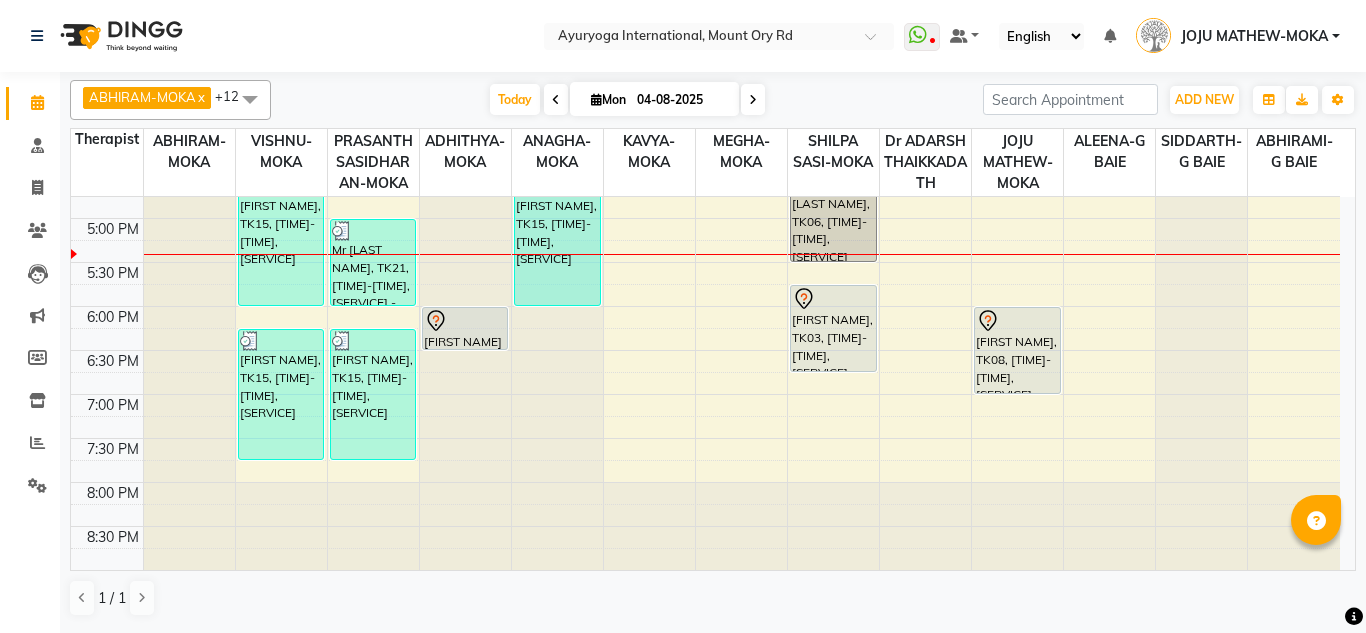 click at bounding box center [753, 100] 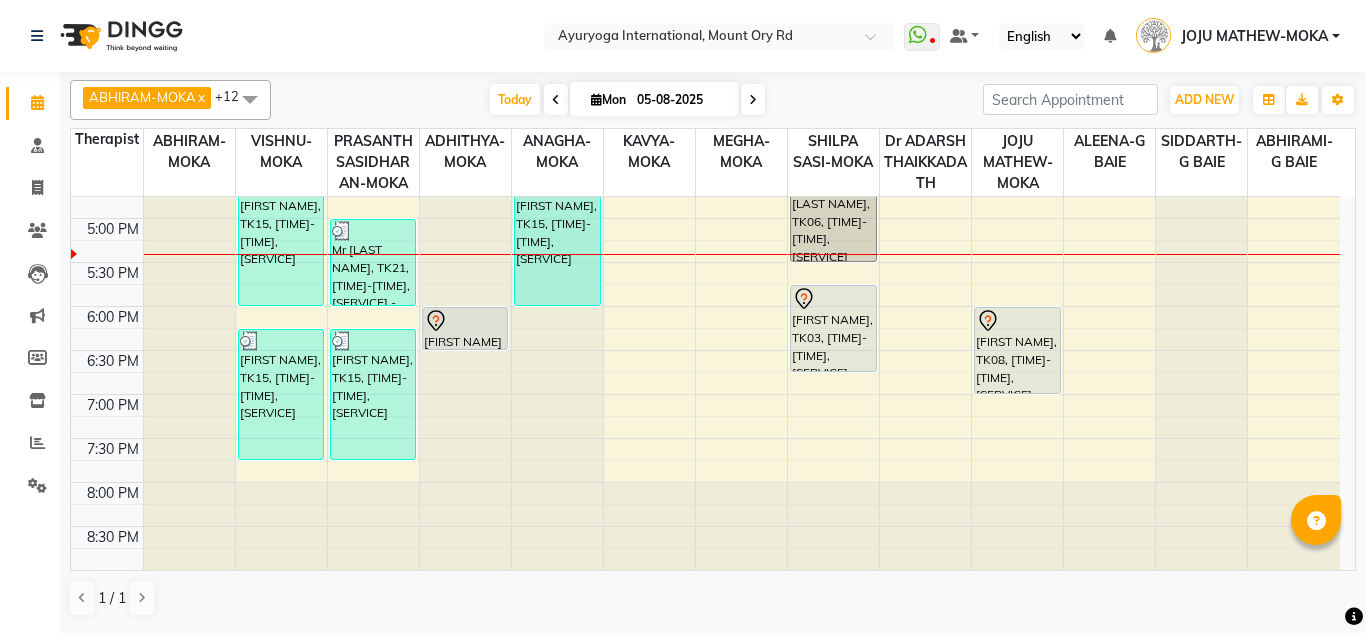 scroll, scrollTop: 0, scrollLeft: 0, axis: both 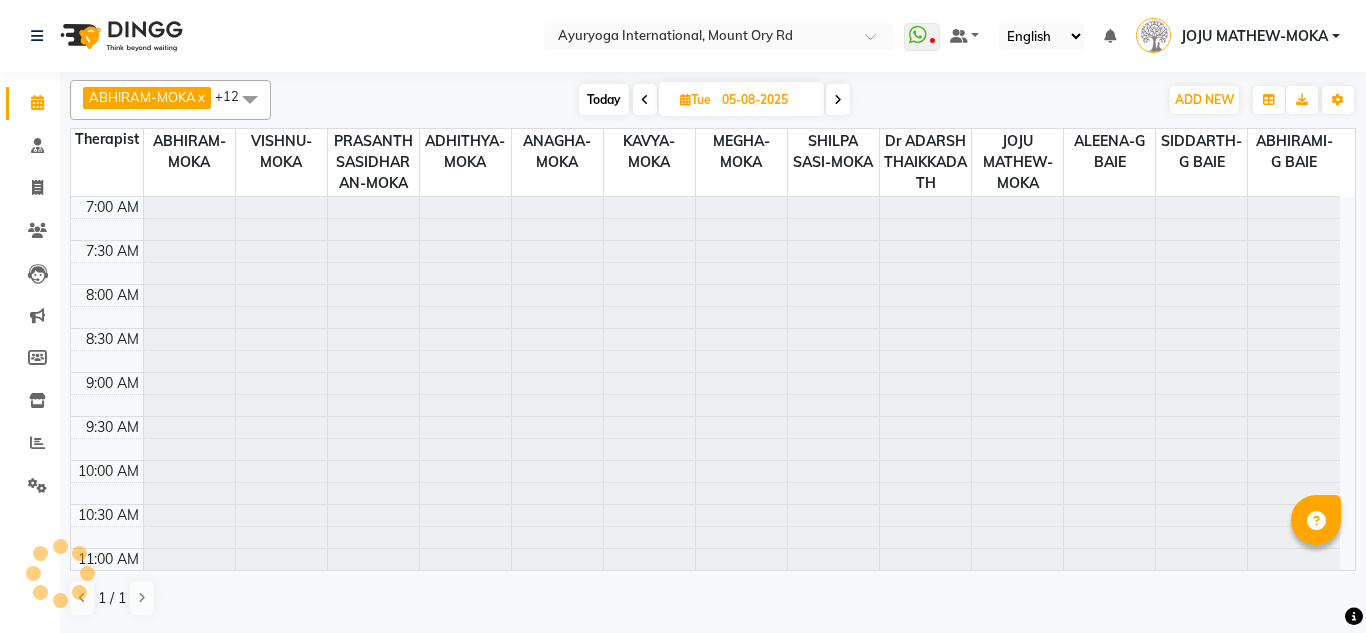 click at bounding box center (838, 99) 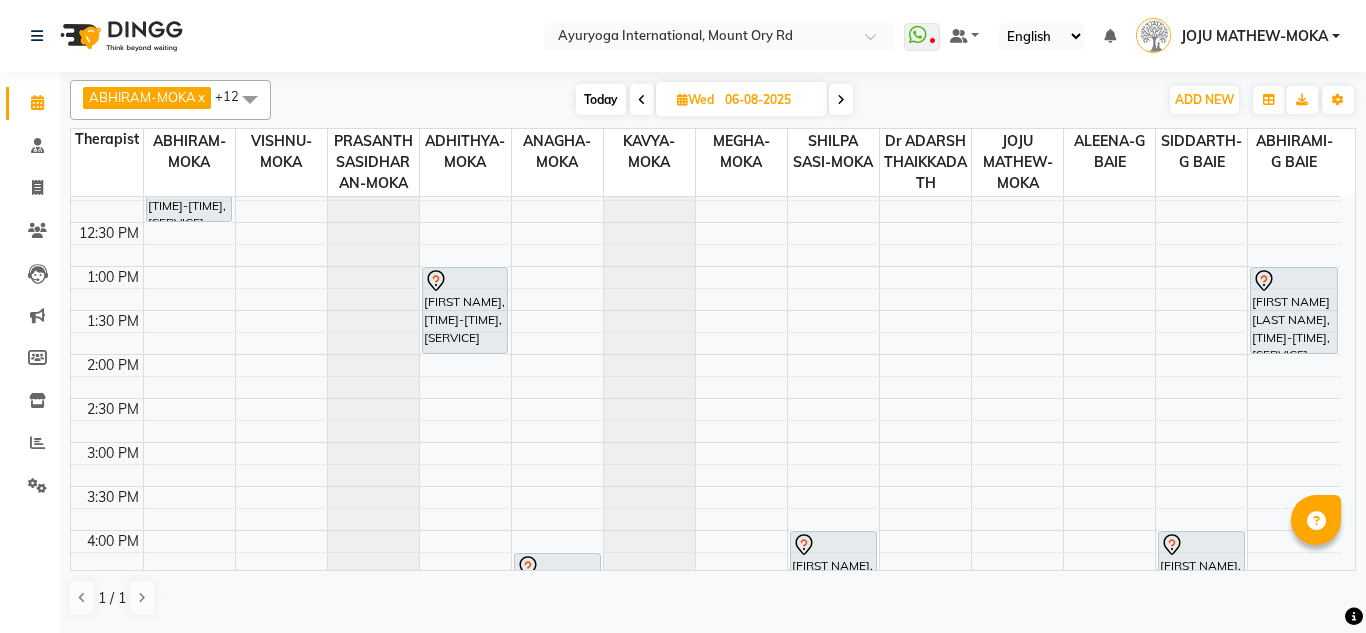 scroll, scrollTop: 858, scrollLeft: 0, axis: vertical 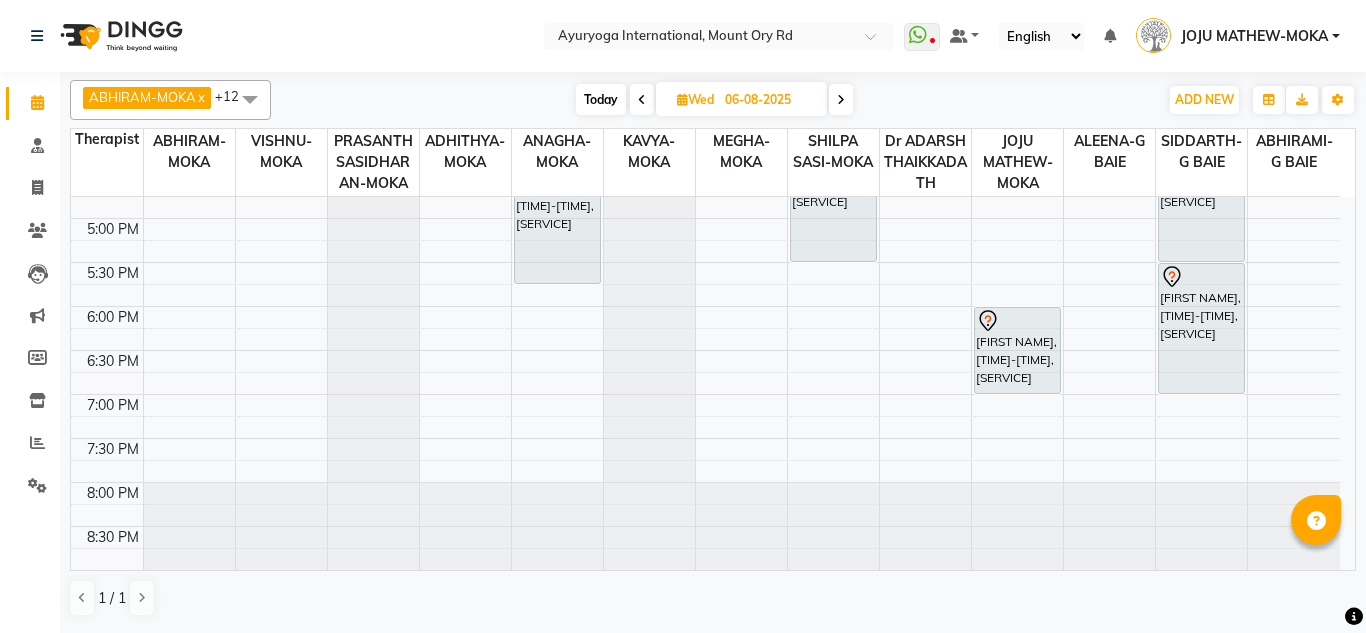click at bounding box center (841, 99) 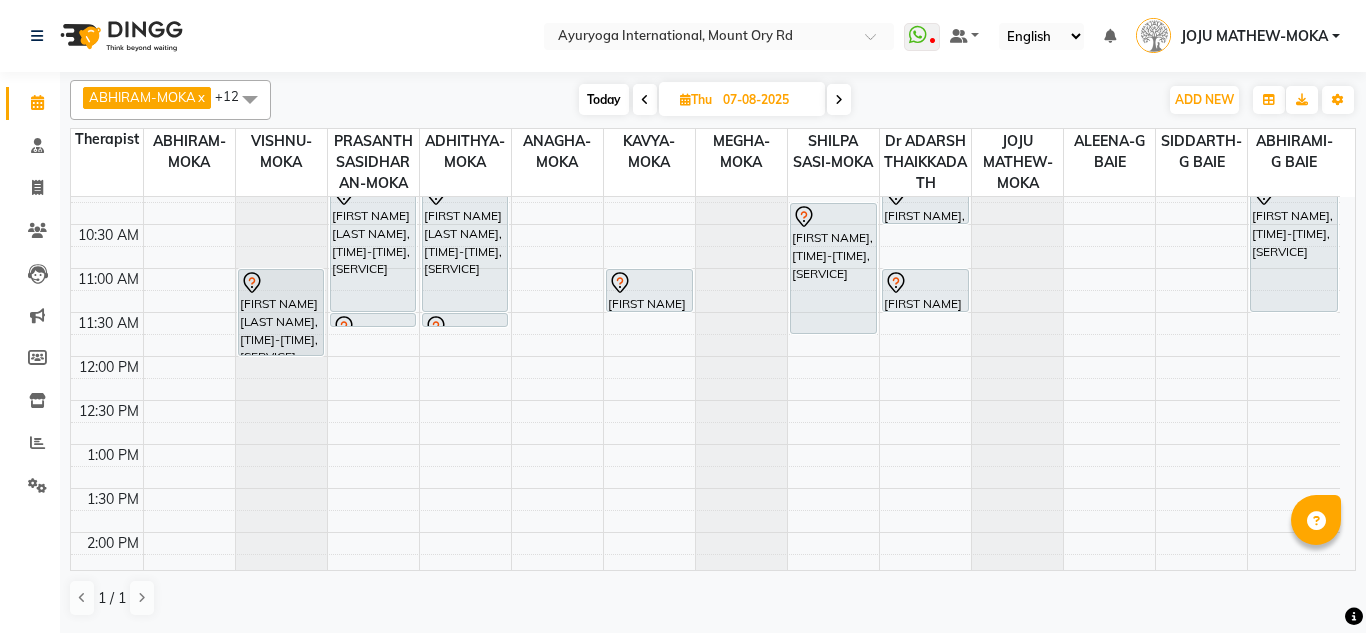 scroll, scrollTop: 800, scrollLeft: 0, axis: vertical 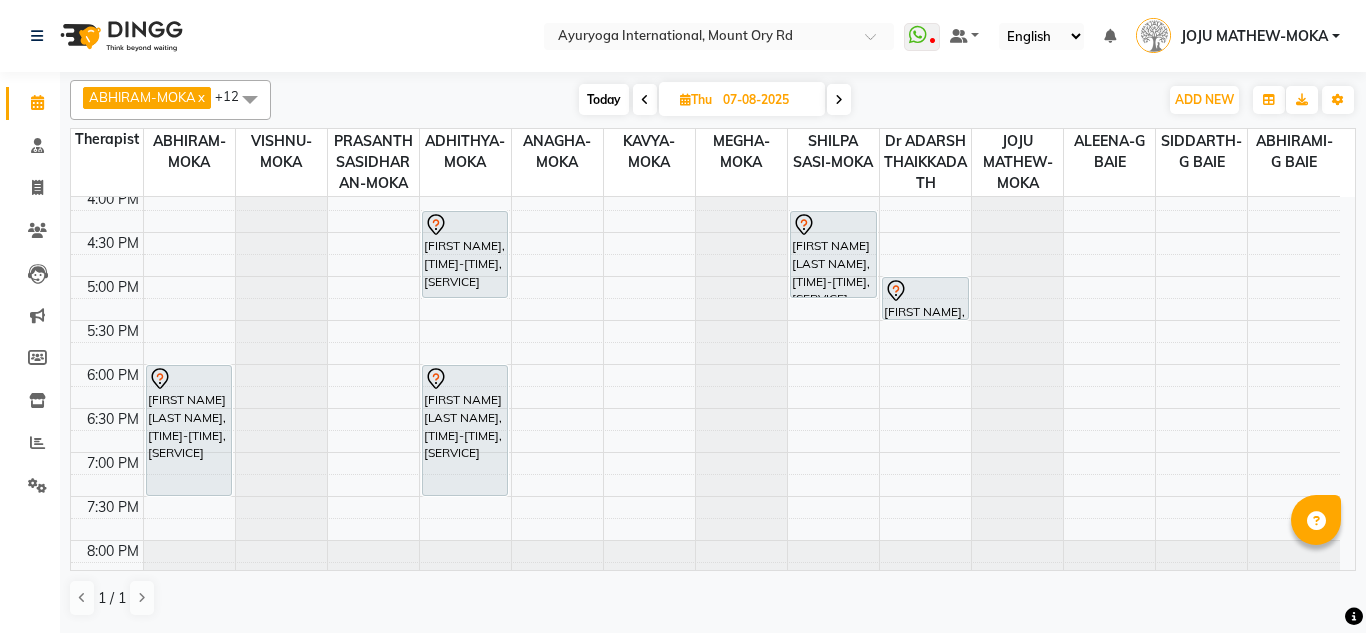 click on "Today  Thu 07-08-2025" at bounding box center (715, 100) 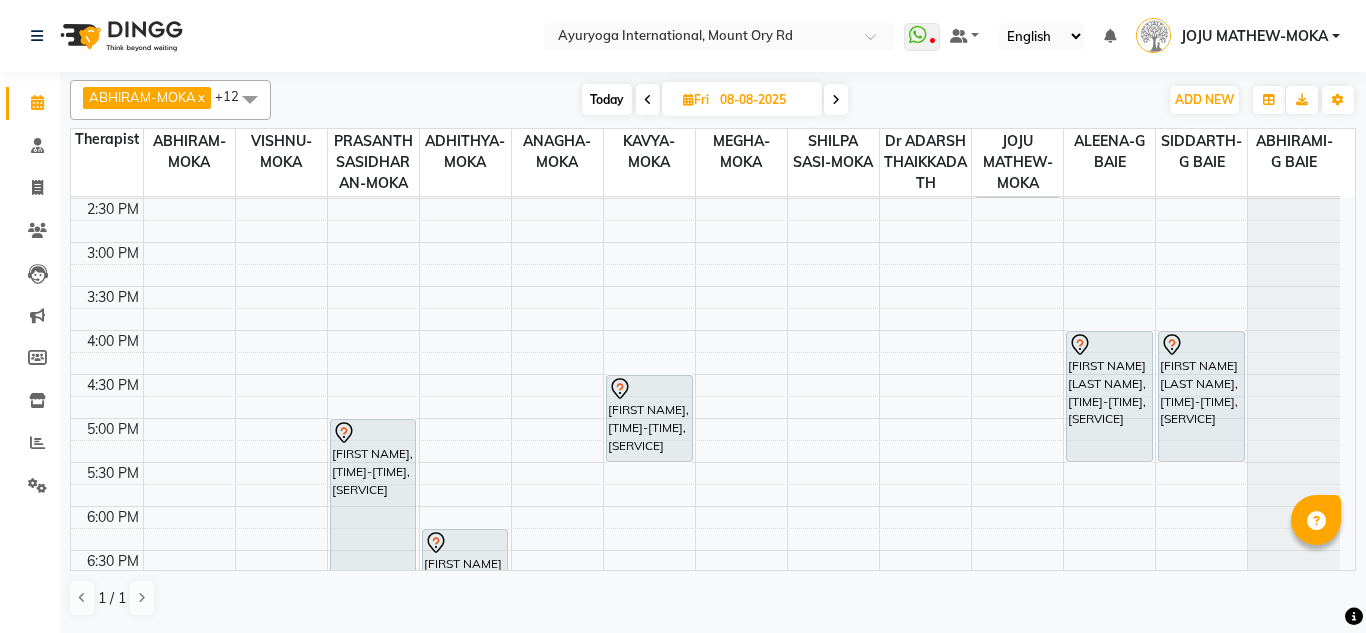 scroll, scrollTop: 458, scrollLeft: 0, axis: vertical 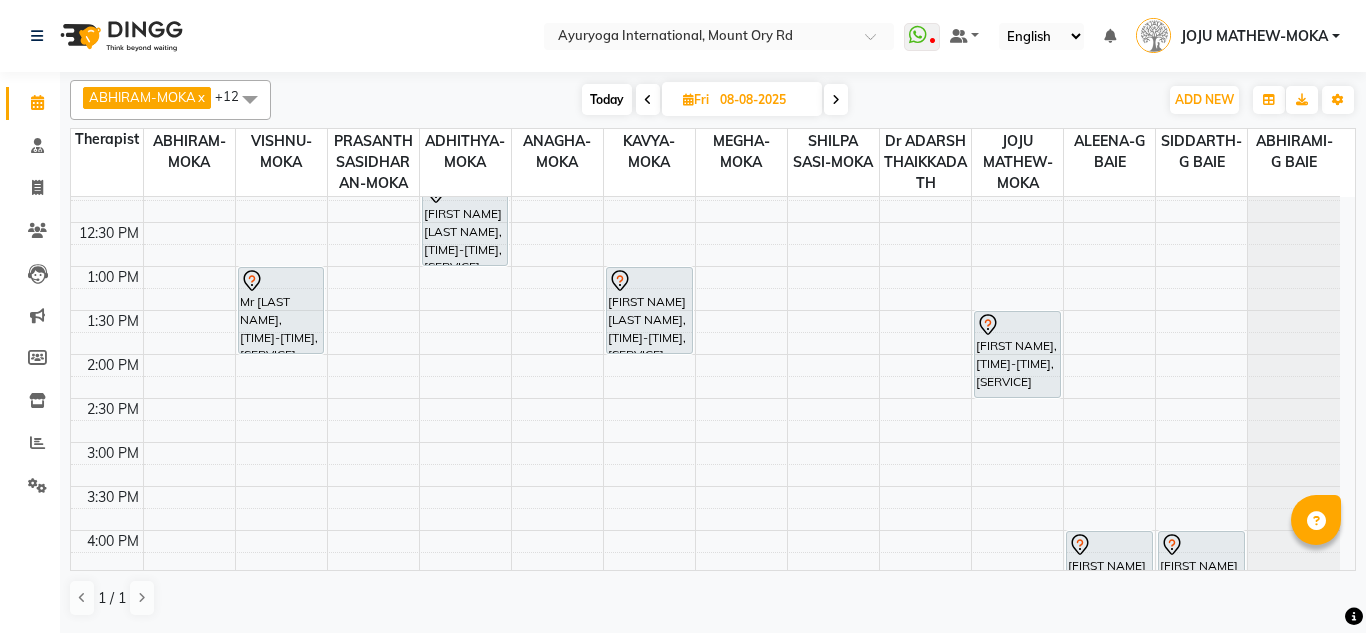 click at bounding box center (836, 99) 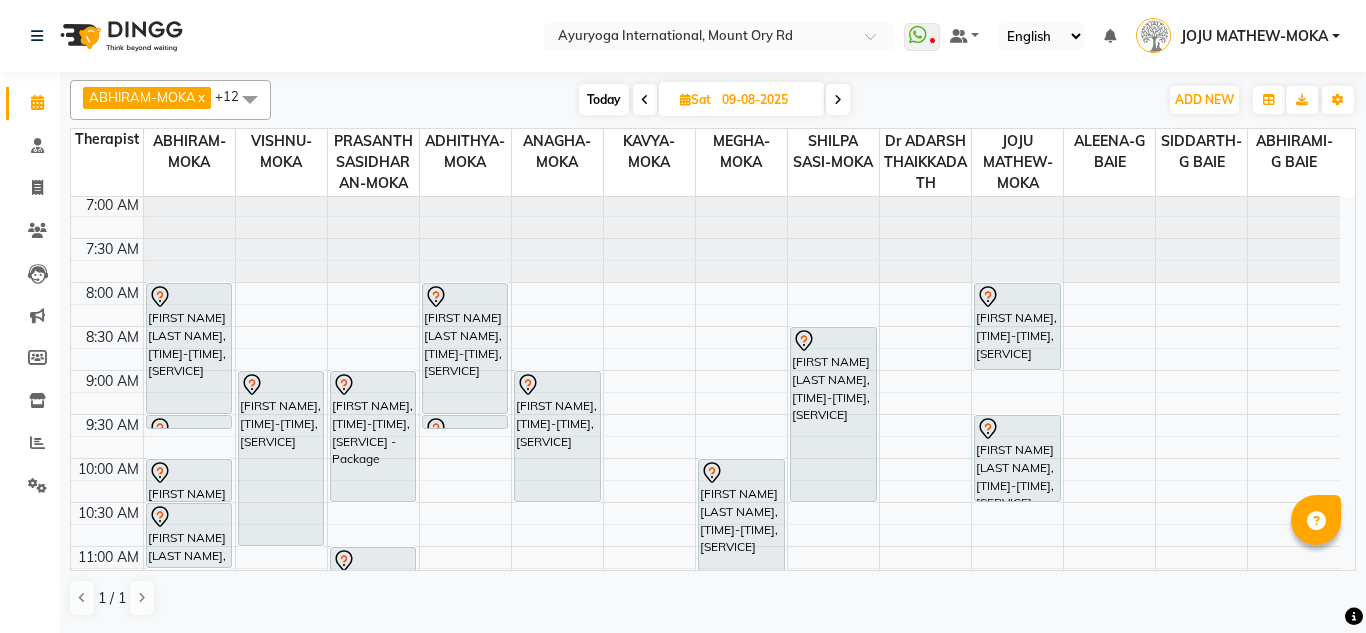scroll, scrollTop: 0, scrollLeft: 0, axis: both 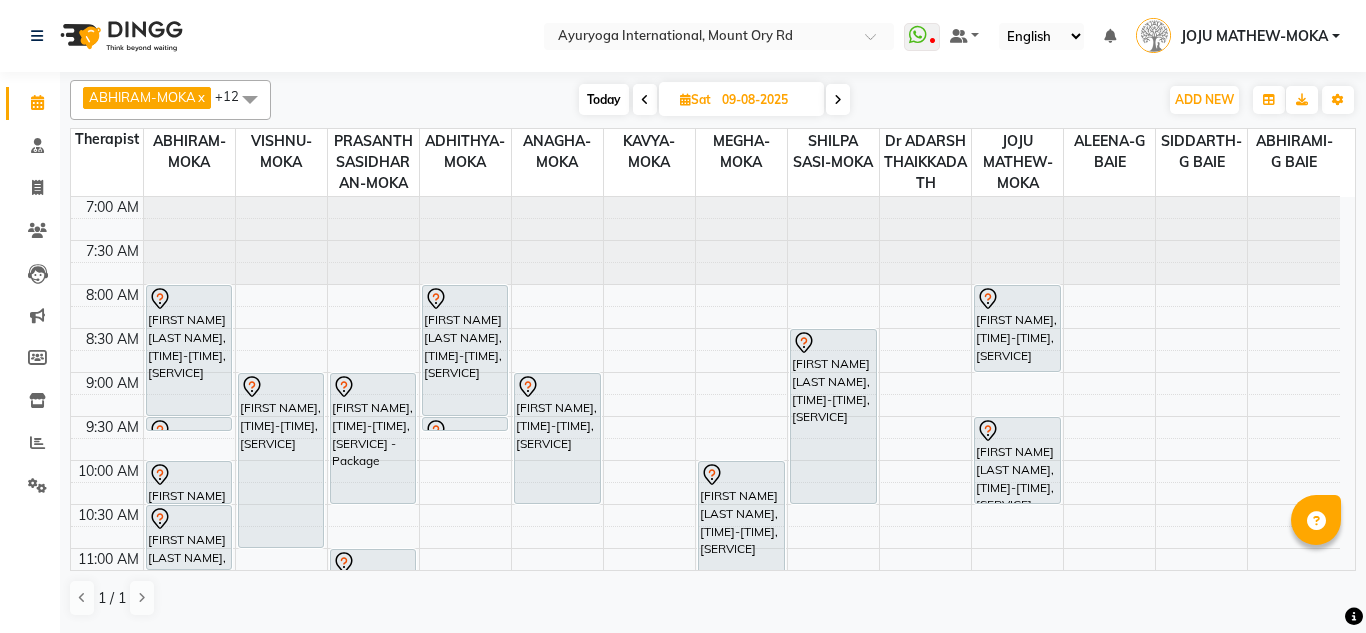 click on "Today  Sat 09-08-2025" at bounding box center (714, 100) 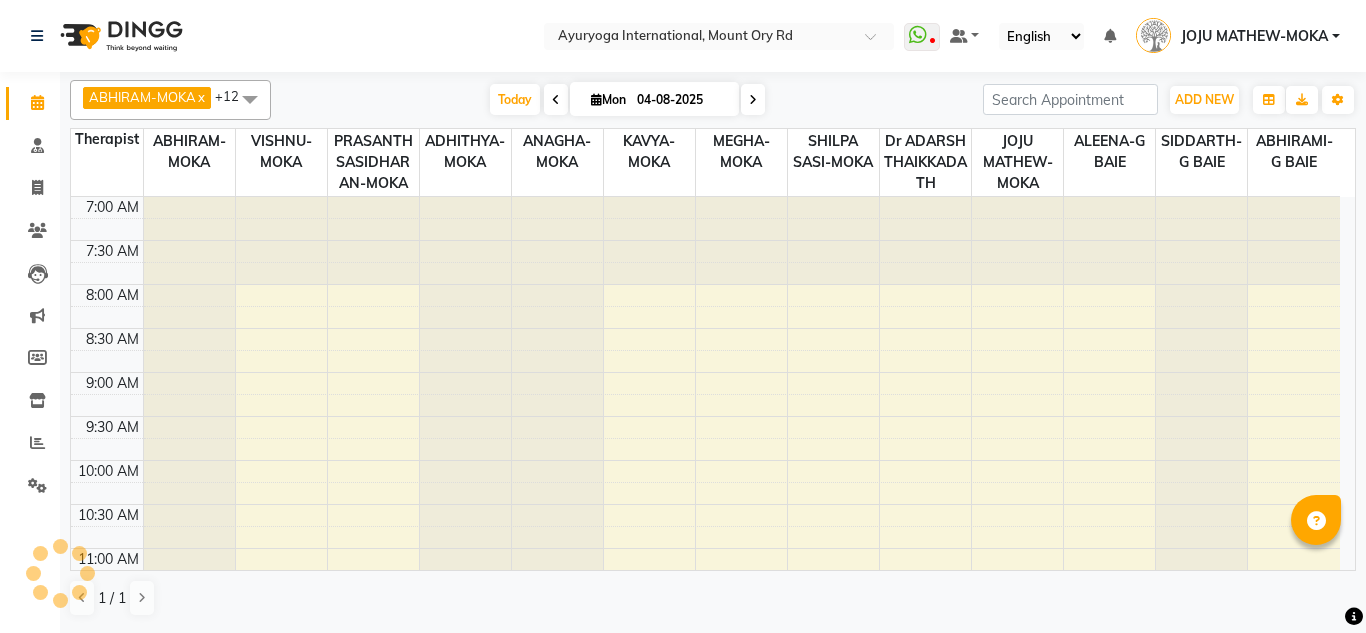 scroll, scrollTop: 858, scrollLeft: 0, axis: vertical 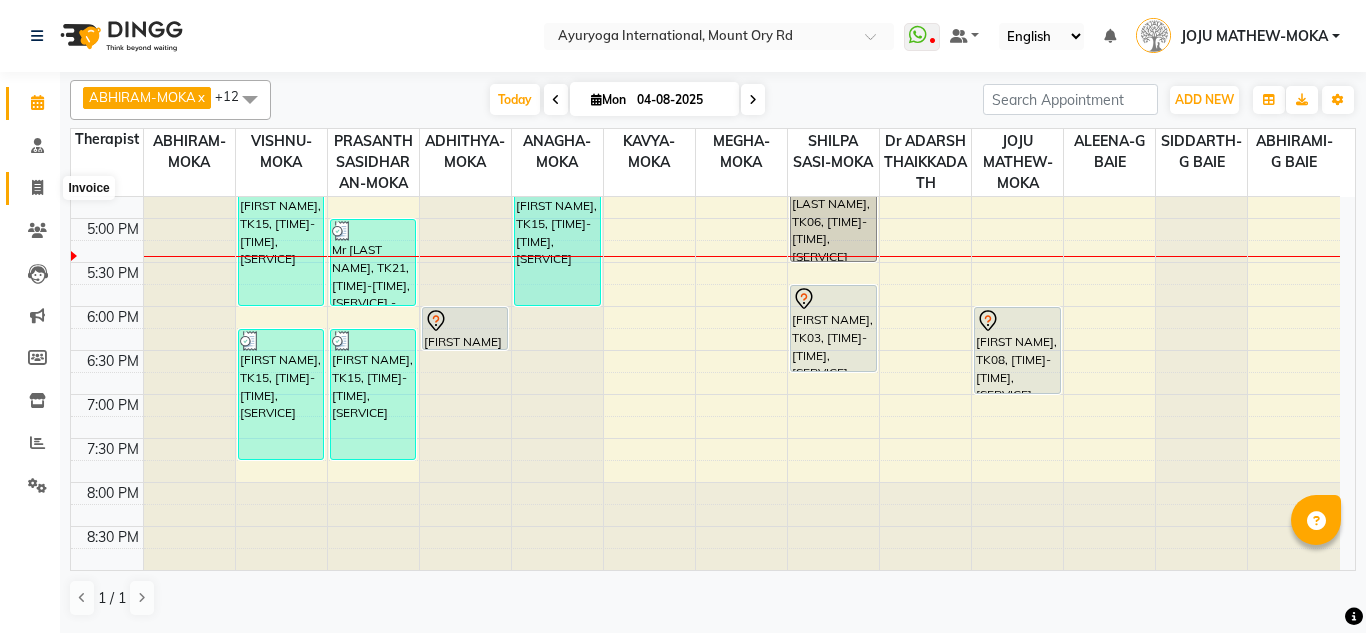 click 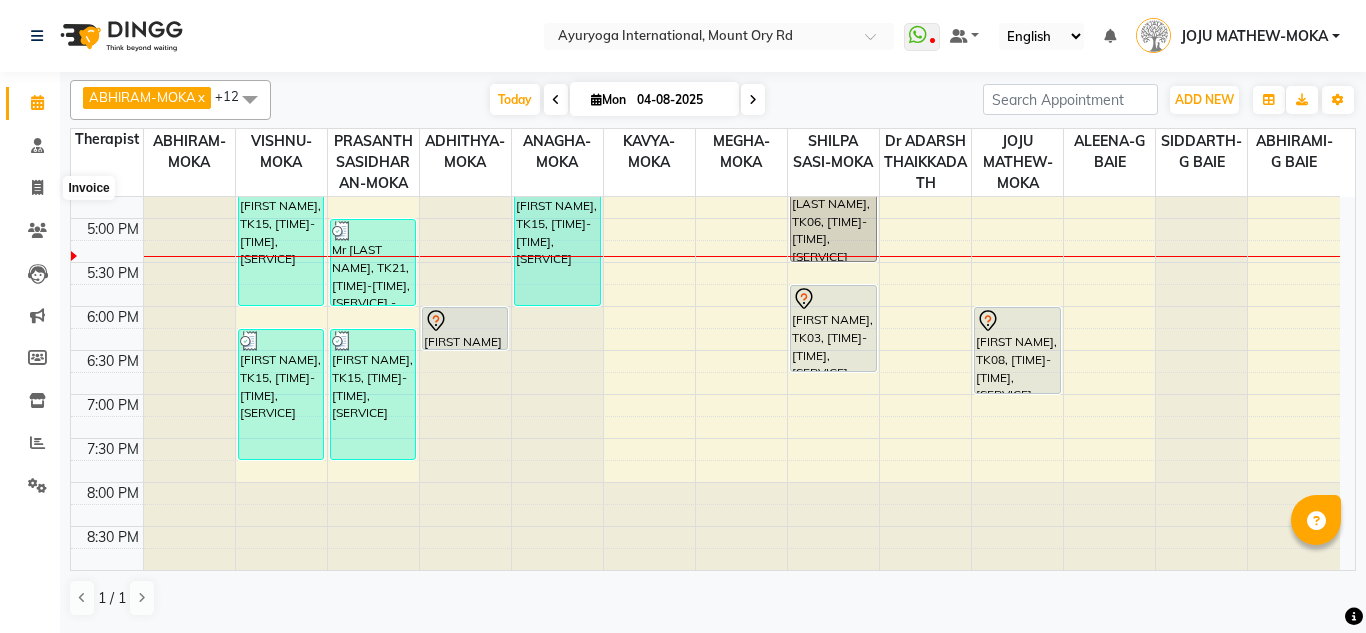 select on "service" 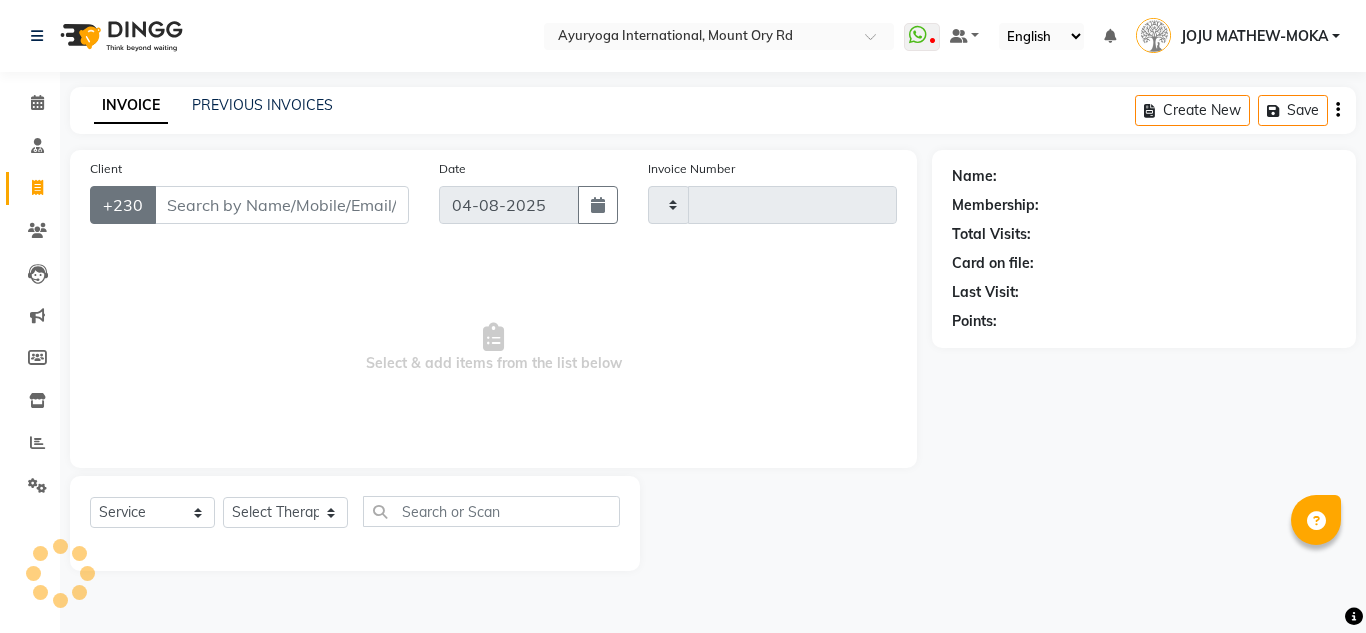 type on "4275" 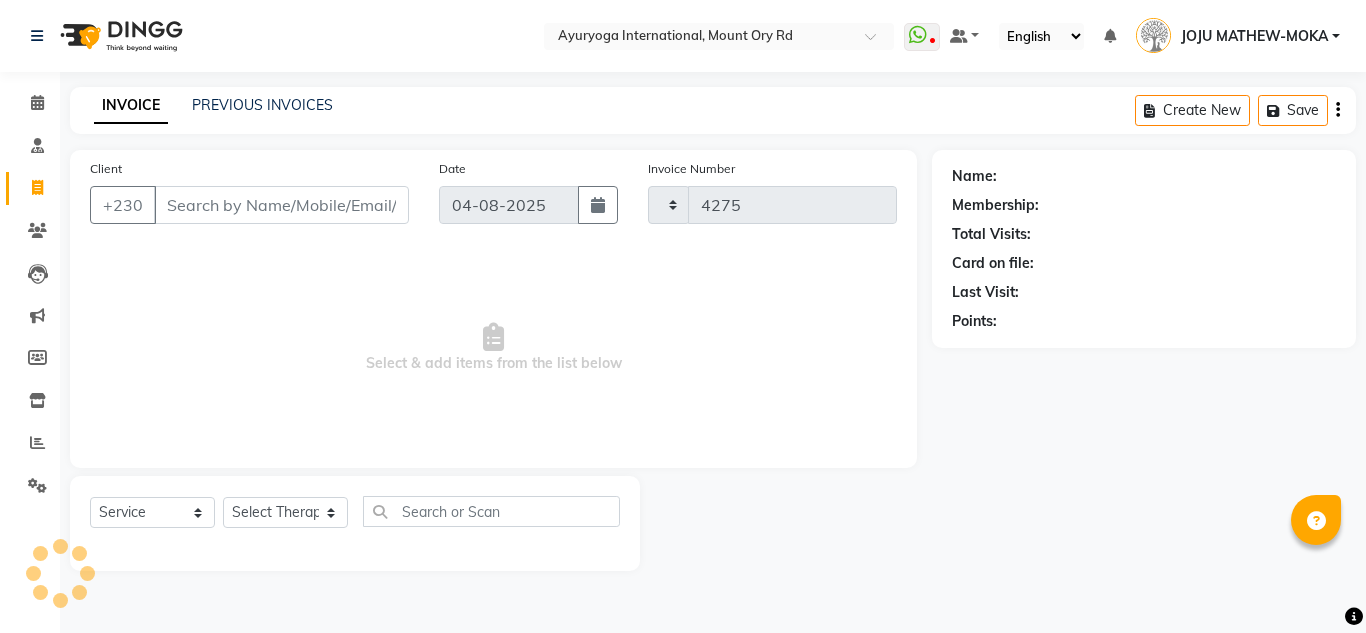 select on "730" 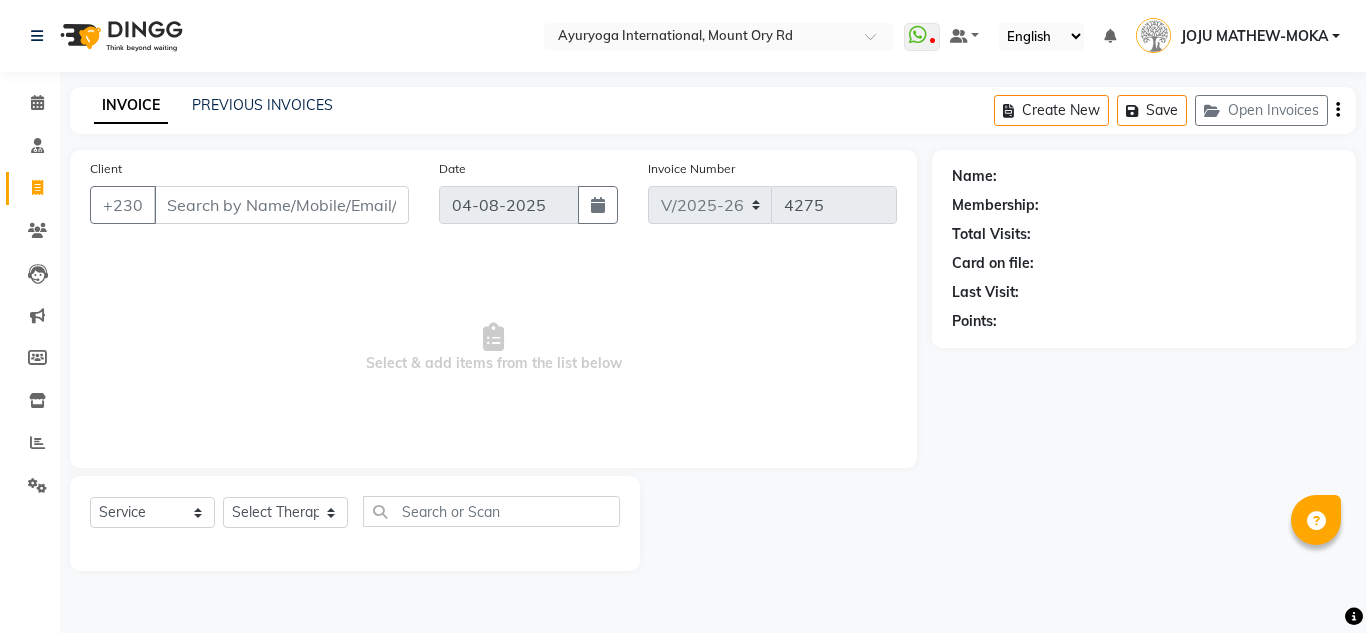 click on "Client" at bounding box center [281, 205] 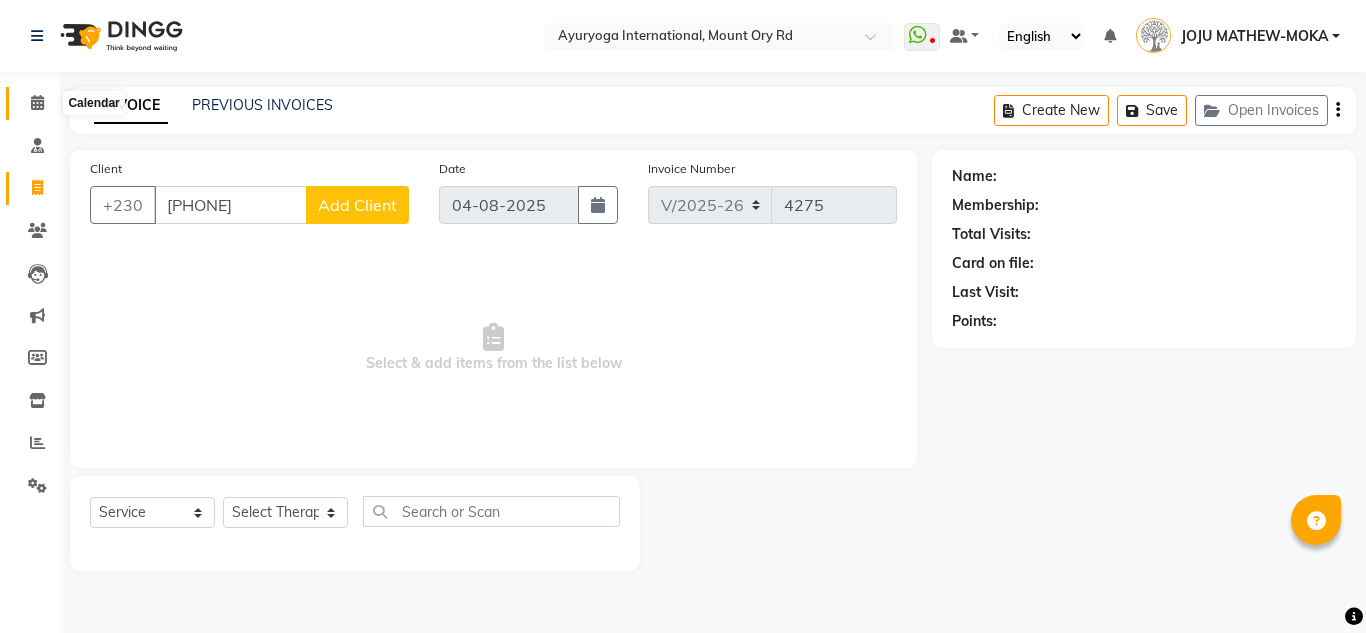 type on "57720332" 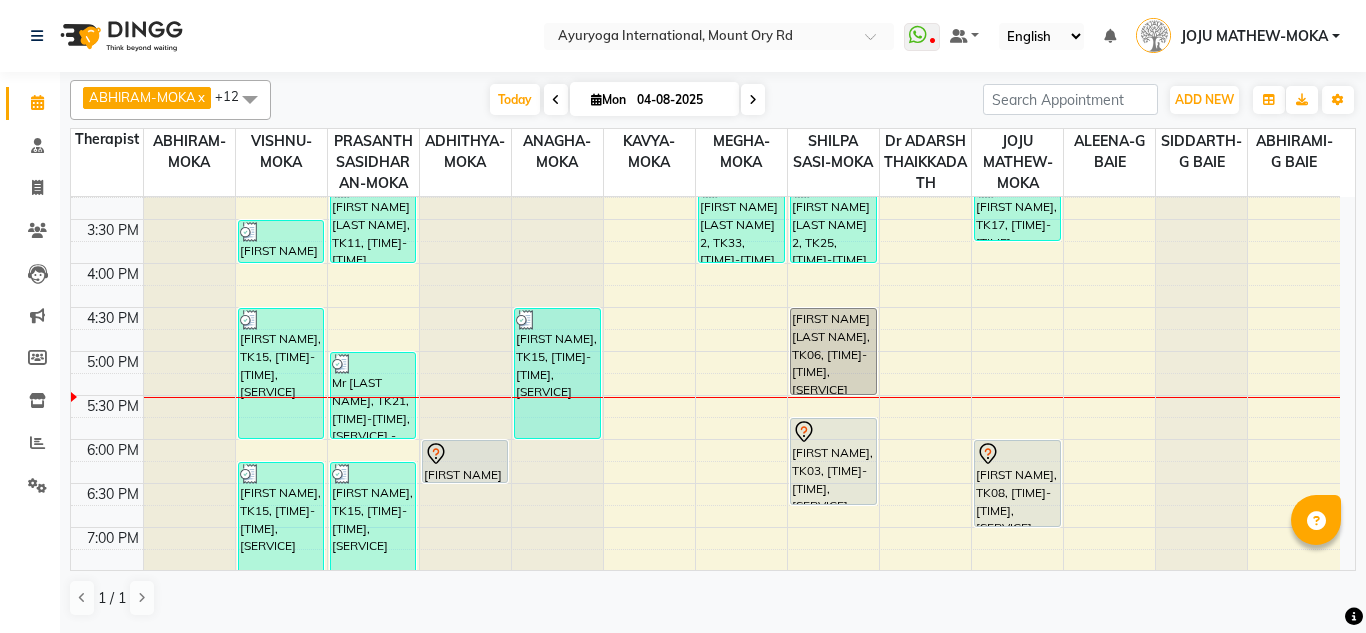 scroll, scrollTop: 800, scrollLeft: 0, axis: vertical 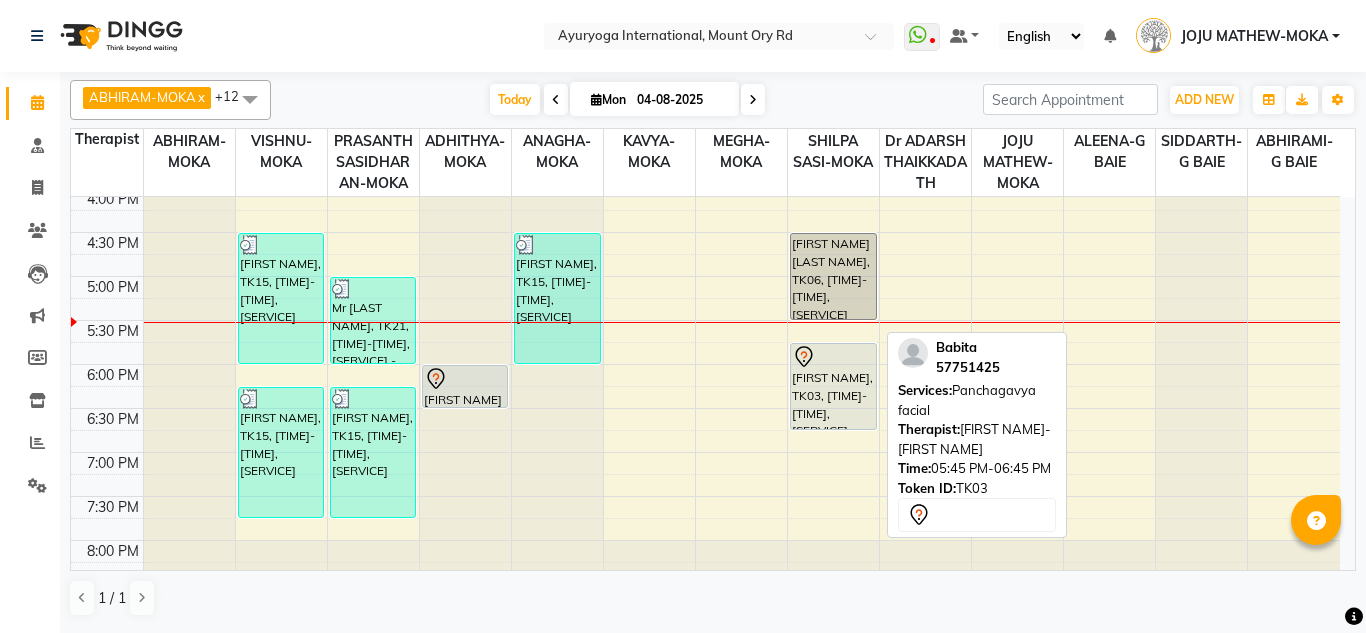 click on "Babita, TK03, 05:45 PM-06:45 PM, Panchagavya facial" at bounding box center (833, 386) 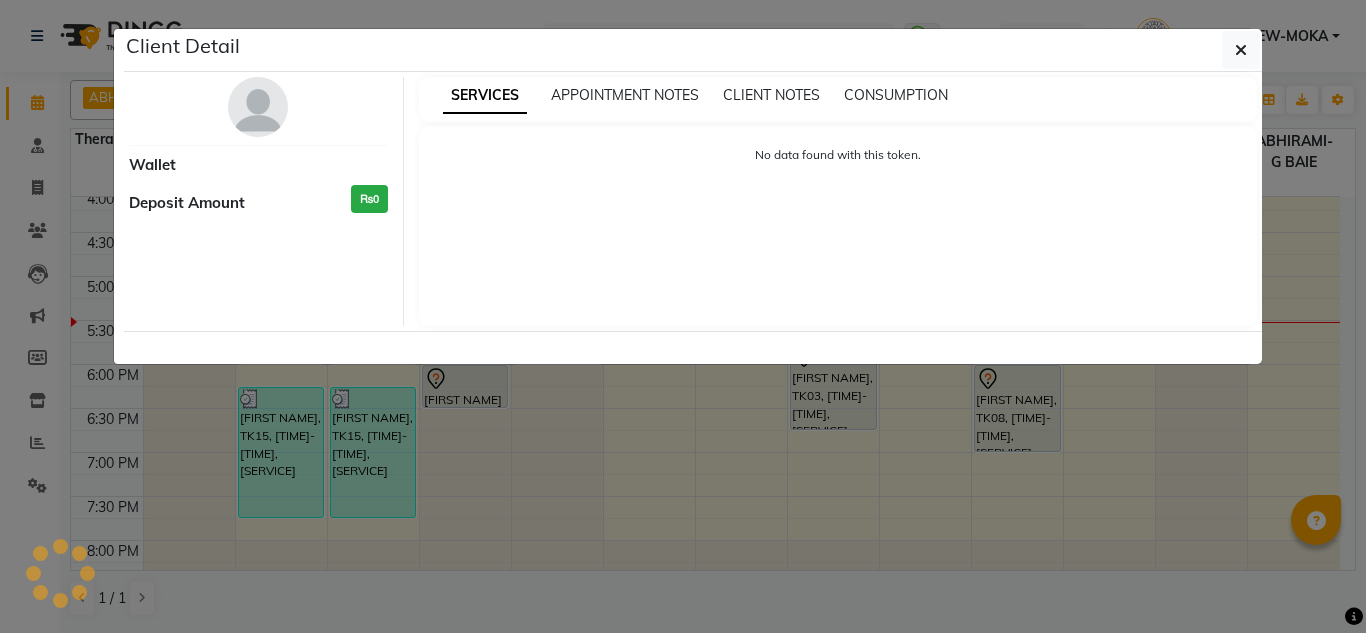 select on "7" 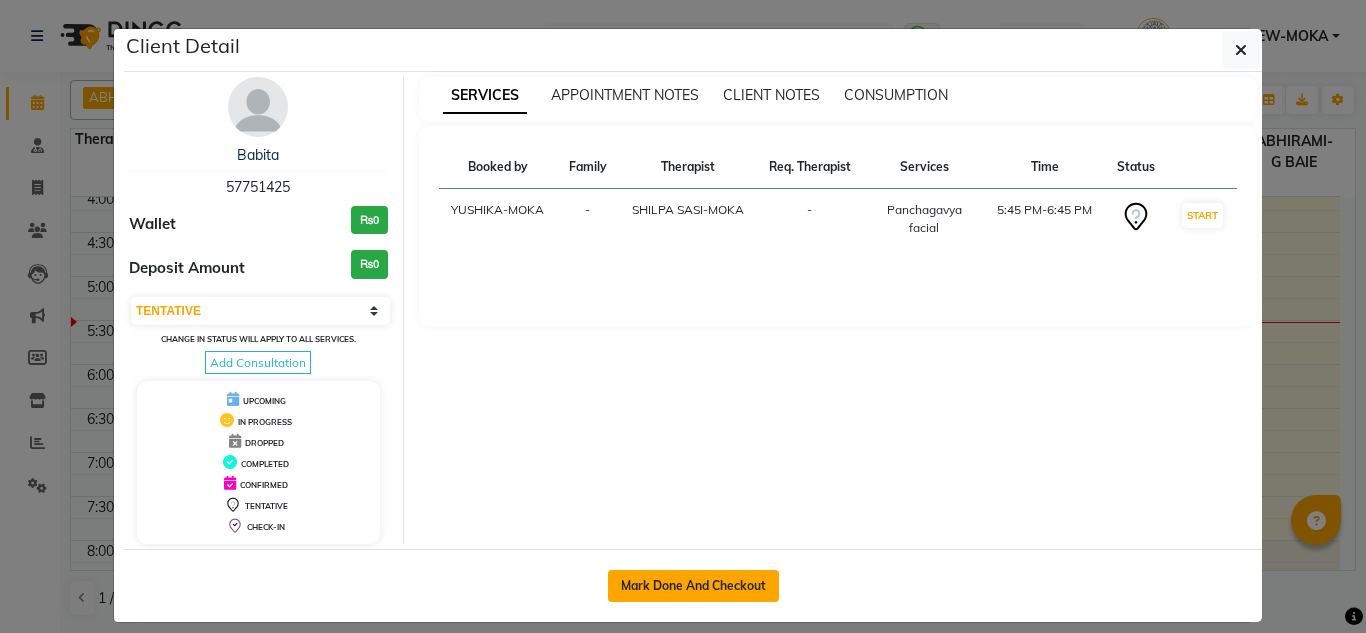 click on "Mark Done And Checkout" 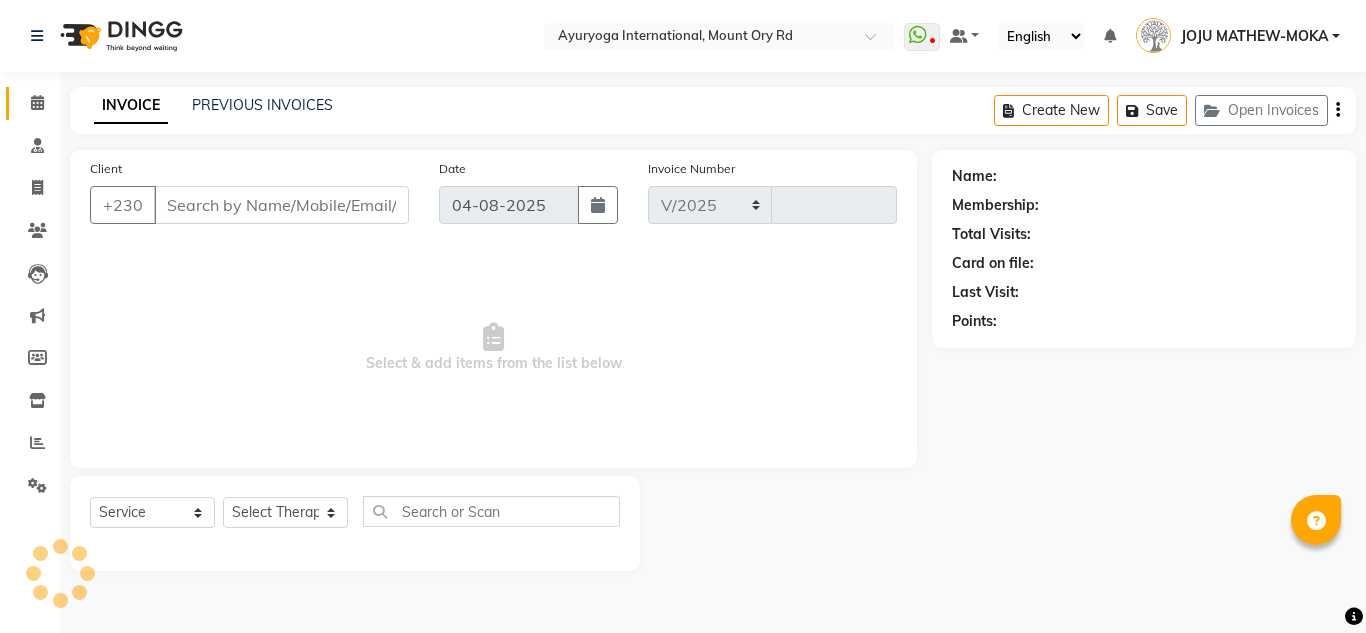 select on "730" 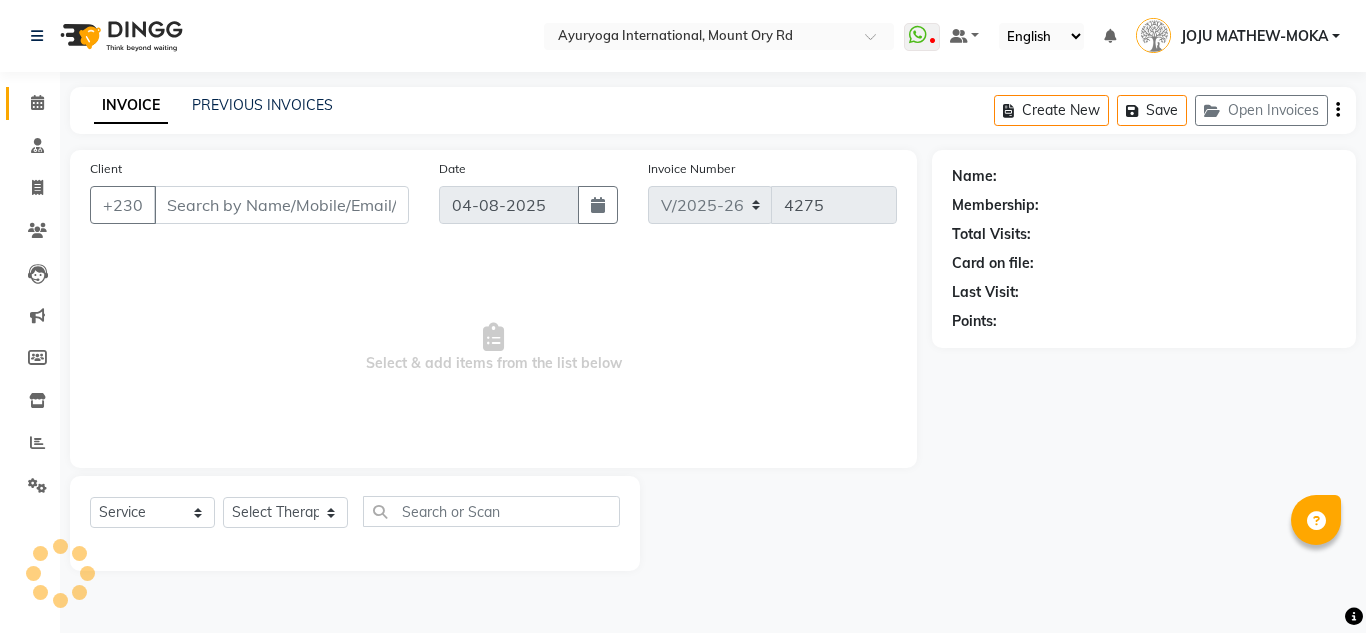 type on "57751425" 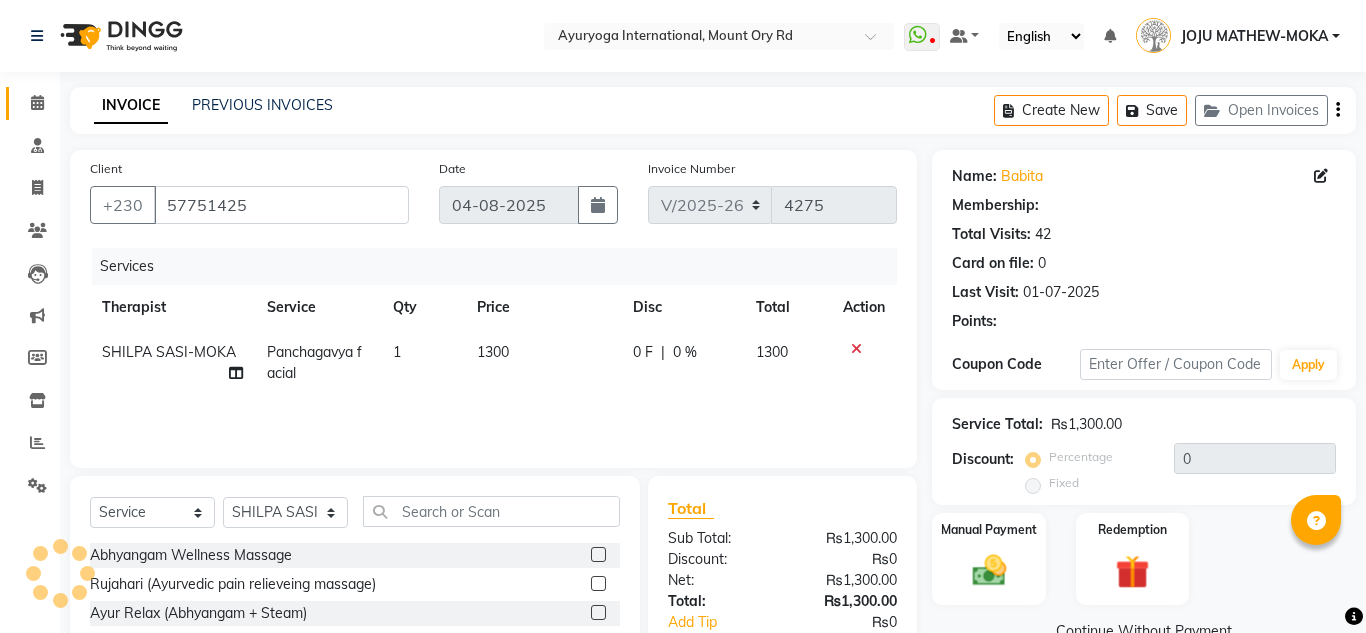 select on "1: Object" 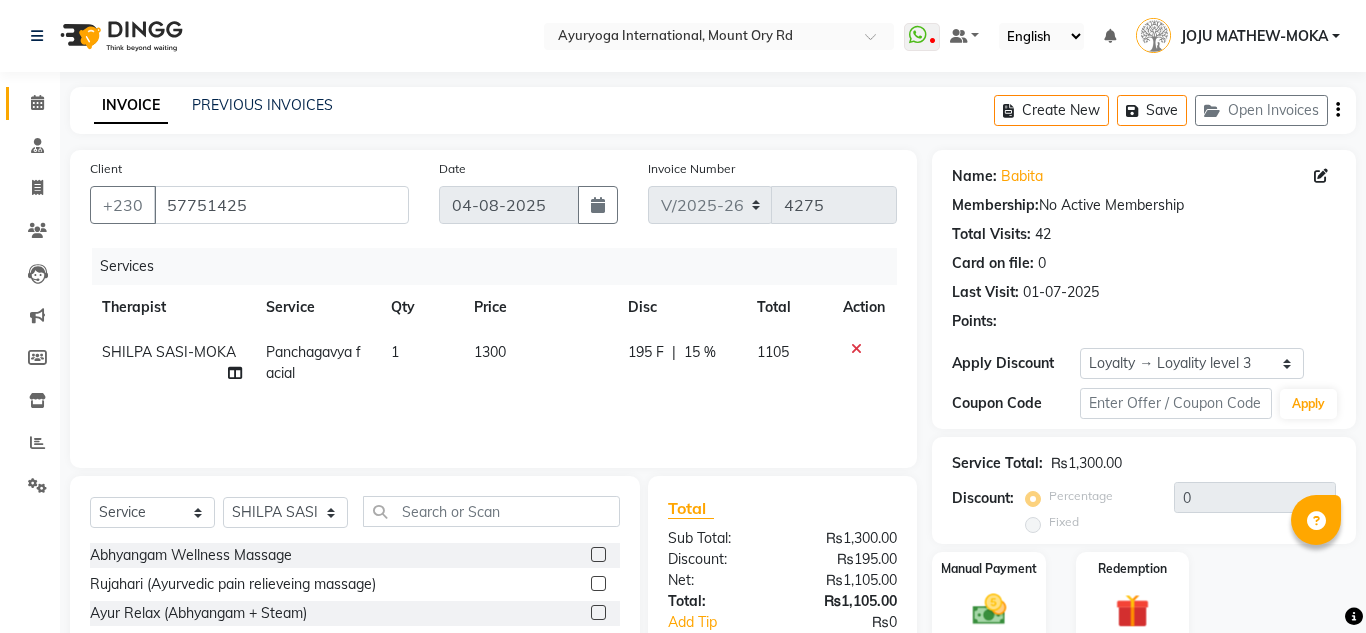 type on "15" 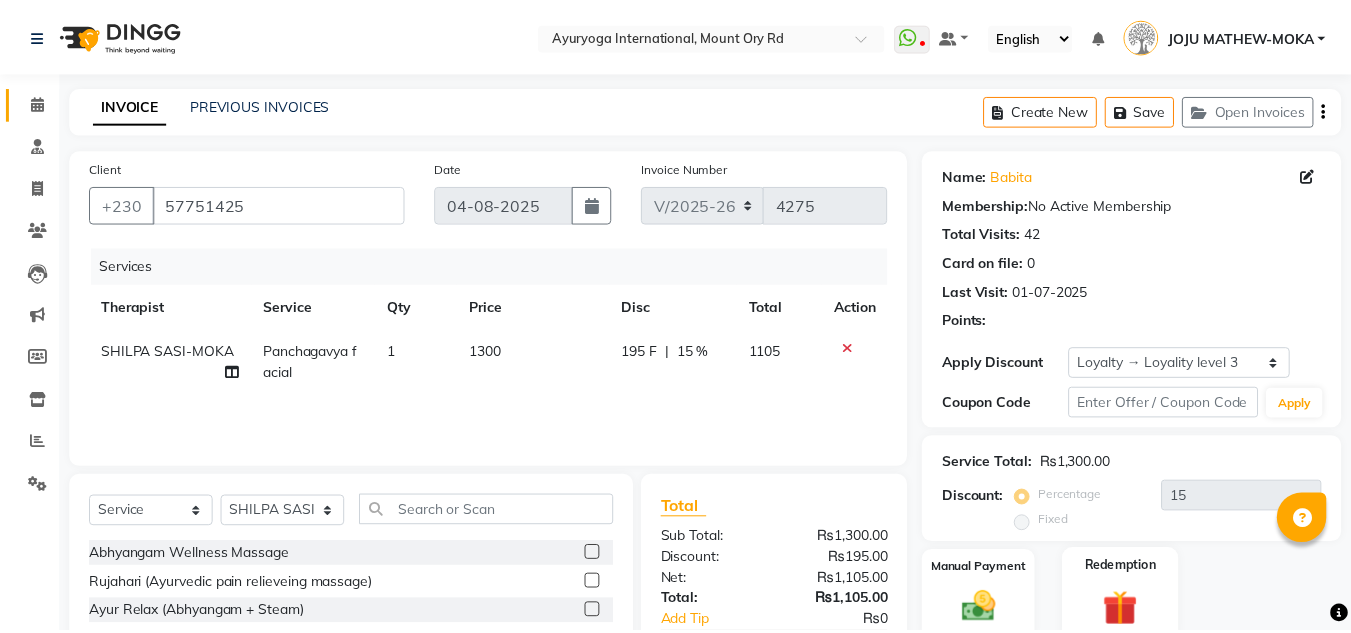 scroll, scrollTop: 168, scrollLeft: 0, axis: vertical 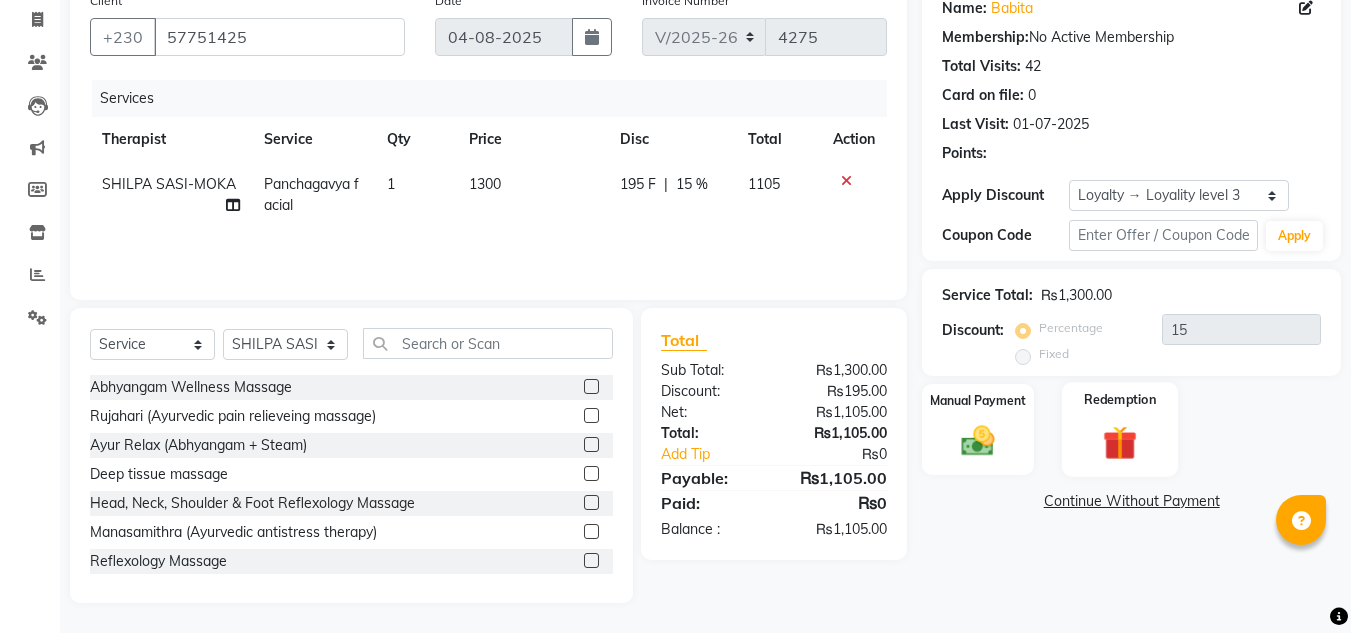 click on "Redemption" 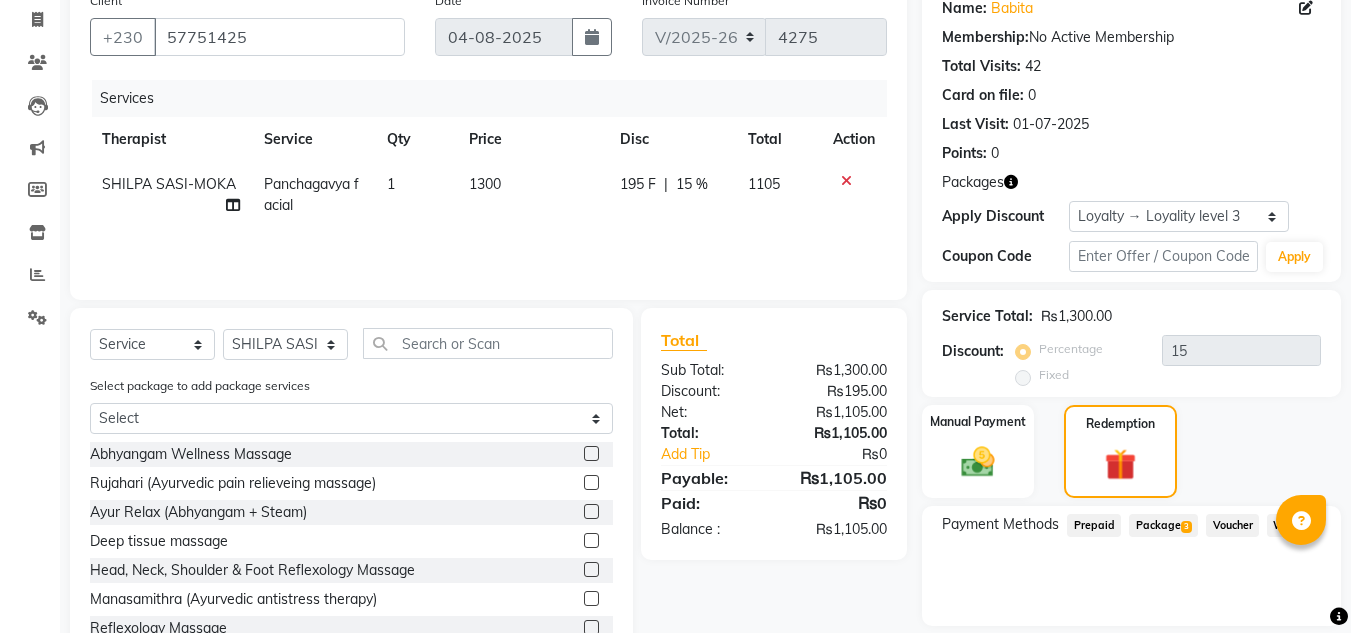 click on "Package  3" 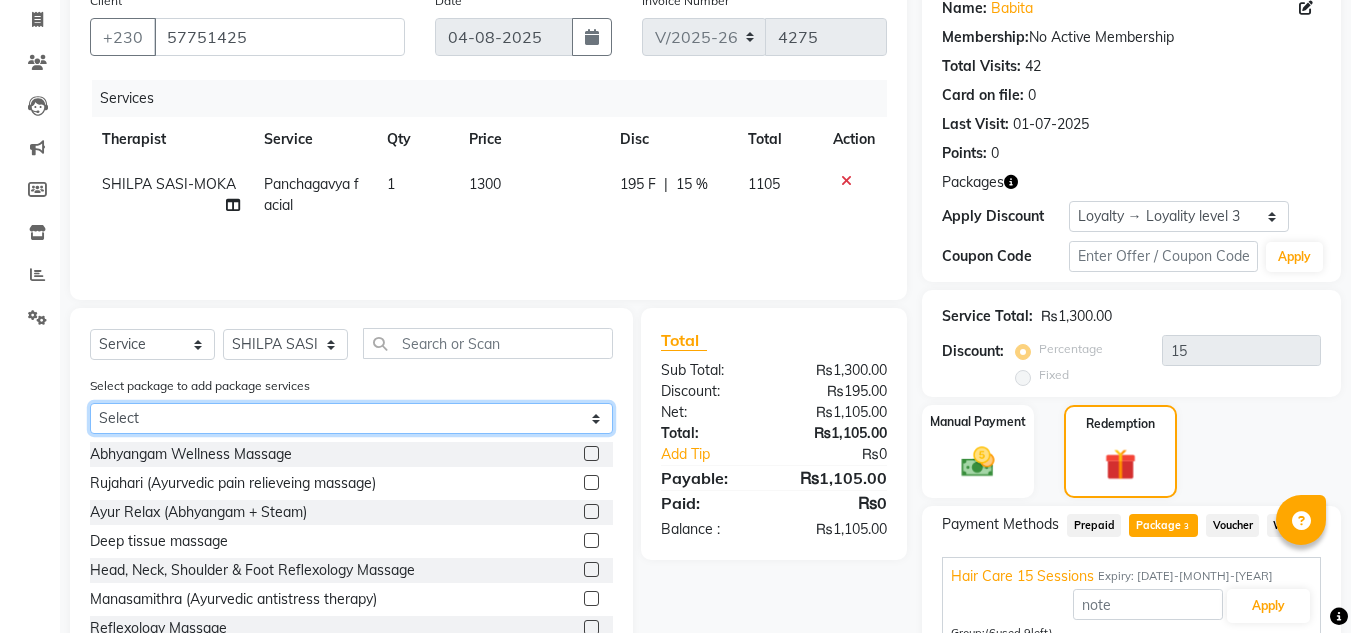 click on "Select Hair Care 15 Sessions Ala-Cart 13 SESSIONS Ala-Cart 13 SESSIONS" 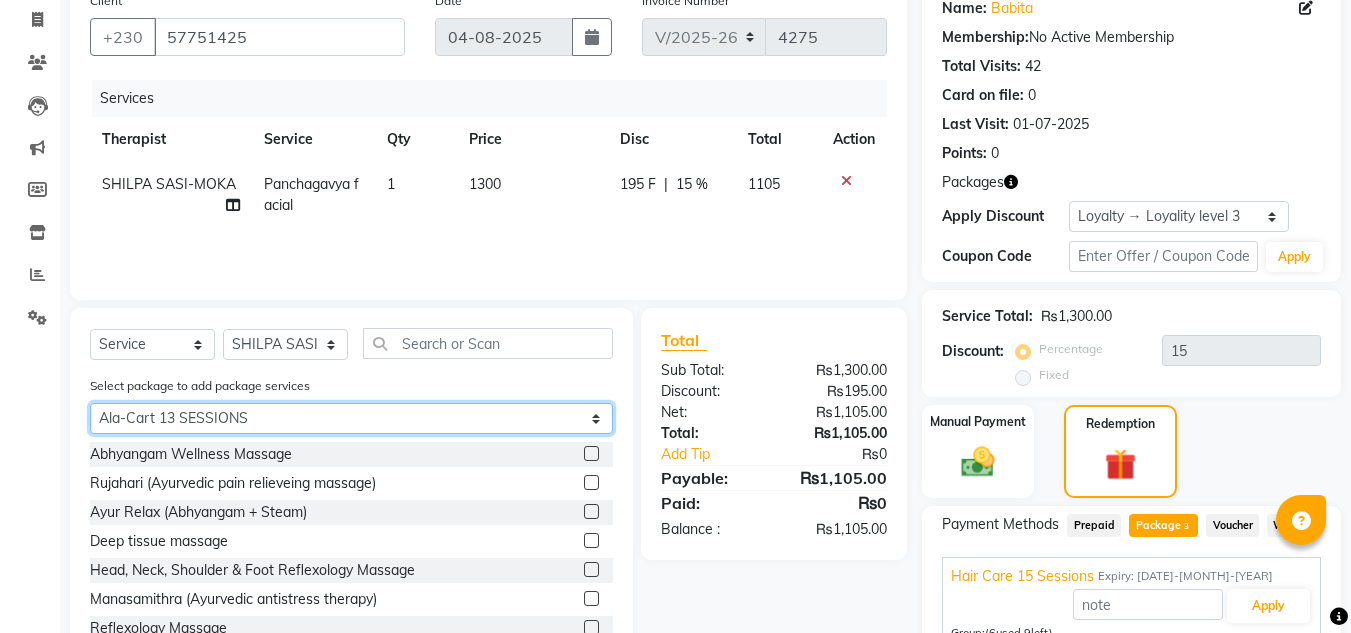 click on "Select Hair Care 15 Sessions Ala-Cart 13 SESSIONS Ala-Cart 13 SESSIONS" 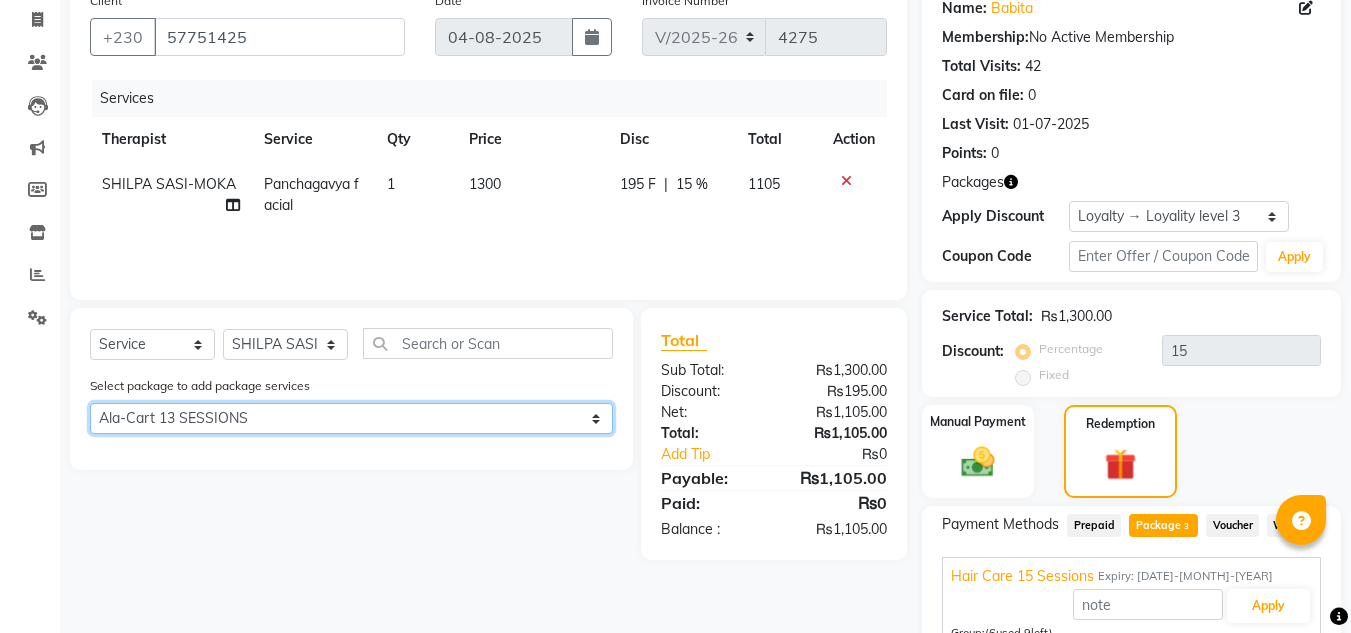 click on "Select Hair Care 15 Sessions Ala-Cart 13 SESSIONS Ala-Cart 13 SESSIONS" 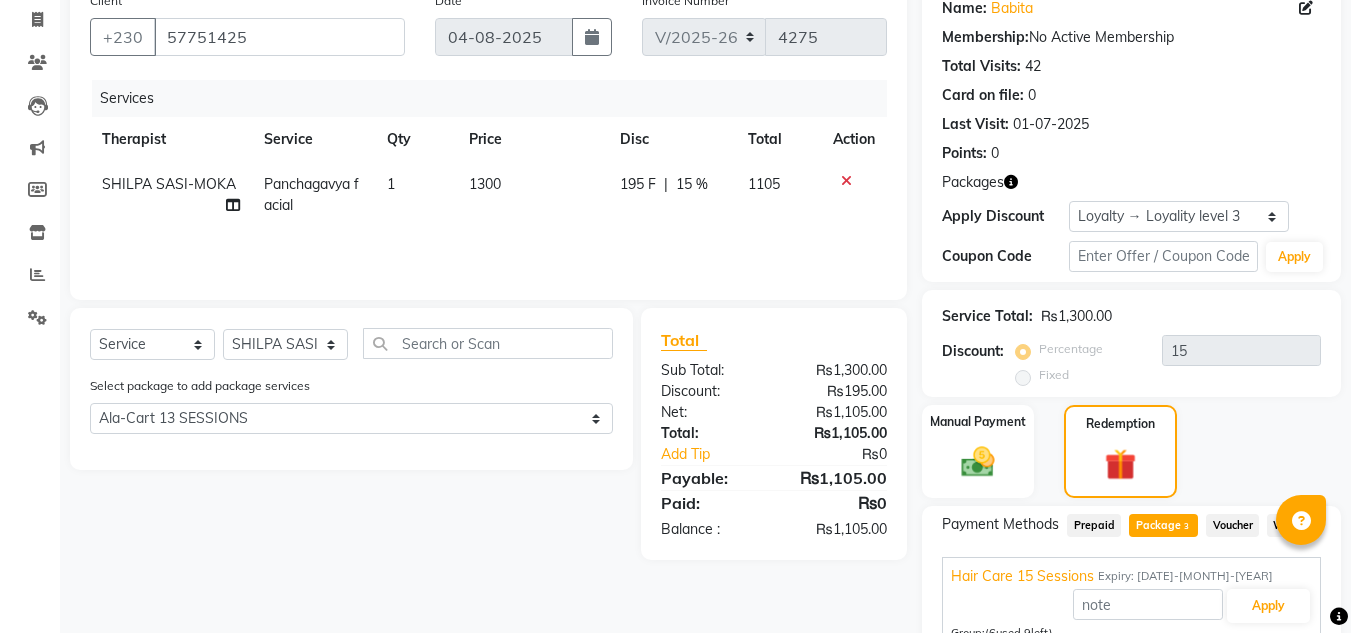 click on "Panchagavya facial" 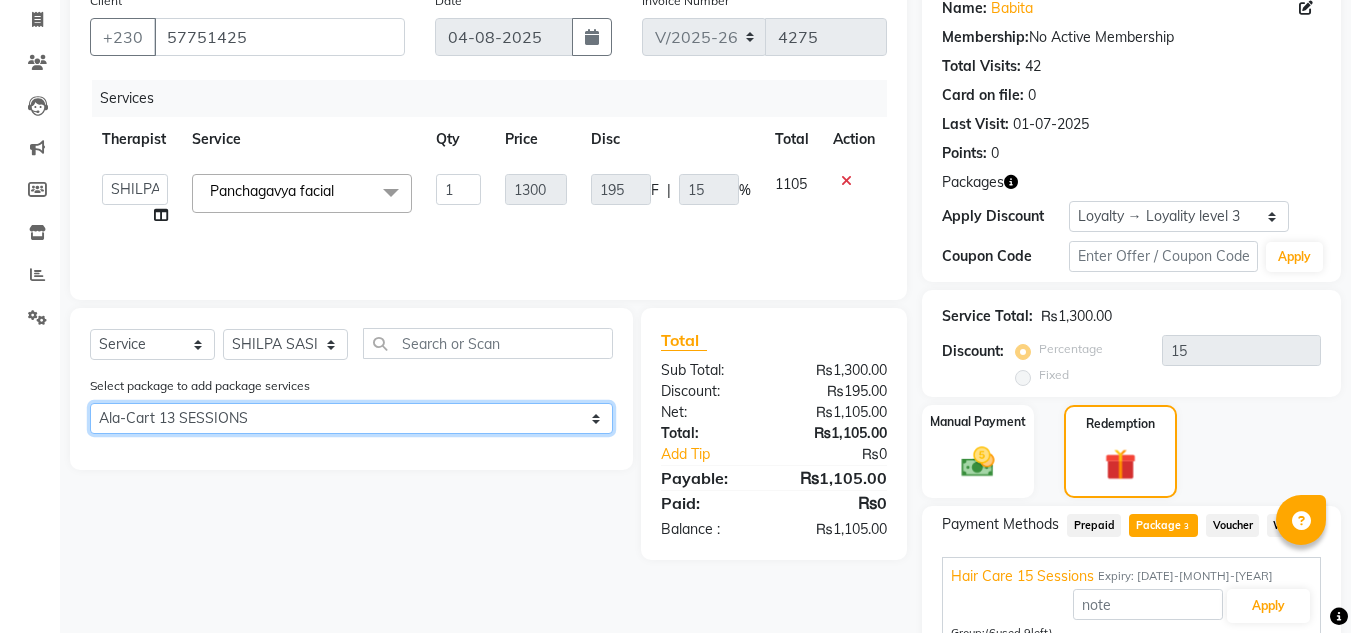 click on "Select Hair Care 15 Sessions Ala-Cart 13 SESSIONS Ala-Cart 13 SESSIONS" 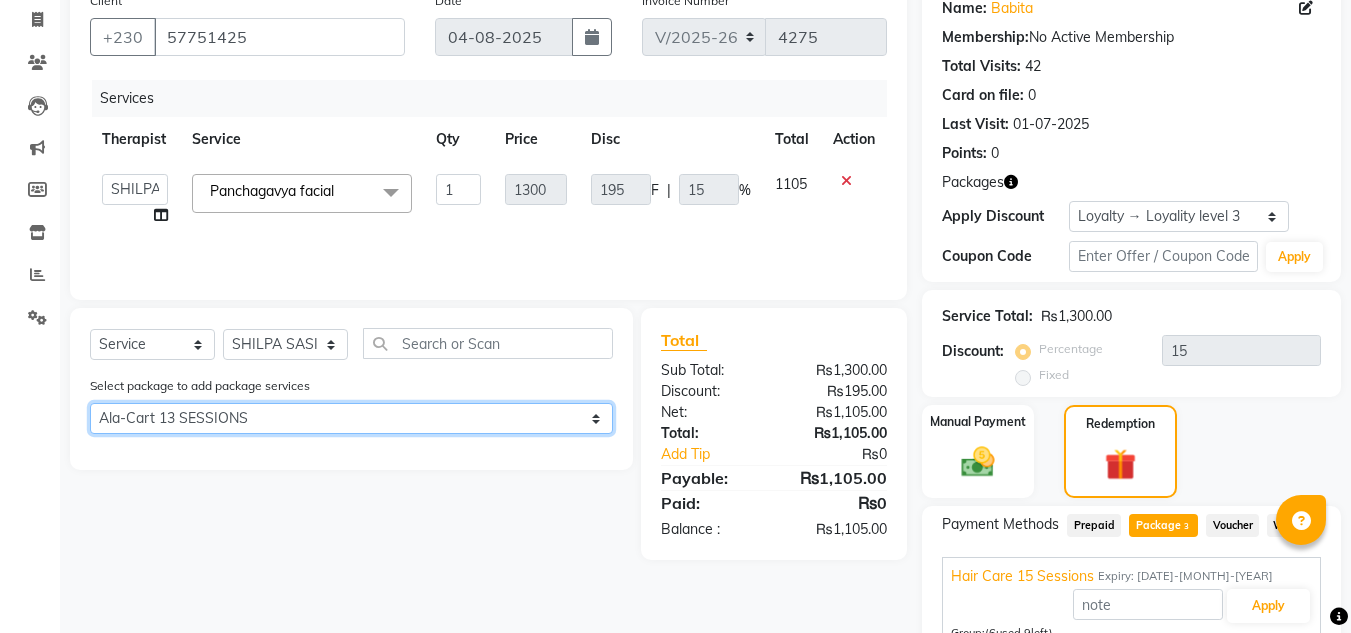 scroll, scrollTop: 368, scrollLeft: 0, axis: vertical 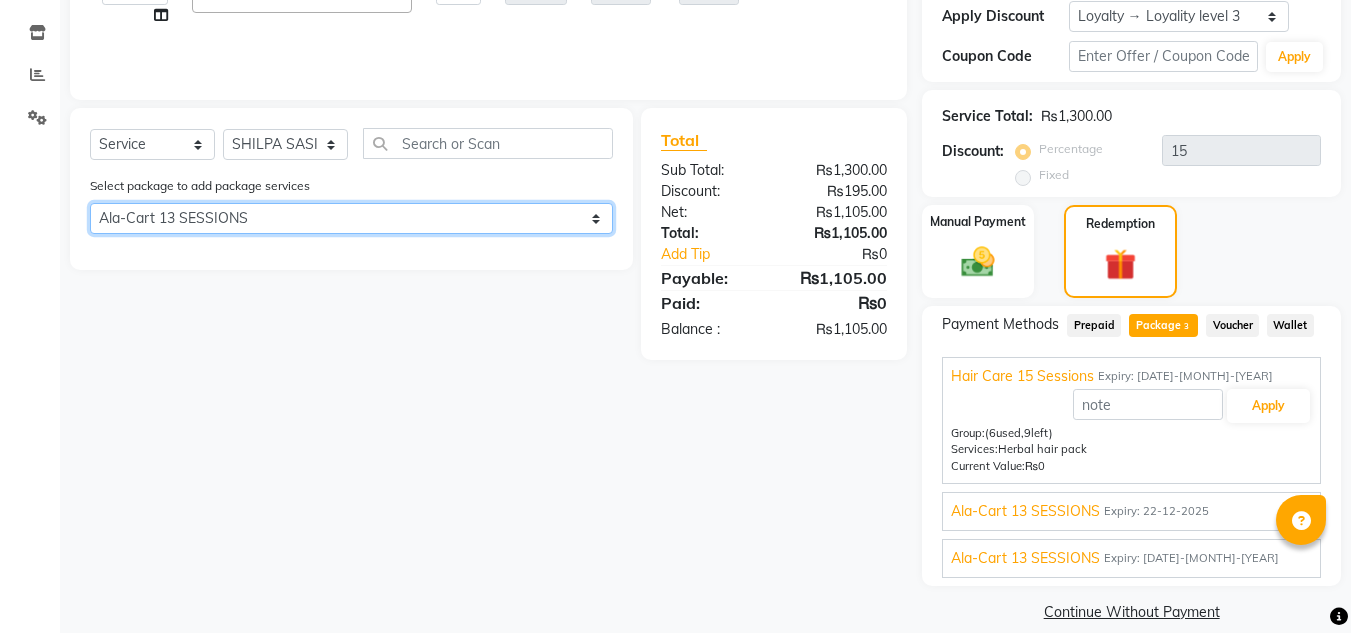 click on "Select Hair Care 15 Sessions Ala-Cart 13 SESSIONS Ala-Cart 13 SESSIONS" 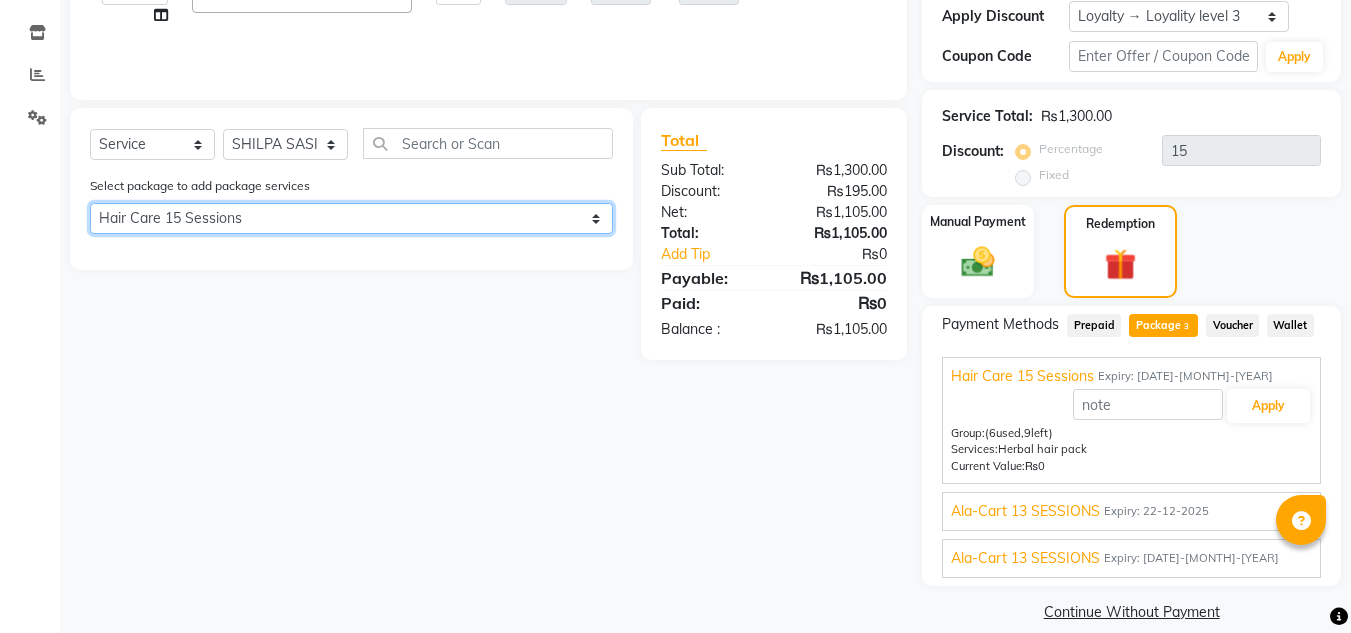 click on "Select Hair Care 15 Sessions Ala-Cart 13 SESSIONS Ala-Cart 13 SESSIONS" 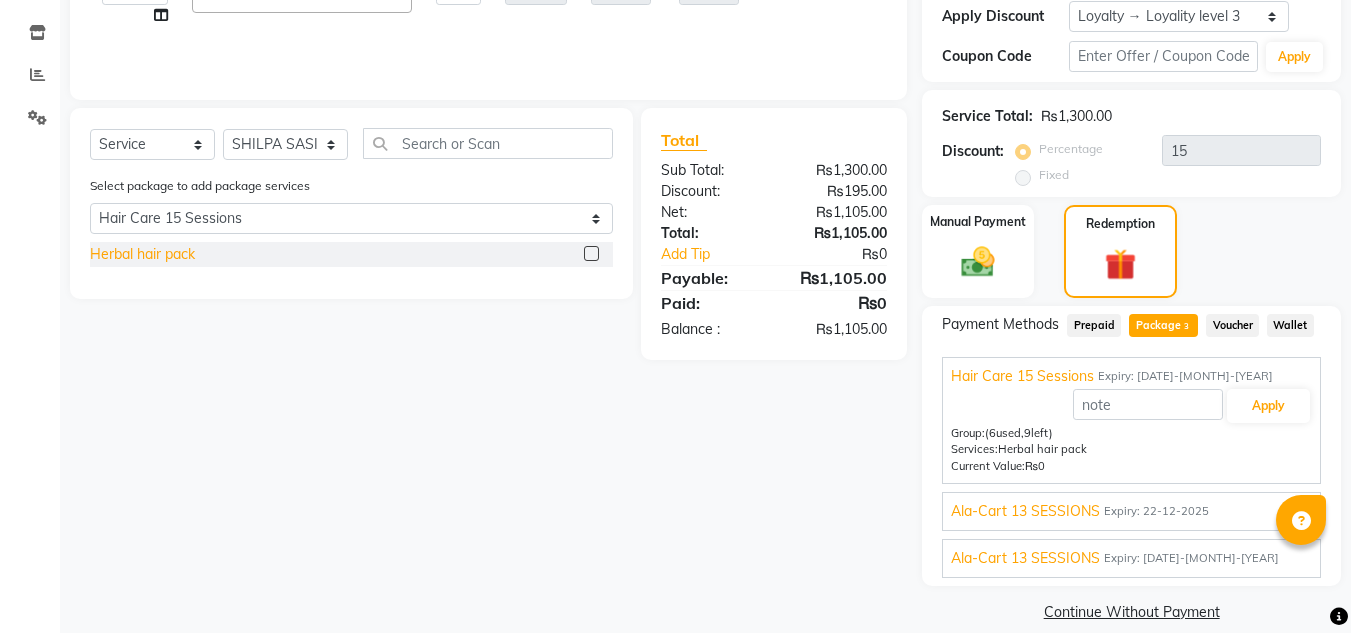 click on "Herbal hair pack" 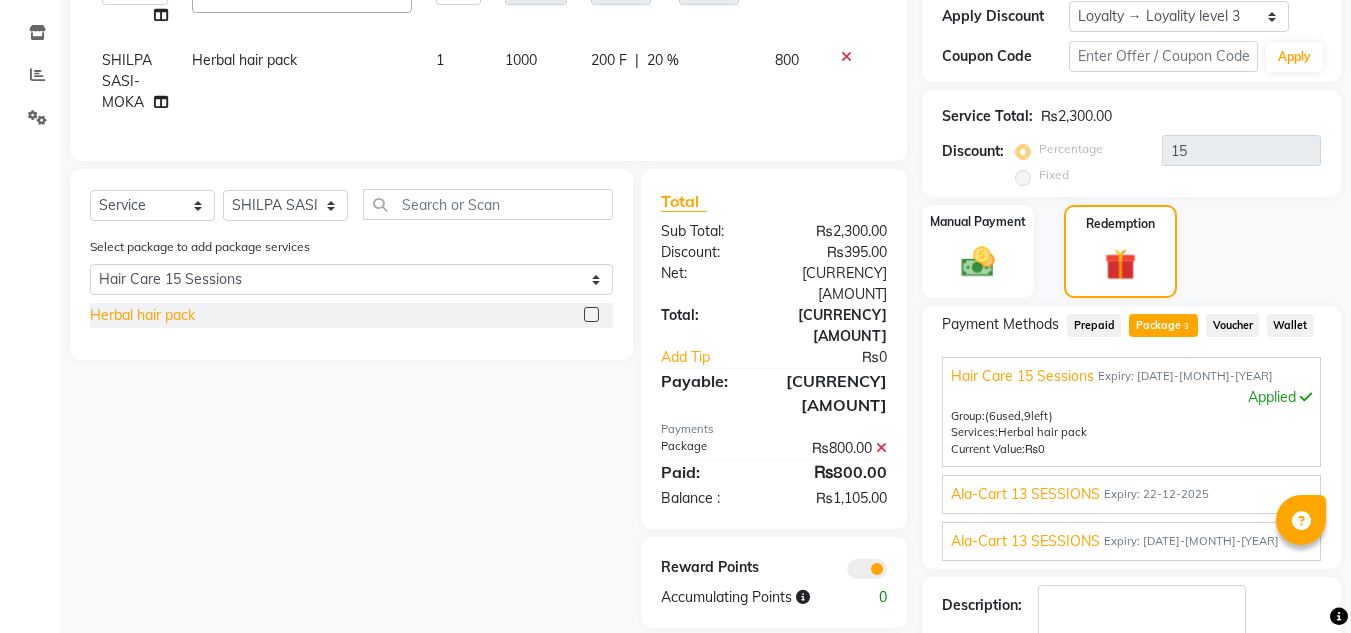 click on "Herbal hair pack" 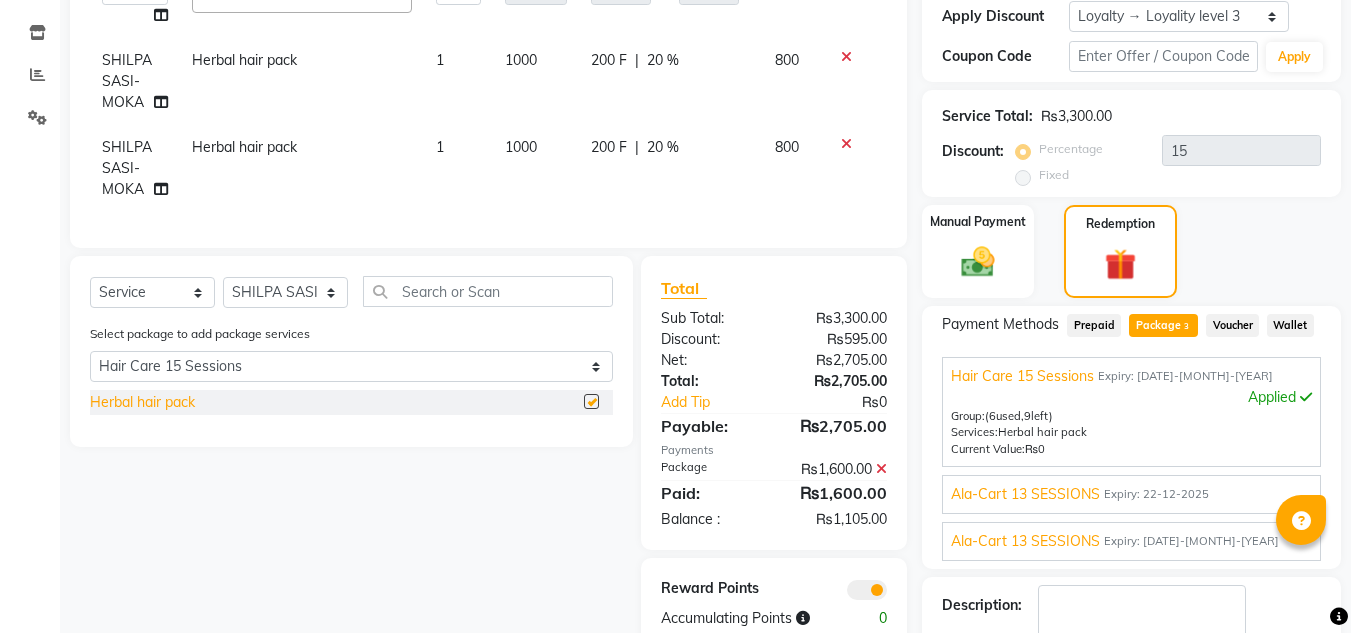checkbox on "false" 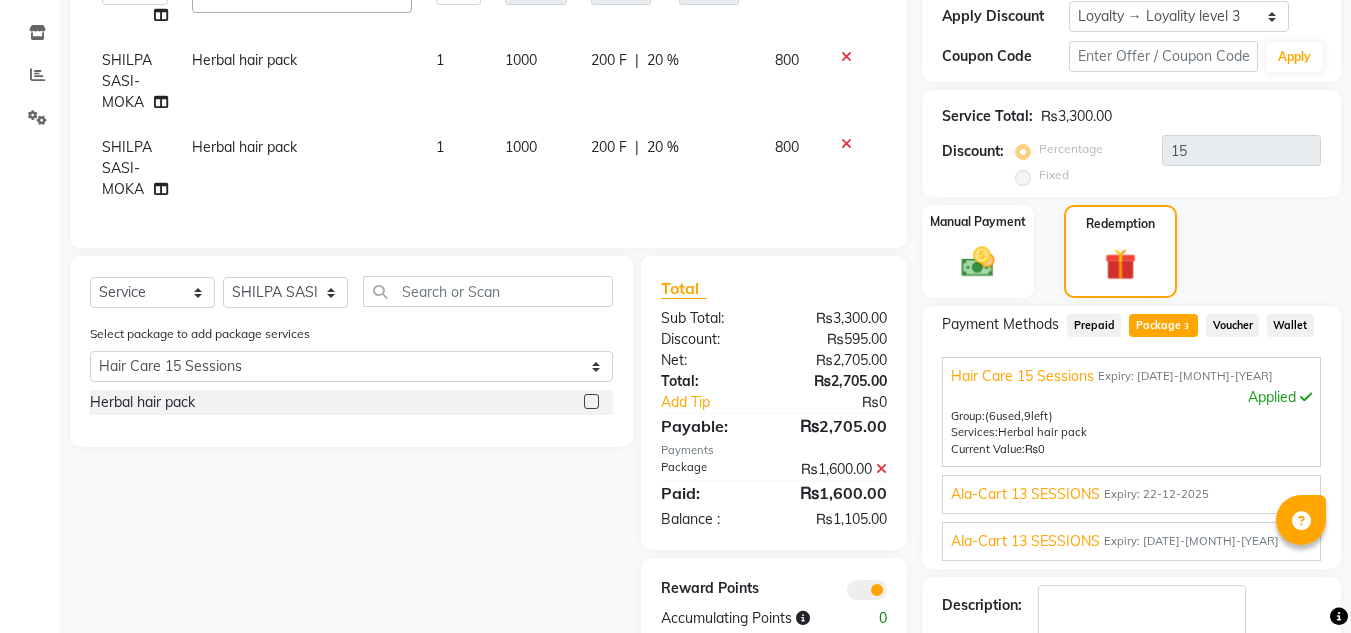 click 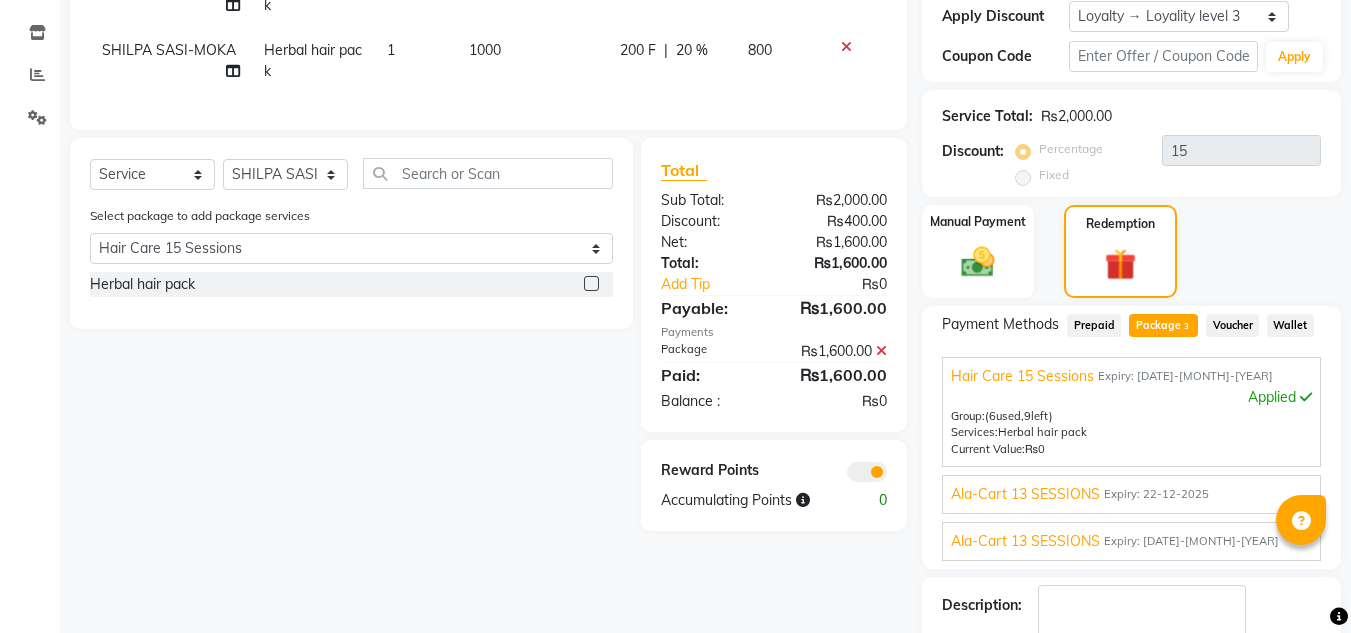 scroll, scrollTop: 68, scrollLeft: 0, axis: vertical 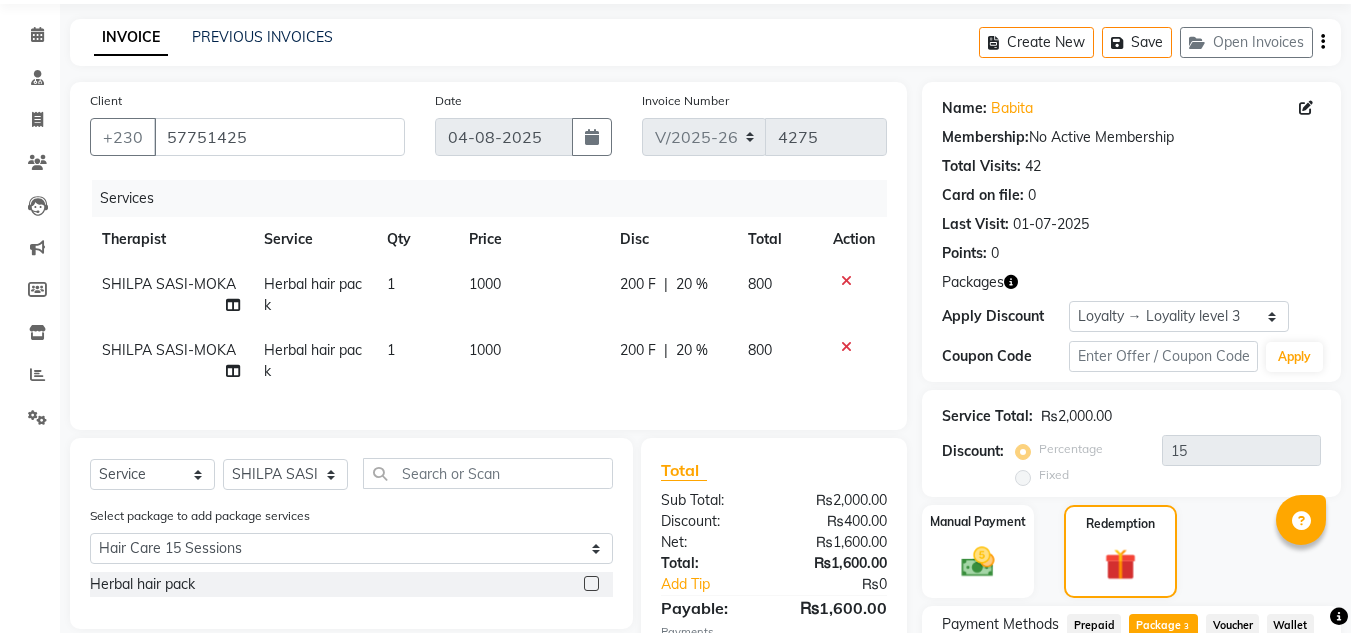 click on "Checkout" 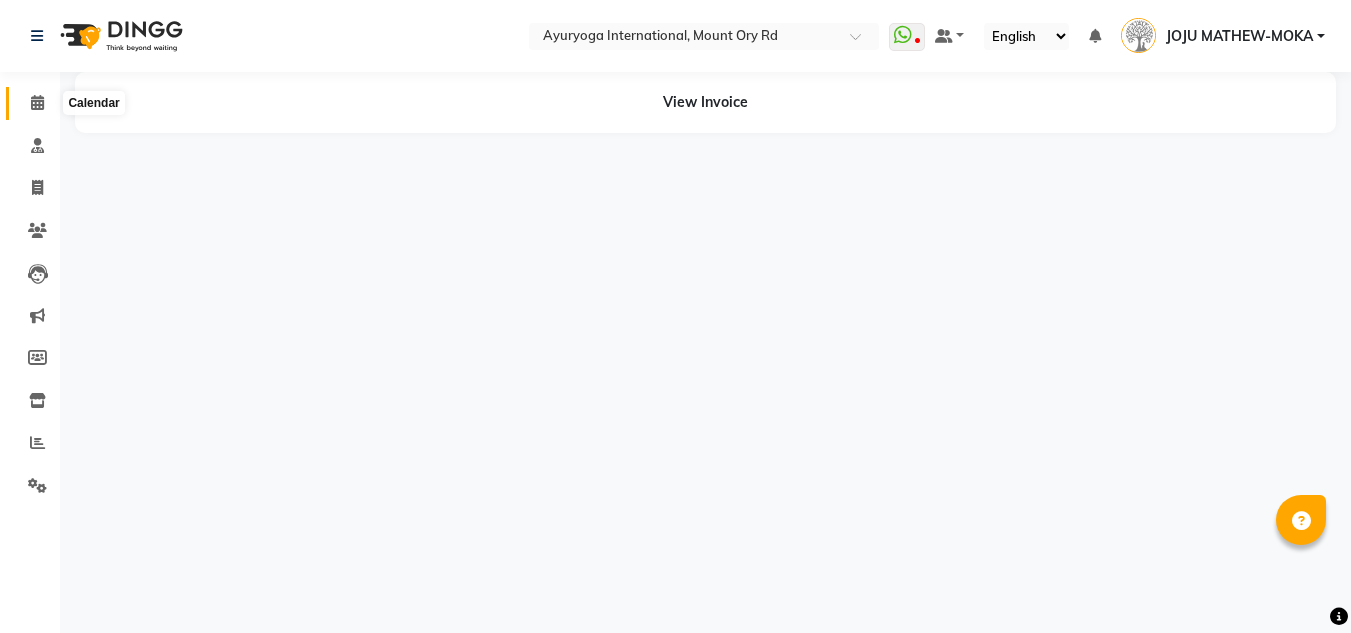 click 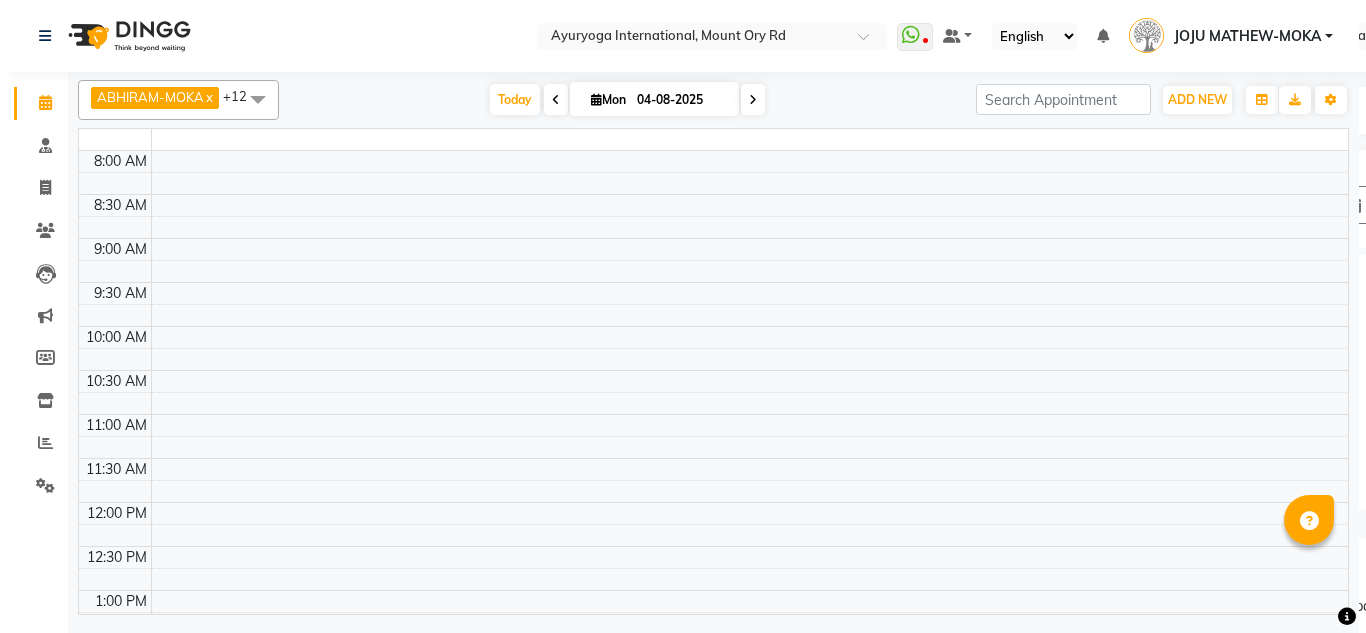 scroll, scrollTop: 0, scrollLeft: 0, axis: both 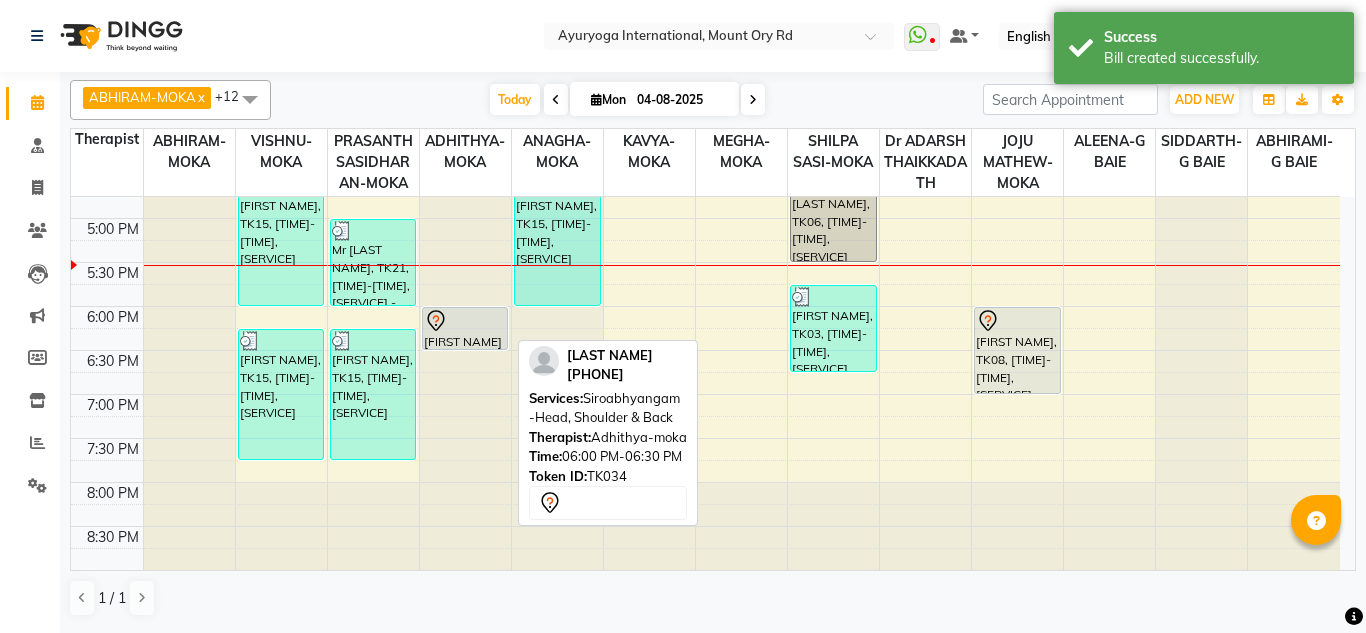 click on "[FIRST], TK34, 06:00 PM-06:30 PM, Siroabhyangam -Head, Shoulder & Back" at bounding box center (465, 328) 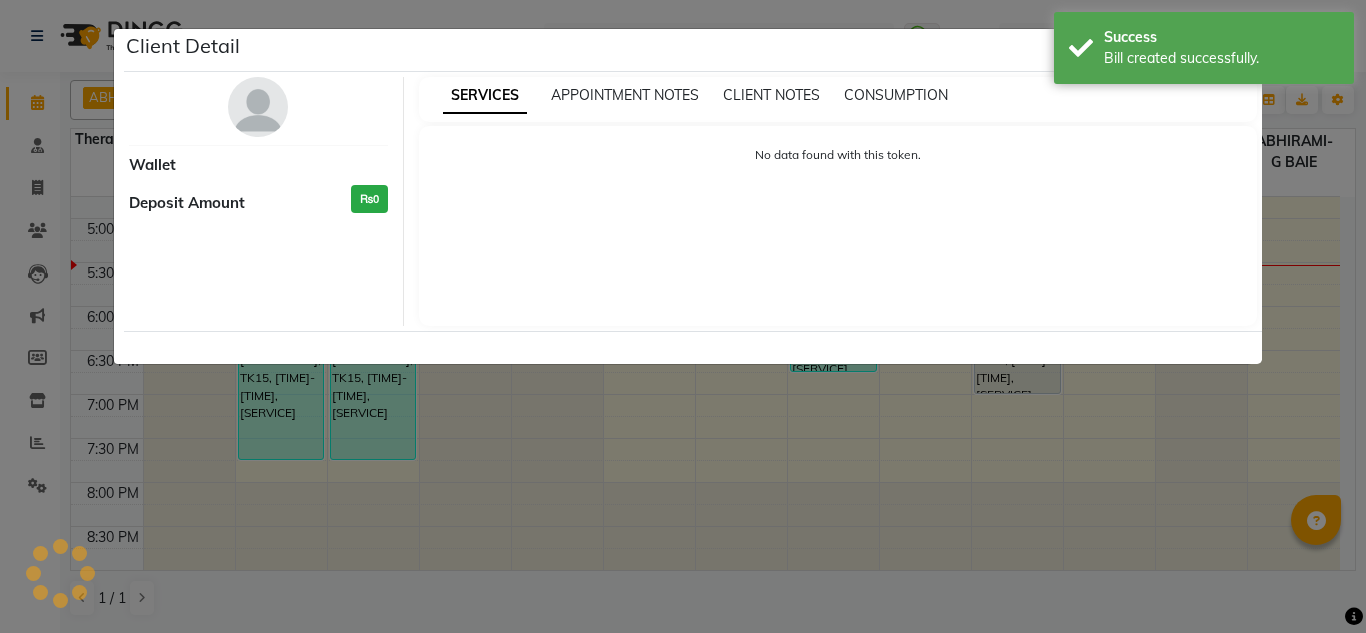 select on "7" 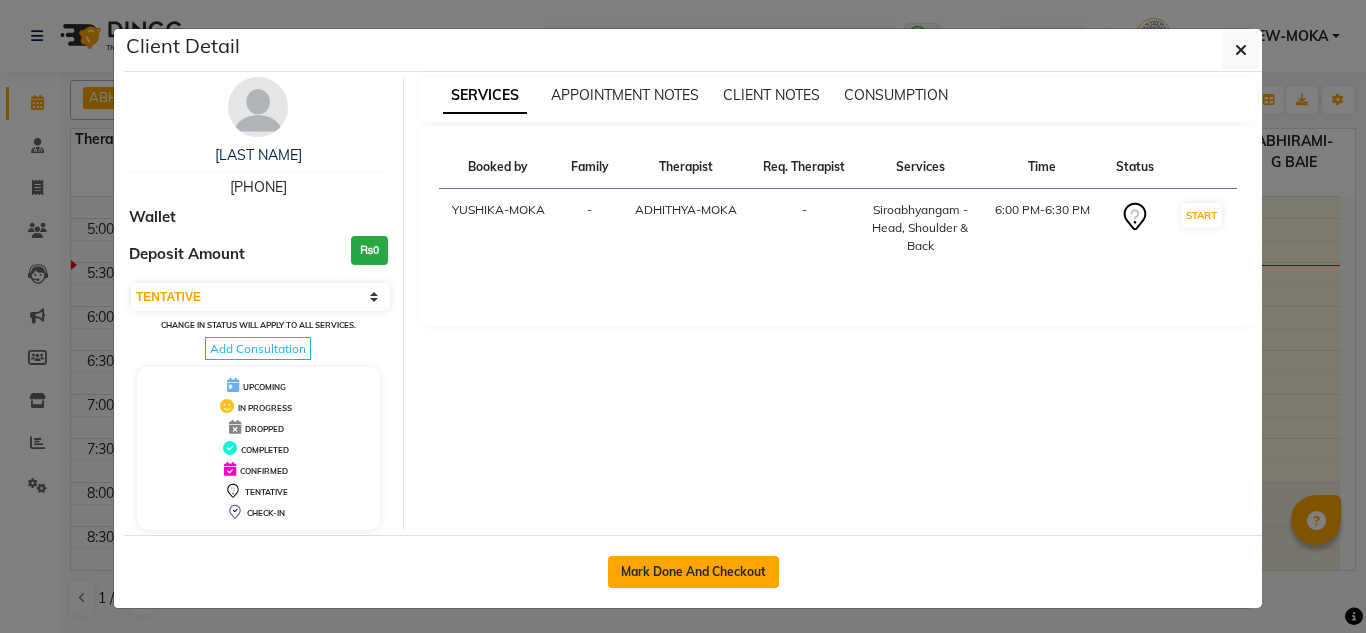 click on "Mark Done And Checkout" 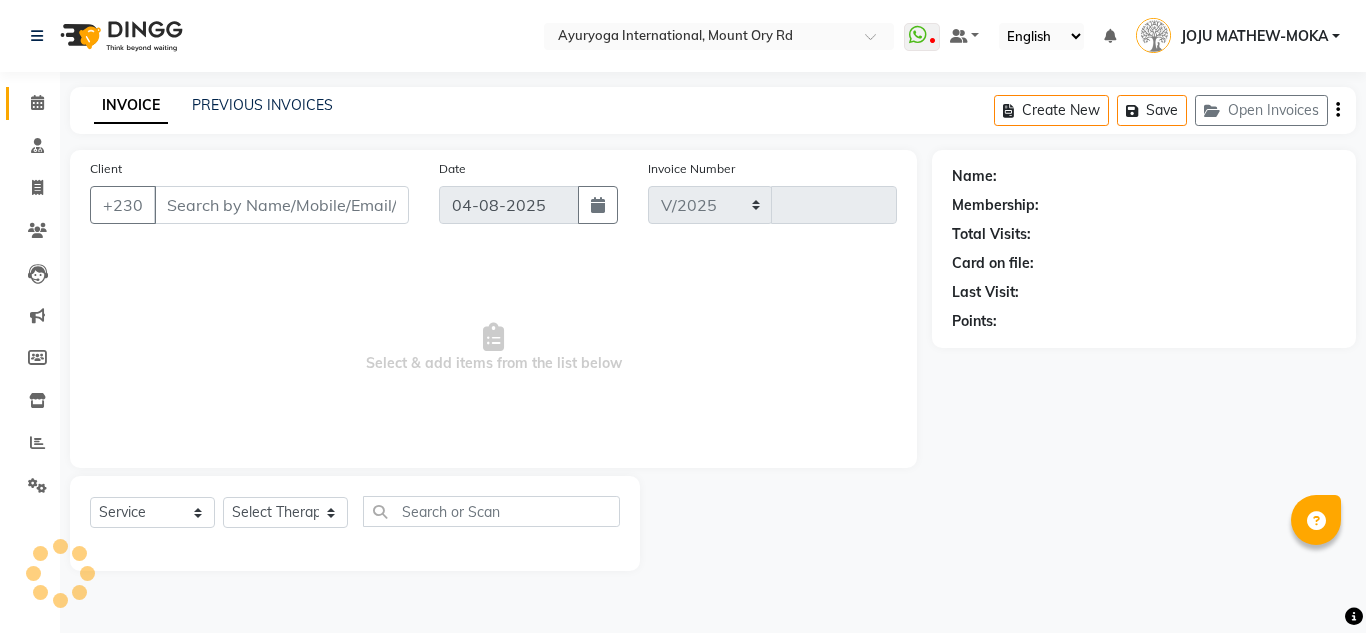 select on "730" 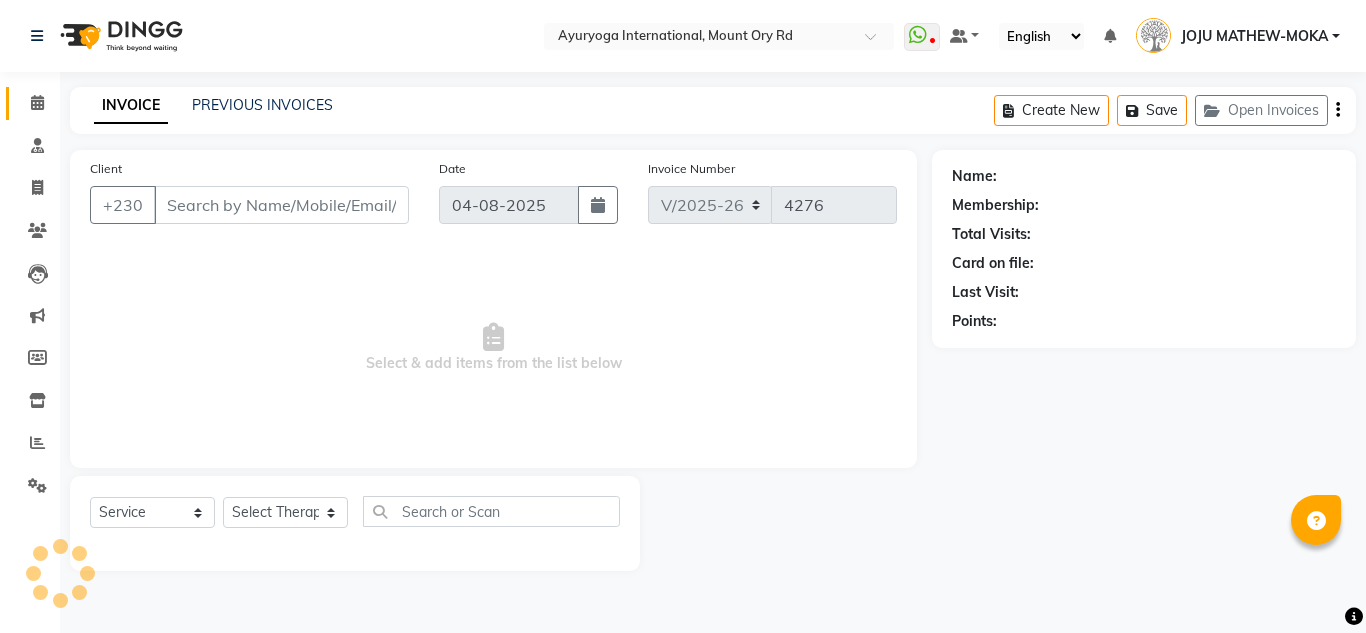click on "Calendar" 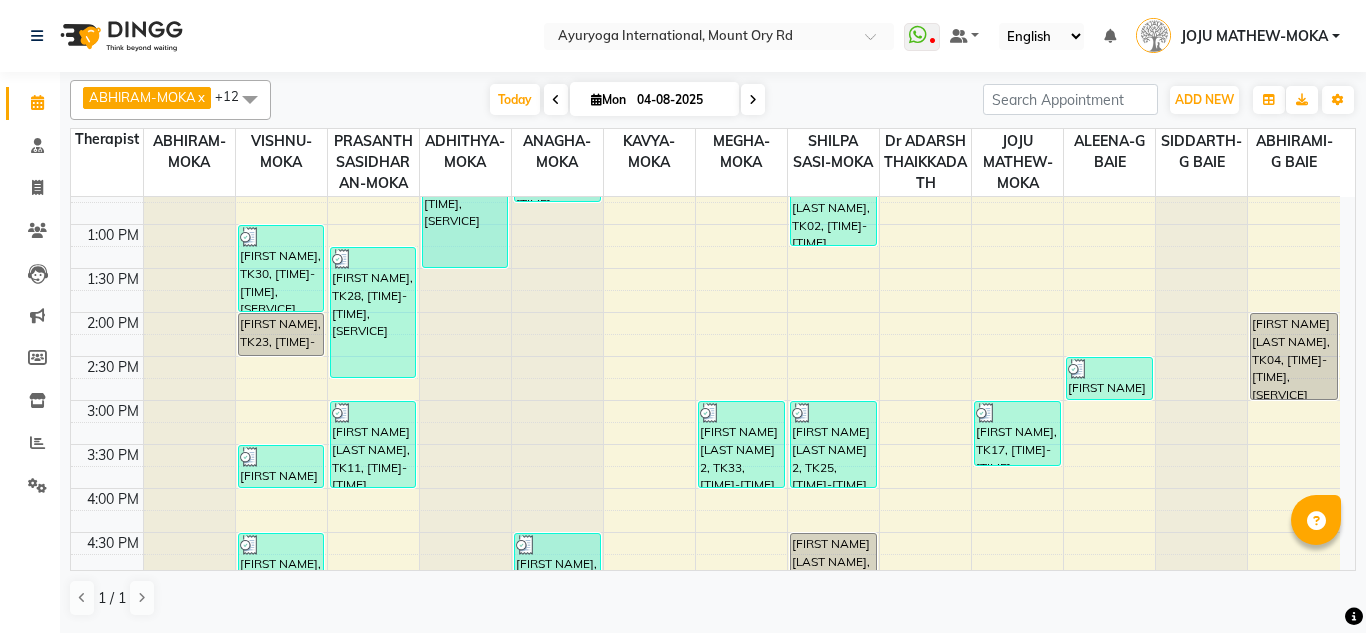 scroll, scrollTop: 858, scrollLeft: 0, axis: vertical 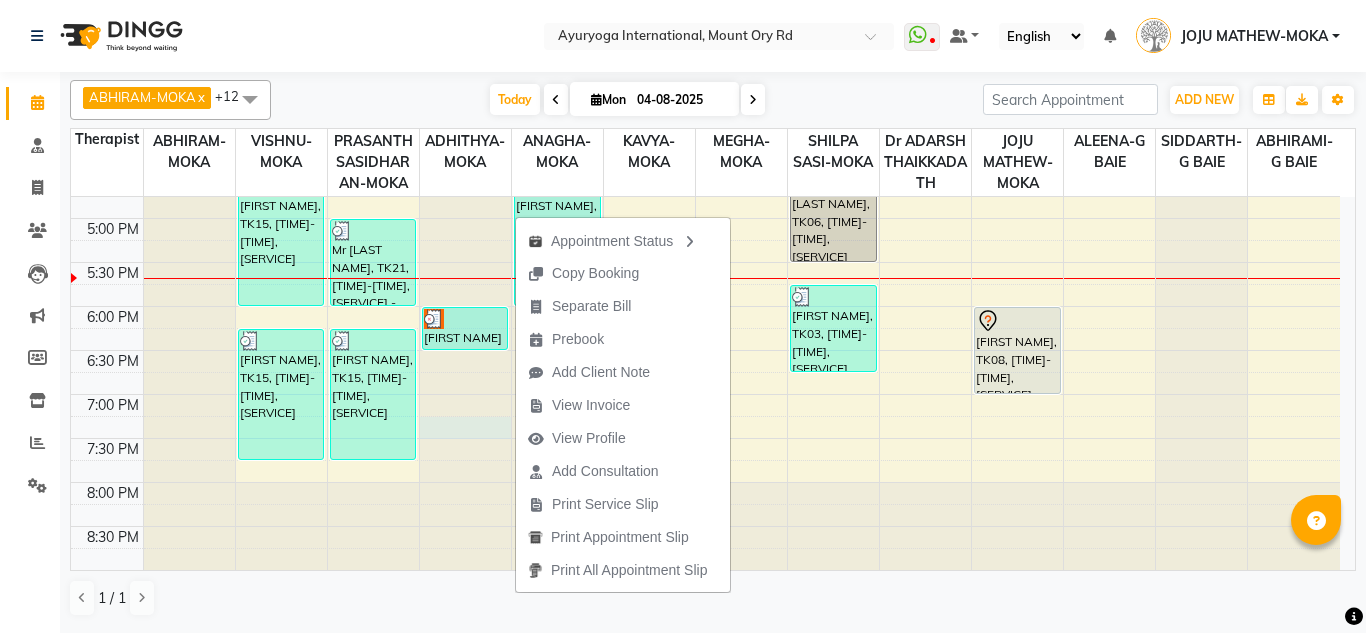 click at bounding box center (465, -661) 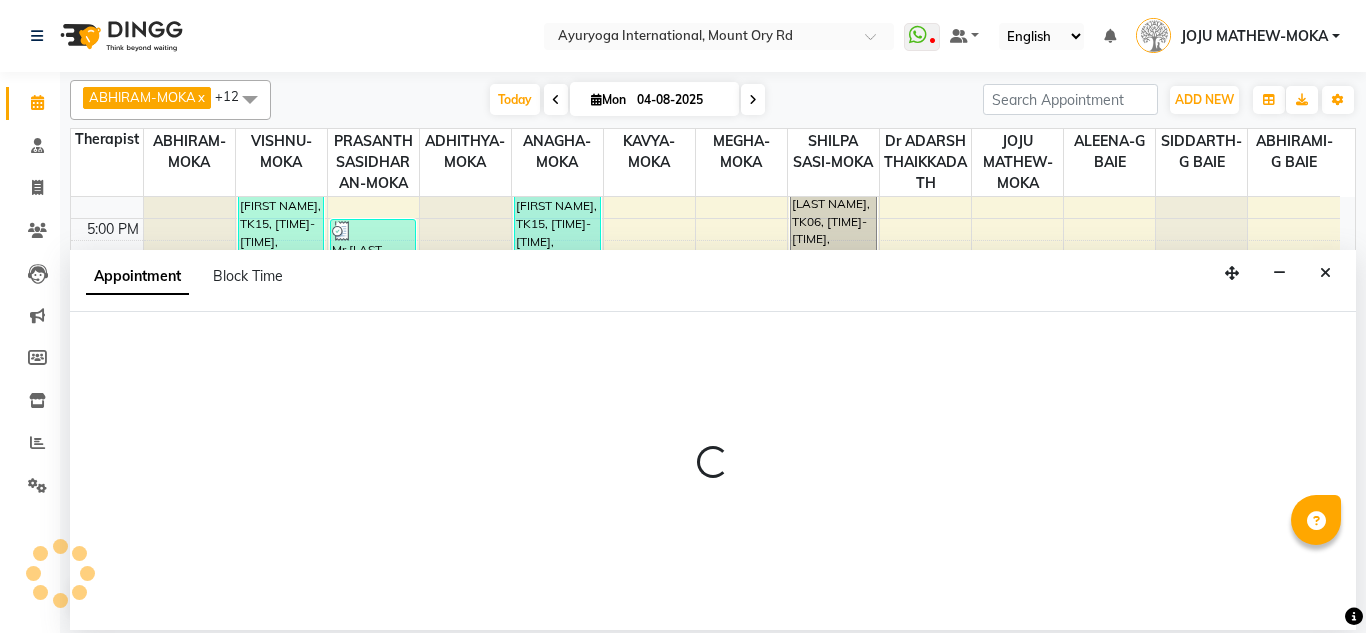 select on "60459" 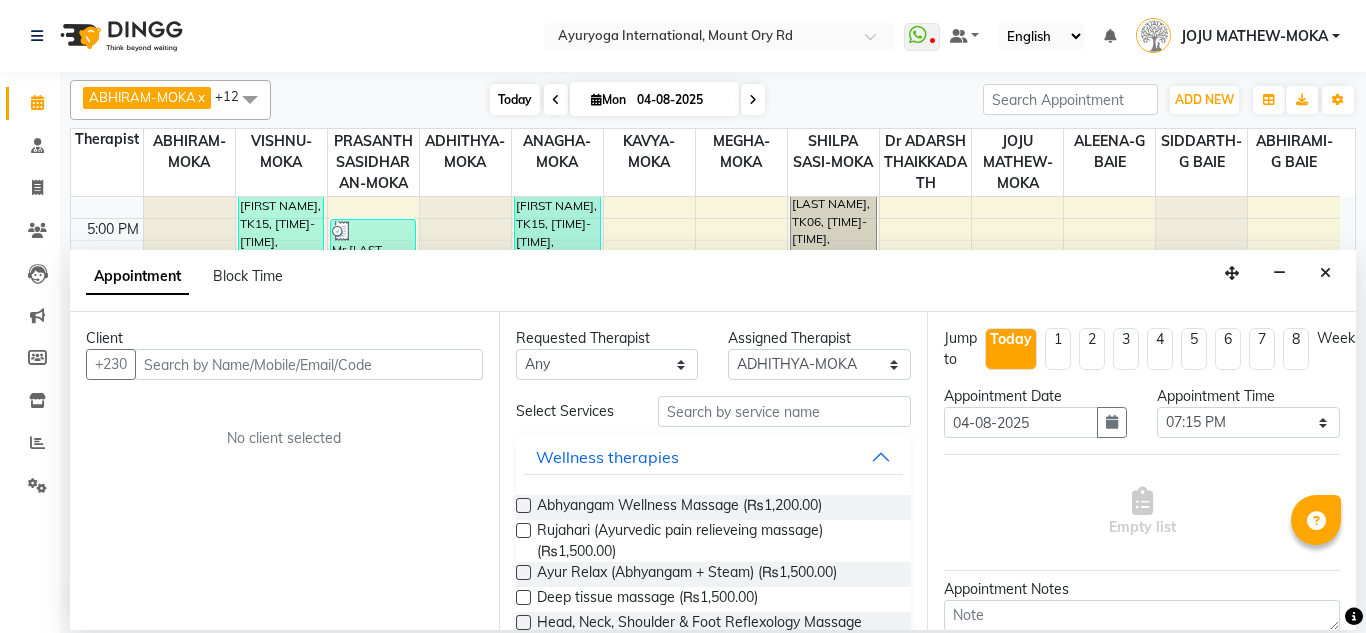 click on "Today" at bounding box center [515, 99] 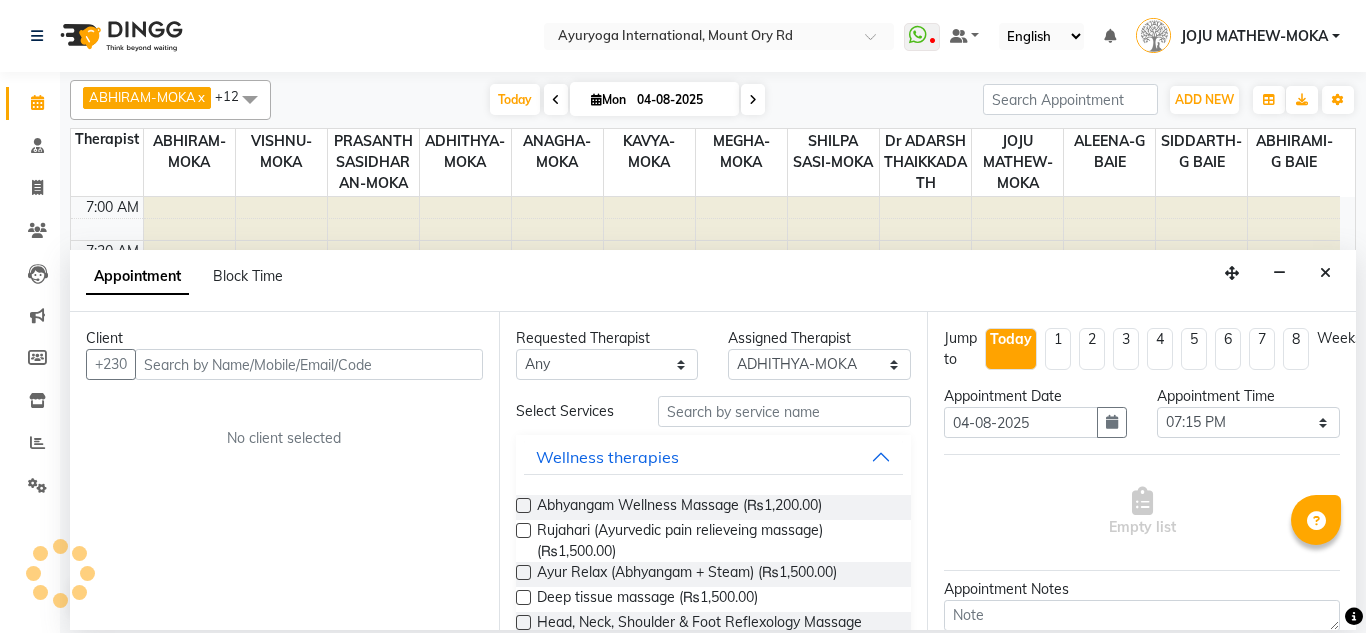scroll, scrollTop: 858, scrollLeft: 0, axis: vertical 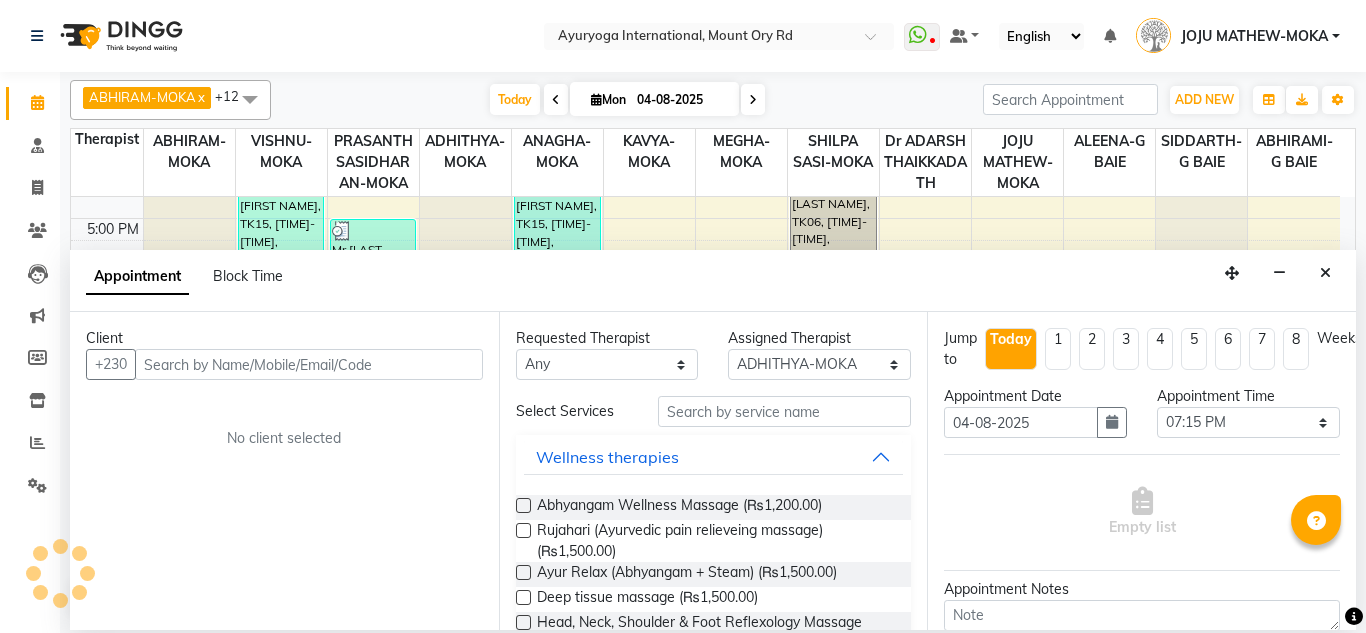 click on "04-08-2025" at bounding box center (681, 100) 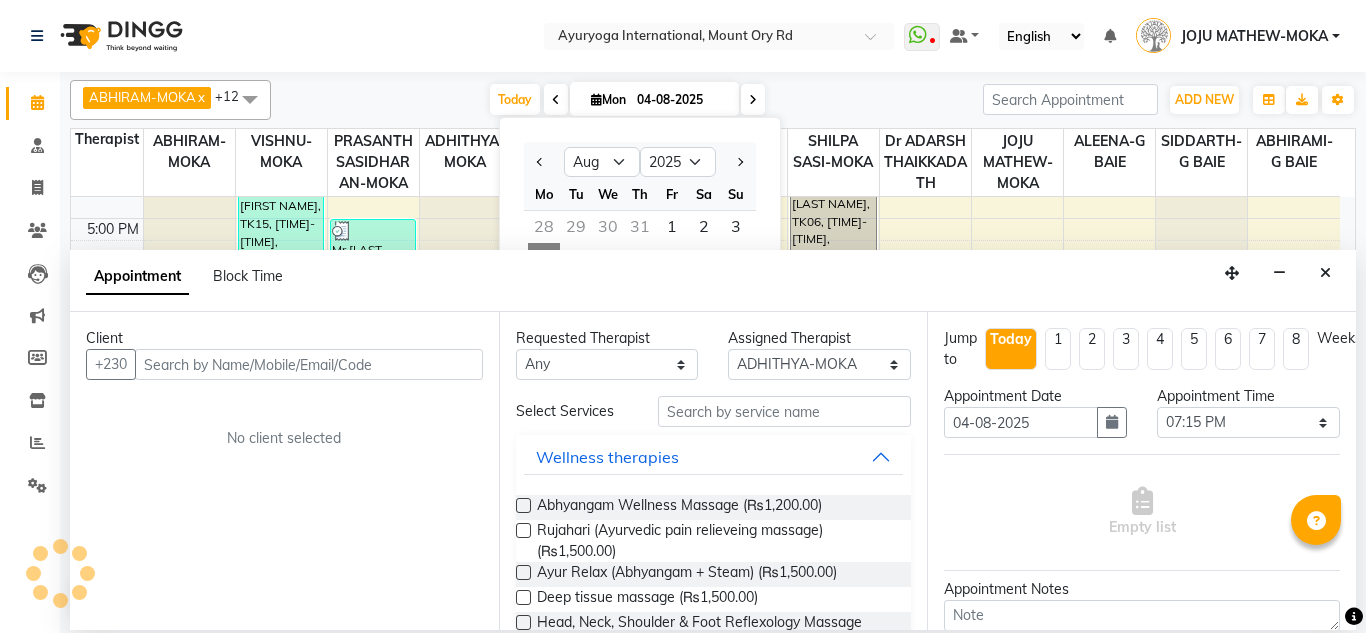 click on "04-08-2025" at bounding box center [681, 100] 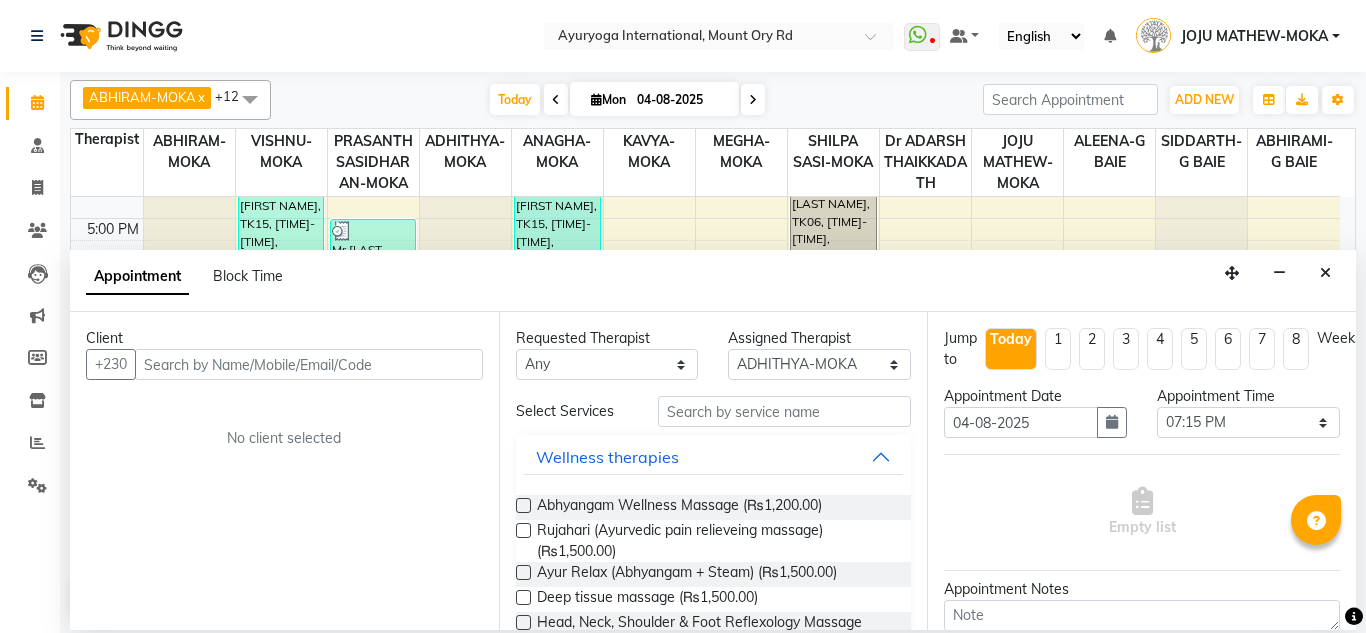click on "04-08-2025" at bounding box center (681, 100) 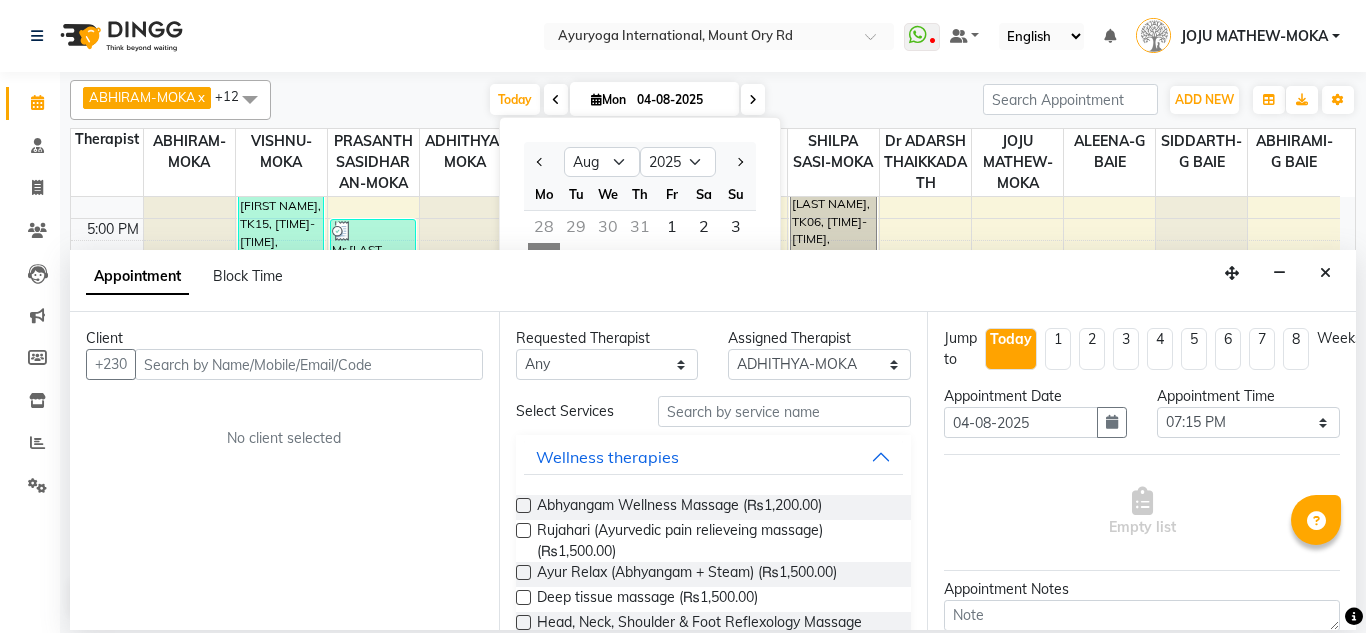 click at bounding box center [753, 99] 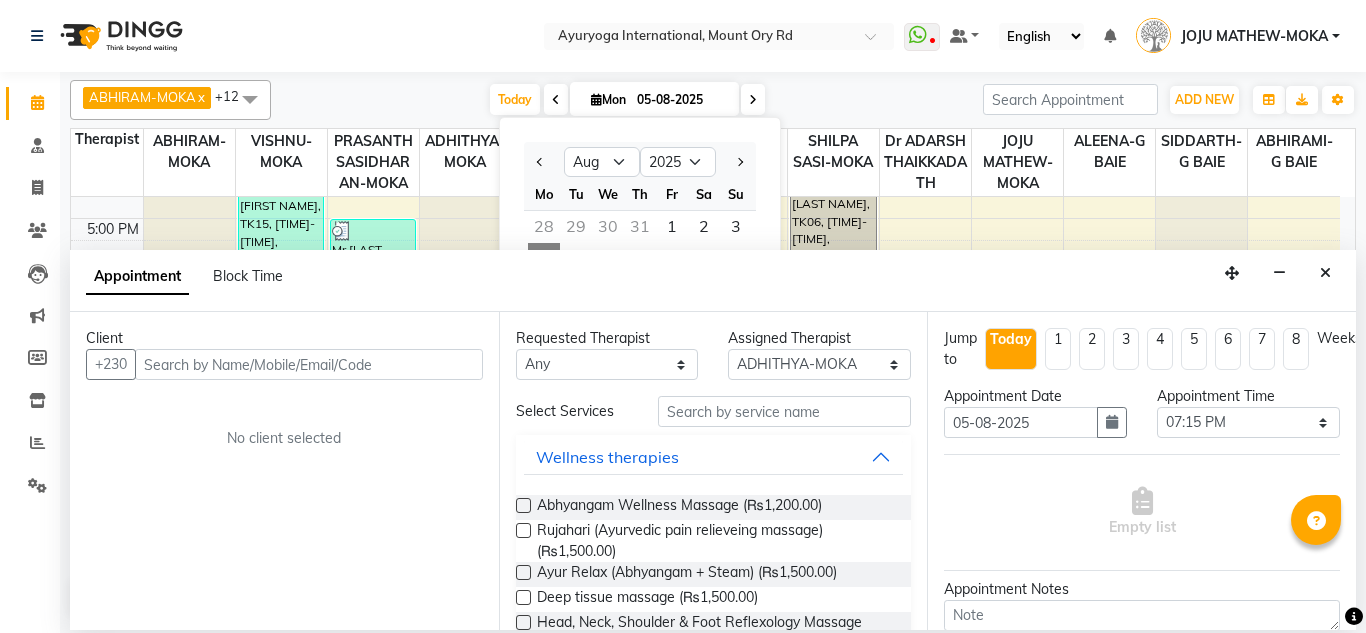 scroll, scrollTop: 0, scrollLeft: 0, axis: both 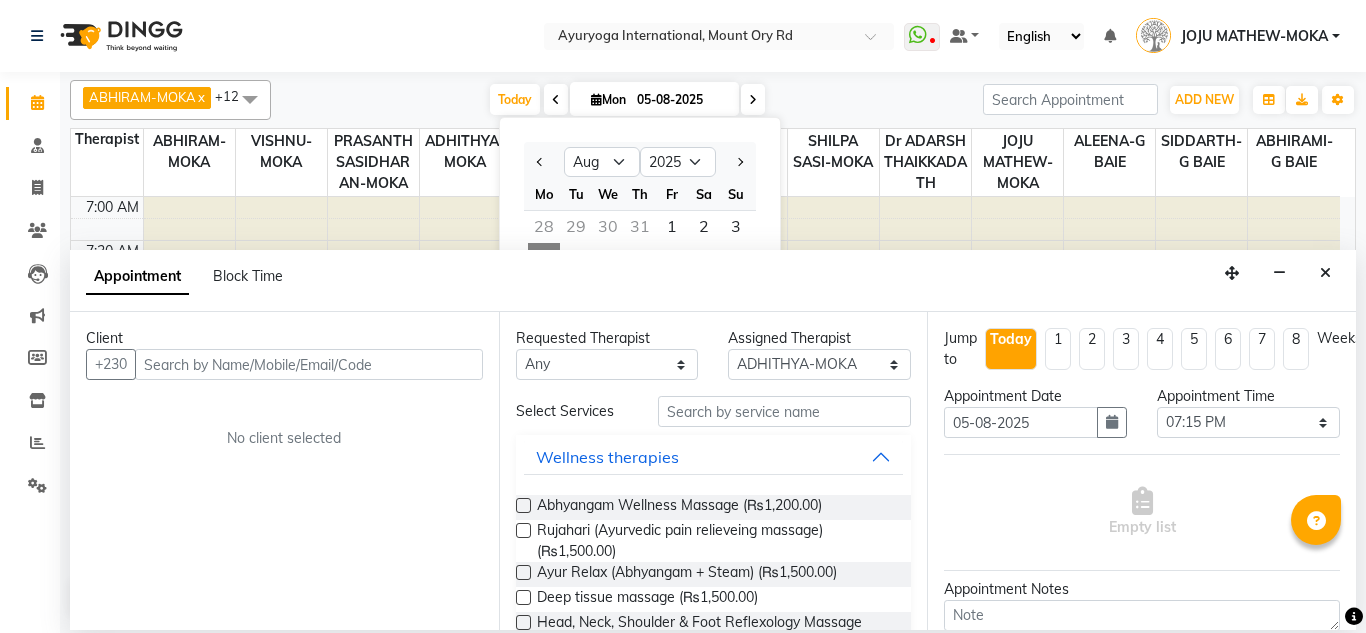 select on "1155" 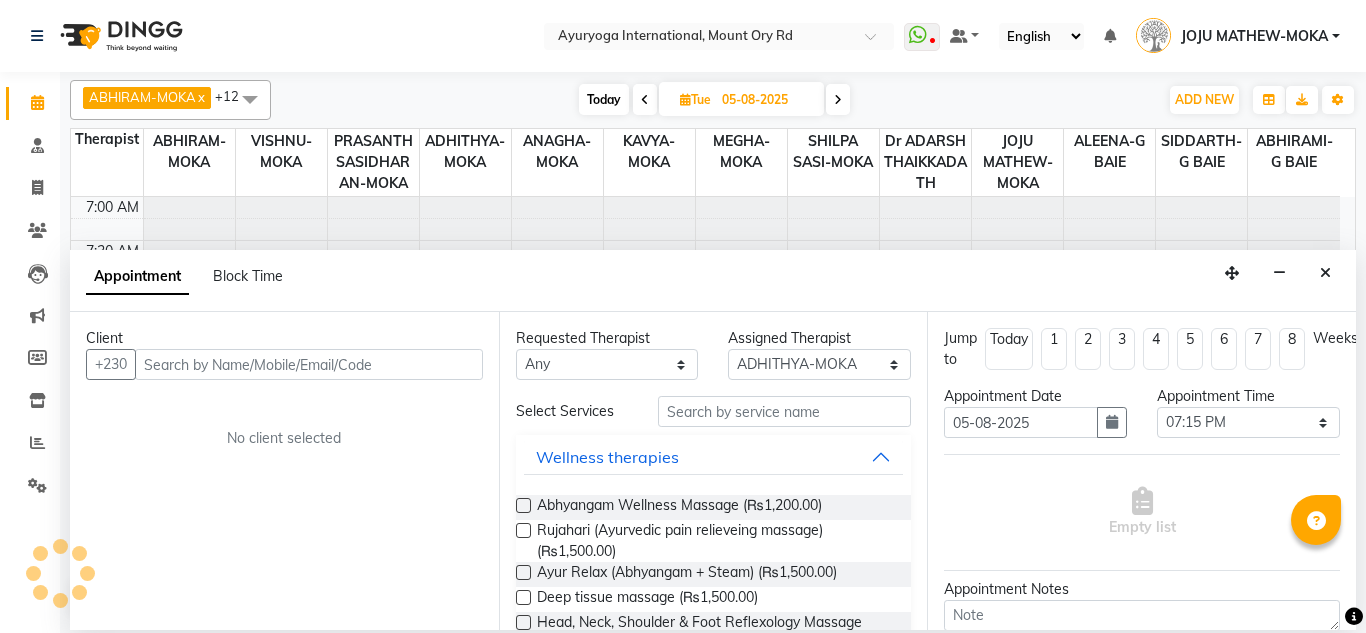 scroll, scrollTop: 858, scrollLeft: 0, axis: vertical 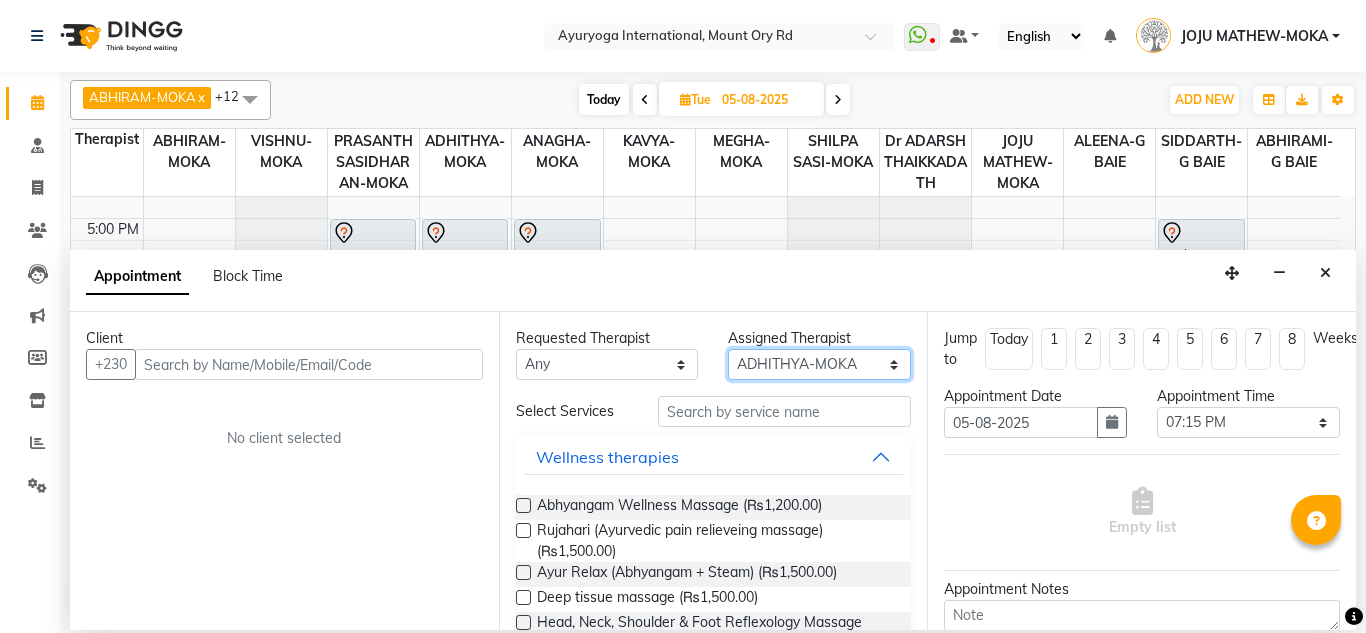 click on "Select ABHIRAMI-G BAIE ABHIRAM-MOKA ADHITHYA-MOKA ALEENA-G BAIE ANAGHA-MOKA Dr ADARSH THAIKKADATH JOJU MATHEW-MOKA KAVYA-MOKA MEGHA-MOKA PRASANTH SASIDHARAN-MOKA SHILPA SASI-MOKA SIDDARTH-G BAIE VISHNU-MOKA" at bounding box center (819, 364) 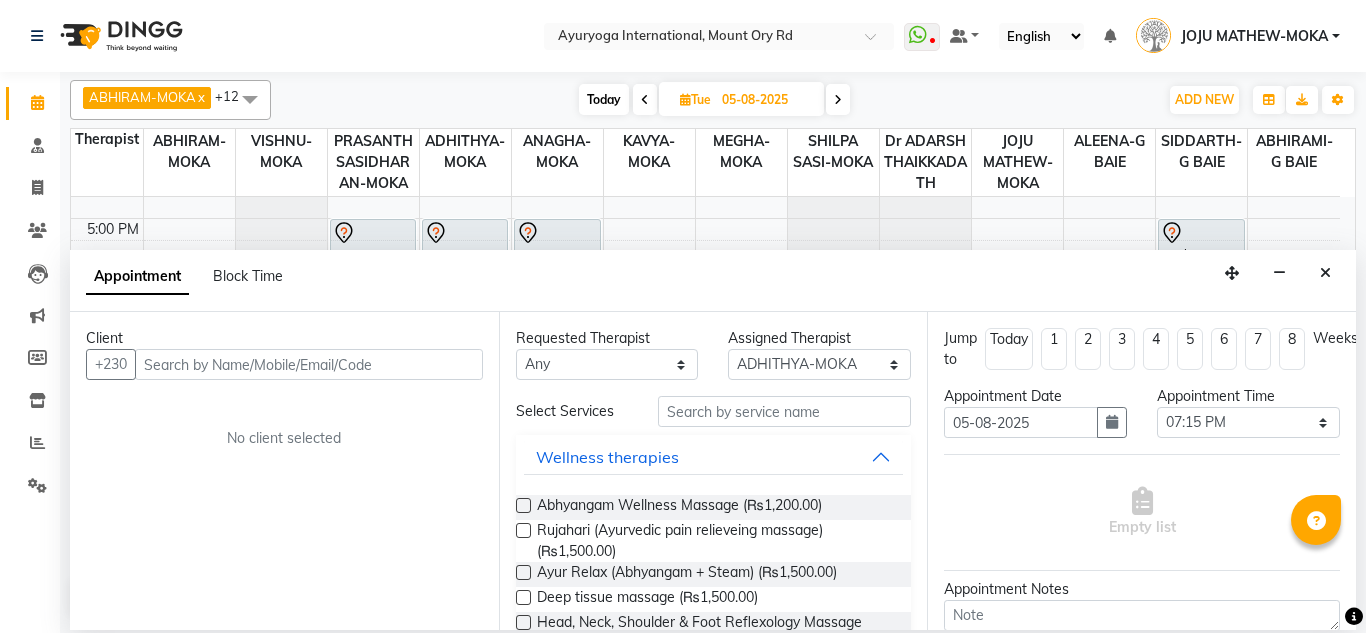 click on "Client +230  No client selected" at bounding box center [284, 471] 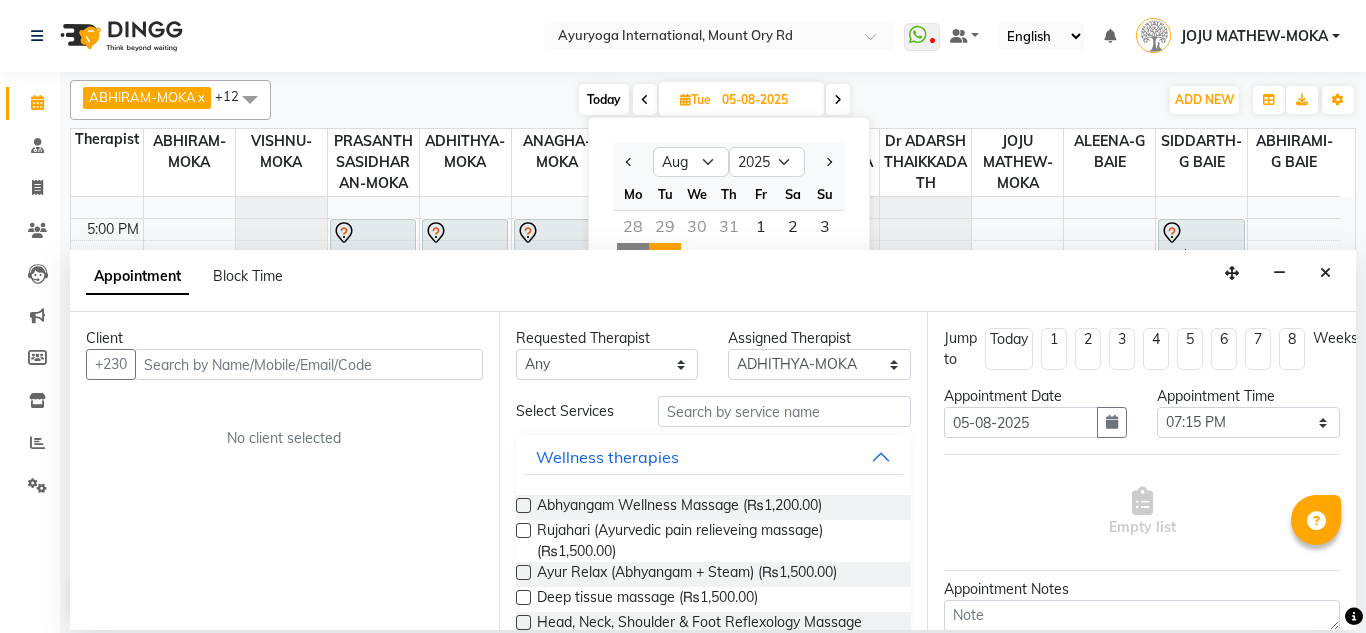 click on "Tue" at bounding box center (695, 99) 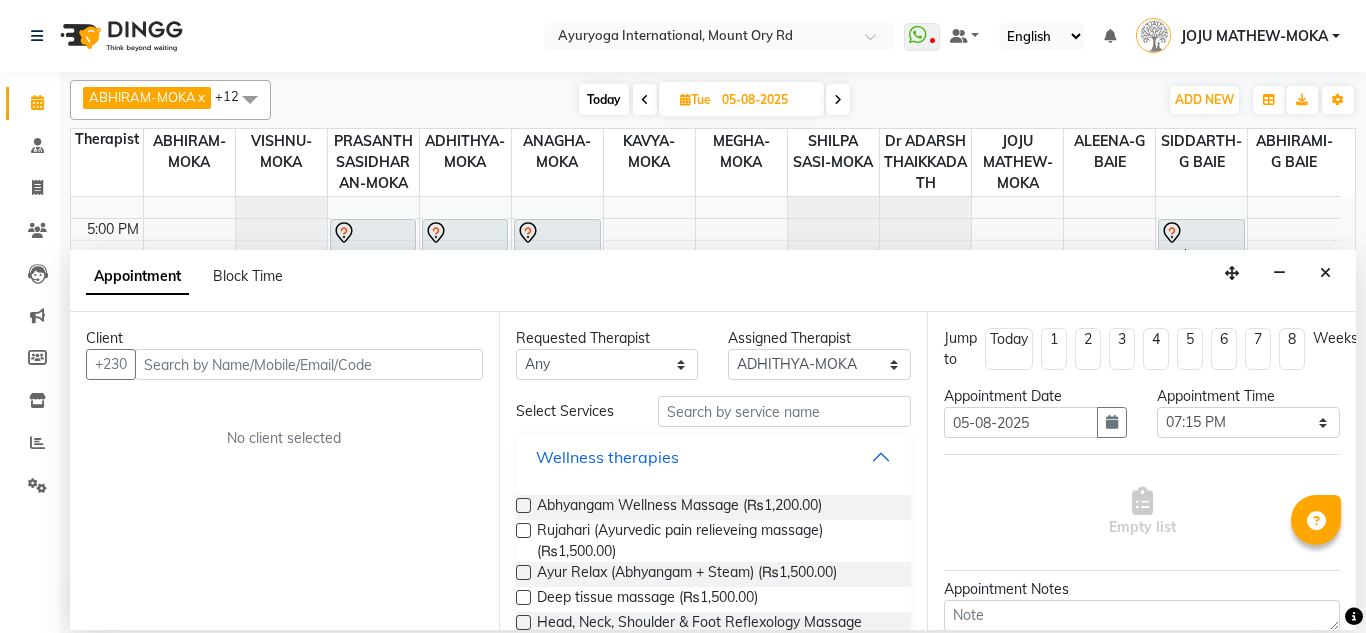 click on "Wellness therapies" at bounding box center (714, 457) 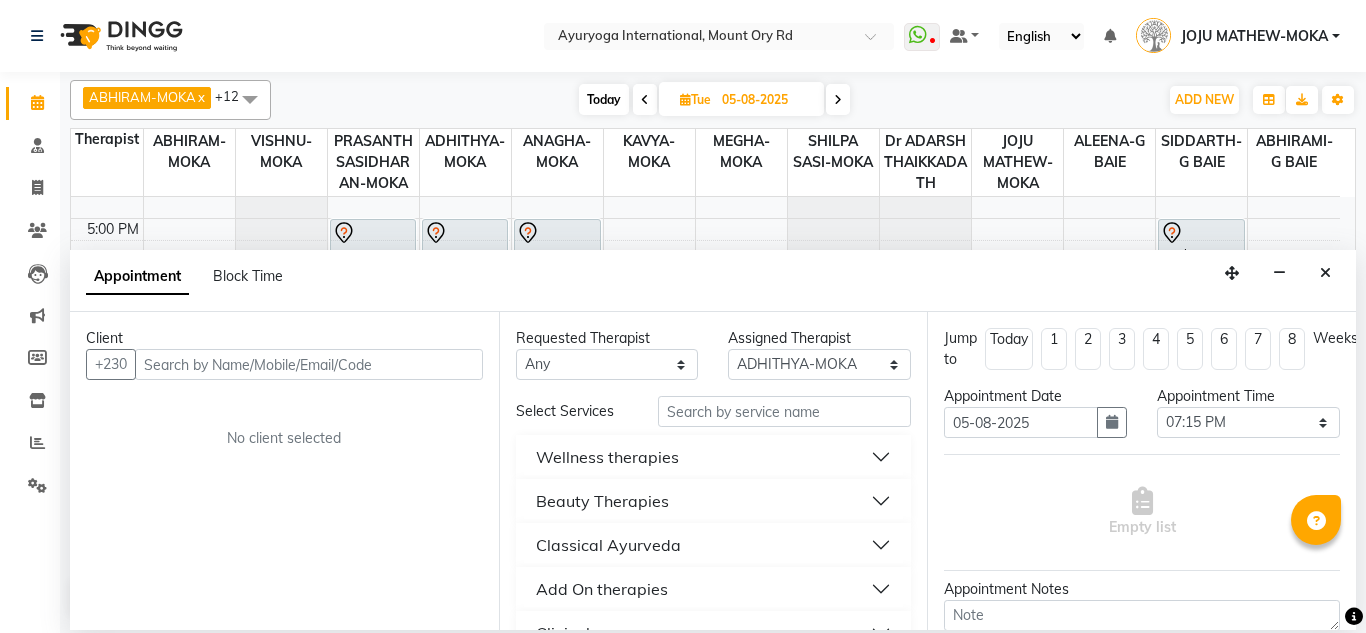click on "Today" at bounding box center (604, 99) 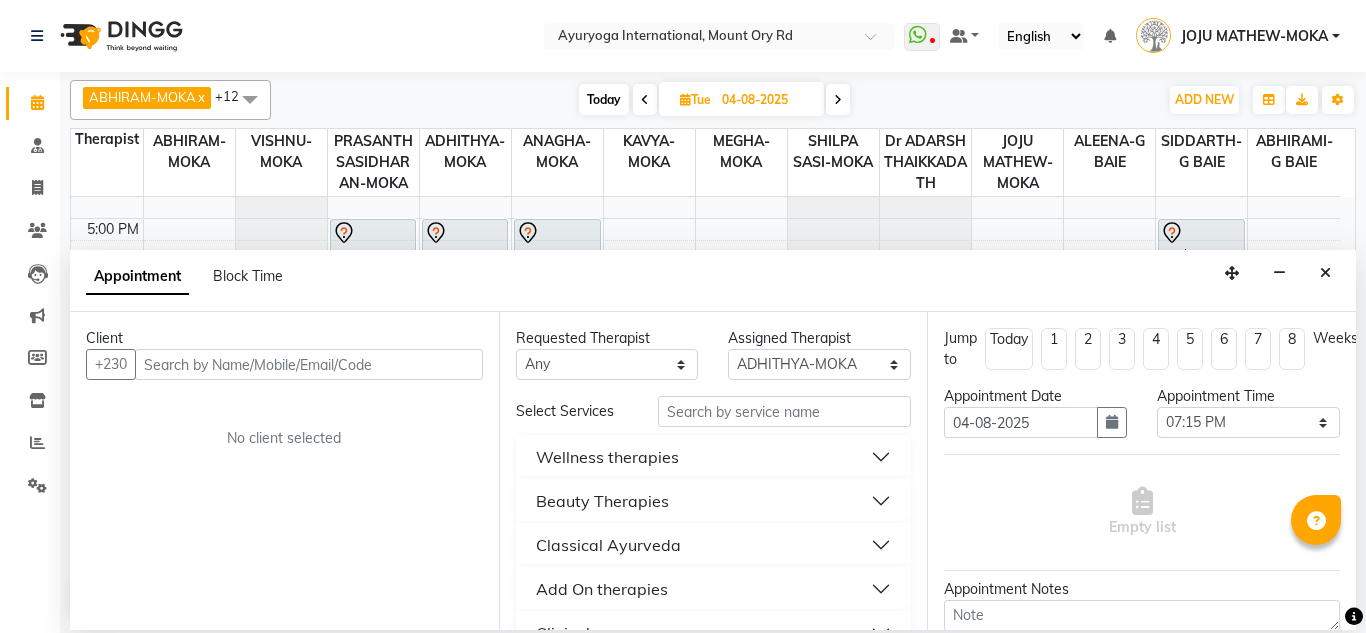 scroll, scrollTop: 0, scrollLeft: 0, axis: both 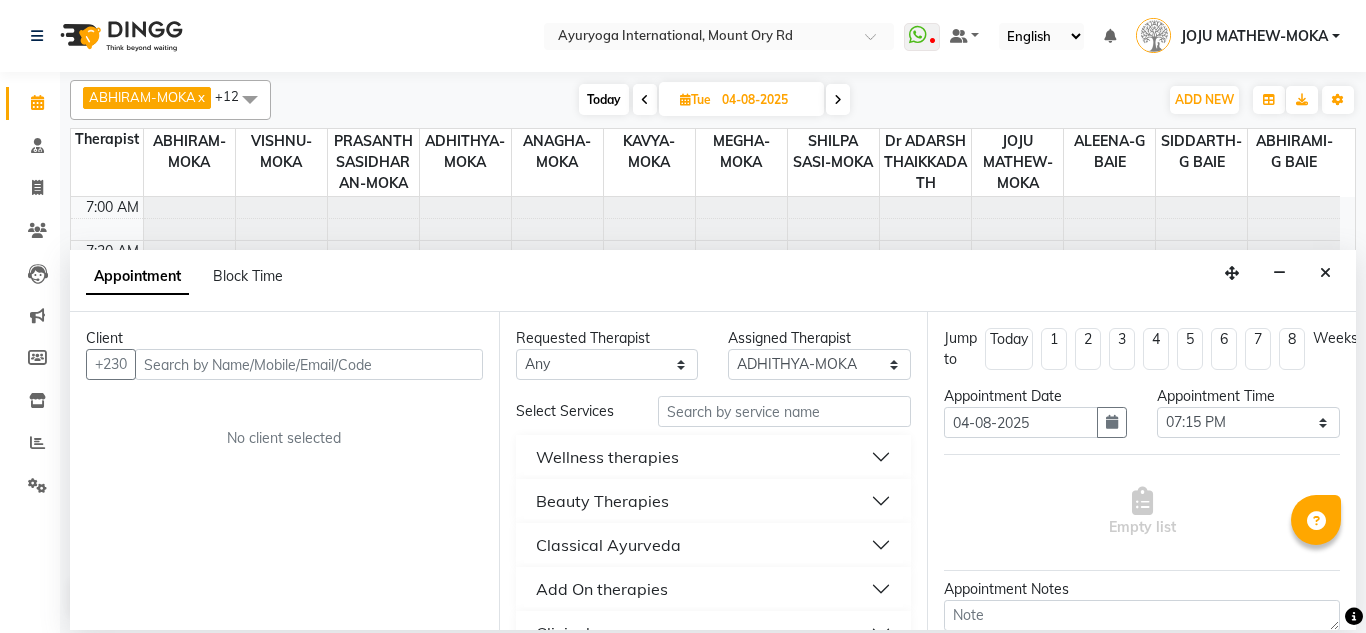 select on "1155" 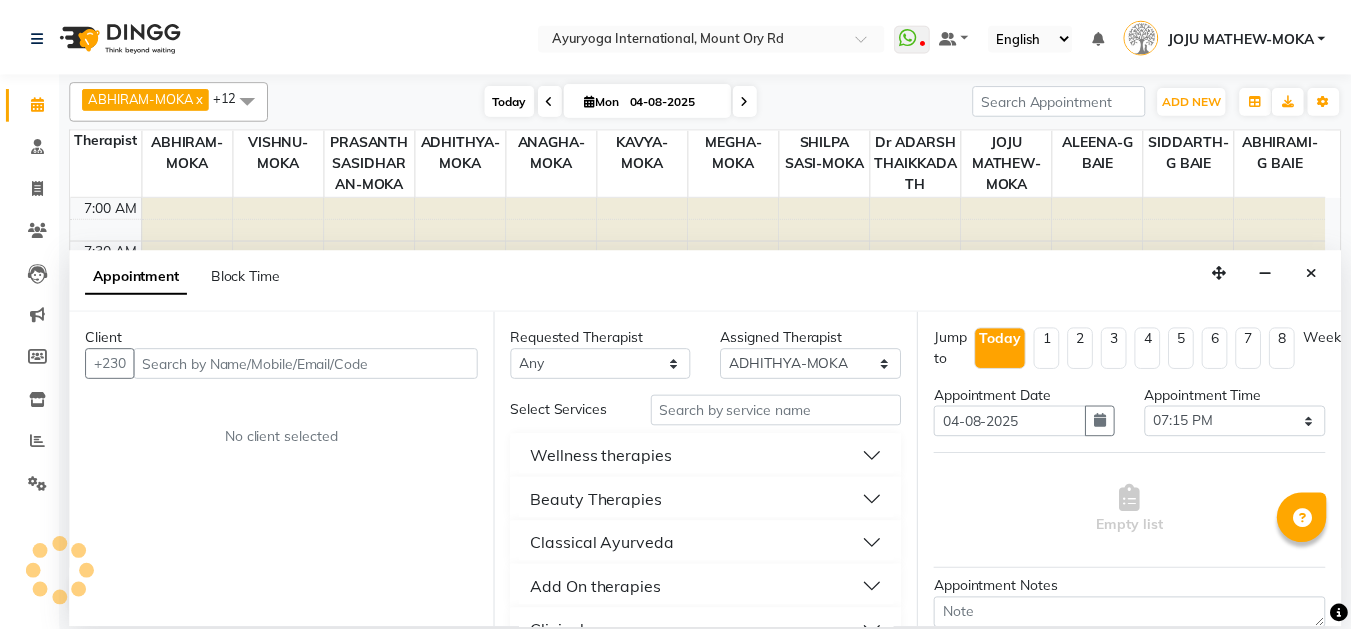 scroll, scrollTop: 858, scrollLeft: 0, axis: vertical 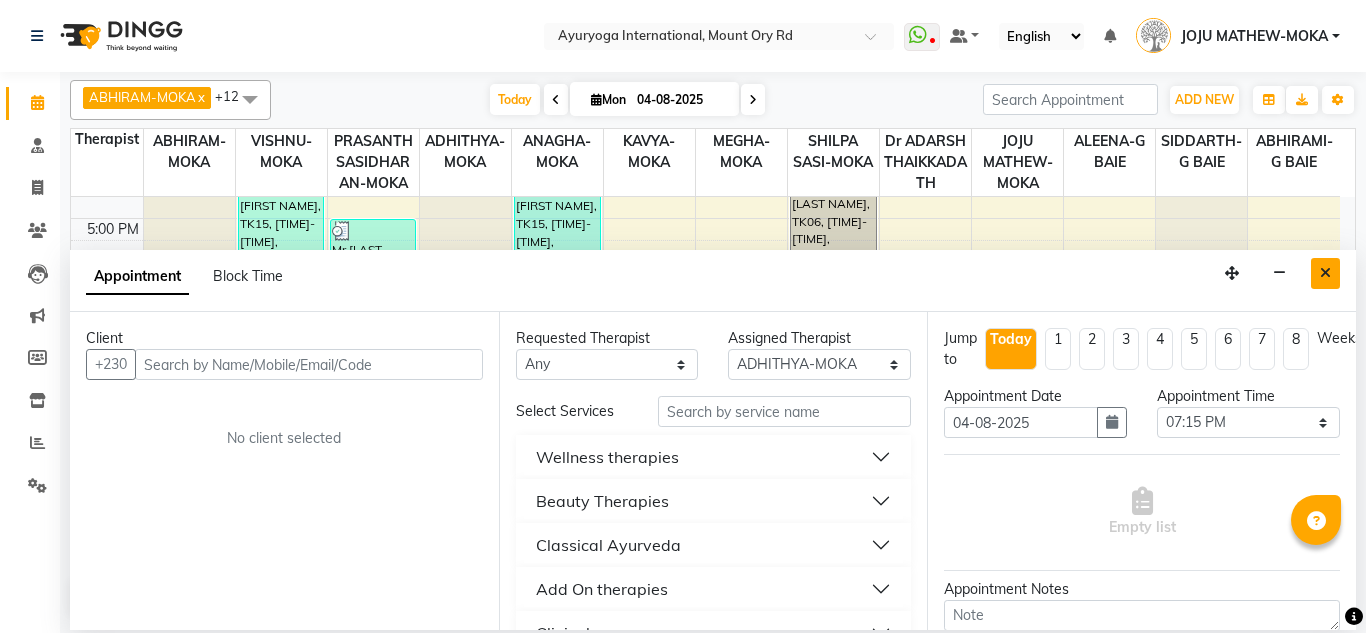 click at bounding box center [1325, 273] 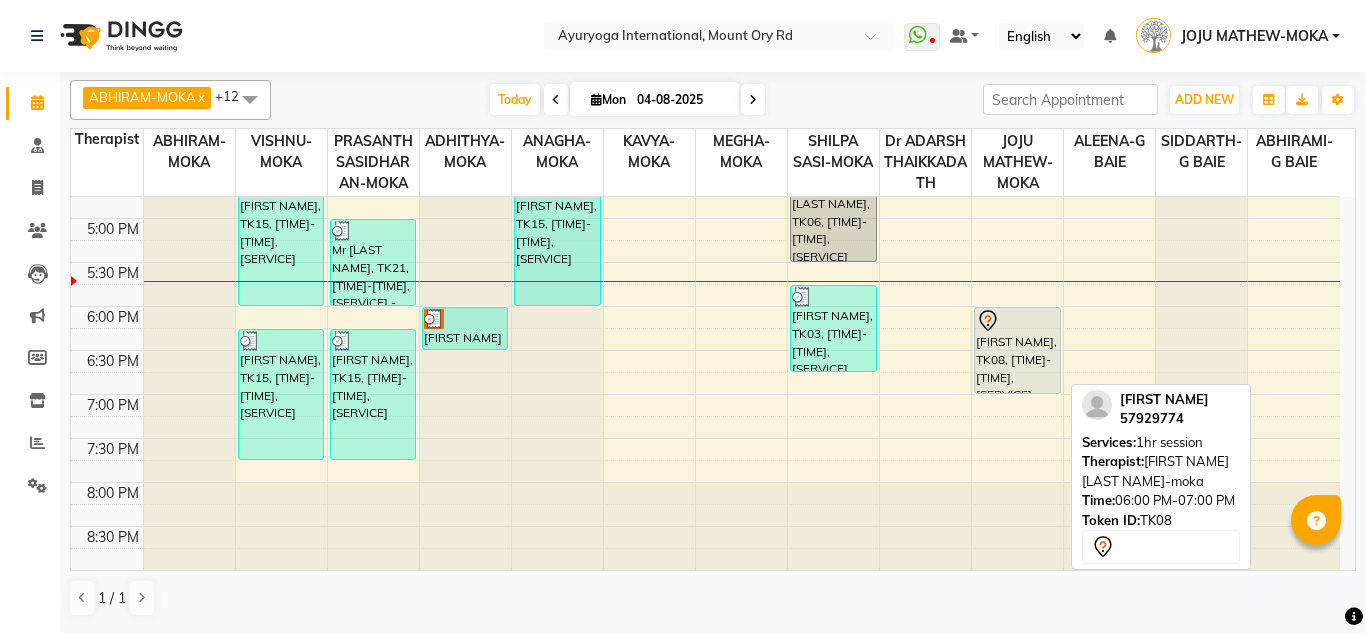 click on "[FIRST], TK08, 06:00 PM-07:00 PM, 1hr session" at bounding box center [1017, 350] 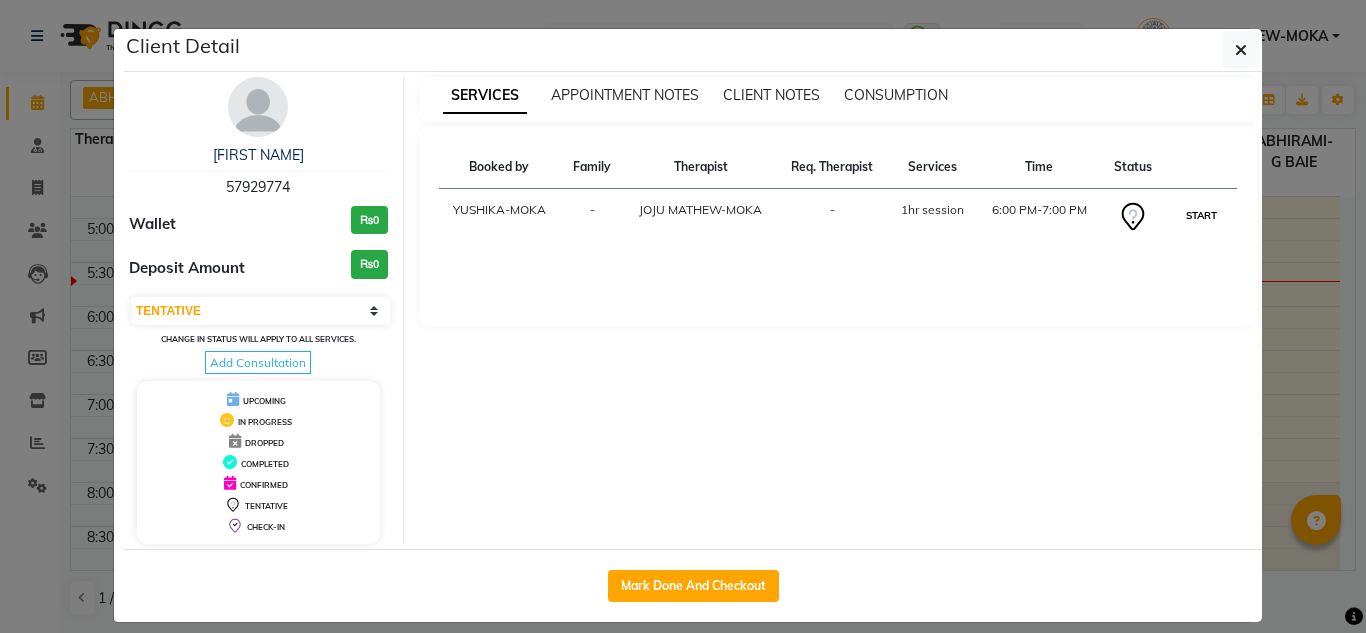 click on "START" at bounding box center [1201, 215] 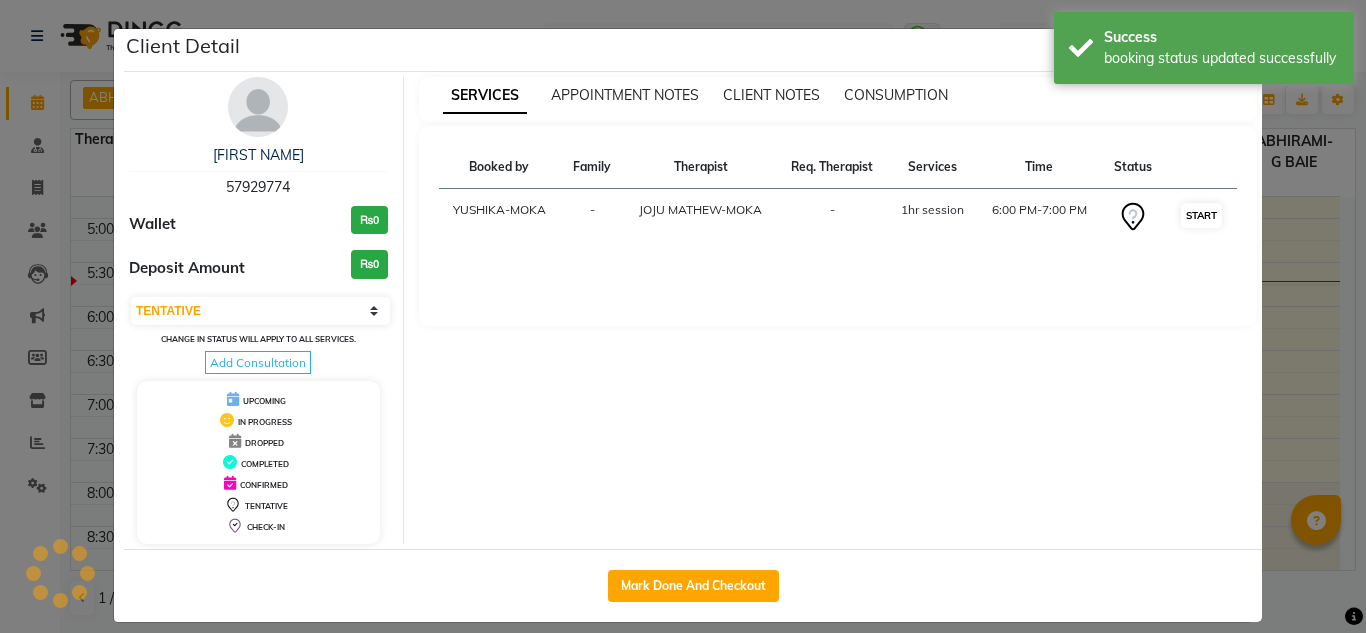select on "1" 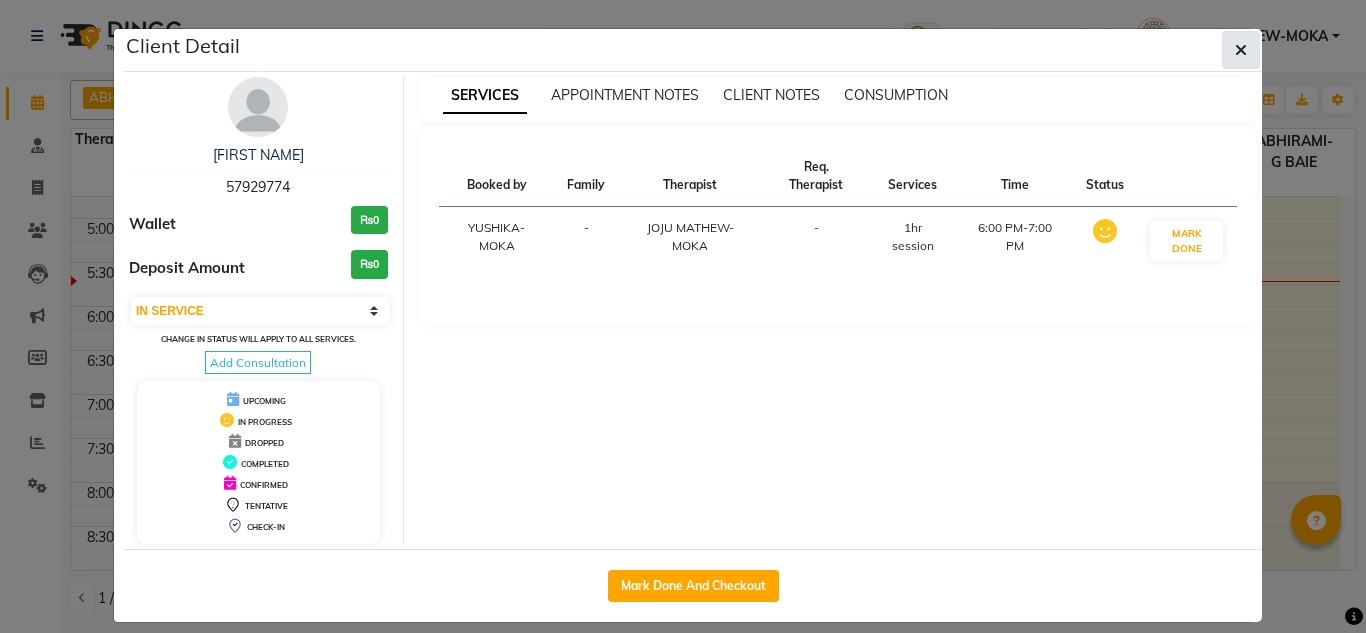 click 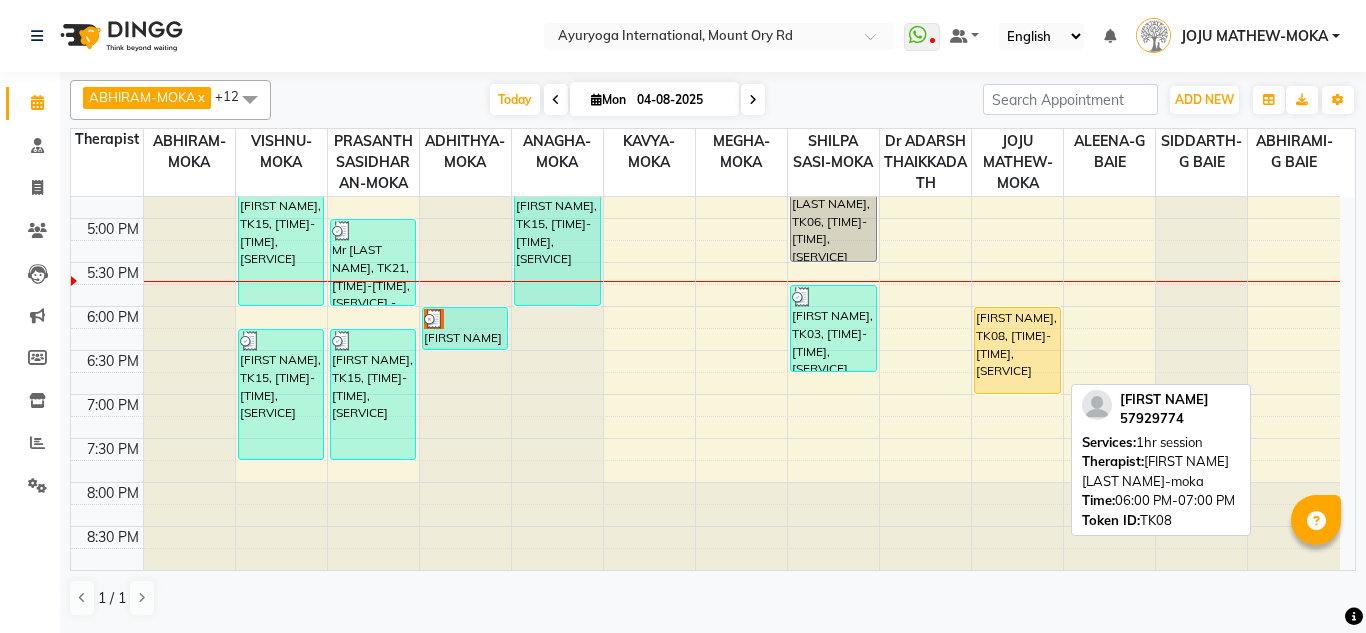 click on "[FIRST], TK08, 06:00 PM-07:00 PM, 1hr session" at bounding box center [1017, 350] 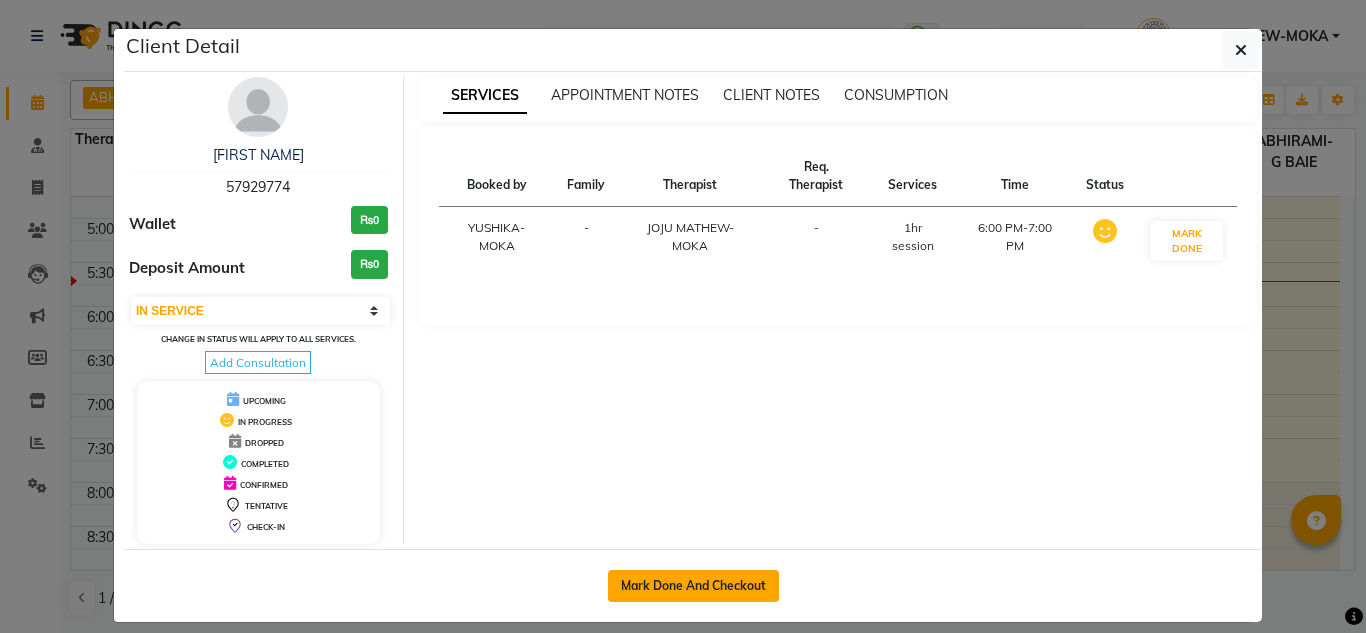click on "Mark Done And Checkout" 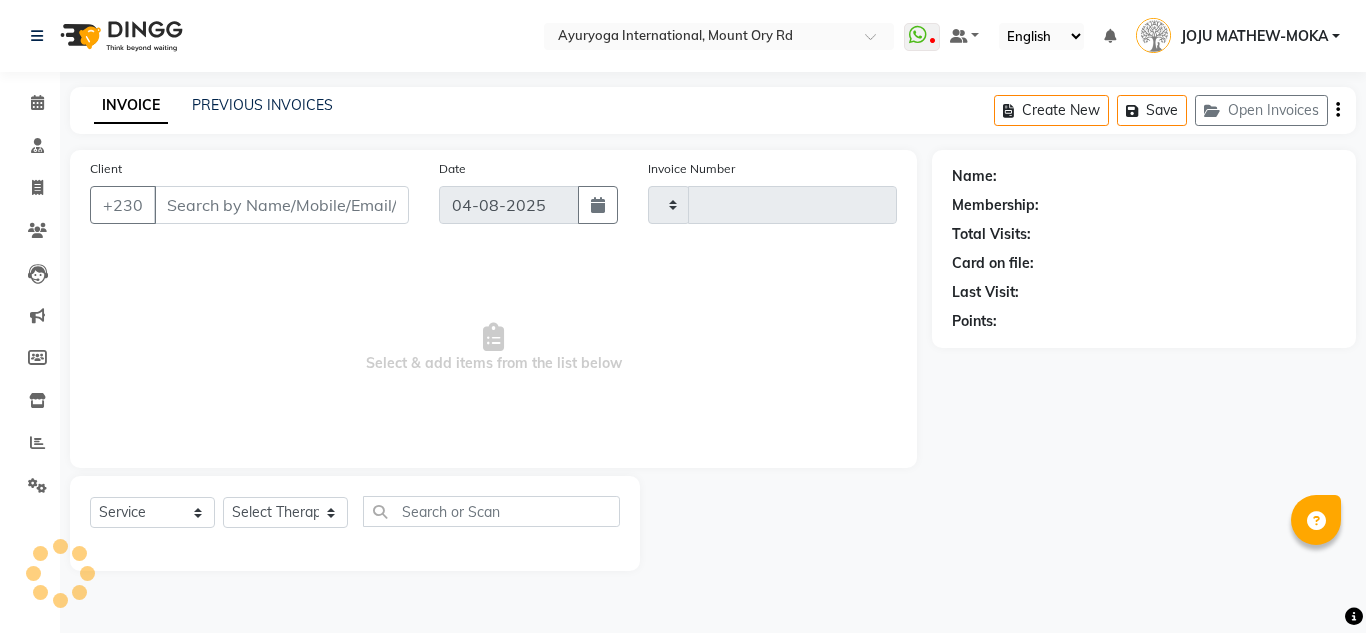 type on "4276" 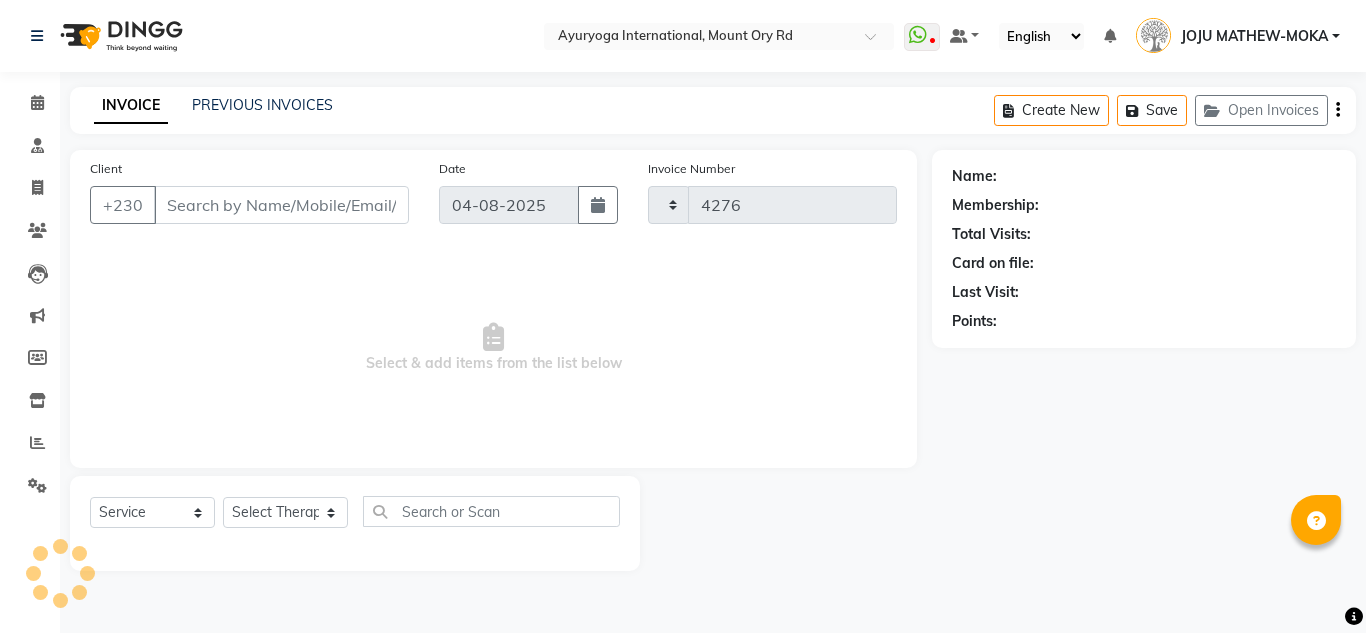 select on "730" 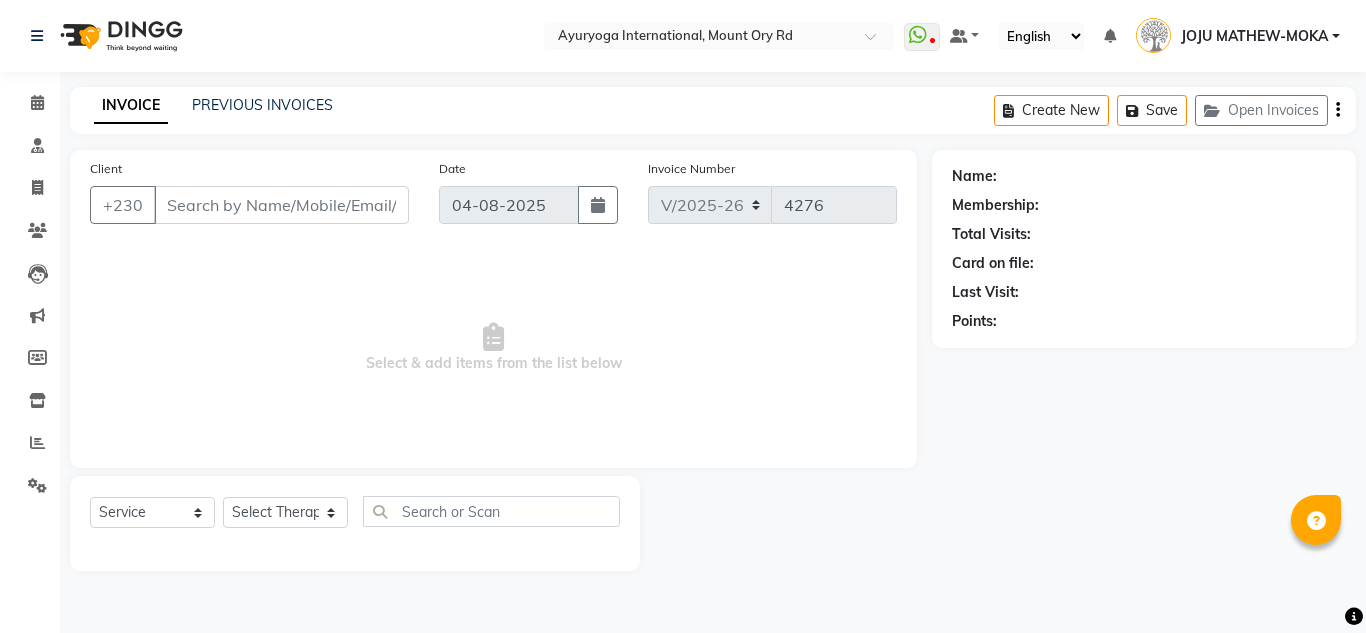 type on "57929774" 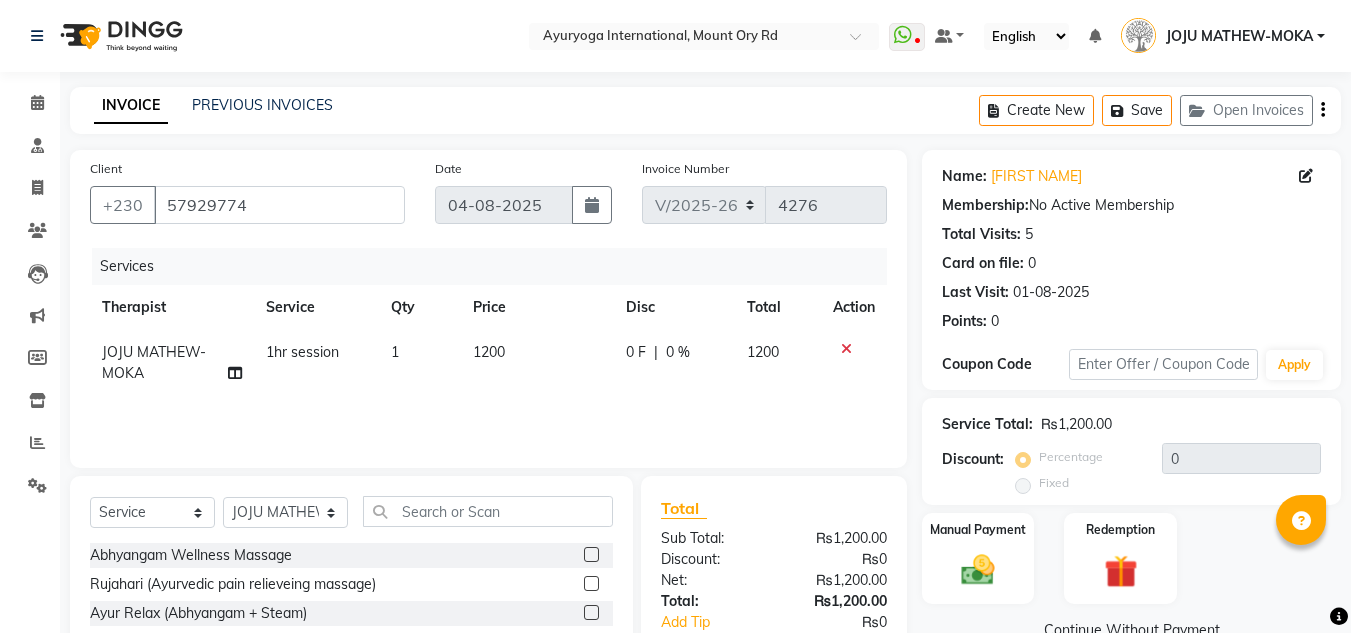 click 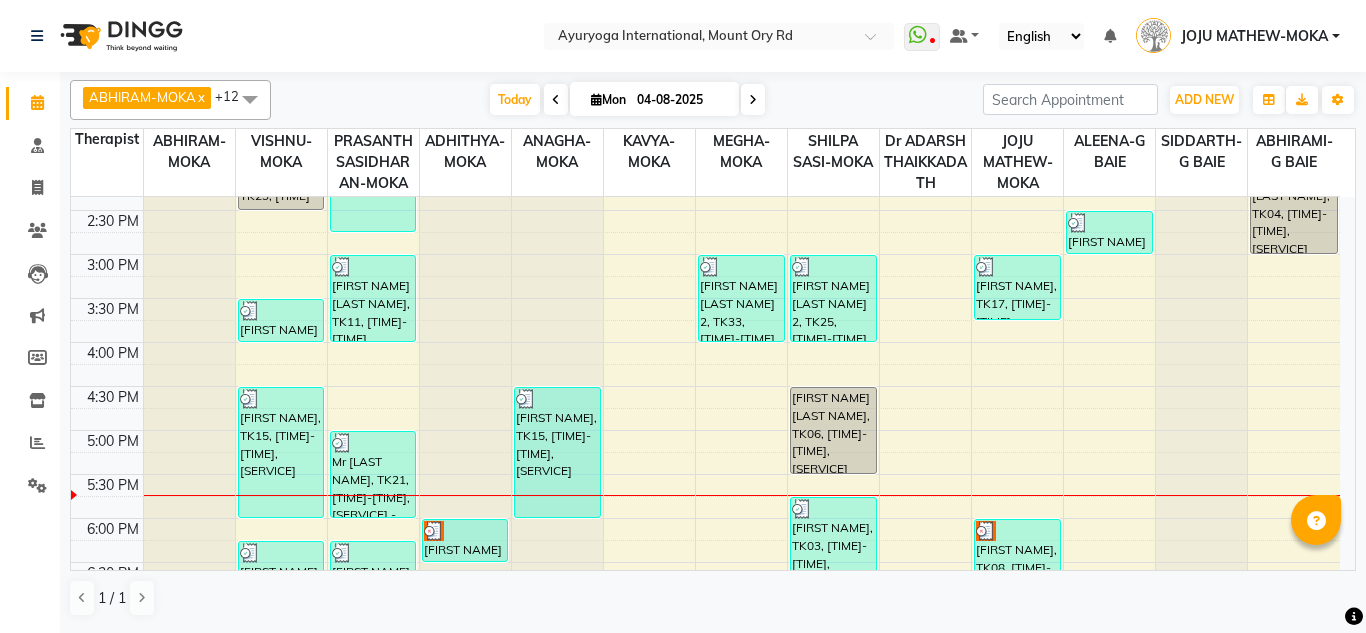 scroll, scrollTop: 700, scrollLeft: 0, axis: vertical 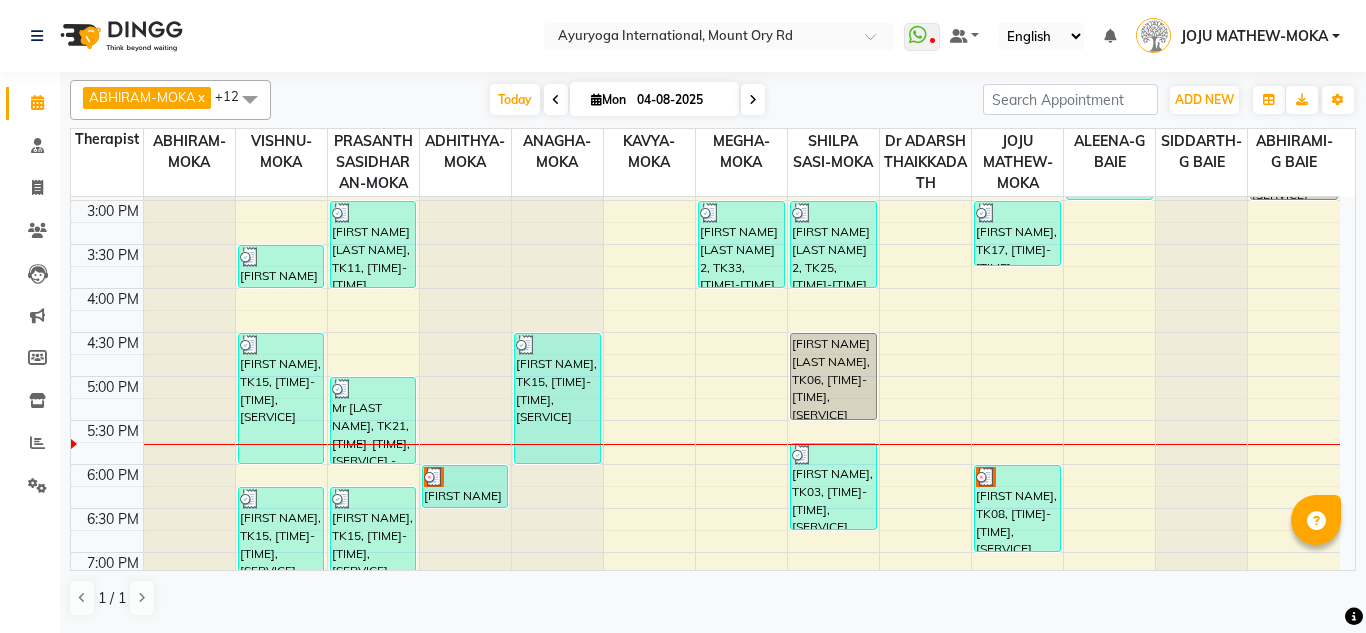 click at bounding box center [753, 100] 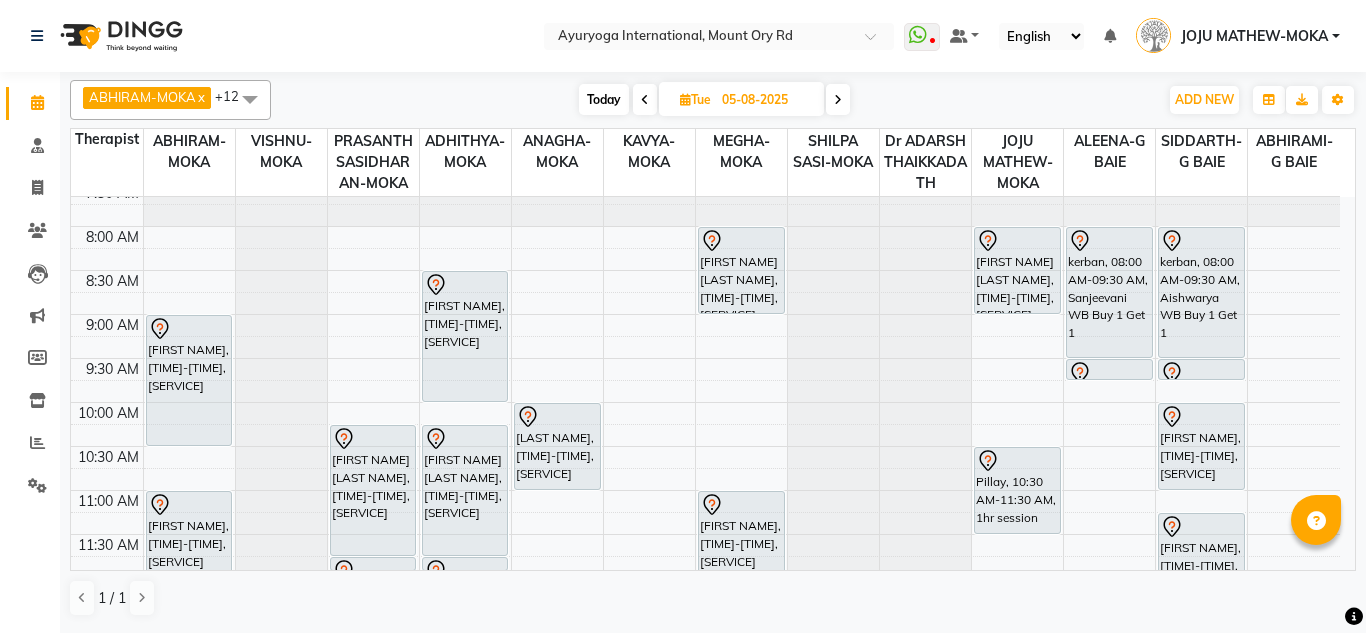 scroll, scrollTop: 0, scrollLeft: 0, axis: both 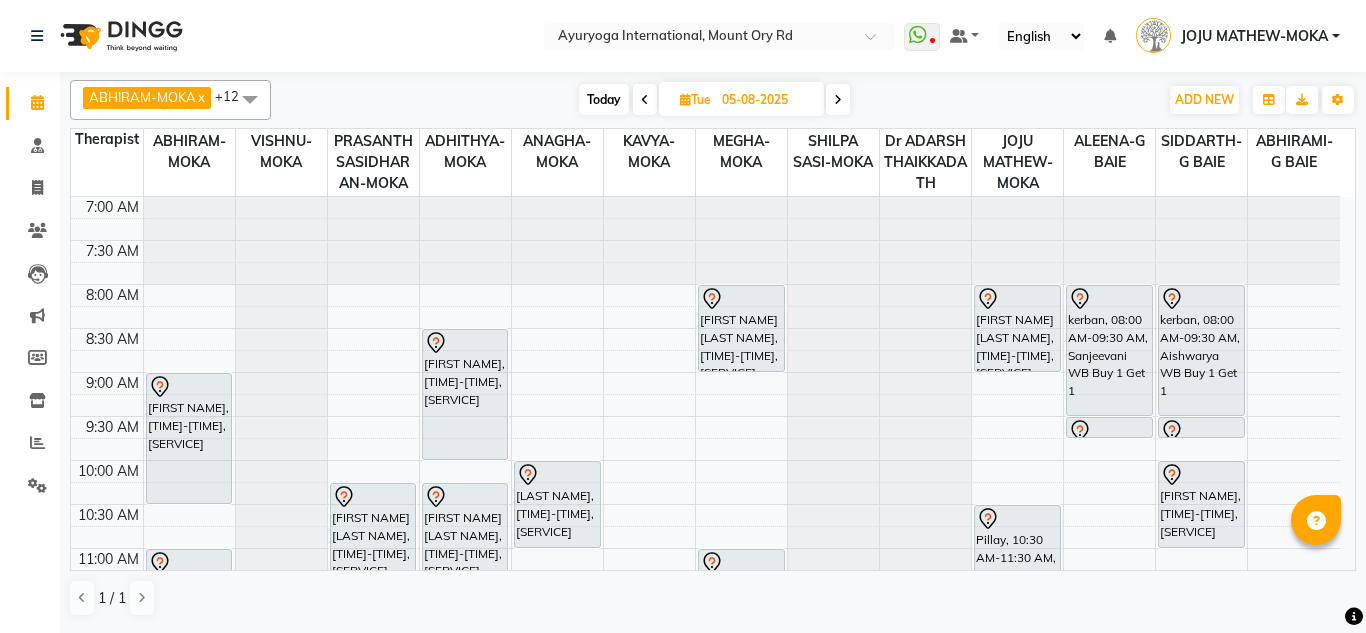 click on "Today" at bounding box center (604, 99) 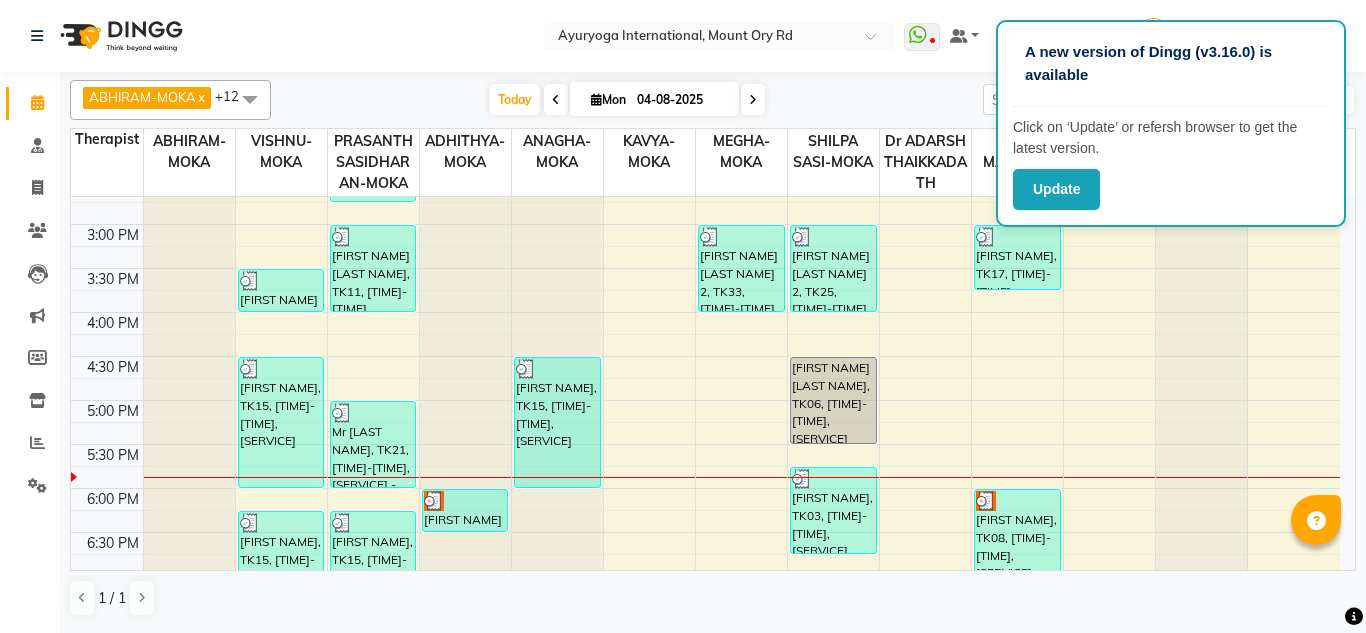scroll, scrollTop: 658, scrollLeft: 0, axis: vertical 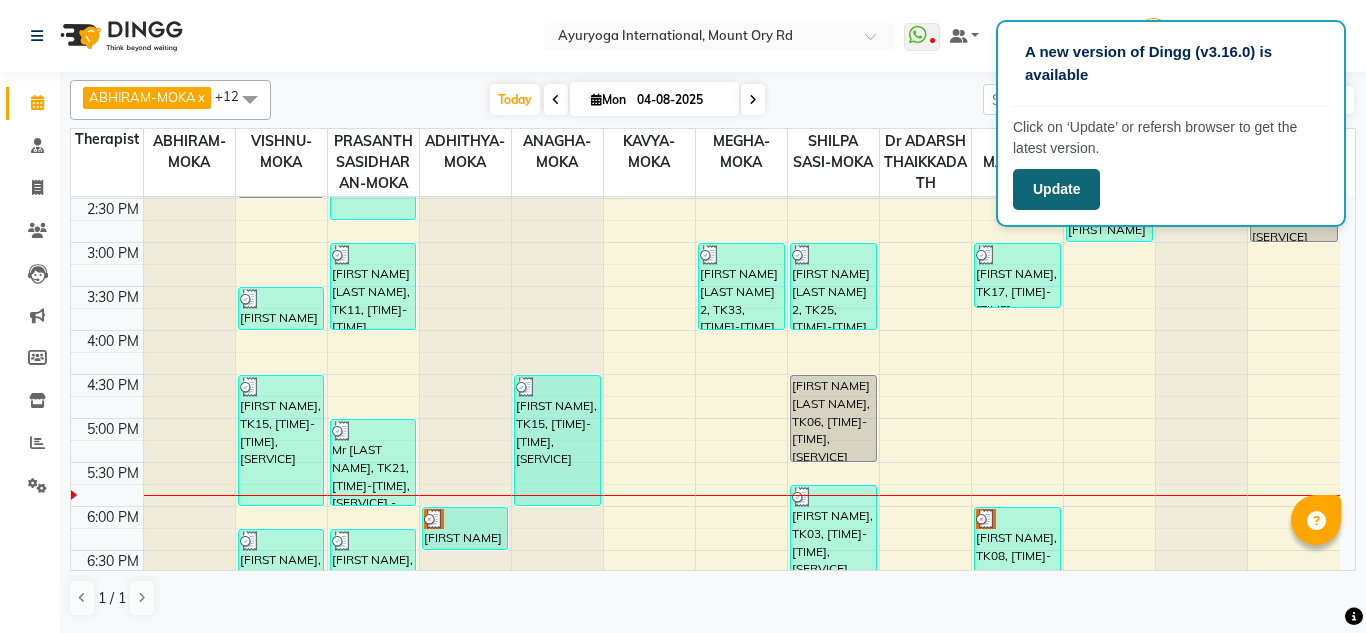 click on "Update" 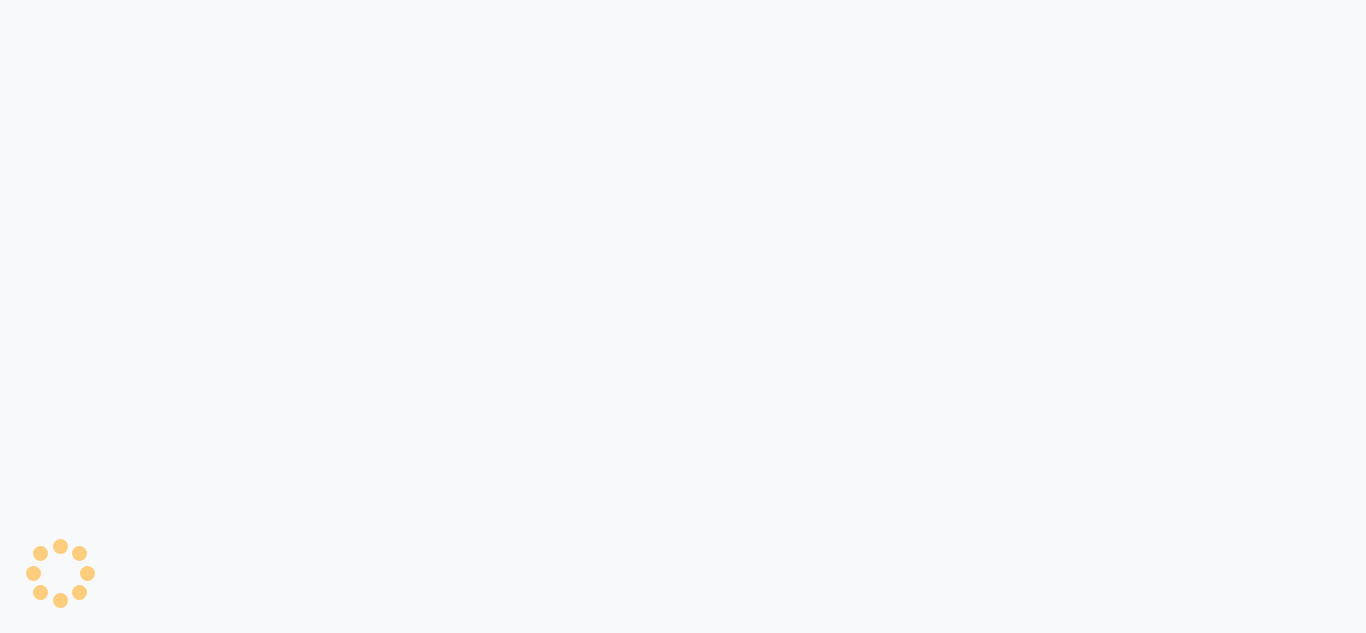 scroll, scrollTop: 0, scrollLeft: 0, axis: both 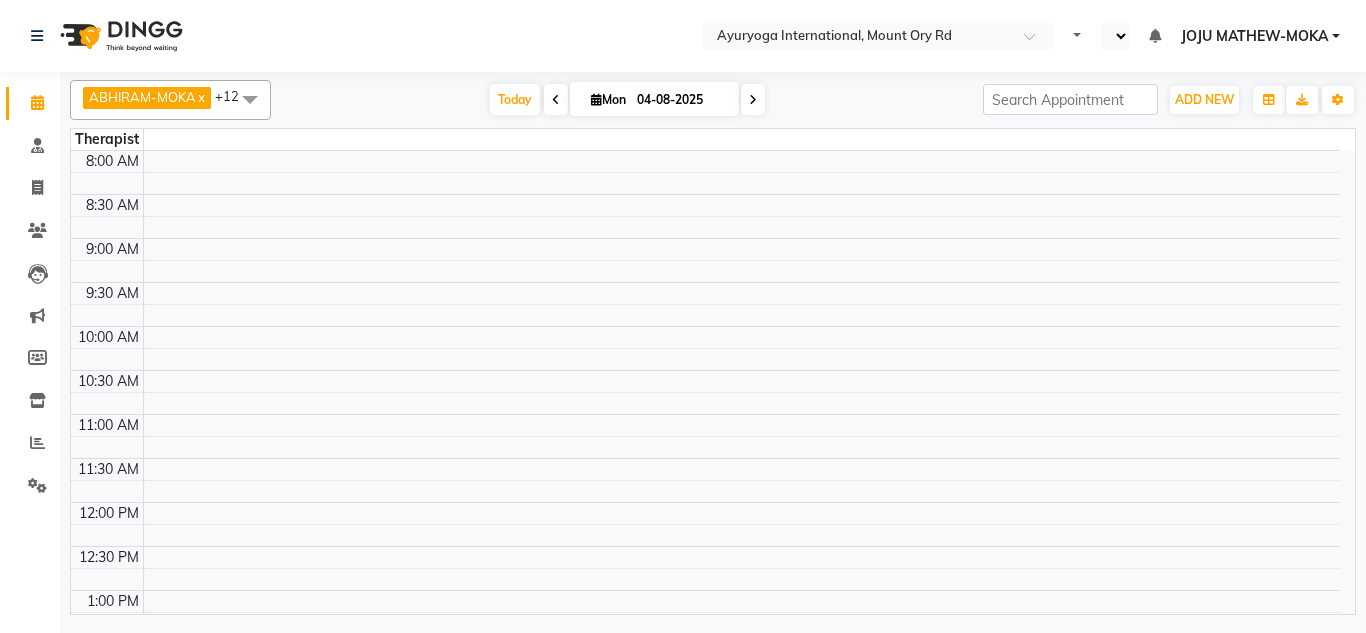 select on "en" 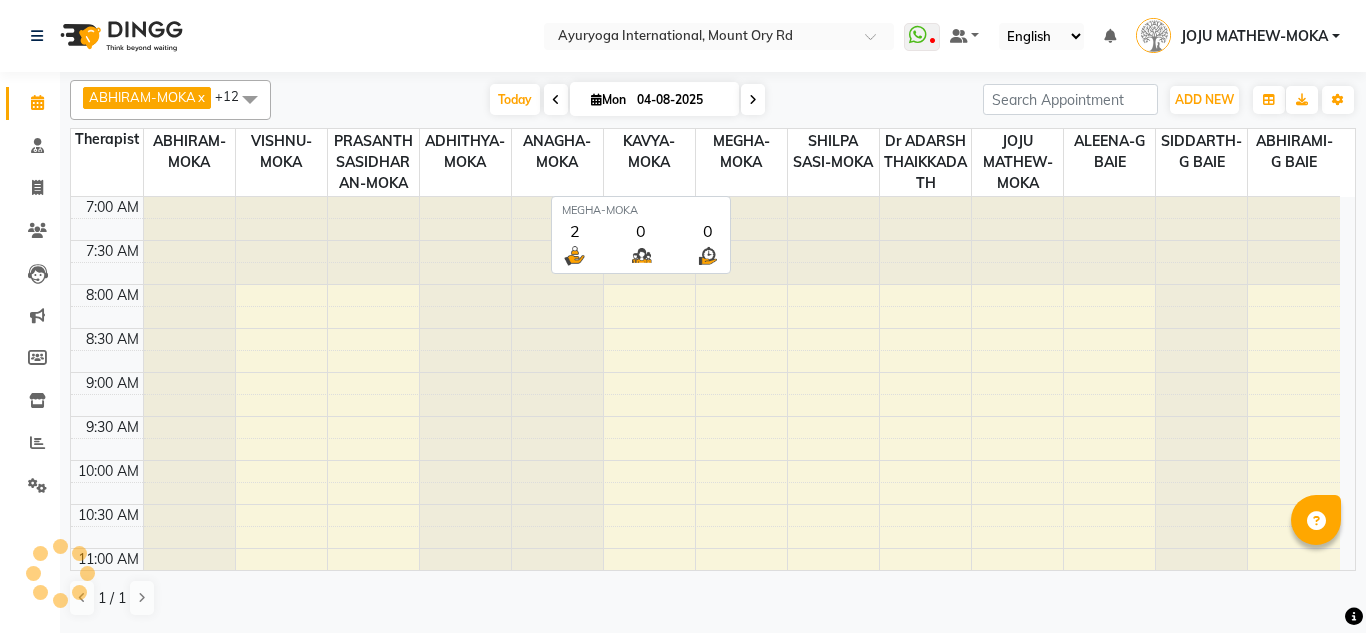 scroll, scrollTop: 820, scrollLeft: 0, axis: vertical 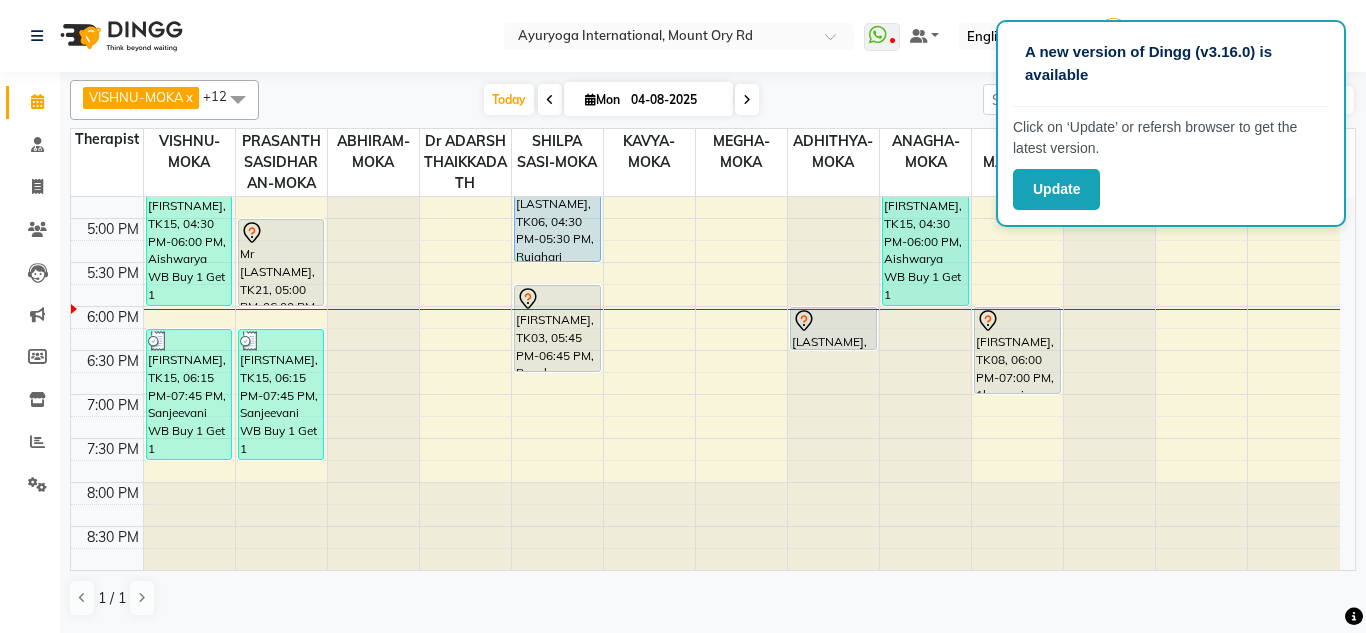click on "Mon" at bounding box center (602, 99) 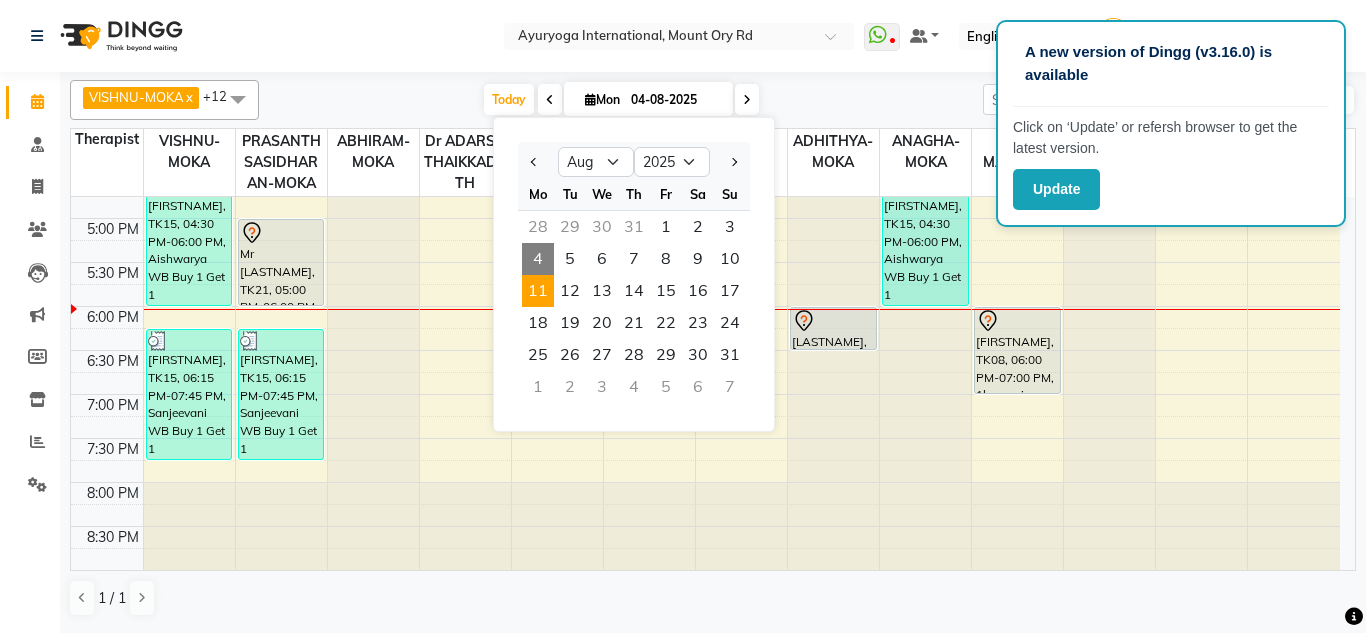 click on "11" at bounding box center [538, 291] 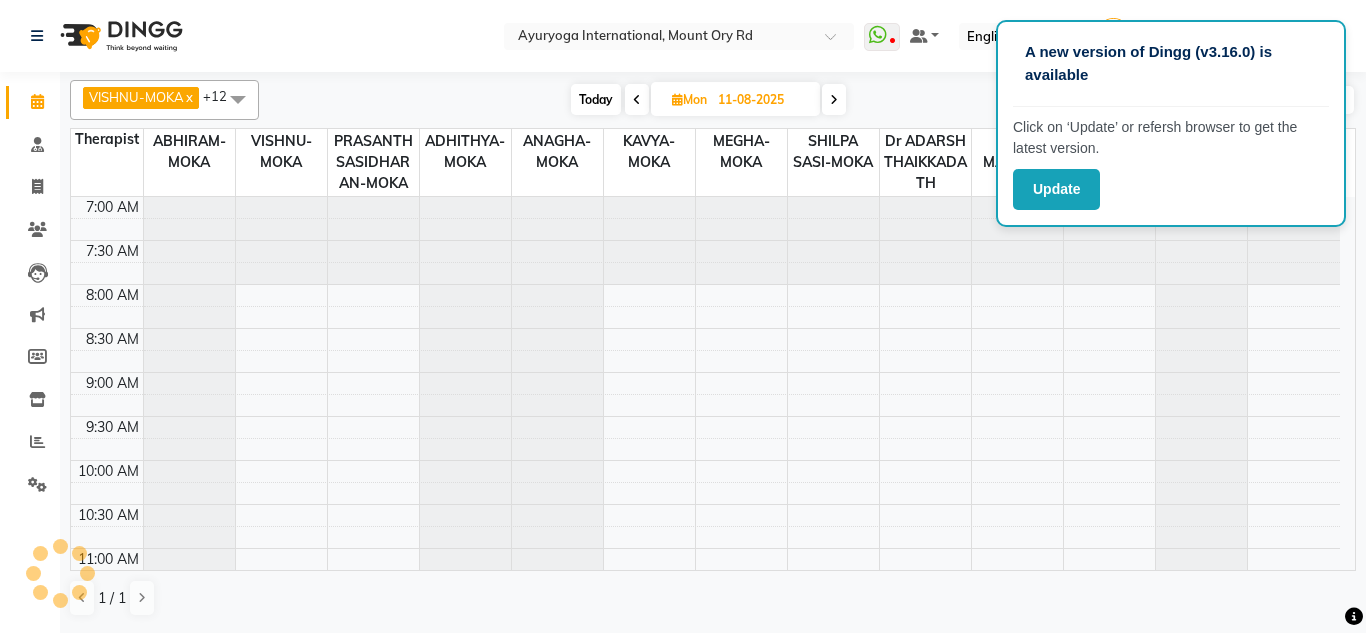 scroll, scrollTop: 858, scrollLeft: 0, axis: vertical 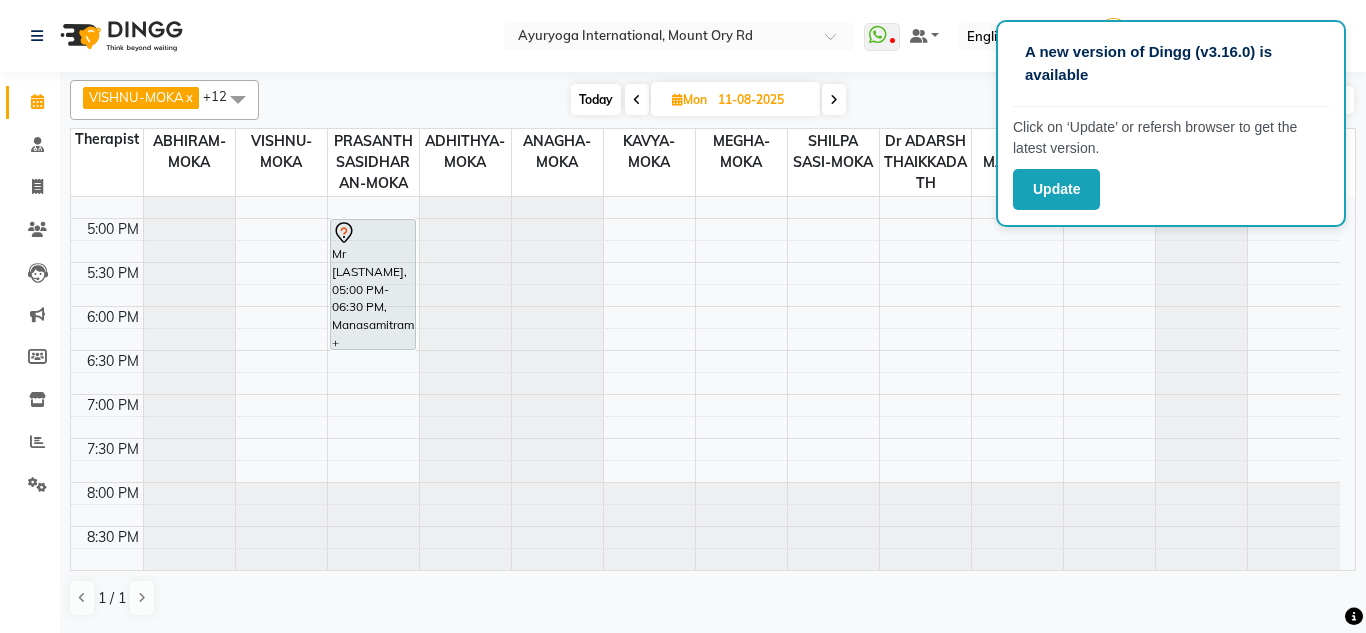 click on "Today" at bounding box center [596, 99] 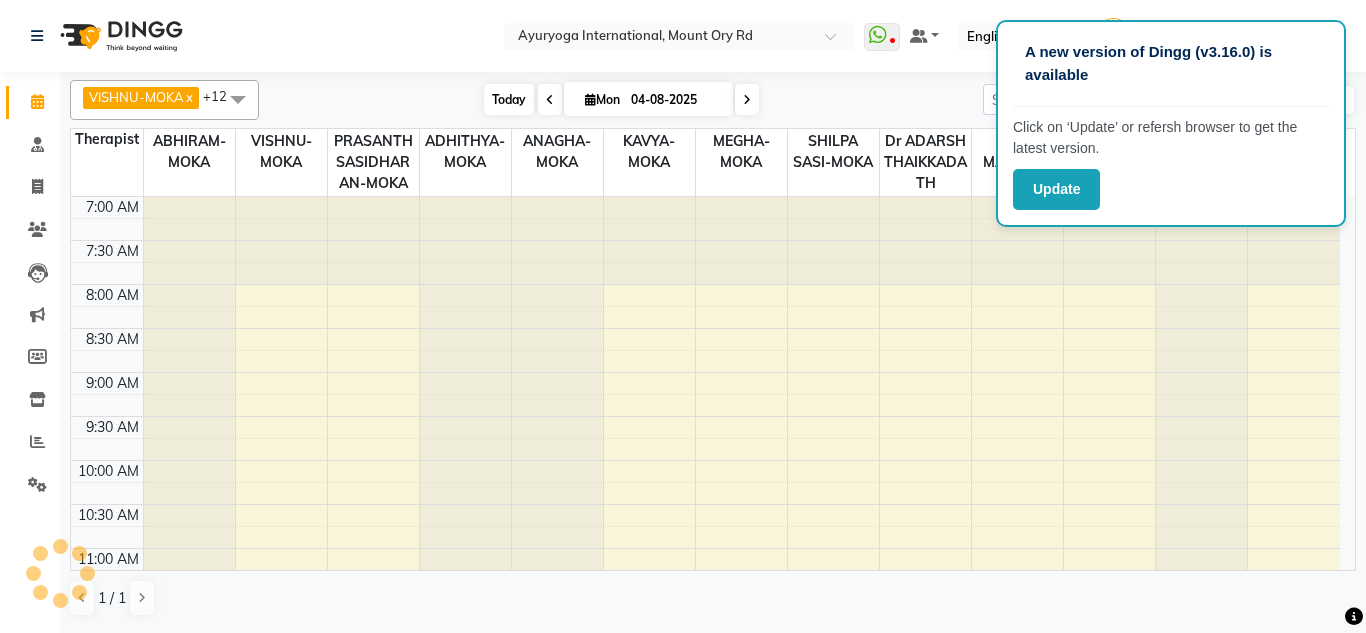 scroll, scrollTop: 858, scrollLeft: 0, axis: vertical 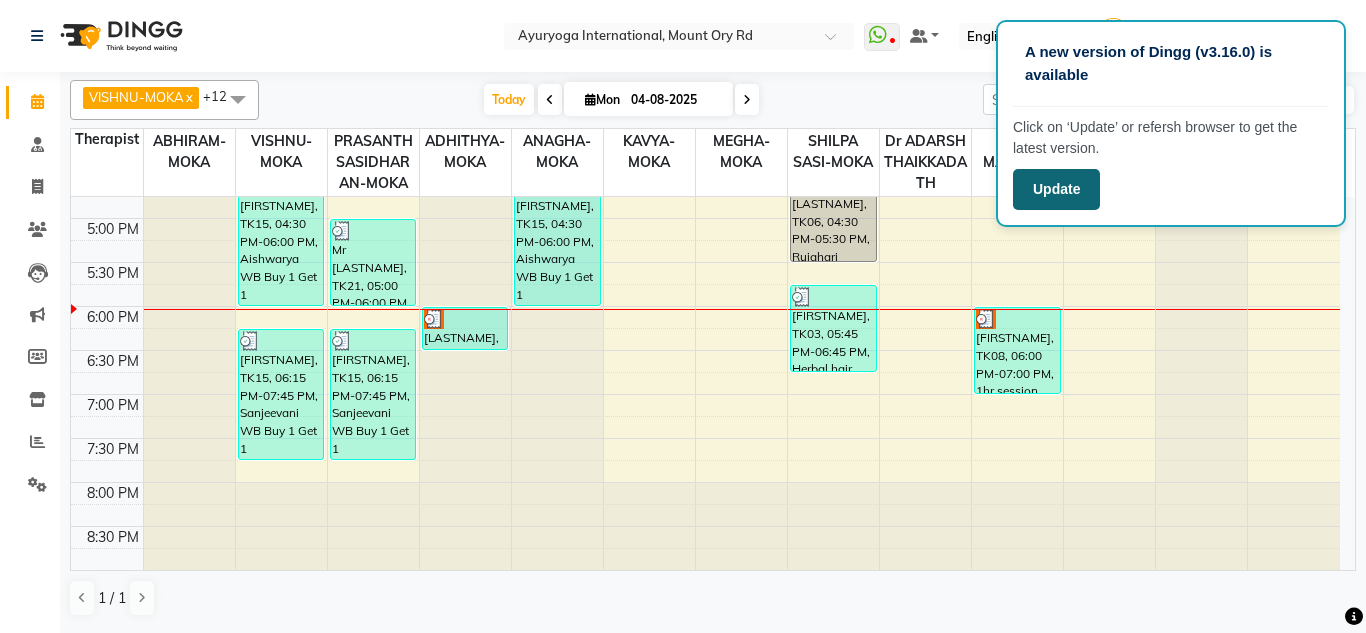 click on "Update" 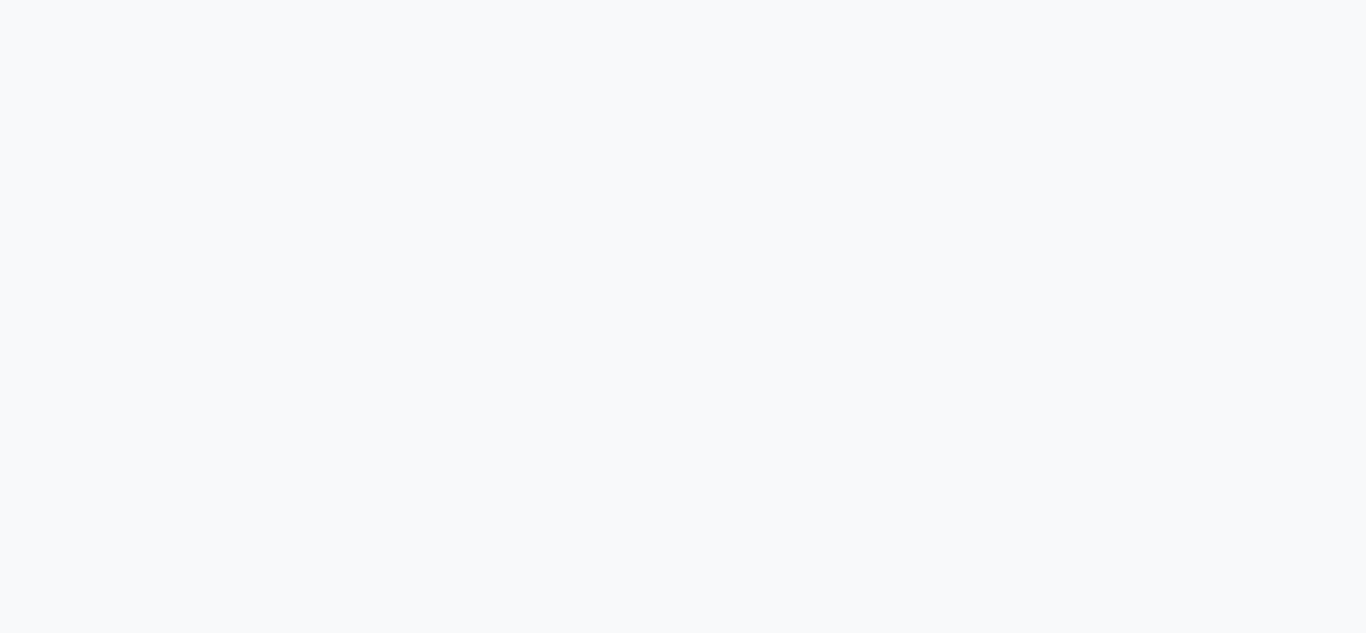 scroll, scrollTop: 0, scrollLeft: 0, axis: both 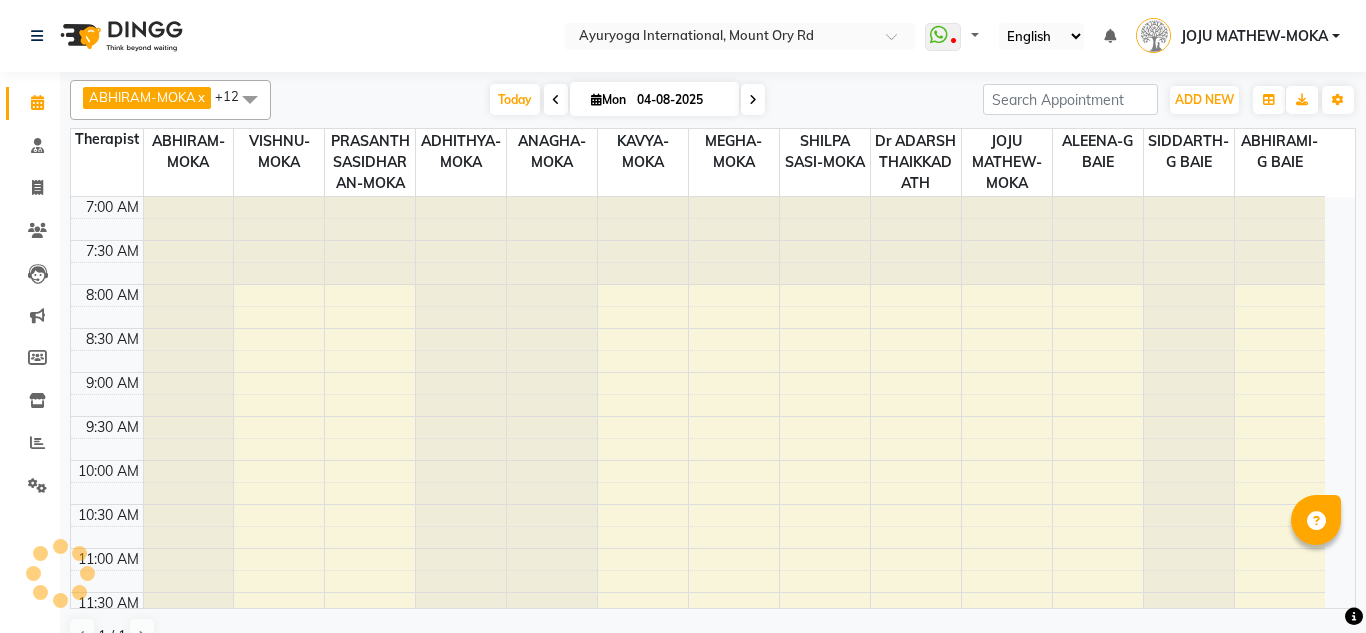 select on "en" 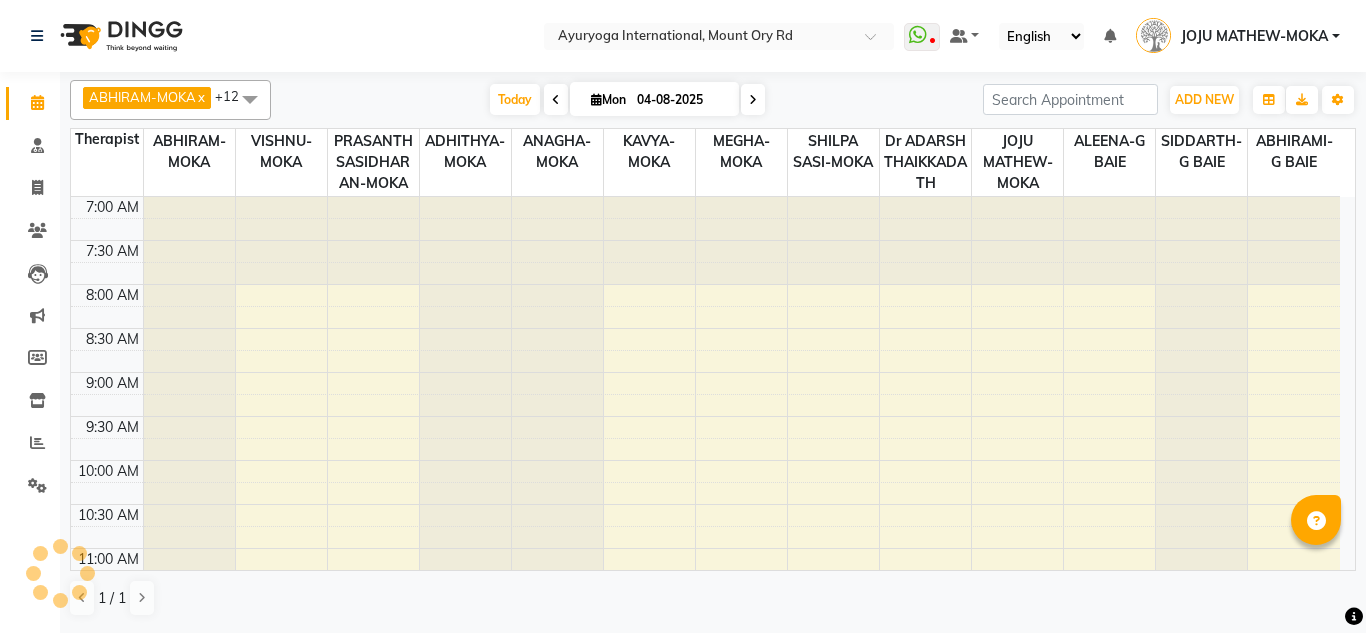 scroll, scrollTop: 0, scrollLeft: 0, axis: both 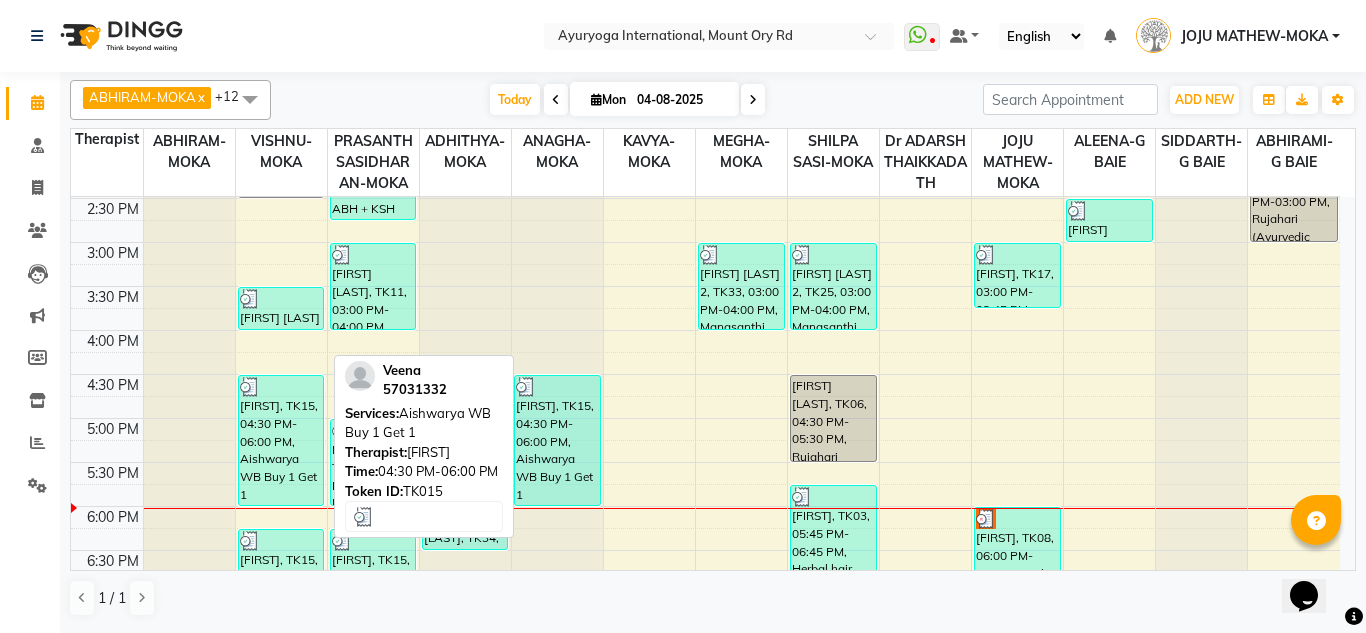 click on "[FIRST], TK15, 04:30 PM-06:00 PM, Aishwarya WB Buy 1 Get 1" at bounding box center (281, 440) 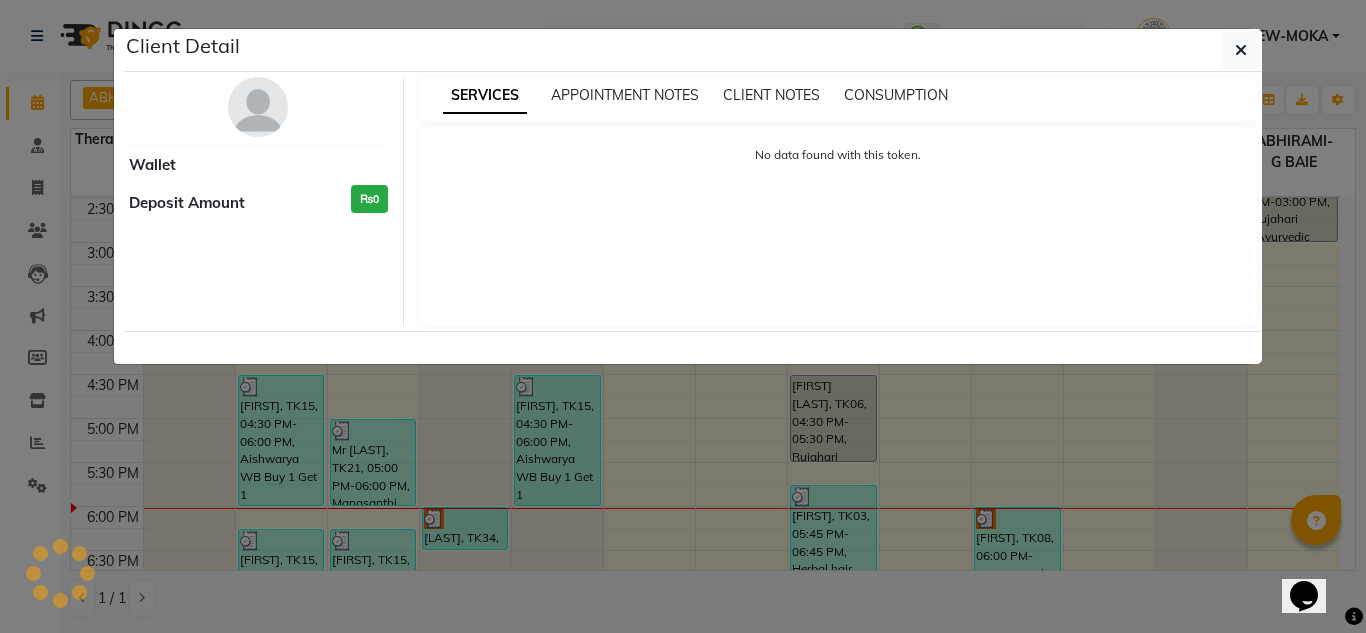 select on "3" 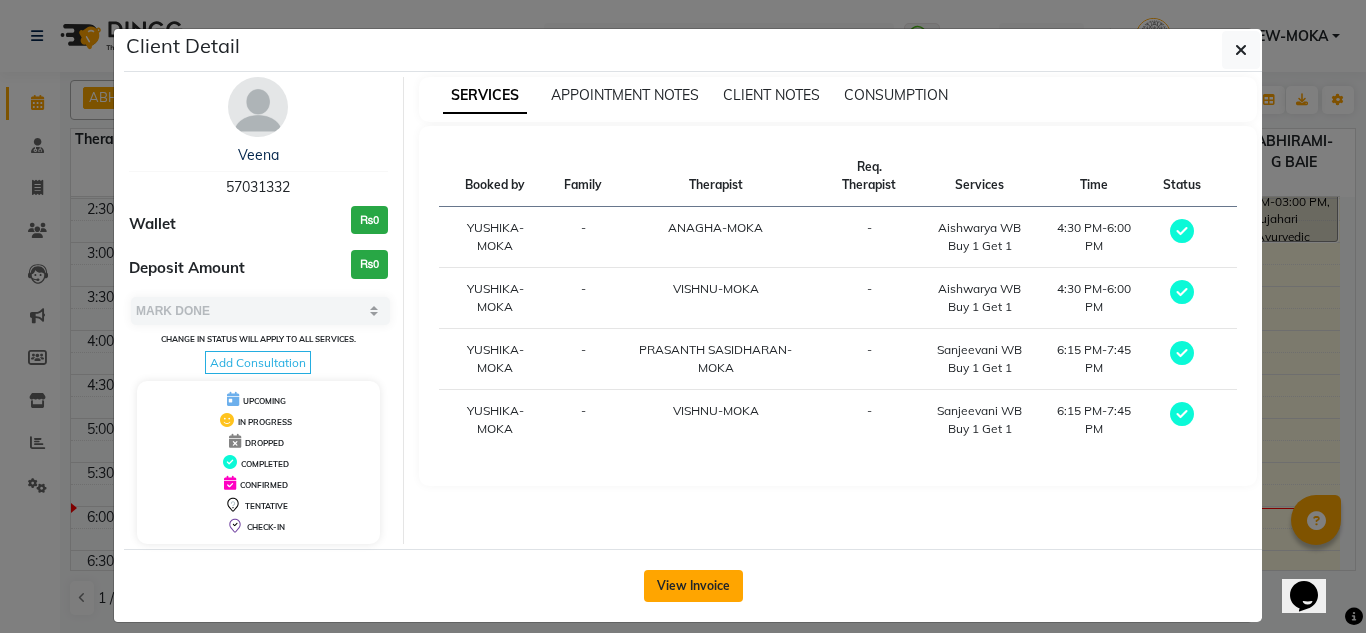 click on "View Invoice" 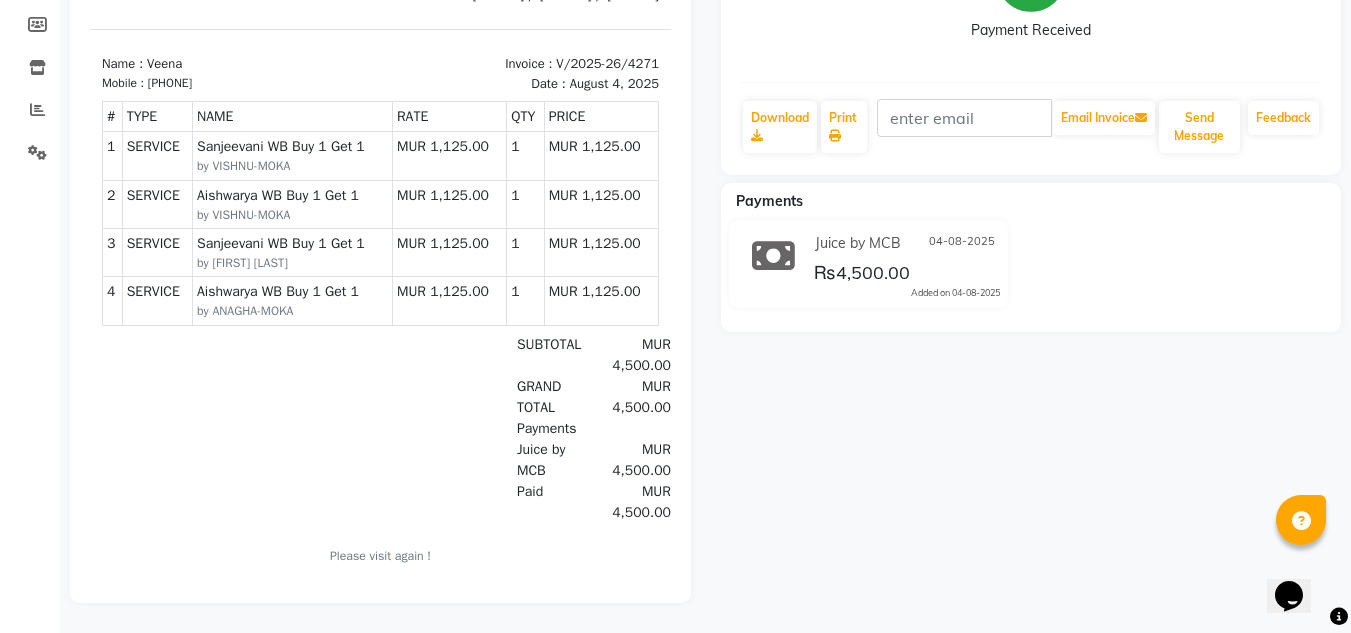 scroll, scrollTop: 0, scrollLeft: 0, axis: both 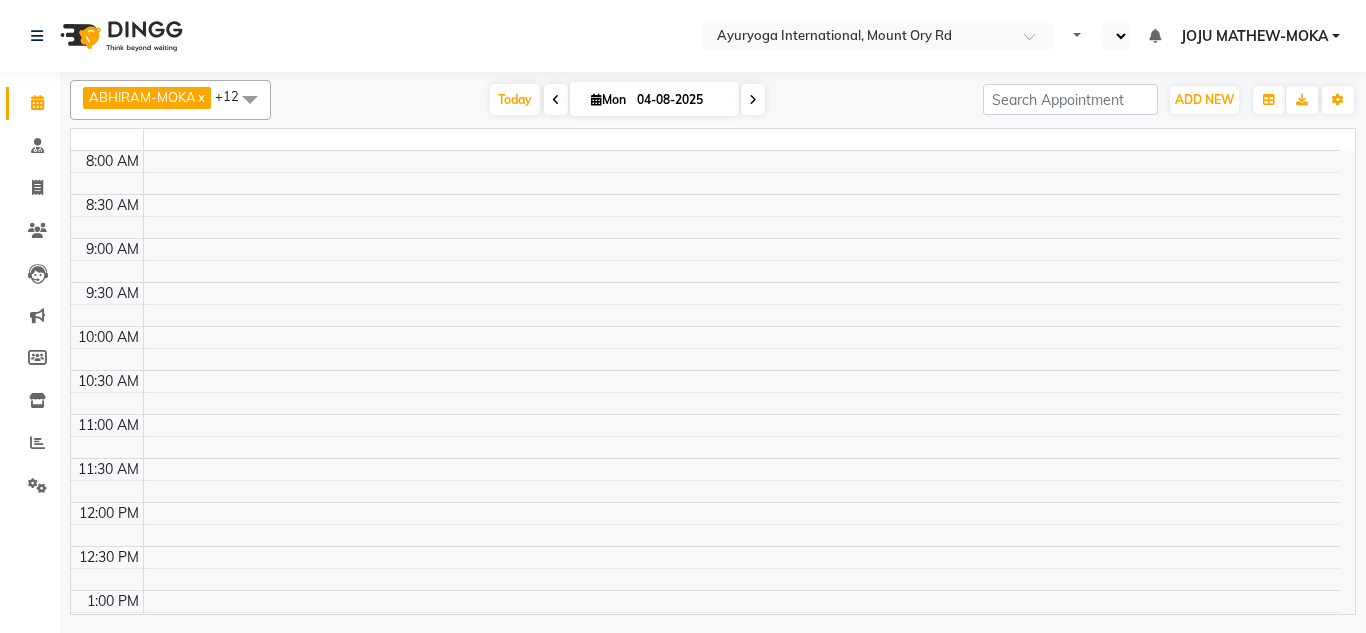 select on "en" 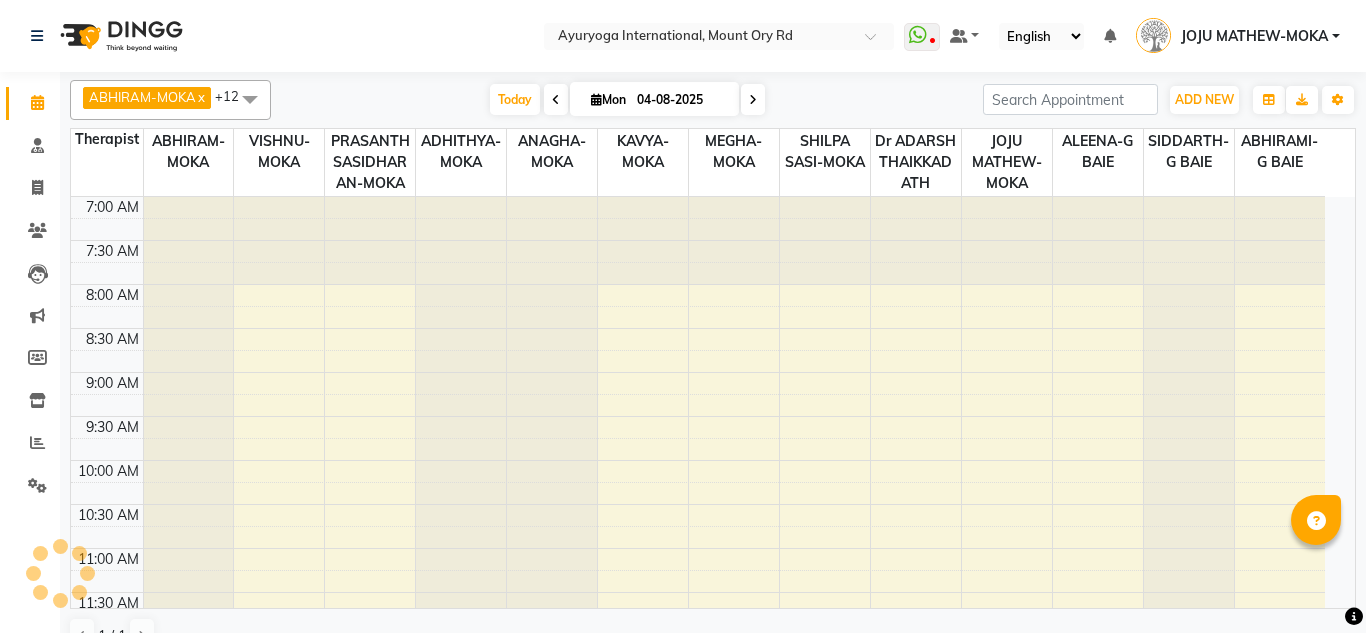 scroll, scrollTop: 0, scrollLeft: 0, axis: both 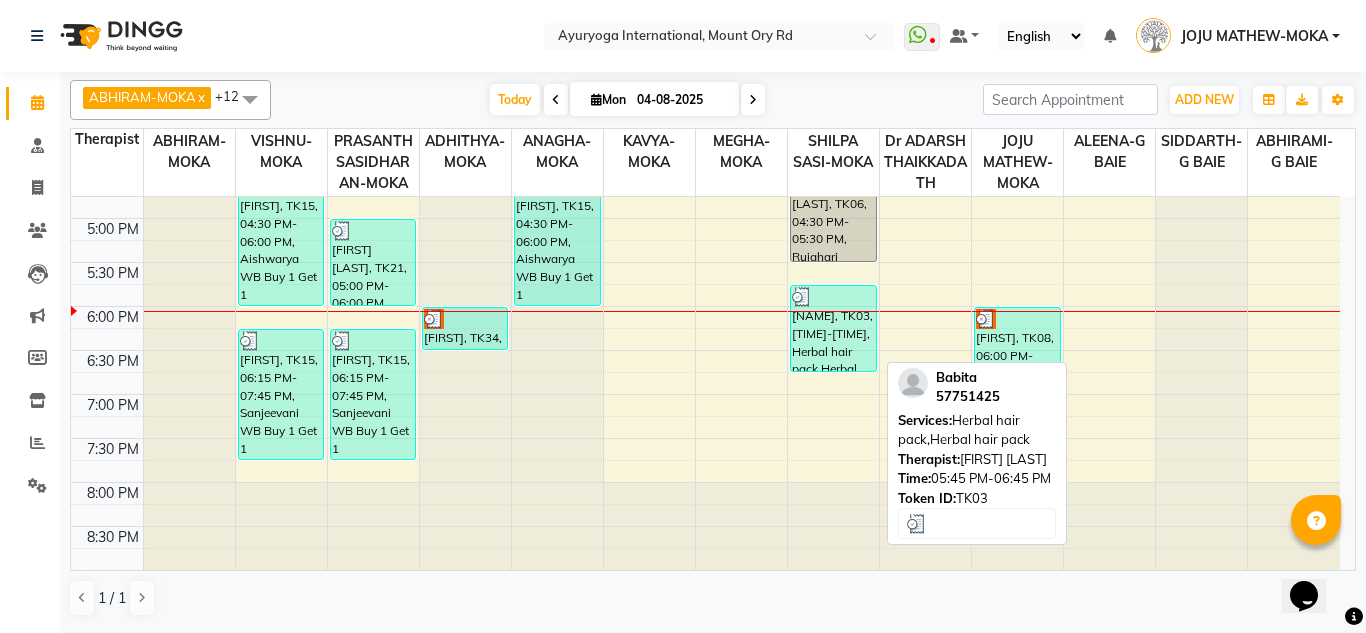 click on "[NAME], TK03, [TIME]-[TIME], Herbal hair pack,Herbal hair pack" at bounding box center [833, 328] 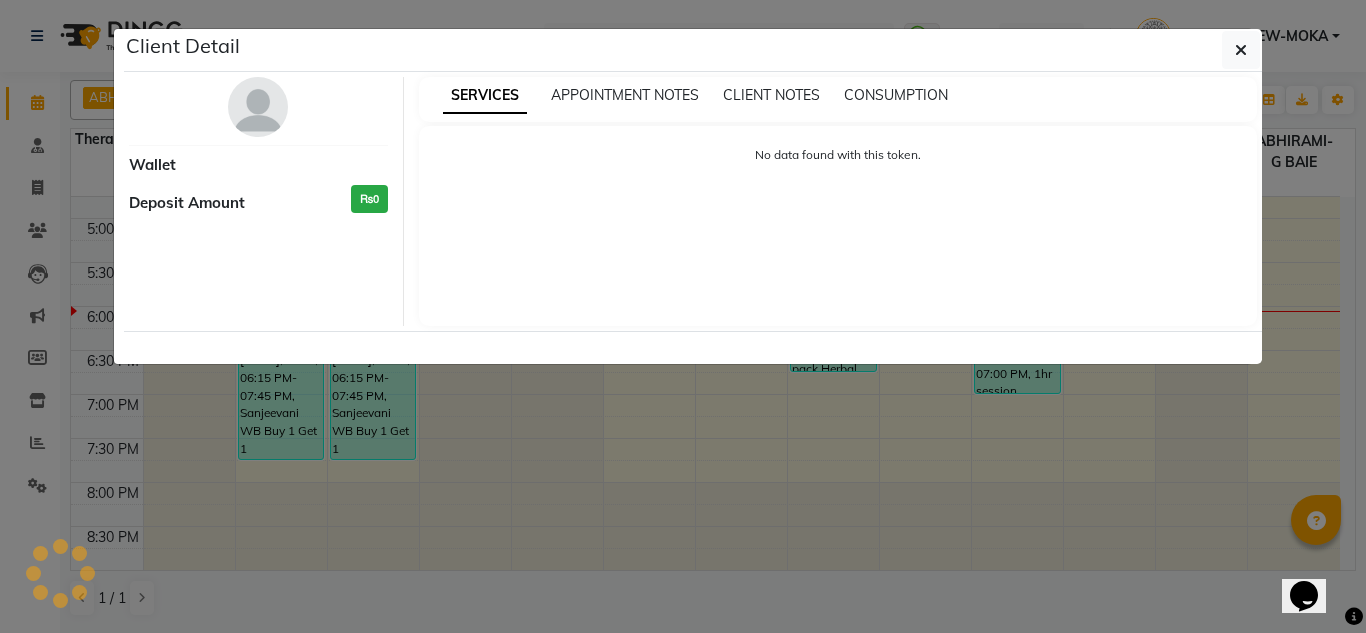 select on "3" 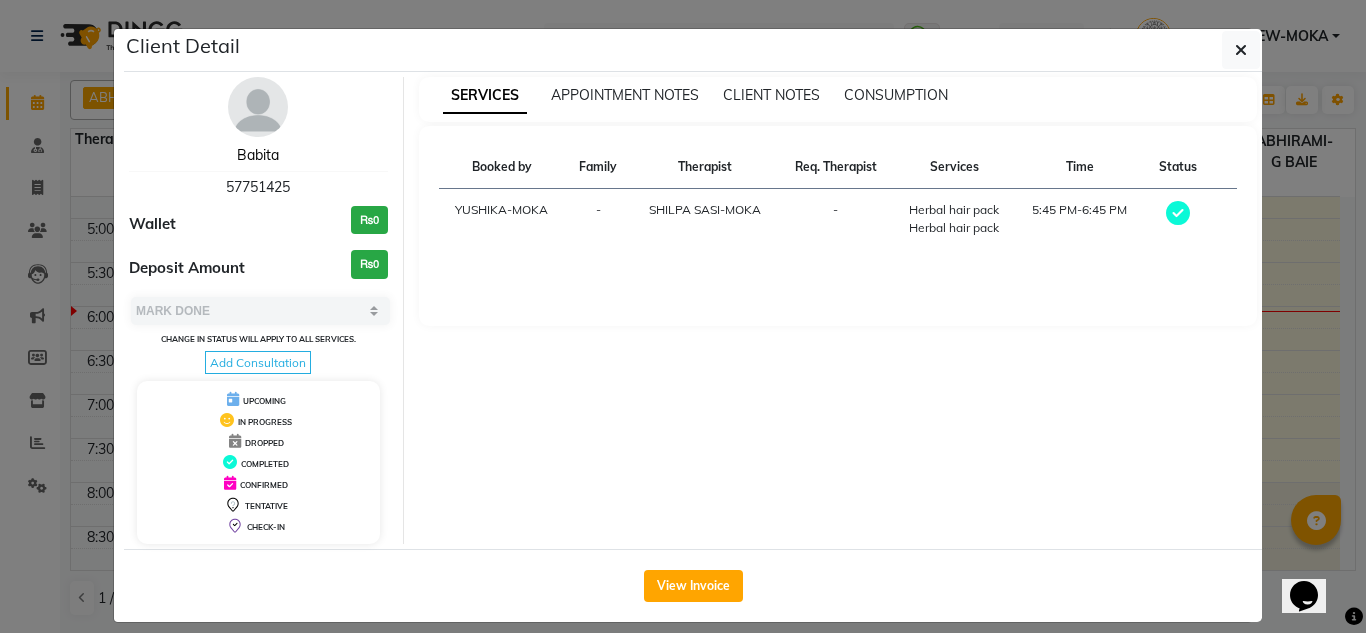 click on "Babita" at bounding box center [258, 155] 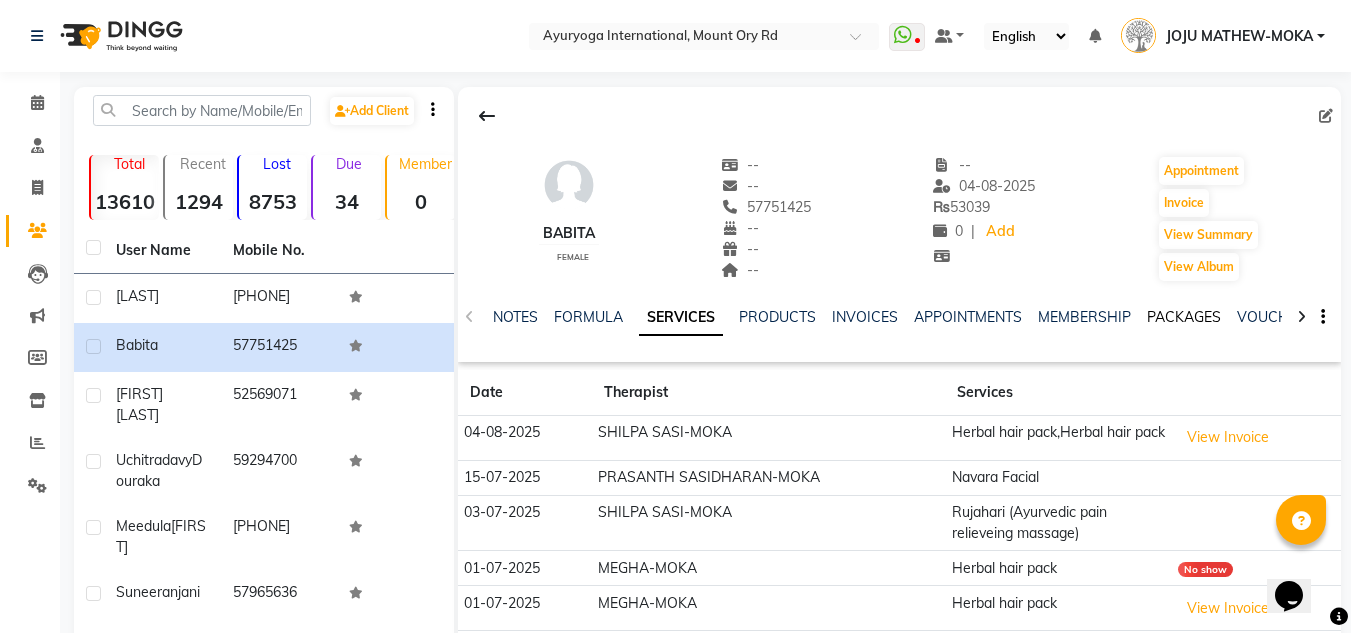 click on "PACKAGES" 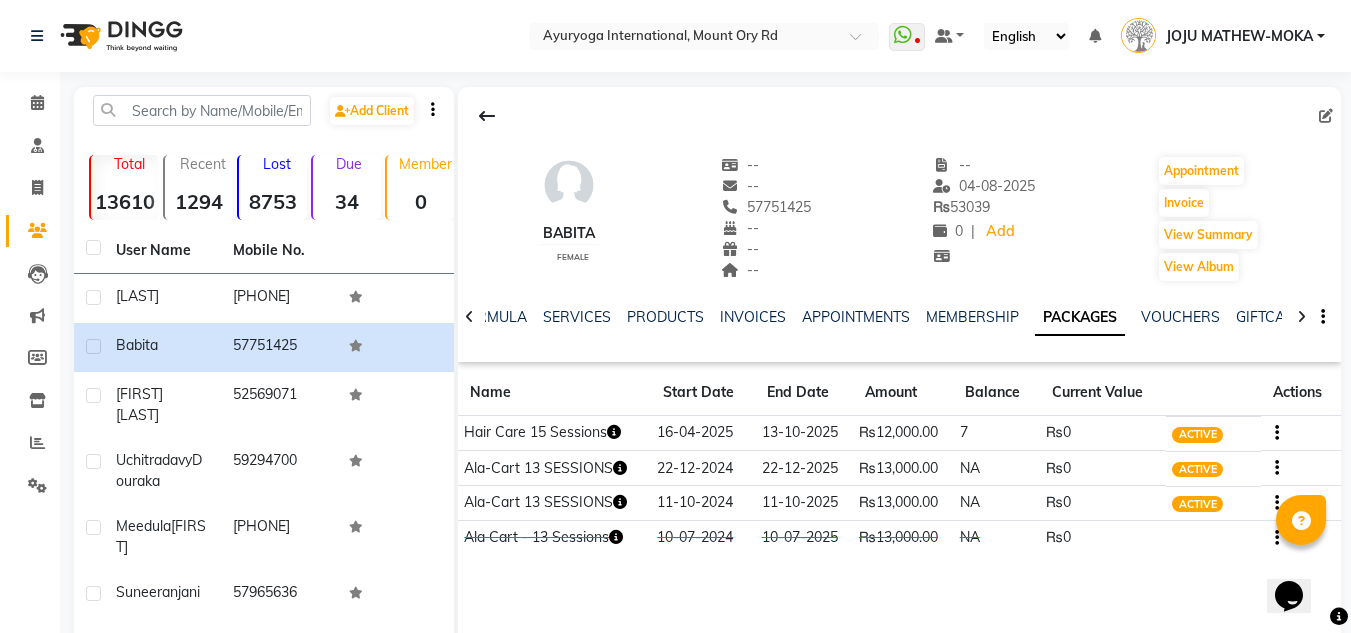 click 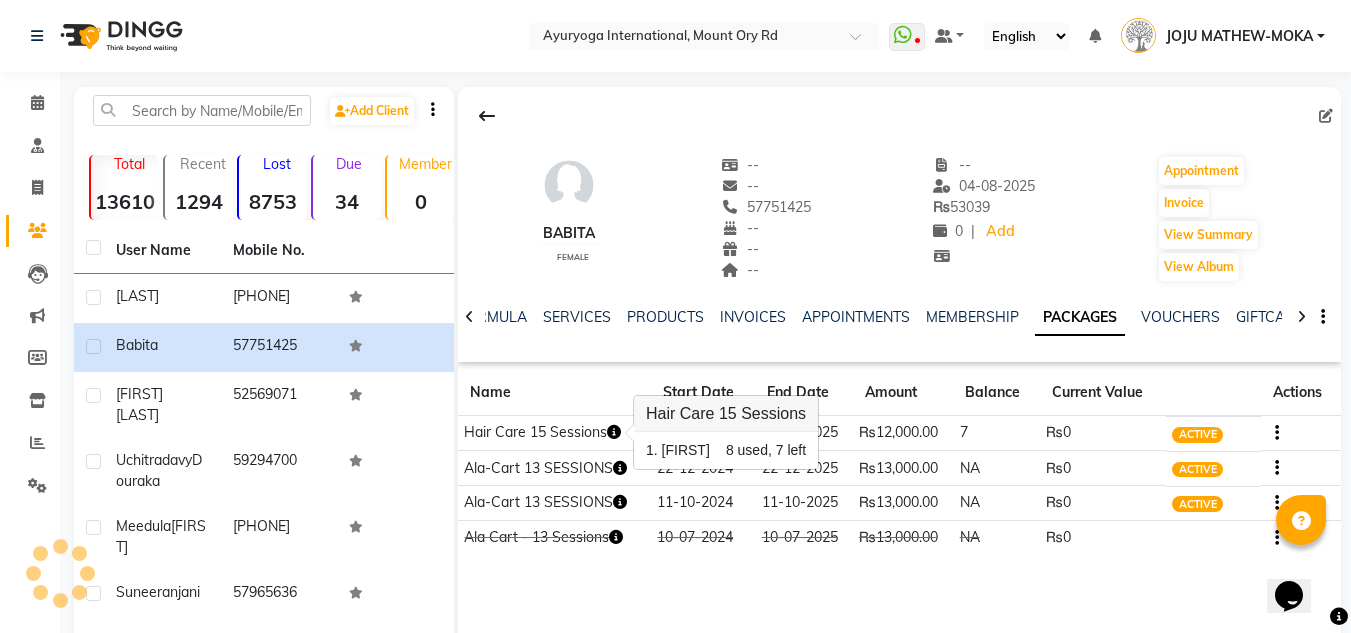 click 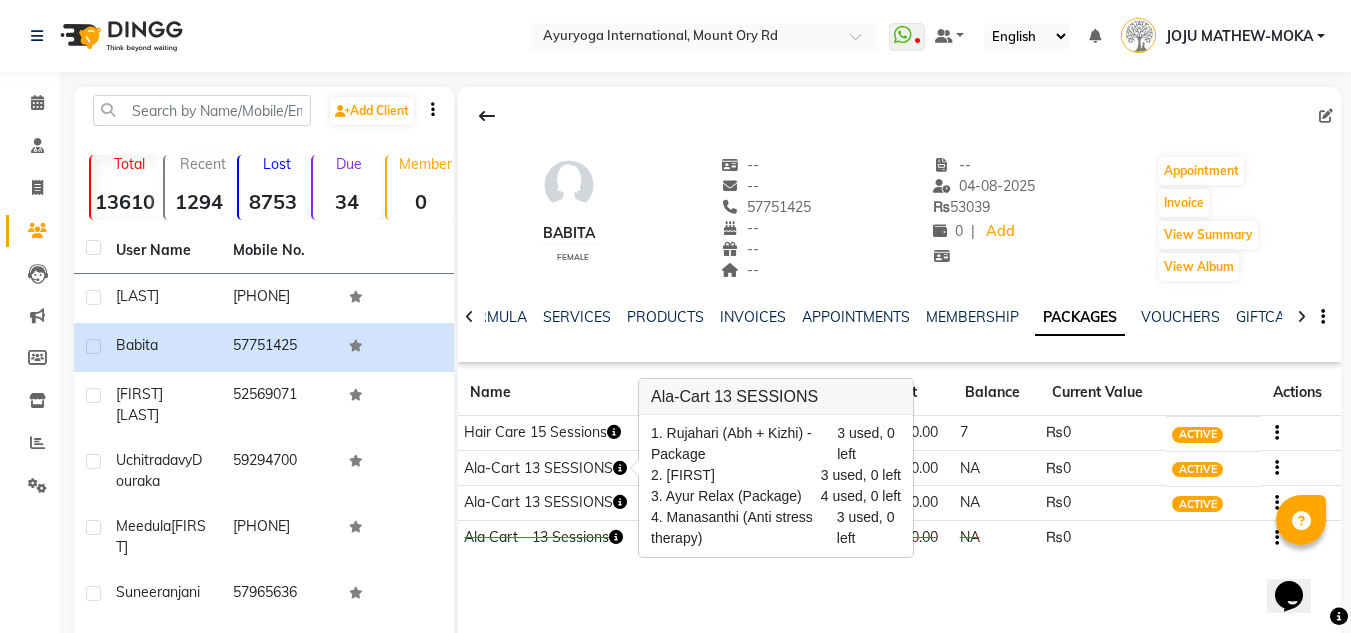 click 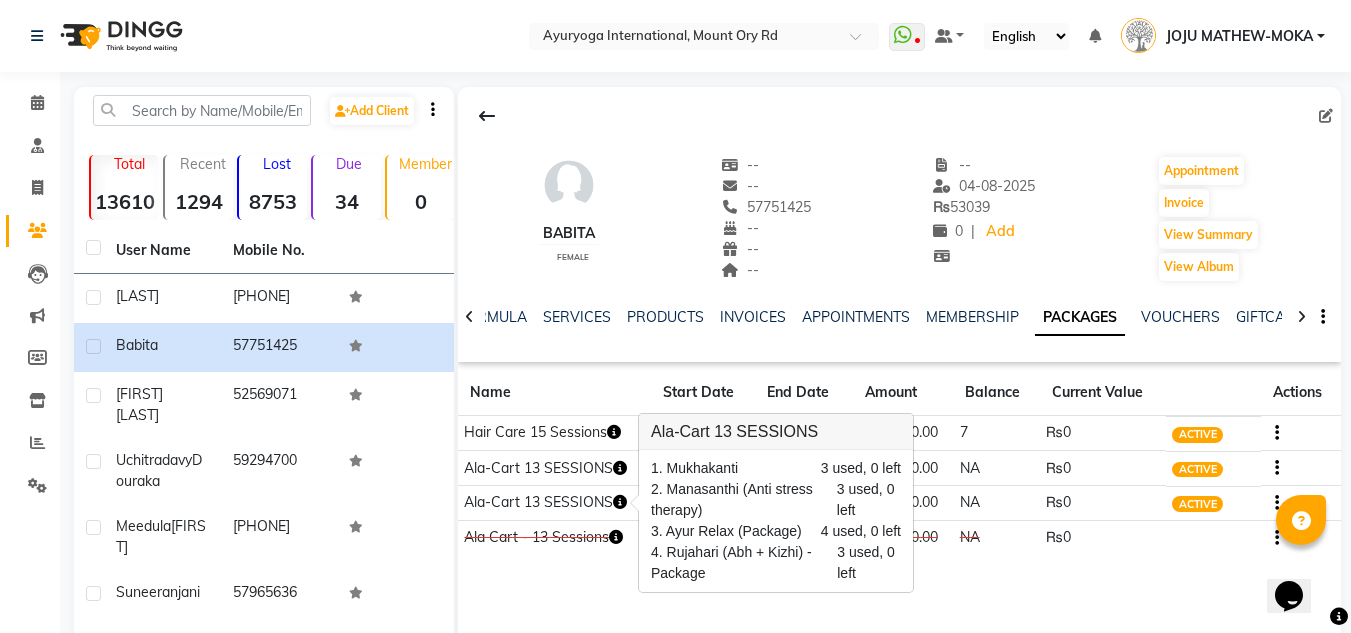 click on "Name  : [FIRST] --   -- [PHONE]  --  --  --  -- 04-08-2025 ₨    53039 0 |  Add   Appointment   Invoice  View Summary  View Album  NOTES FORMULA SERVICES PRODUCTS INVOICES APPOINTMENTS MEMBERSHIP PACKAGES VOUCHERS GIFTCARDS POINTS FORMS FAMILY CARDS WALLET Name Start Date End Date Amount Balance Current Value Actions  Hair Care 15 Sessions  16-04-2025 13-10-2025  ₨12,000.00   7  ₨0 ACTIVE  Ala-Cart 13 SESSIONS  22-12-2024 22-12-2025  ₨13,000.00   NA  ₨0 ACTIVE  Ala-Cart 13 SESSIONS  11-10-2024 11-10-2025  ₨13,000.00   NA  ₨0 ACTIVE  Ala Cart - 13 Sessions  10-07-2024 10-07-2025  ₨13,000.00   NA  ₨0 CONSUMED" 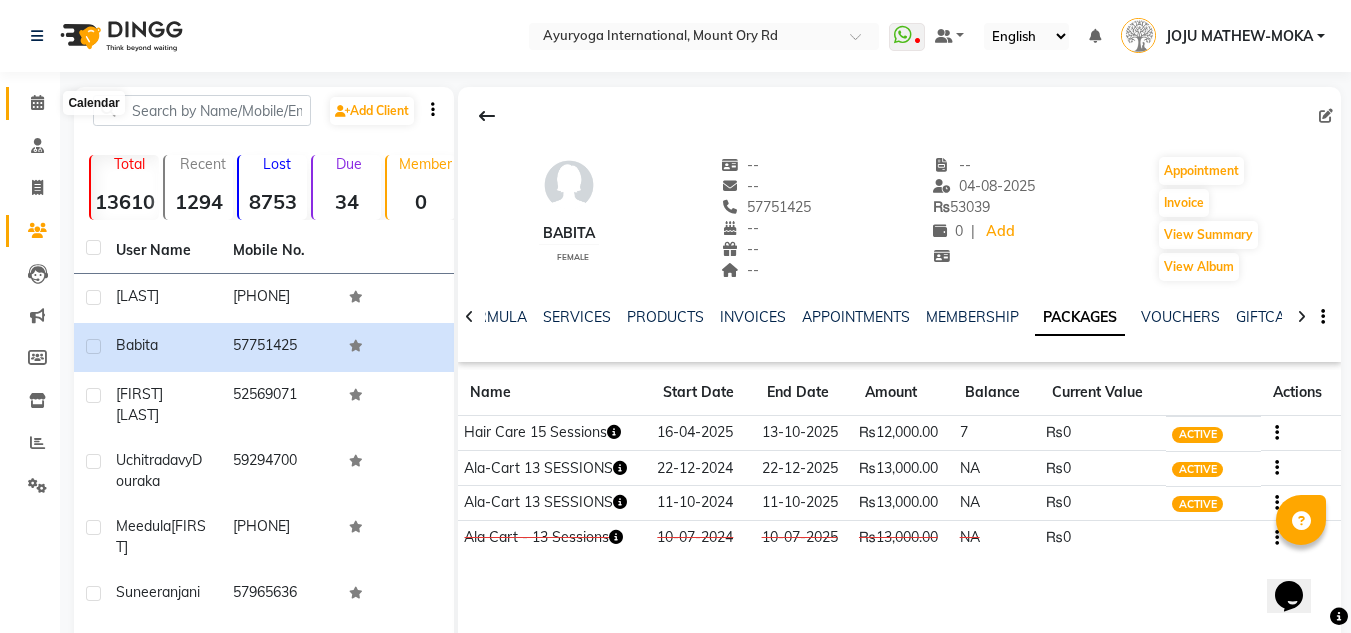 click 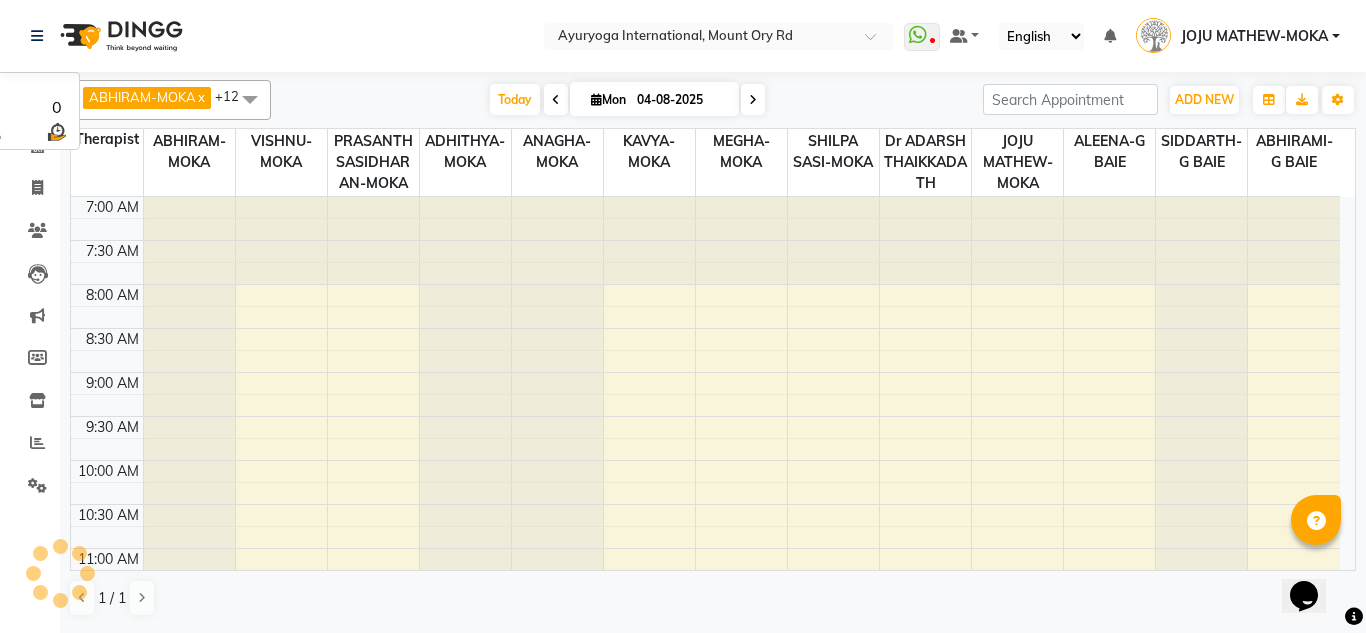 scroll, scrollTop: 0, scrollLeft: 0, axis: both 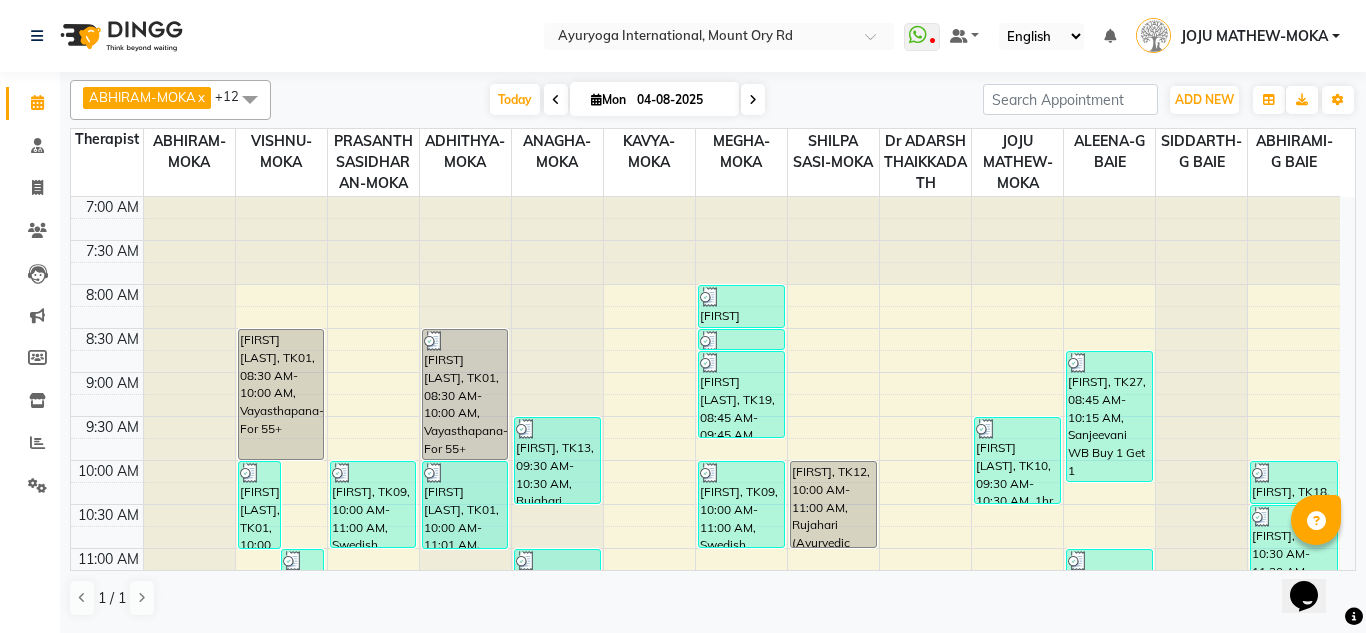 click at bounding box center [753, 99] 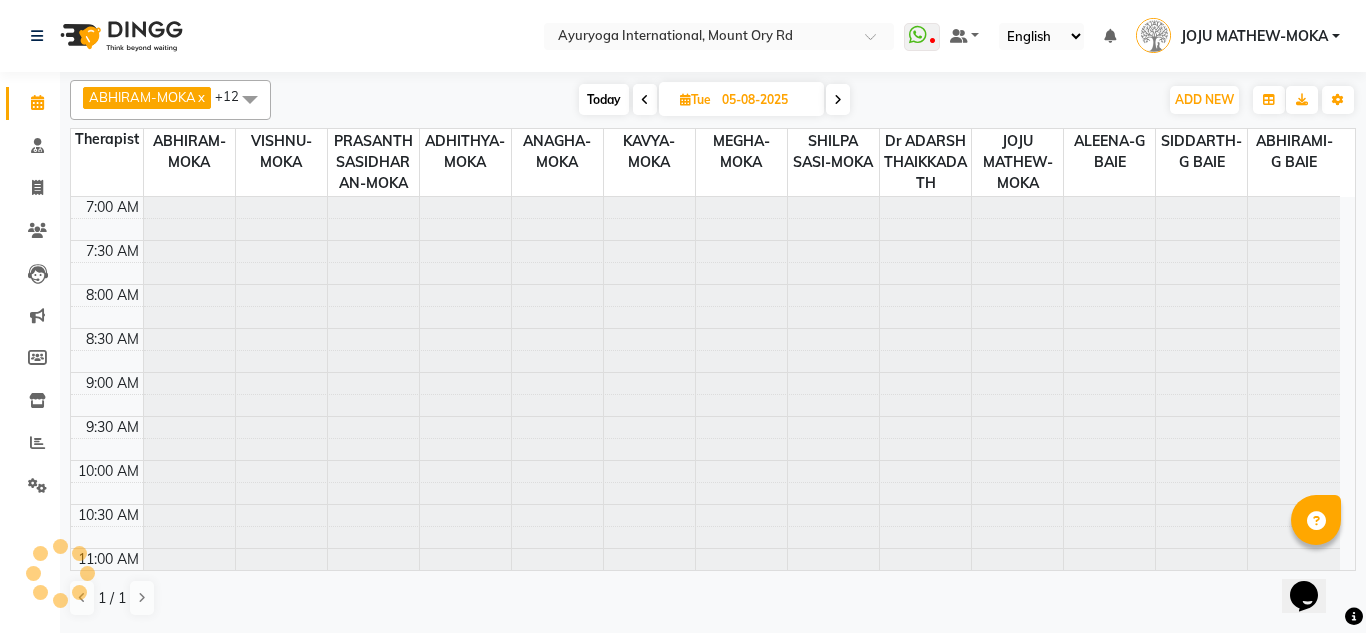scroll, scrollTop: 858, scrollLeft: 0, axis: vertical 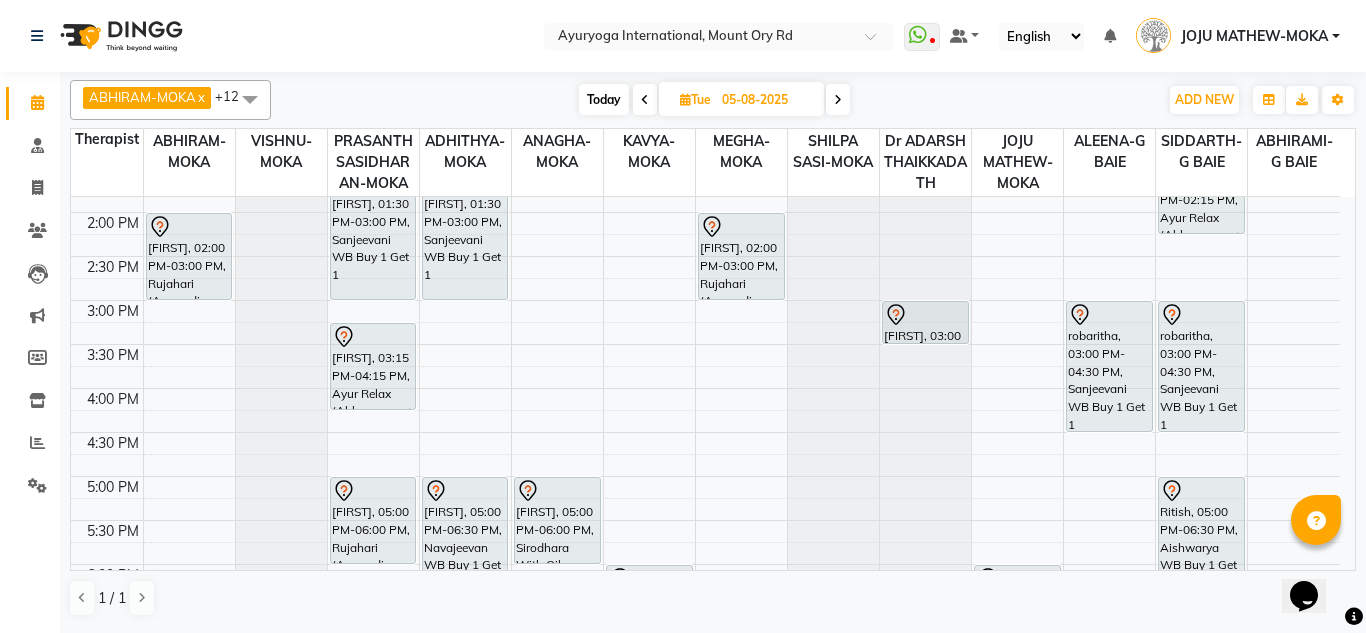 click on "Today" at bounding box center [604, 99] 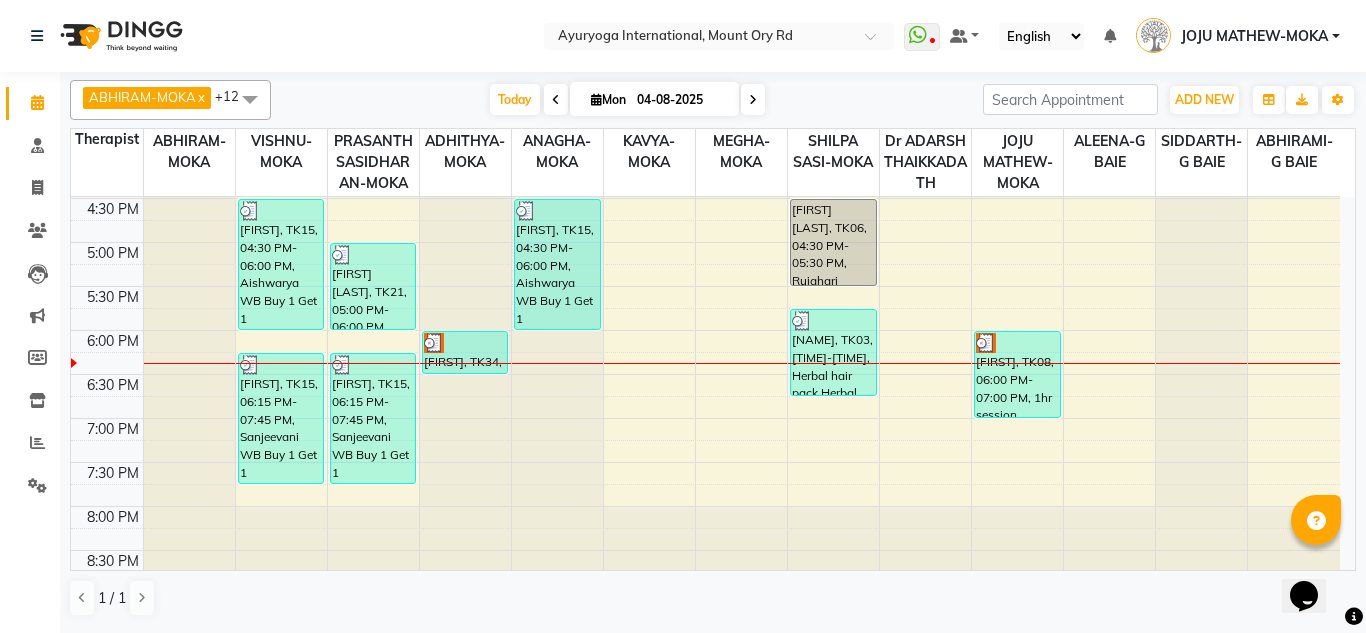 scroll, scrollTop: 858, scrollLeft: 0, axis: vertical 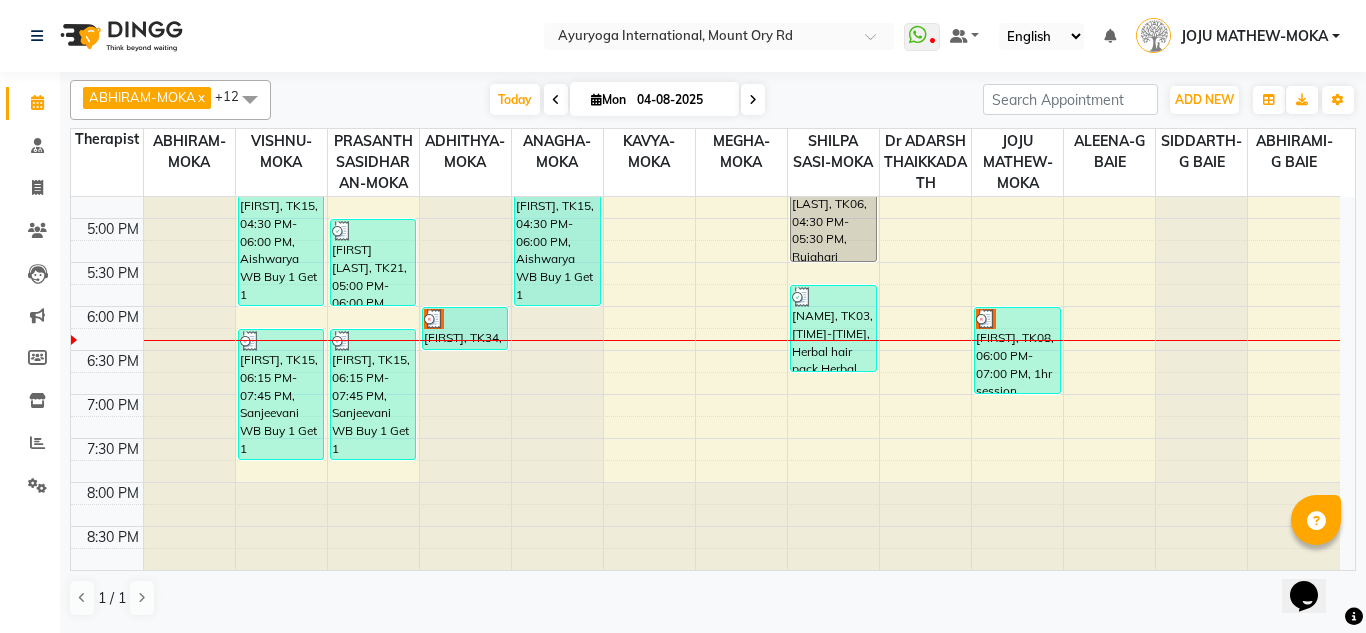 click at bounding box center [557, -46] 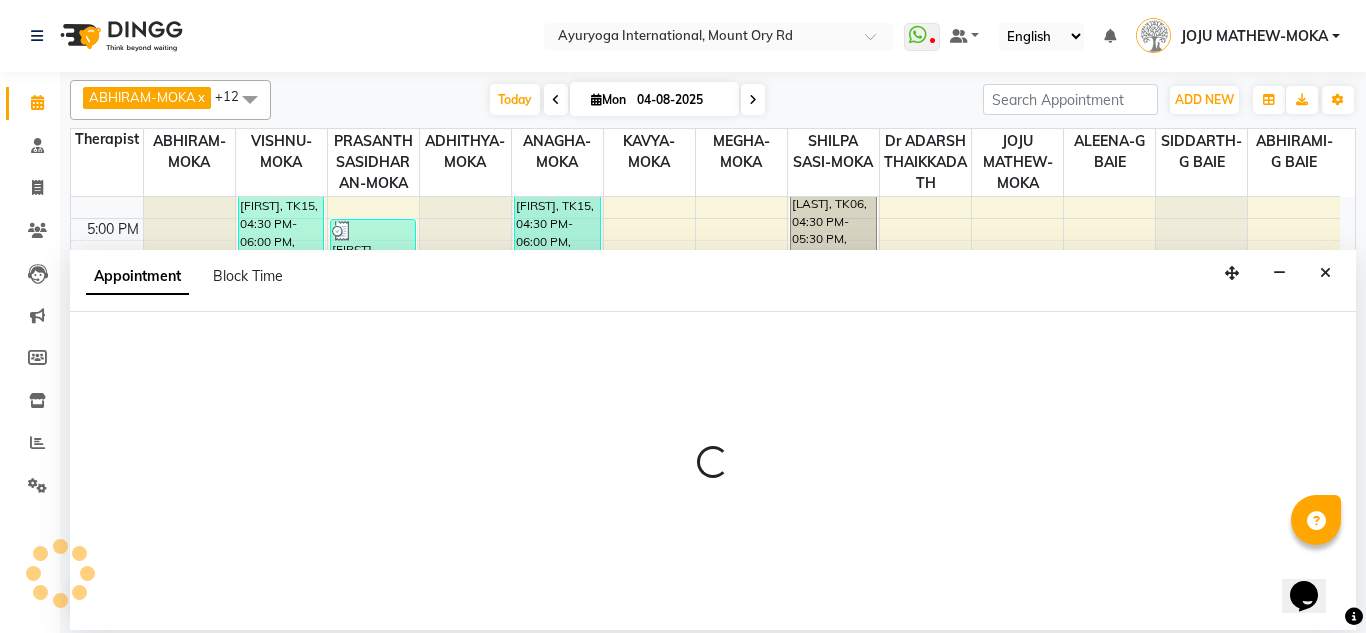 select on "77771" 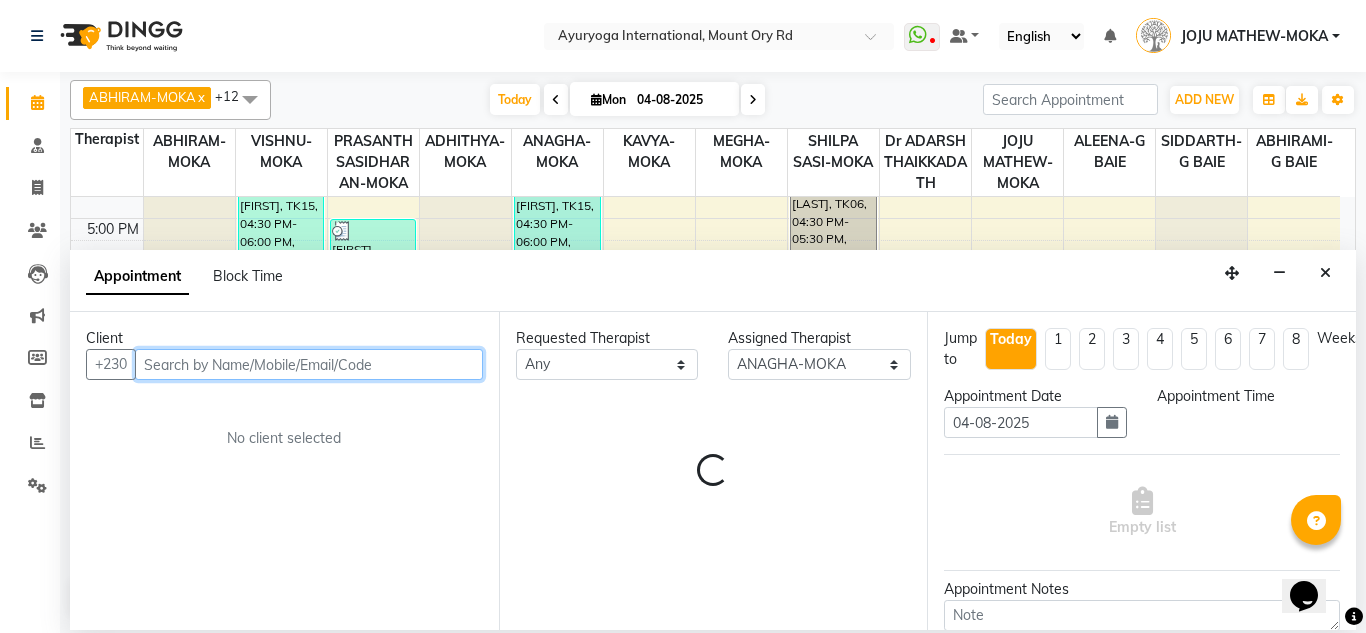 select on "1155" 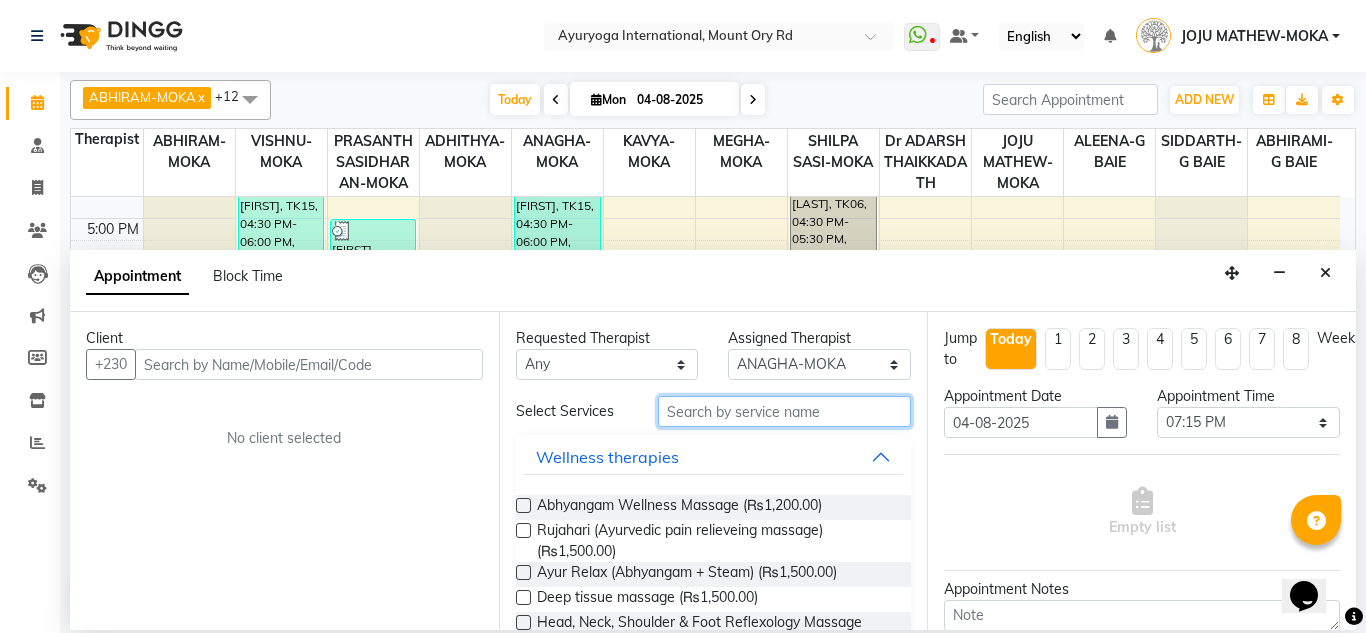 click at bounding box center (785, 411) 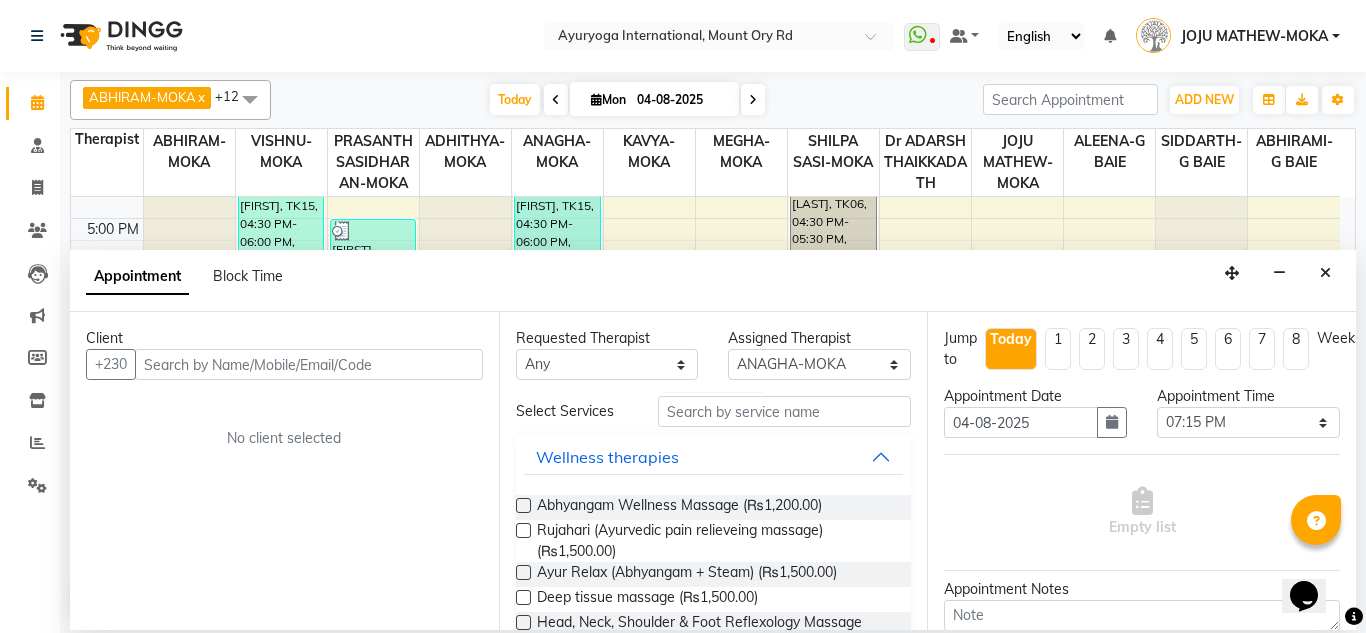 click on "Select Services" at bounding box center [572, 411] 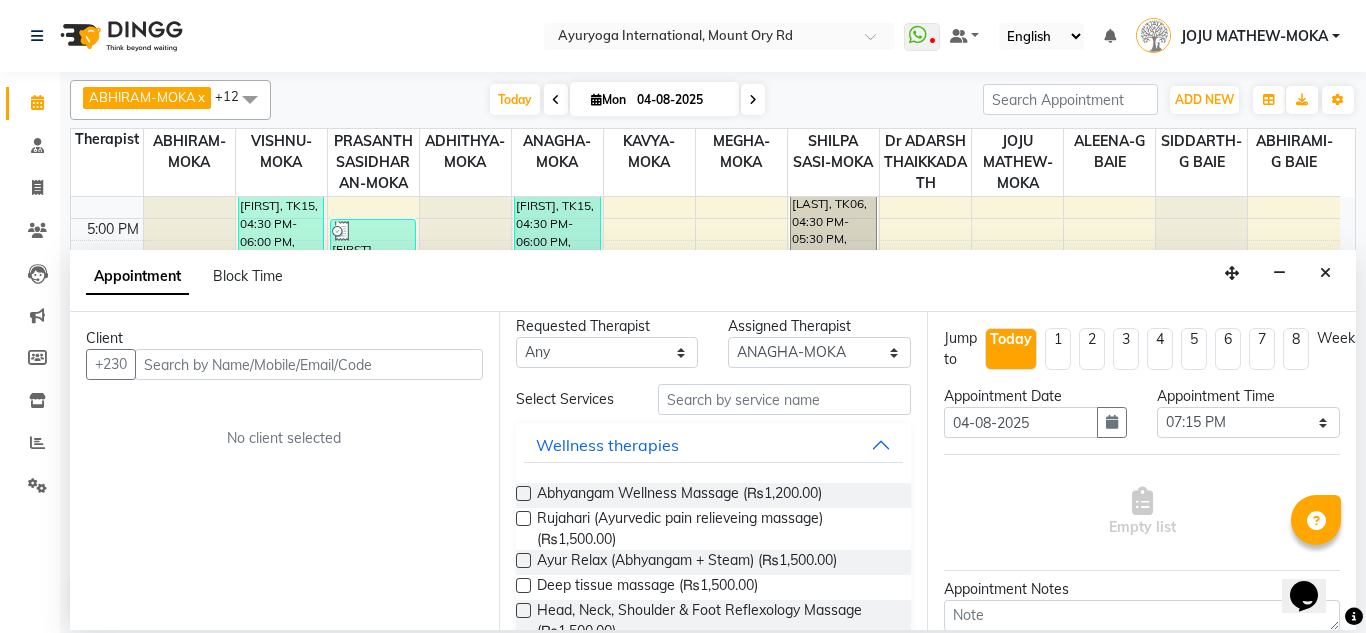 scroll, scrollTop: 0, scrollLeft: 0, axis: both 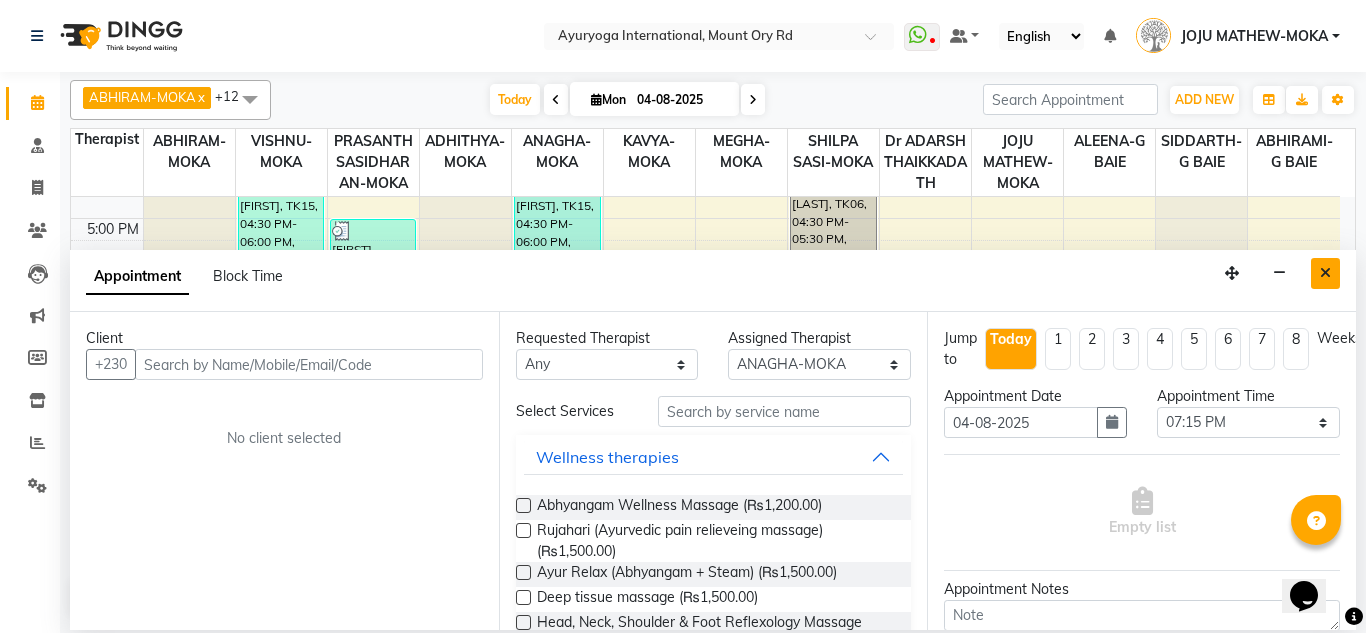 click at bounding box center [1325, 273] 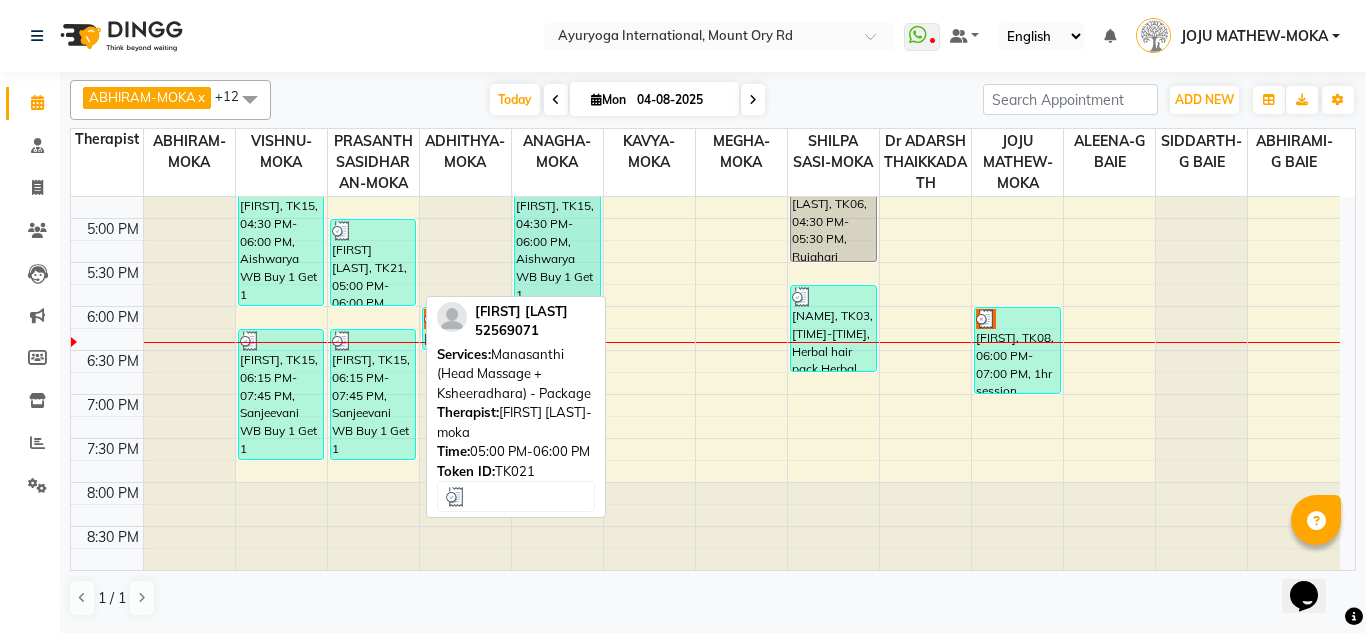click on "[FIRST] [LAST], TK21, 05:00 PM-06:00 PM, Manasanthi  (Head Massage + Ksheeradhara) - Package" at bounding box center (373, 262) 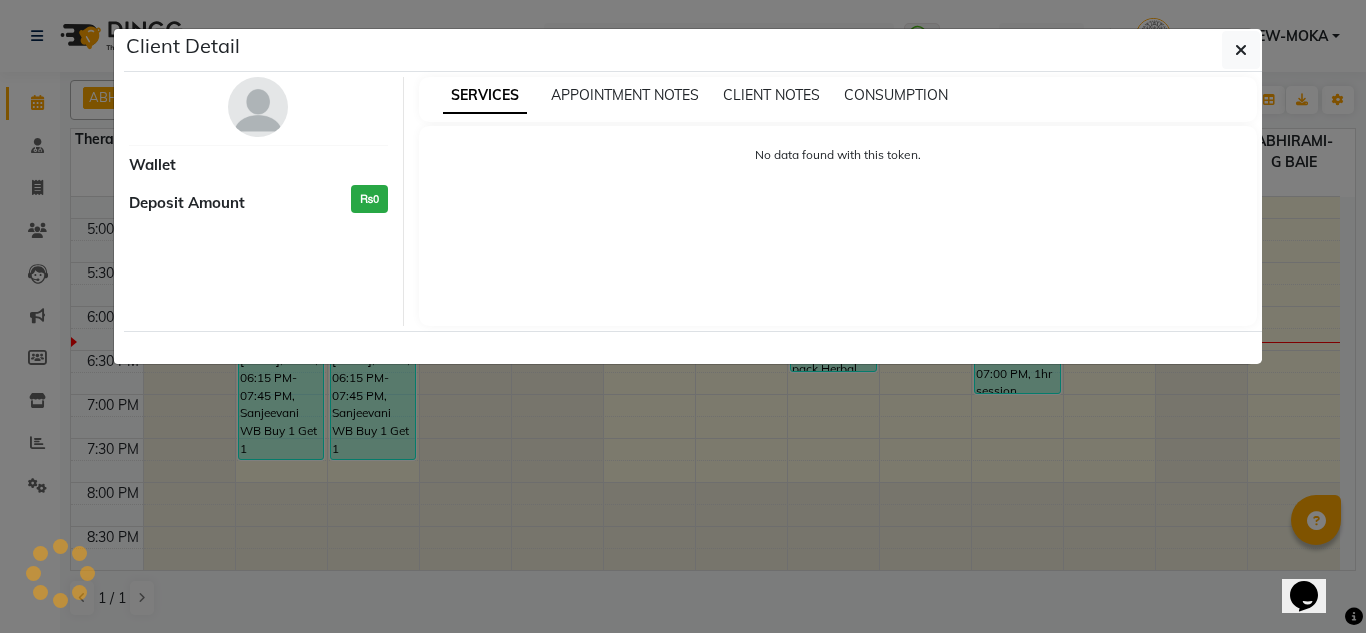 select on "3" 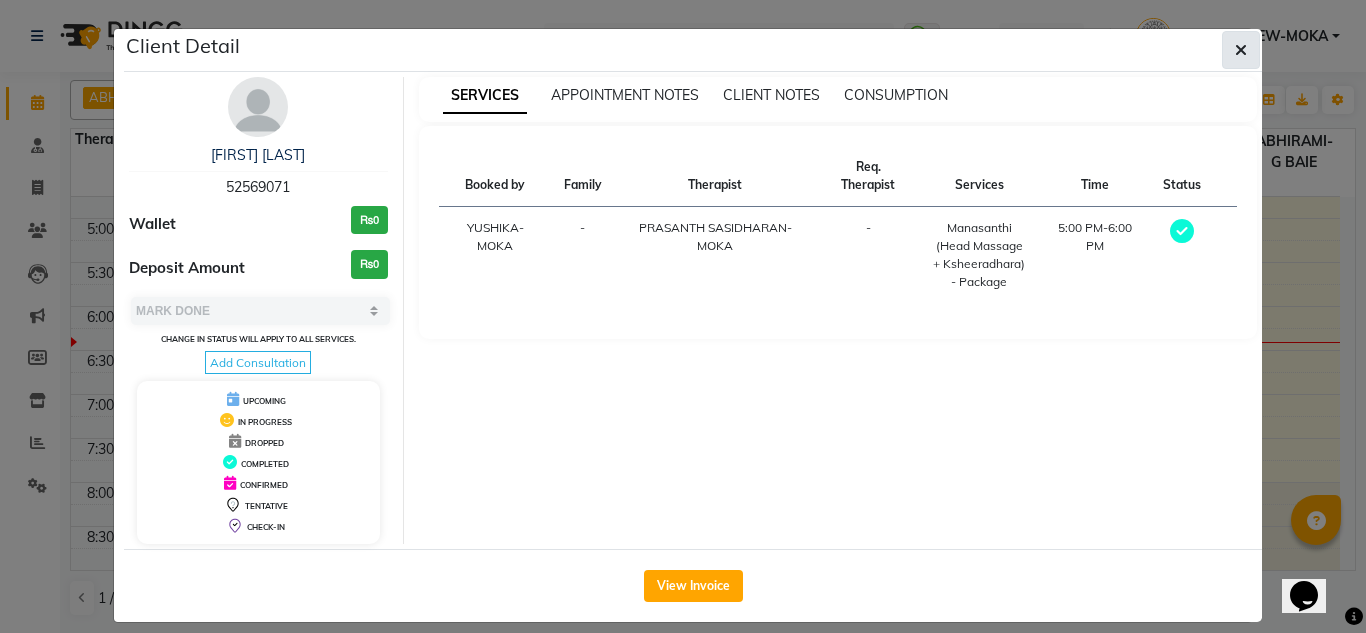 click 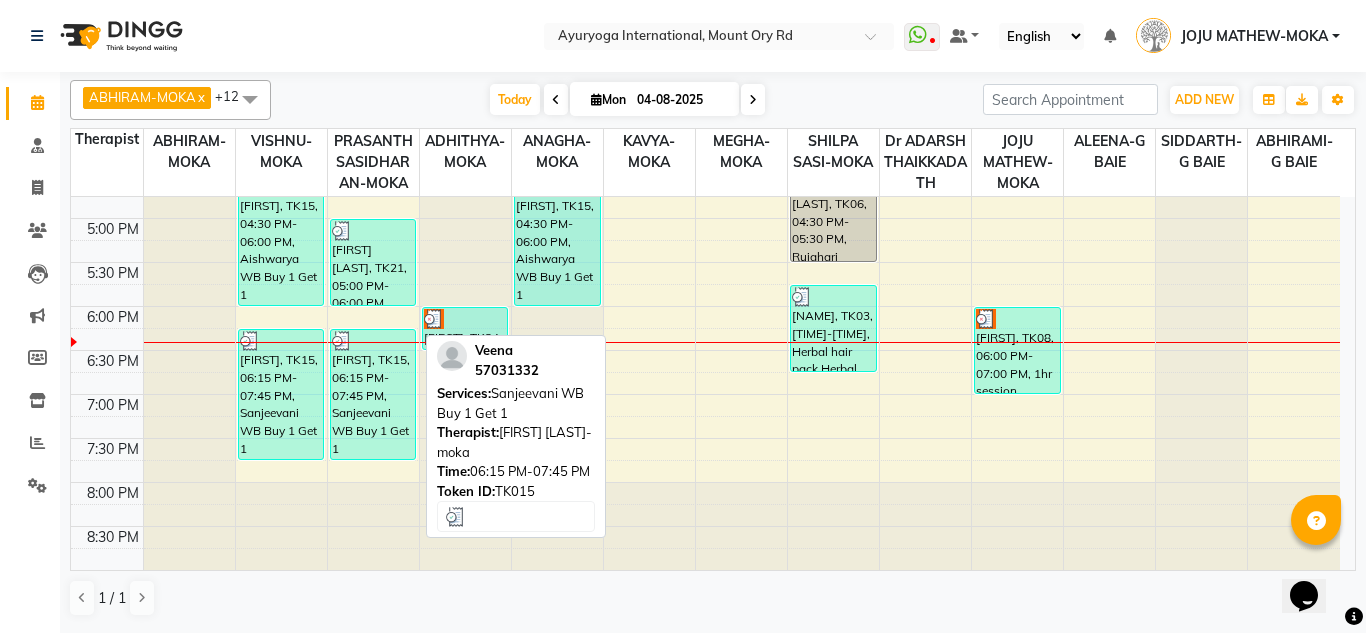 click on "[FIRST], TK15, 06:15 PM-07:45 PM, Sanjeevani WB Buy 1 Get 1" at bounding box center [373, 394] 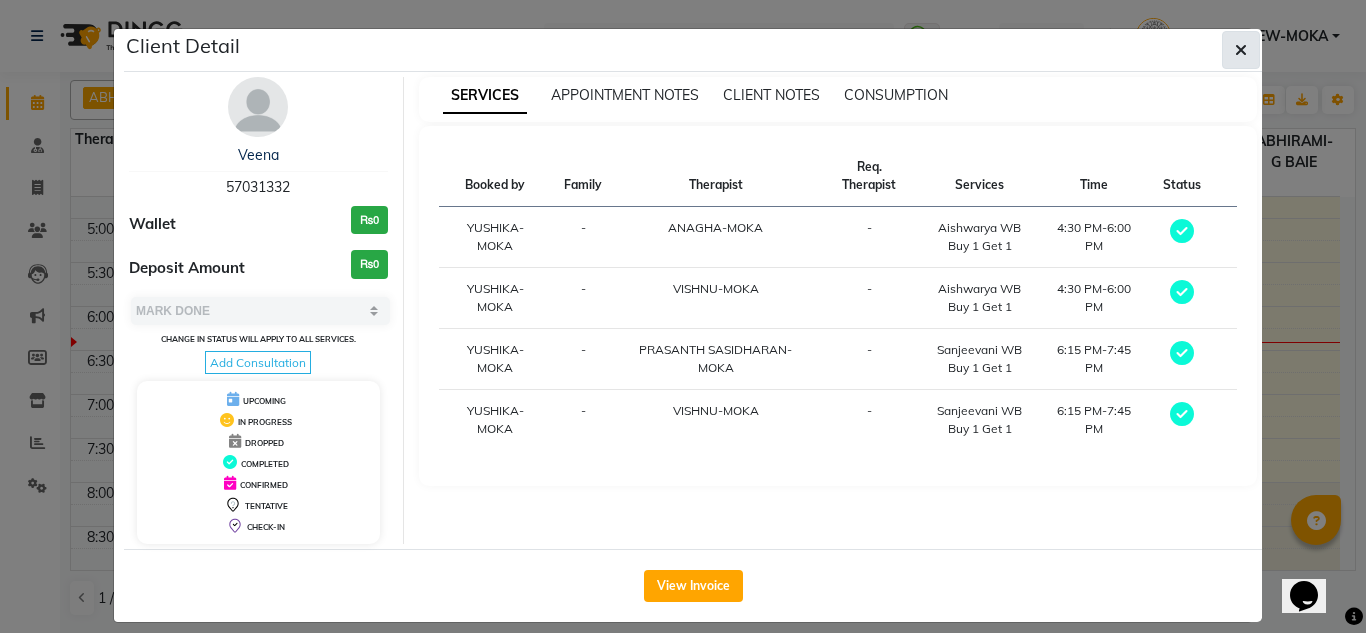 click 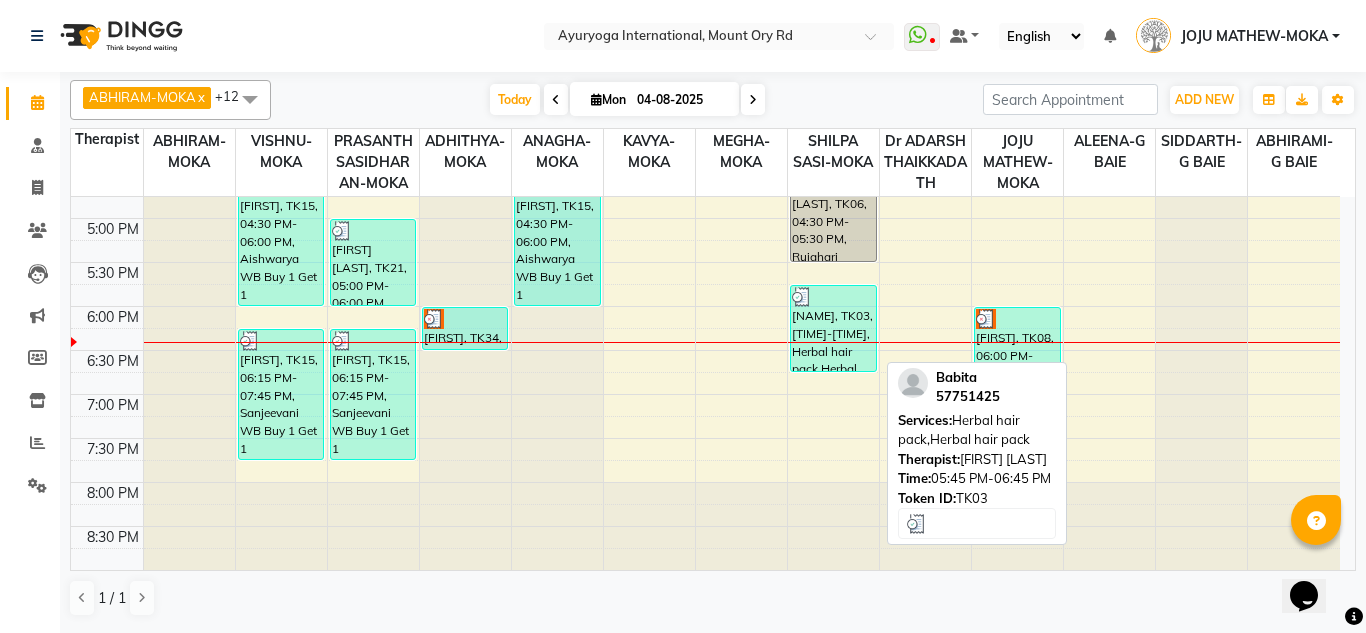 click on "[NAME], TK03, [TIME]-[TIME], Herbal hair pack,Herbal hair pack" at bounding box center [833, 328] 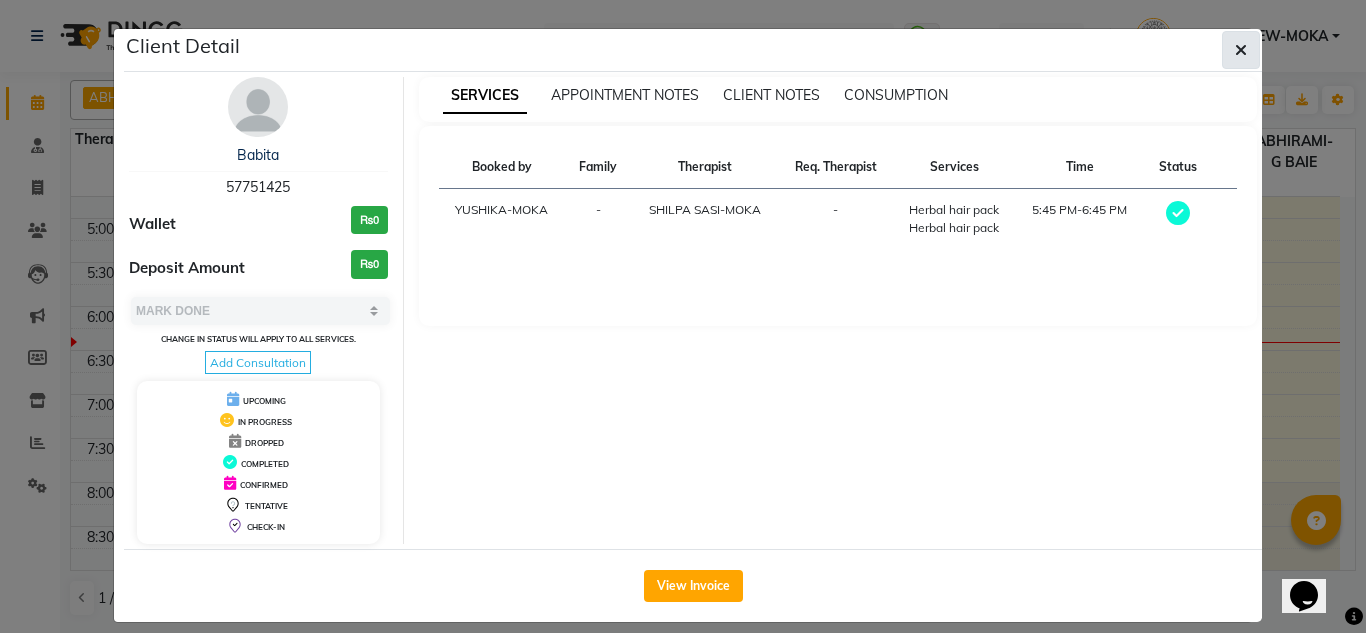 click 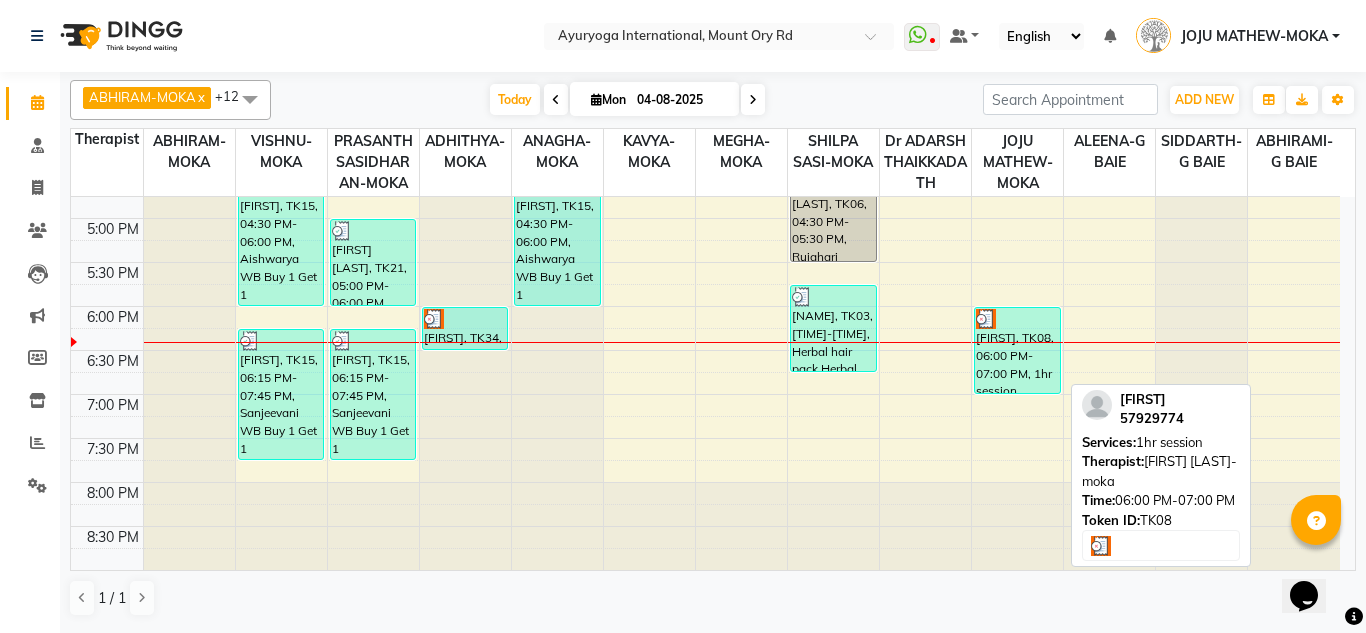 click on "[FIRST], TK08, 06:00 PM-07:00 PM, 1hr session" at bounding box center (1017, 350) 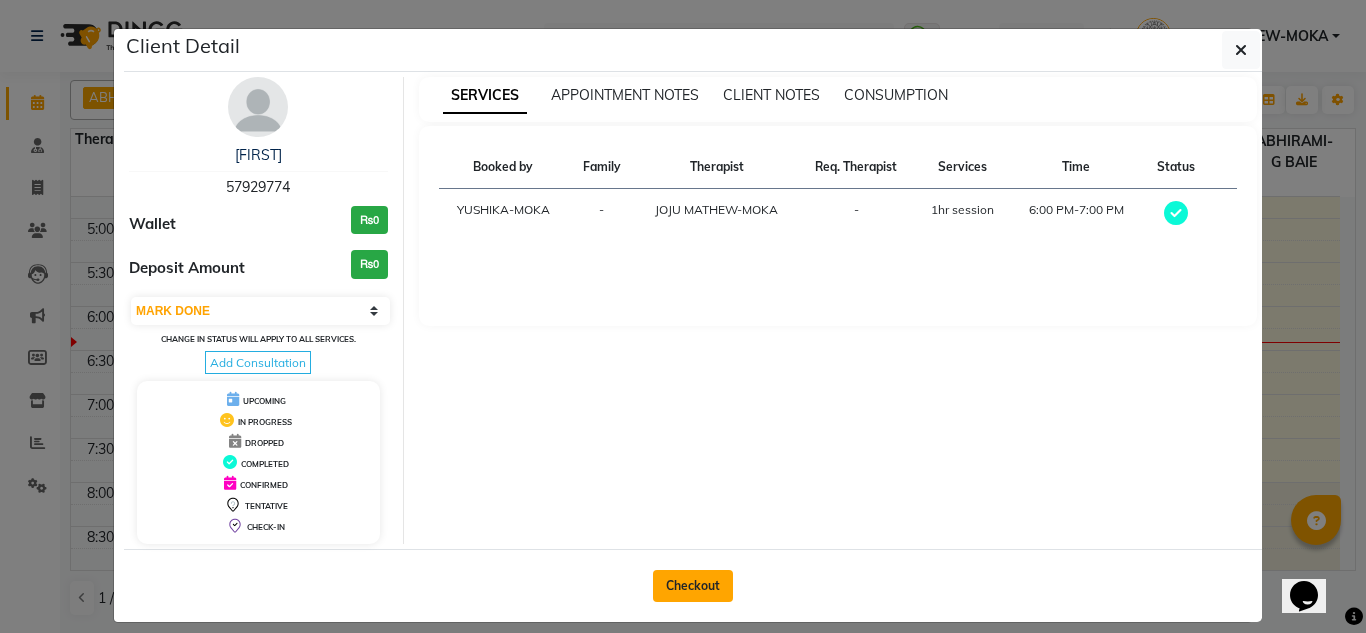 click on "Checkout" 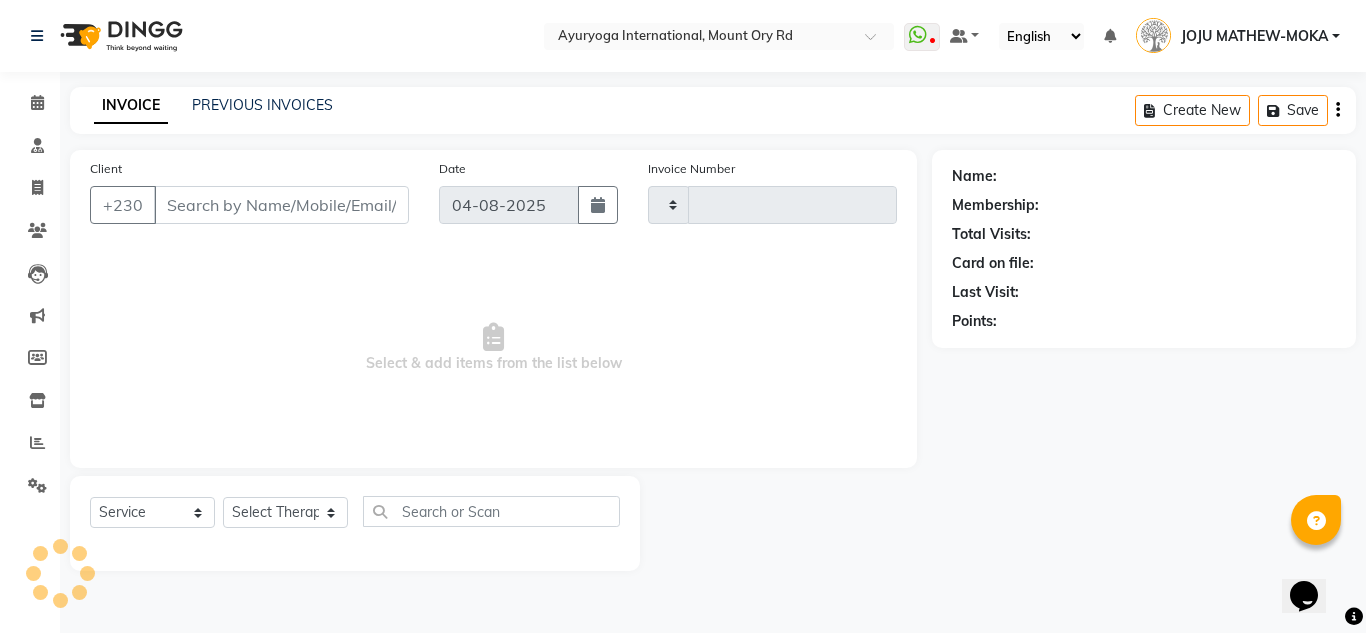 type on "4276" 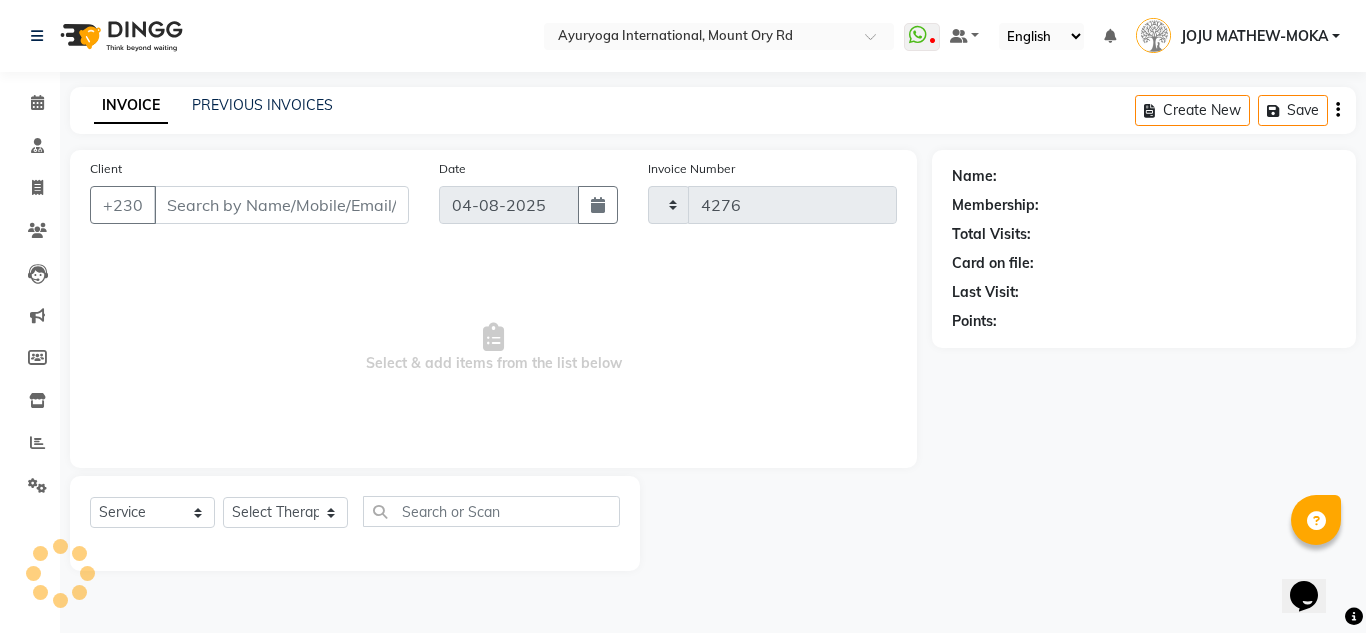 select on "730" 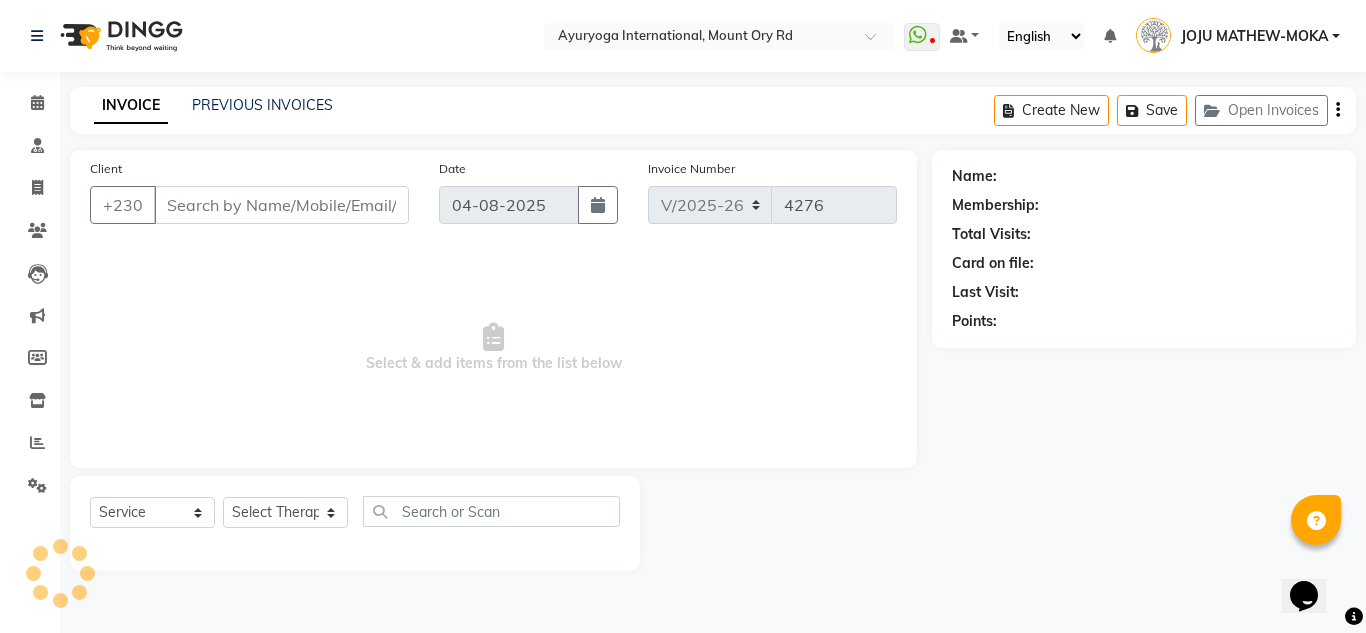 type on "57929774" 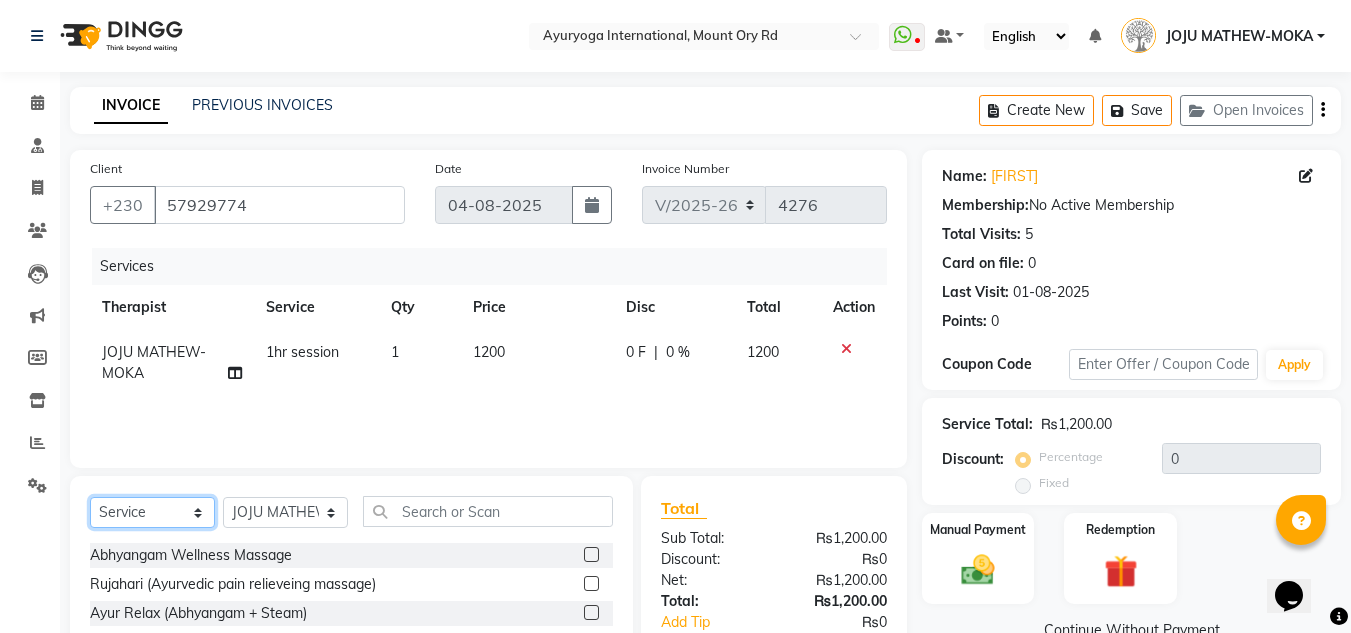 click on "Select  Service  Product  Membership  Package Voucher Prepaid Gift Card" 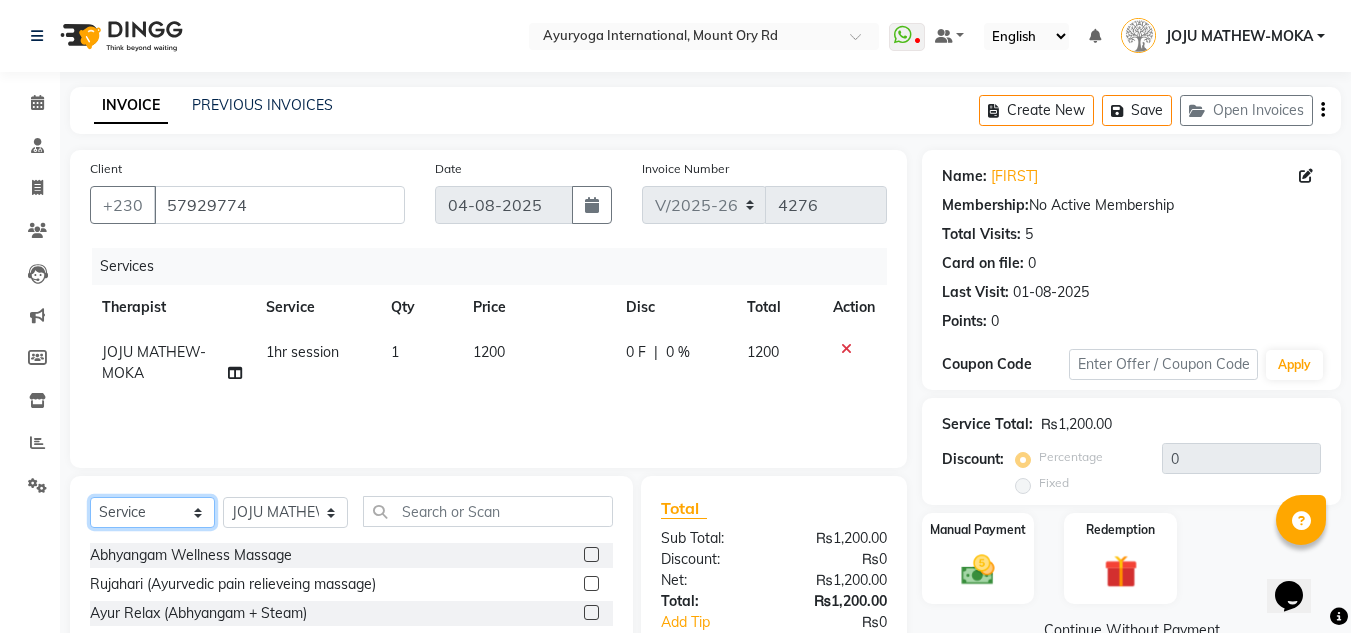 select on "product" 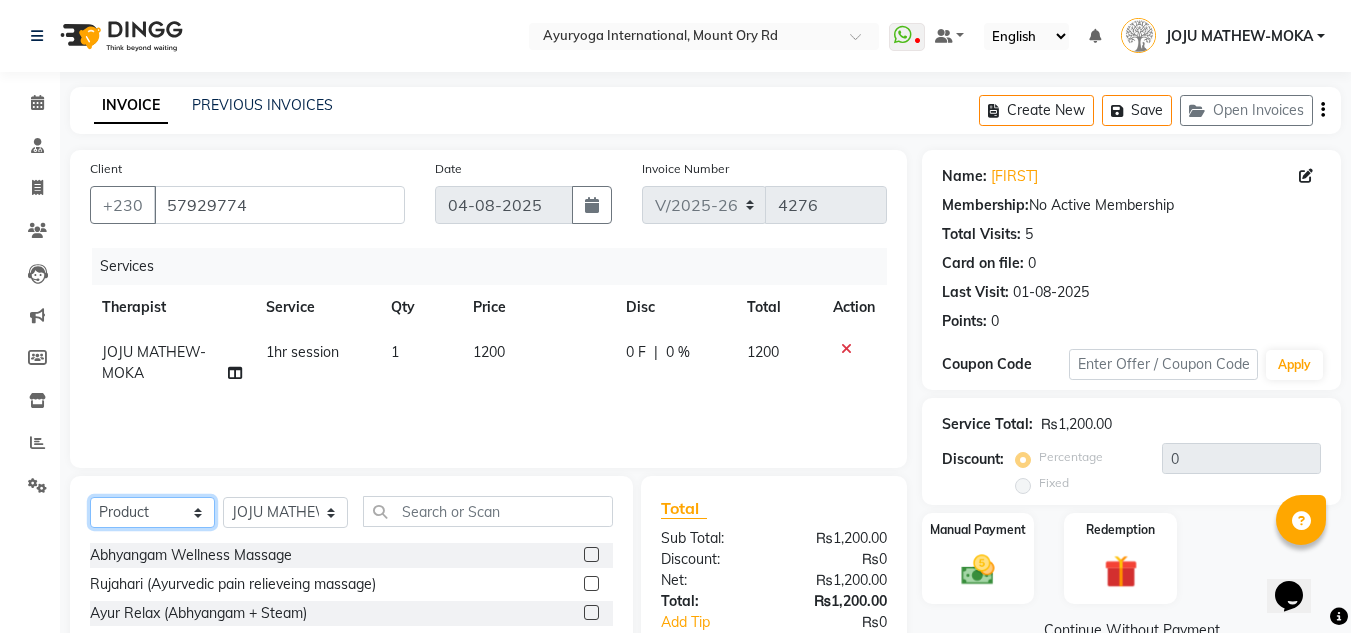 click on "Select  Service  Product  Membership  Package Voucher Prepaid Gift Card" 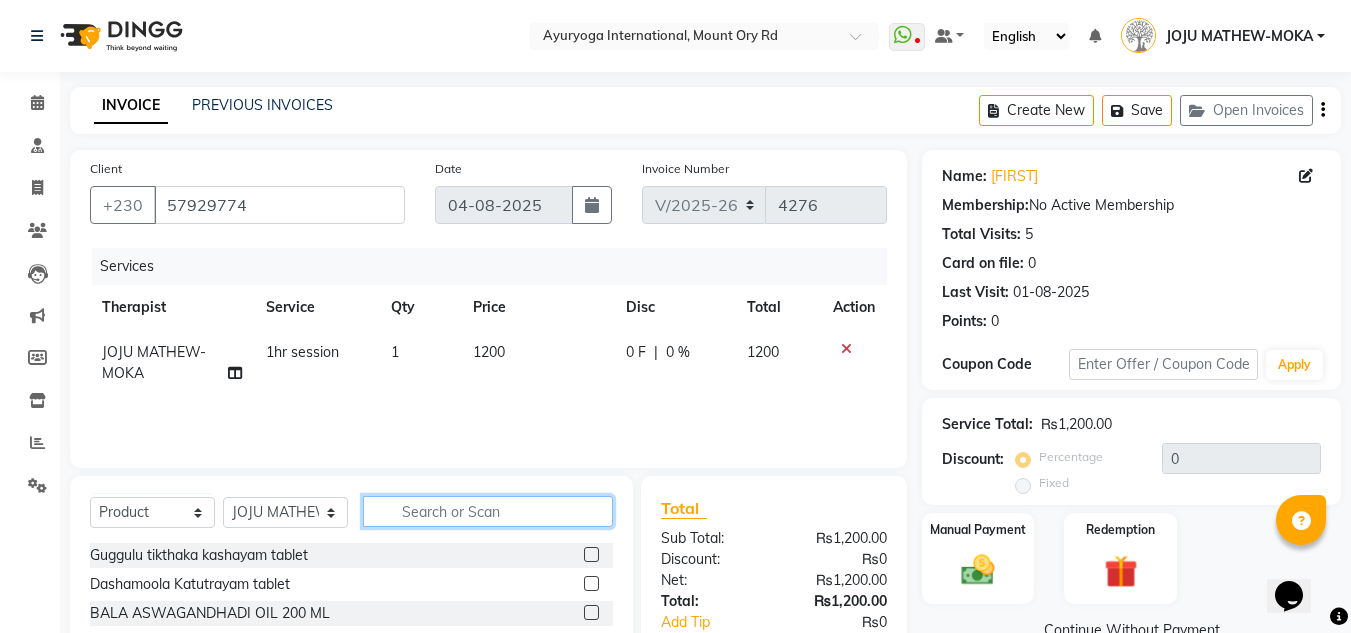 click 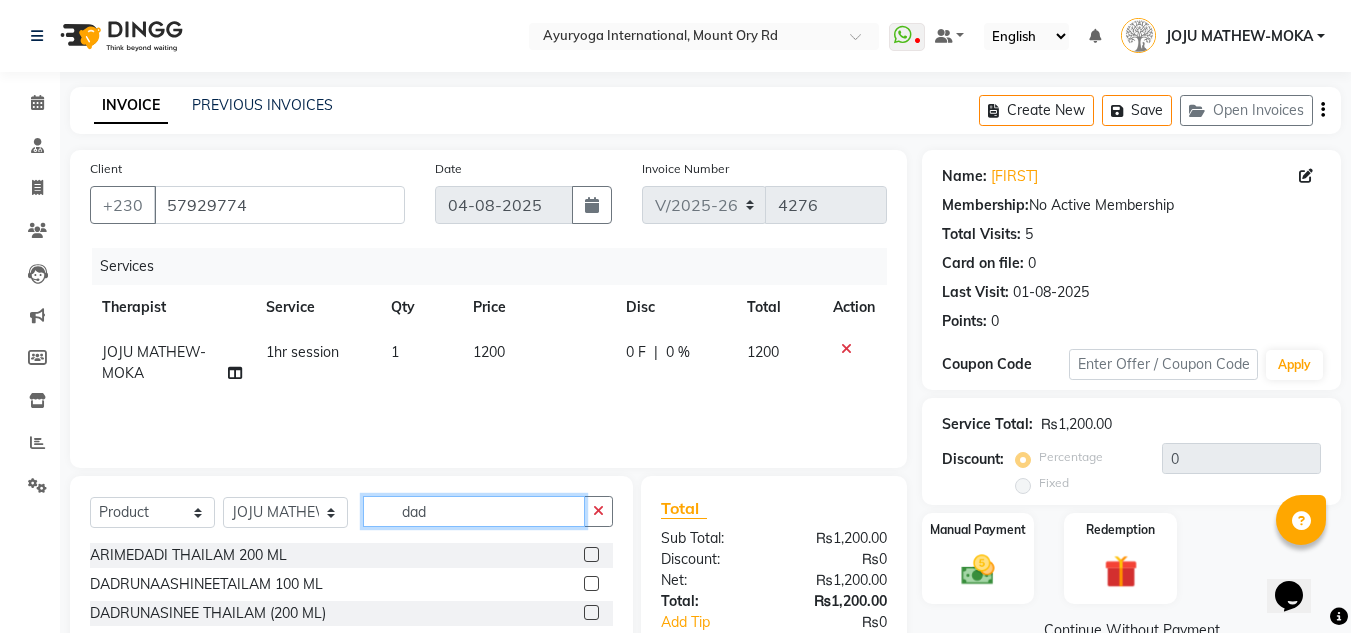 type on "dad" 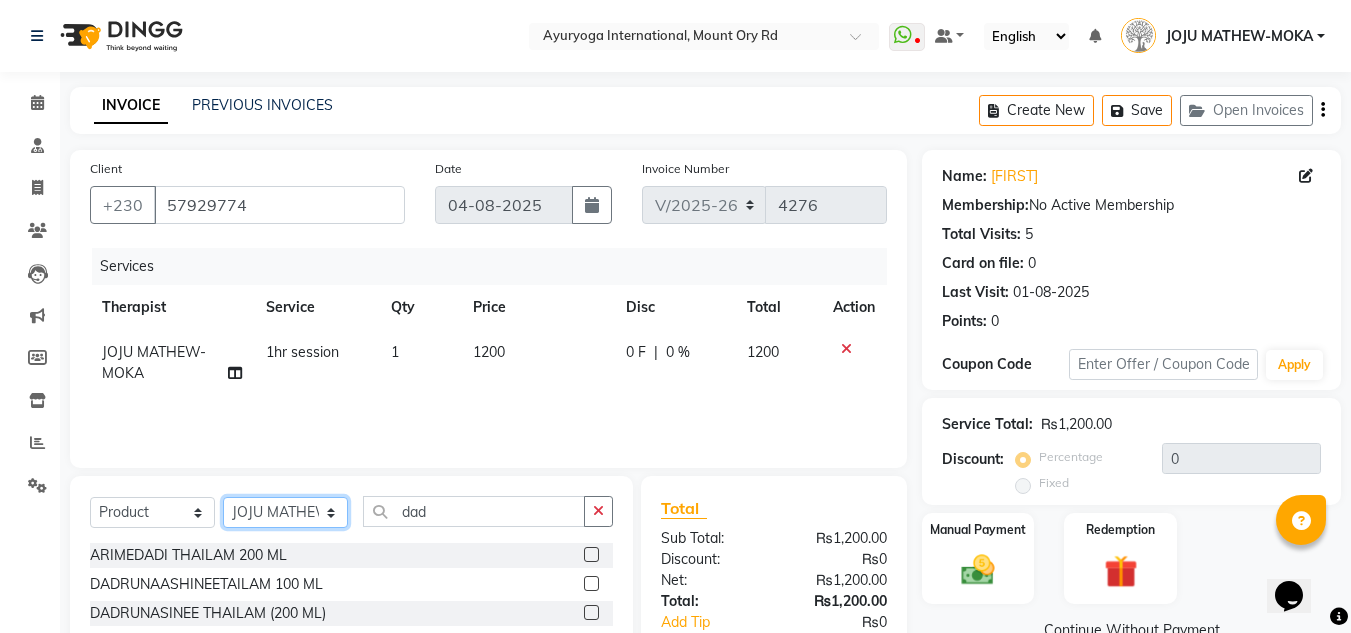 click on "Select Therapist ABHIRAMI-G BAIE ABHIRAM-MOKA ADHITHYA-MOKA ALEENA-G BAIE ANAGHA-MOKA BIJU PUTHUR VIJAYAN Dr ADARSH THAIKKADATH INDRANEE LOLMUN JOJU MATHEW-MOKA KAVYA-MOKA MEGHA-MOKA PRASANTH SASIDHARAN-MOKA PREMAWATEE SHILPA SASI-MOKA Shyama SIDDARTH-G BAIE SMIBIN VISHNU-MOKA YUSHIKA-MOKA" 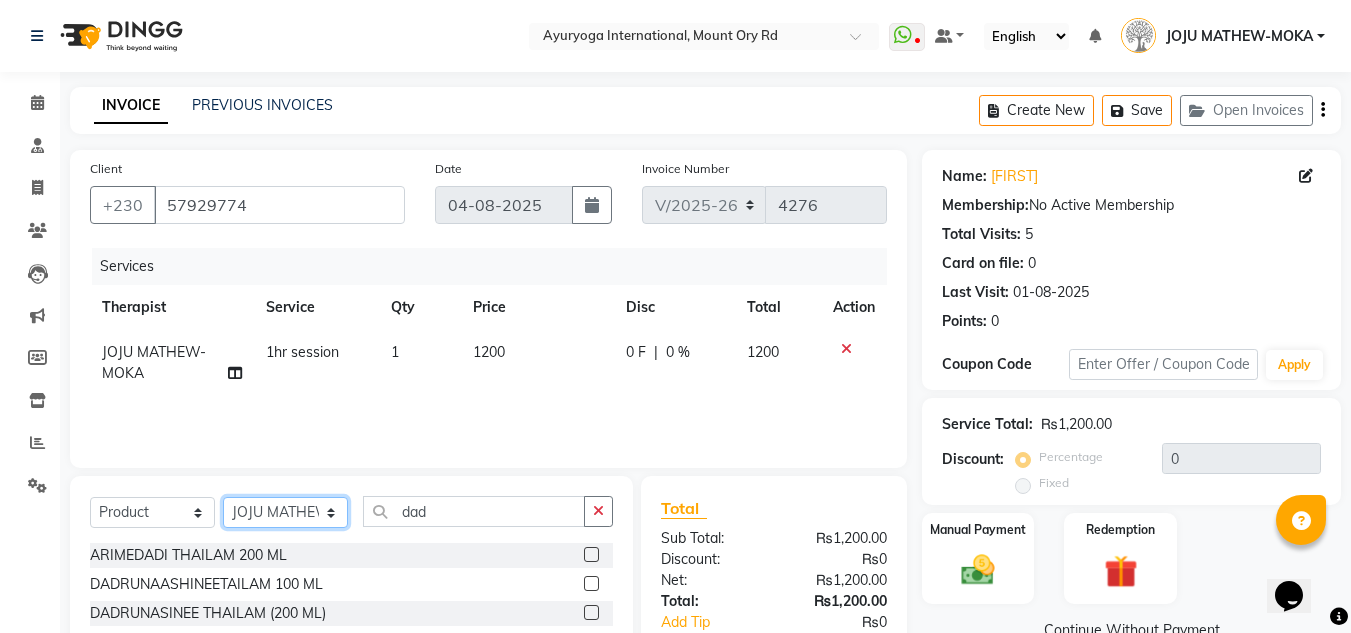 select on "19827" 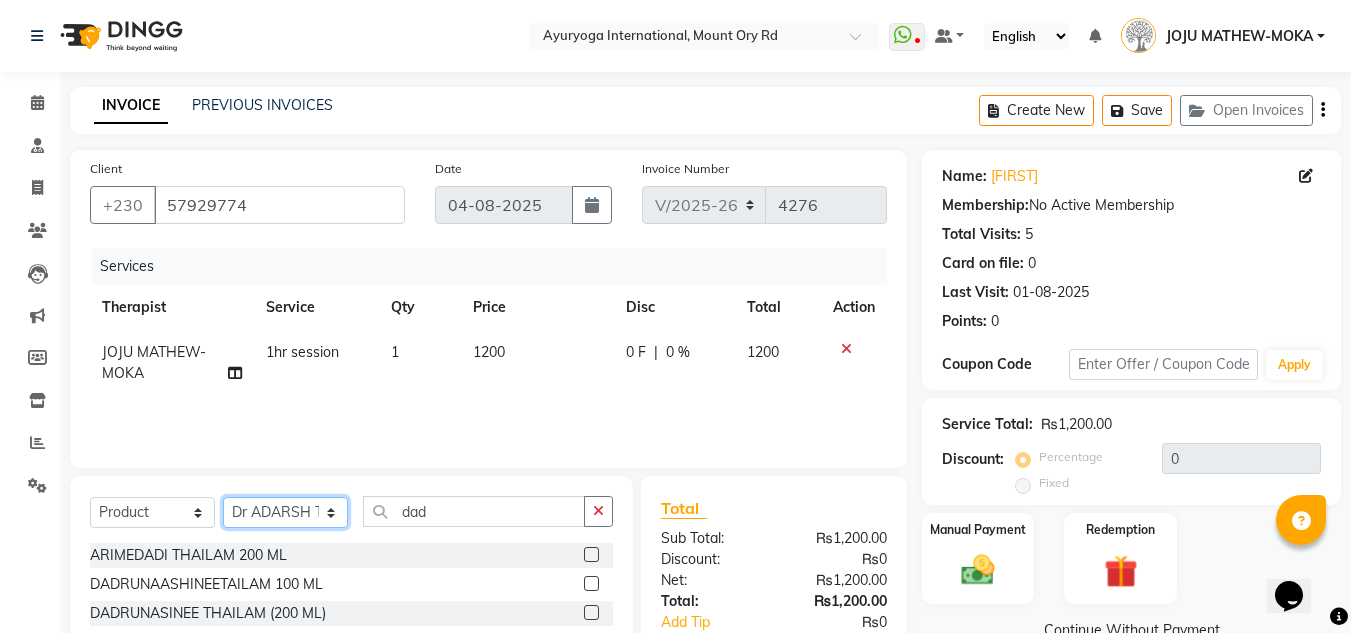 click on "Select Therapist ABHIRAMI-G BAIE ABHIRAM-MOKA ADHITHYA-MOKA ALEENA-G BAIE ANAGHA-MOKA BIJU PUTHUR VIJAYAN Dr ADARSH THAIKKADATH INDRANEE LOLMUN JOJU MATHEW-MOKA KAVYA-MOKA MEGHA-MOKA PRASANTH SASIDHARAN-MOKA PREMAWATEE SHILPA SASI-MOKA Shyama SIDDARTH-G BAIE SMIBIN VISHNU-MOKA YUSHIKA-MOKA" 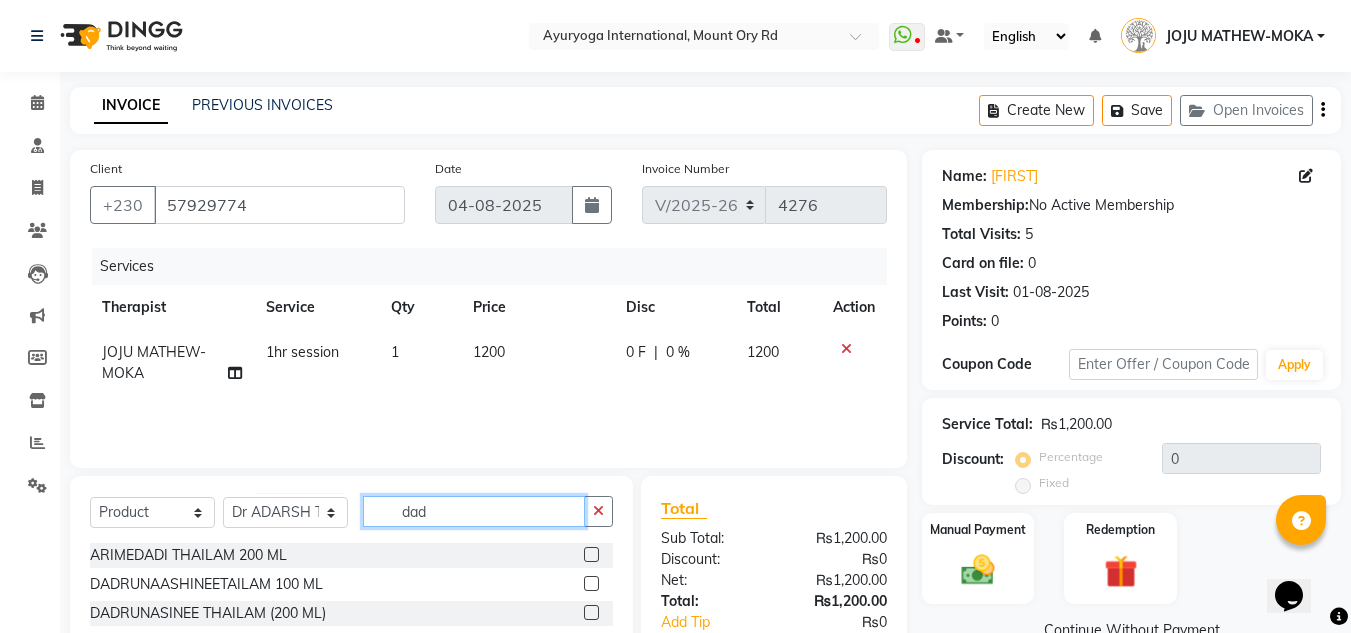 click on "dad" 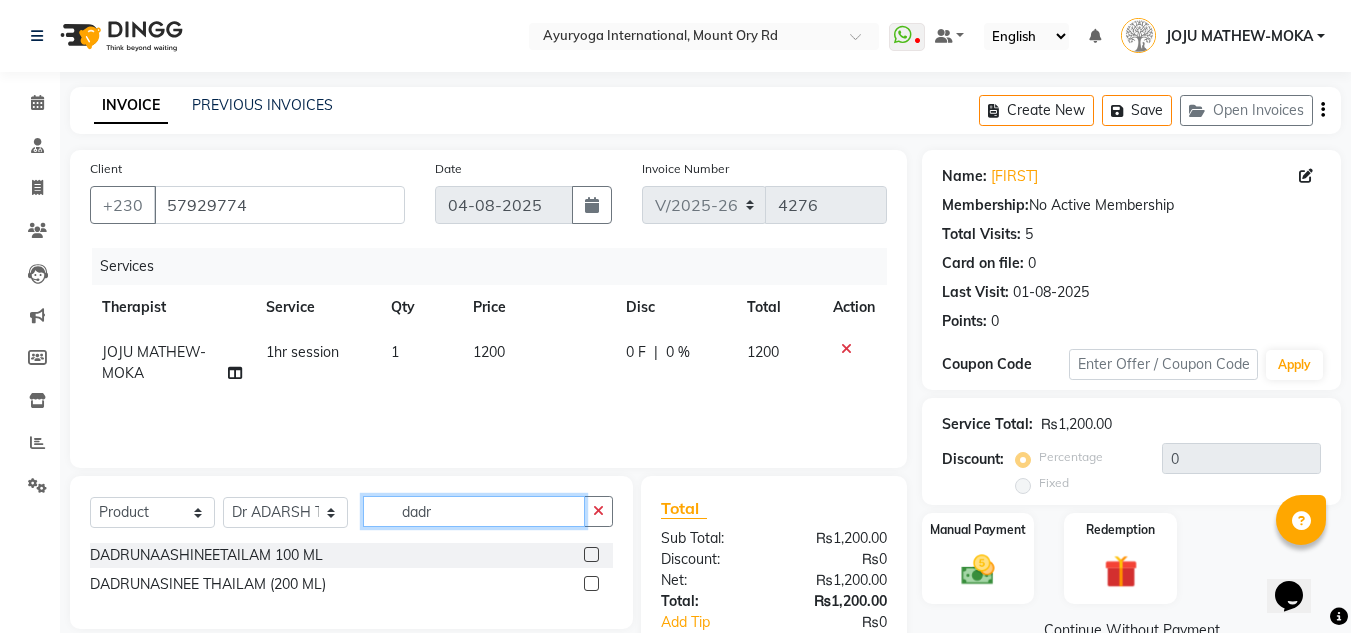 type on "dadr" 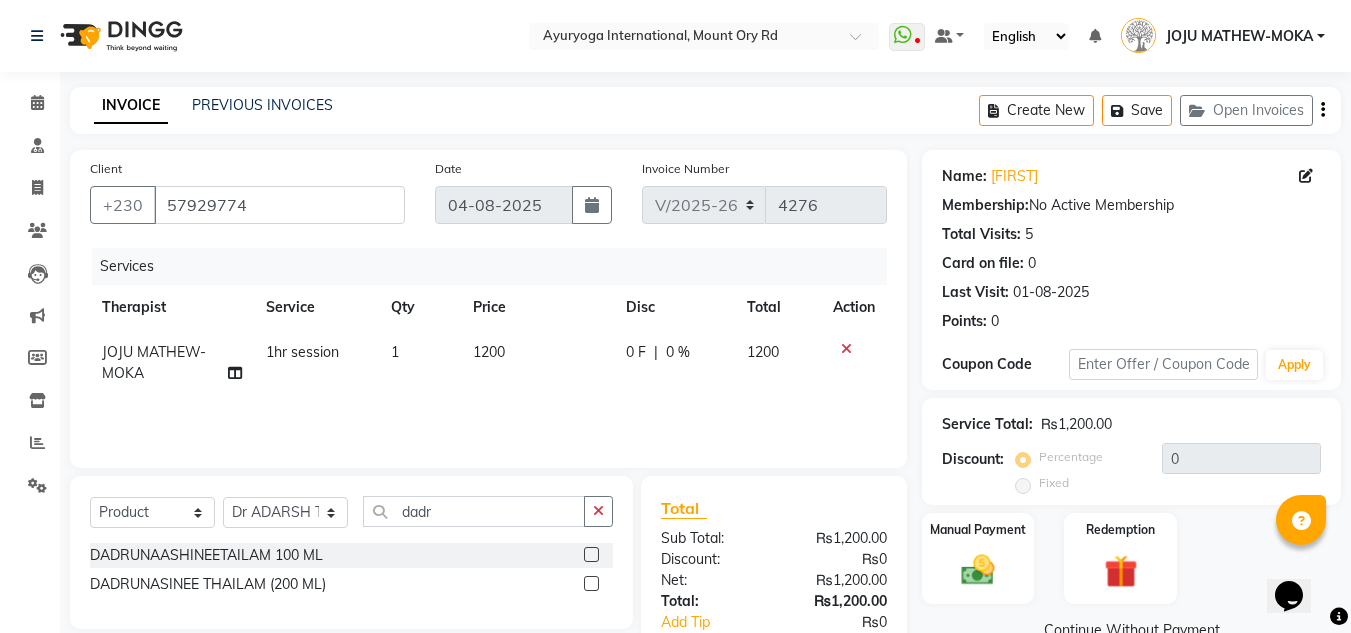 click 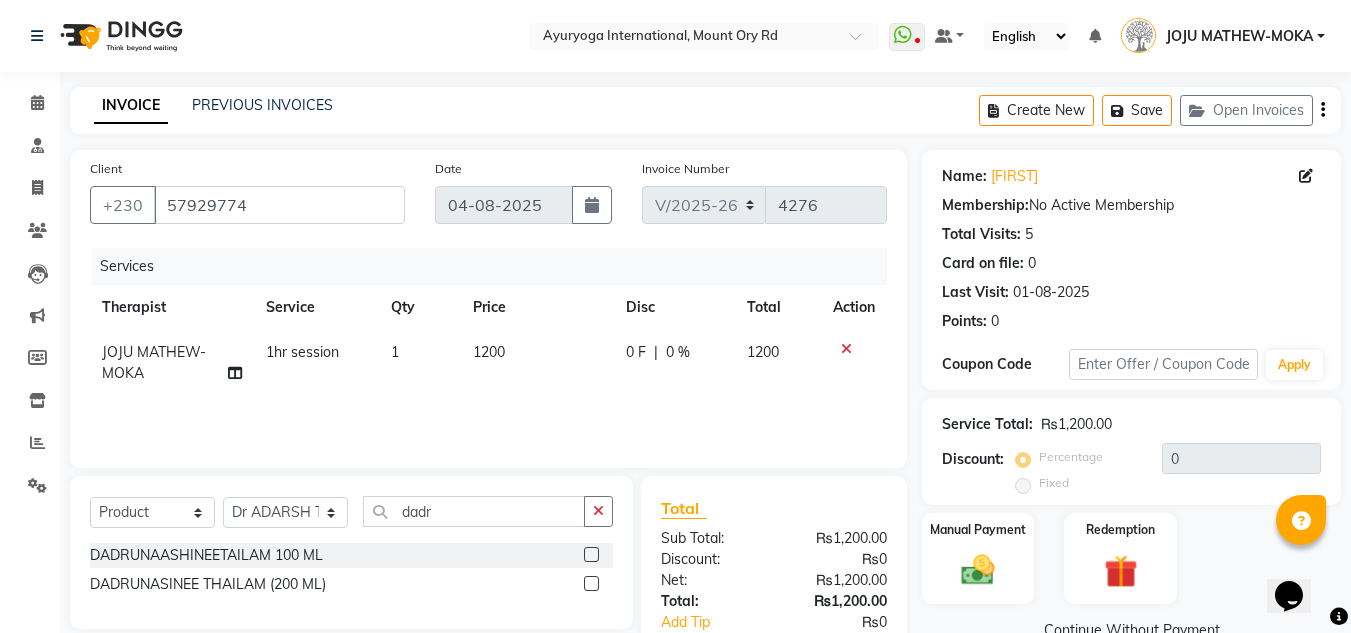 click at bounding box center [590, 584] 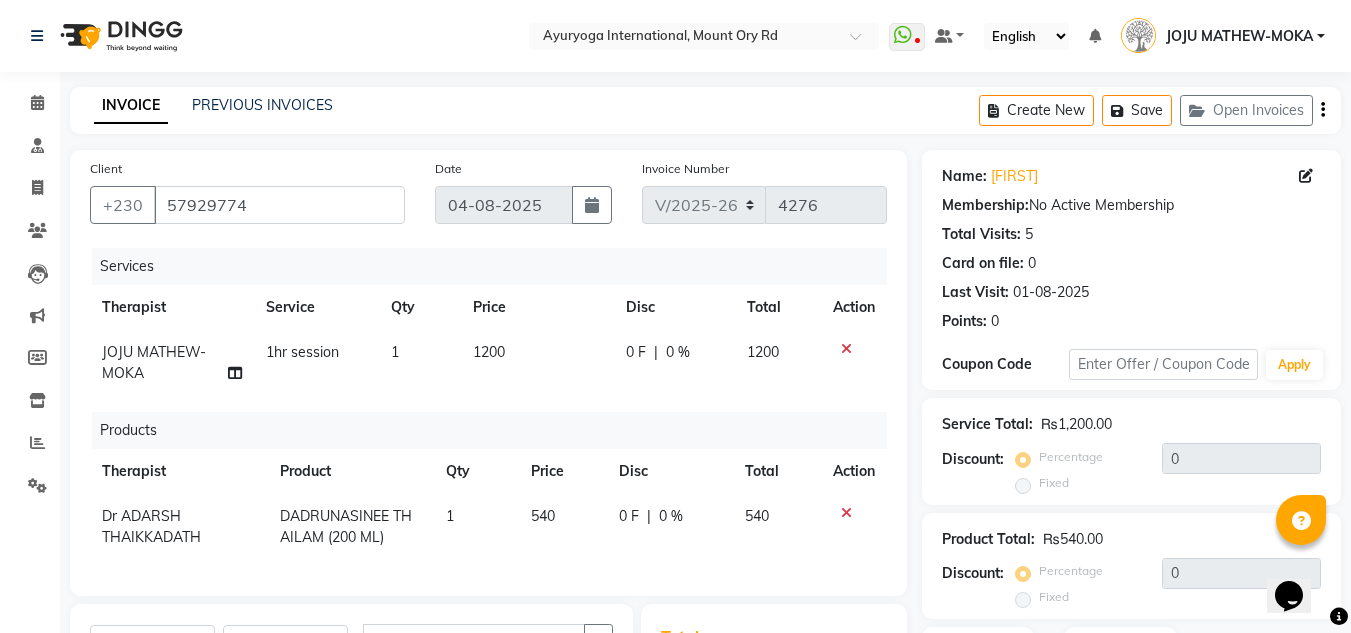 checkbox on "false" 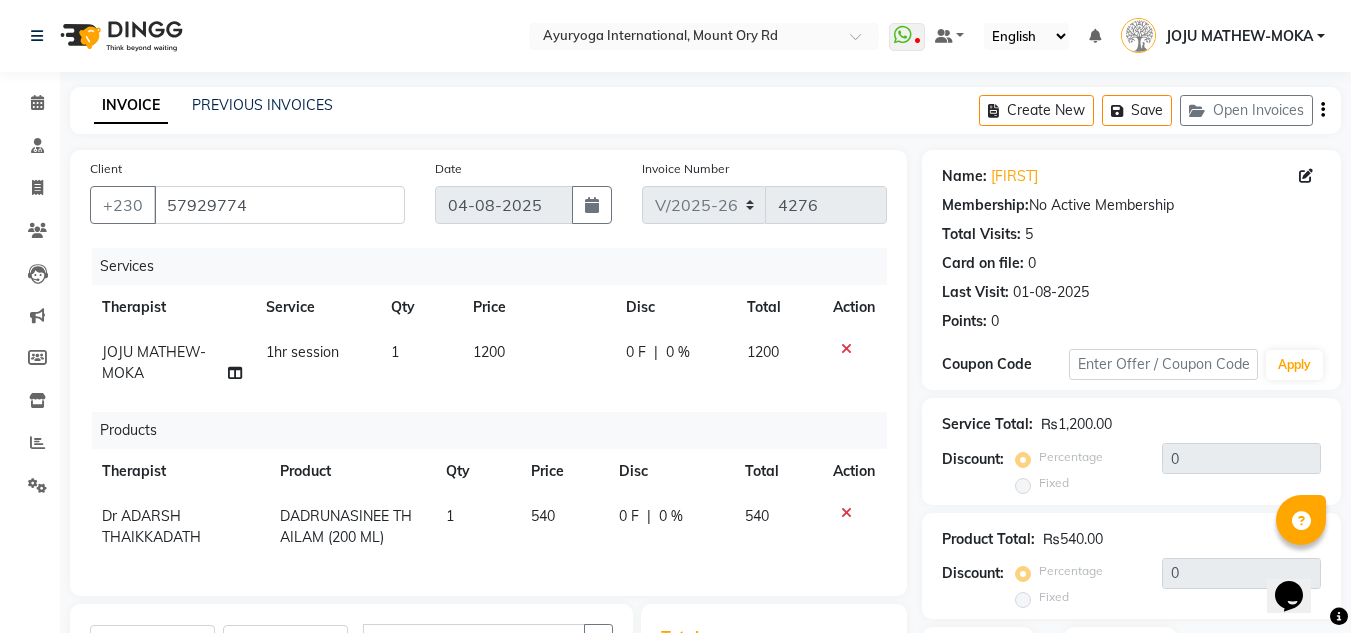 click 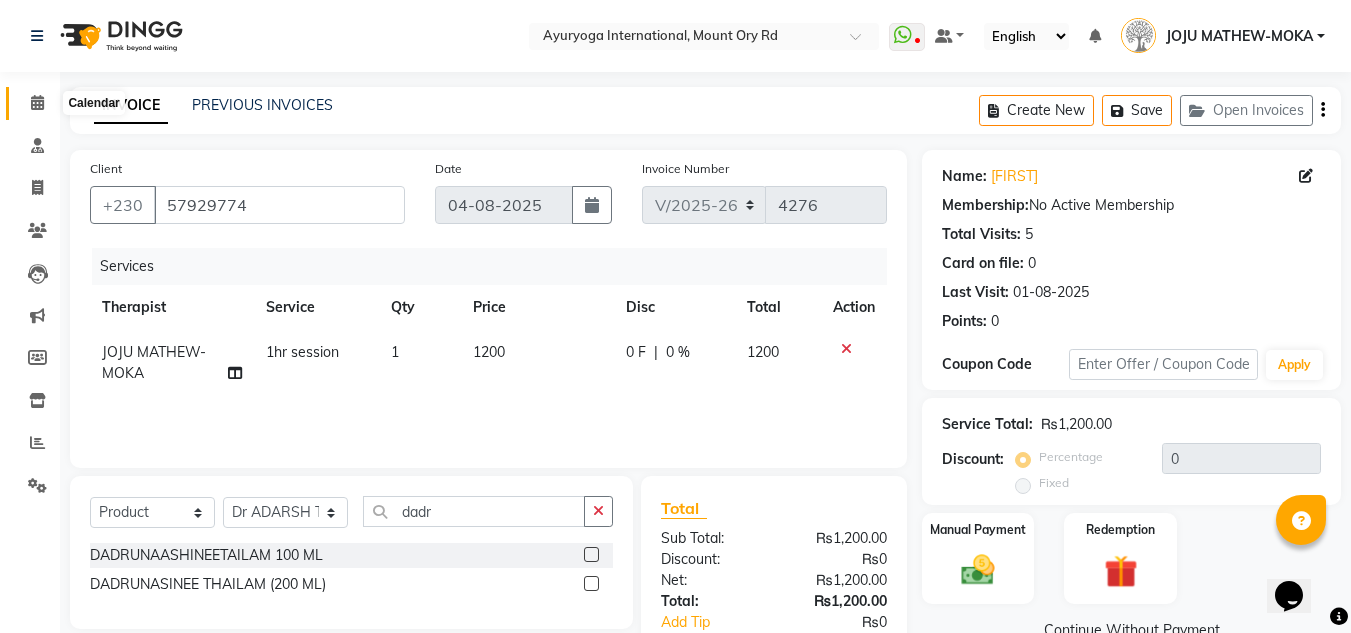click 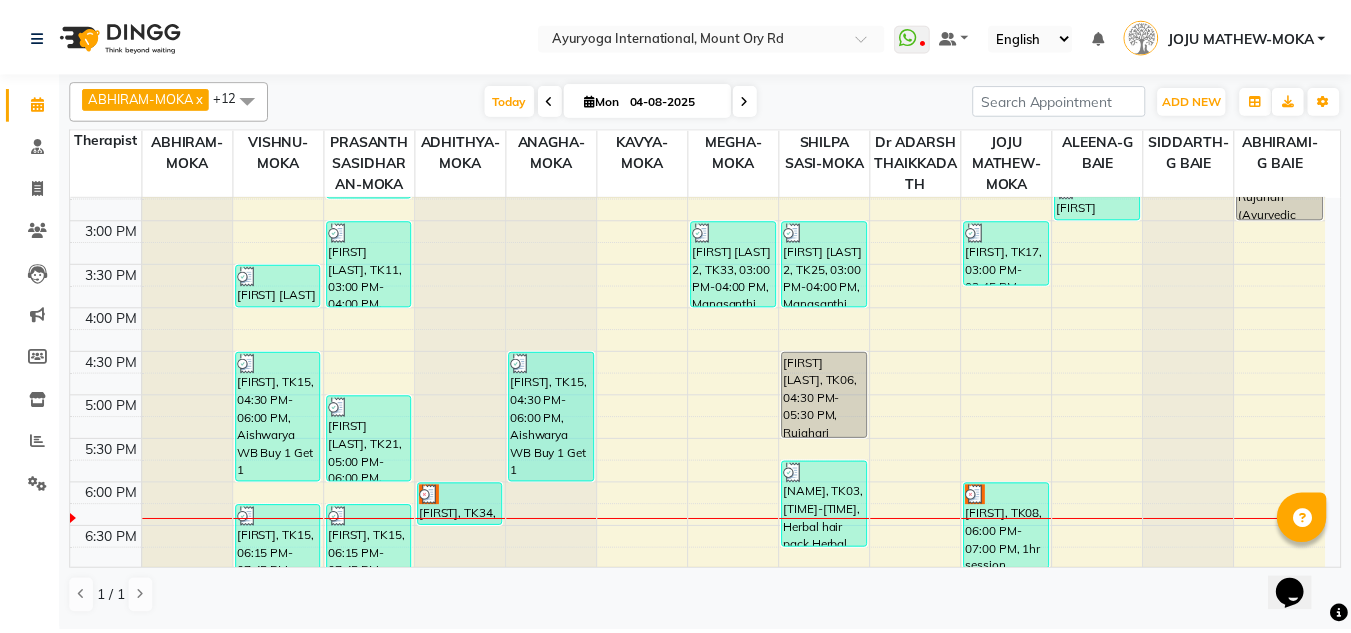 scroll, scrollTop: 858, scrollLeft: 0, axis: vertical 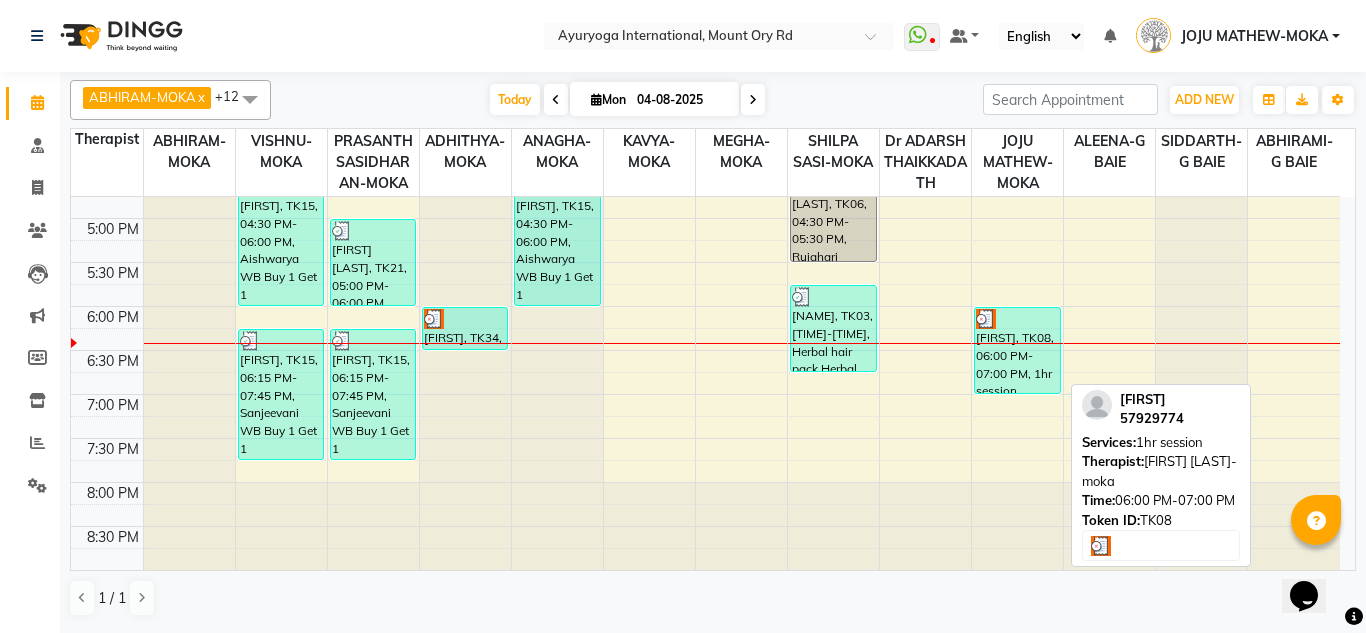 click on "[FIRST], TK08, 06:00 PM-07:00 PM, 1hr session" at bounding box center [1017, 350] 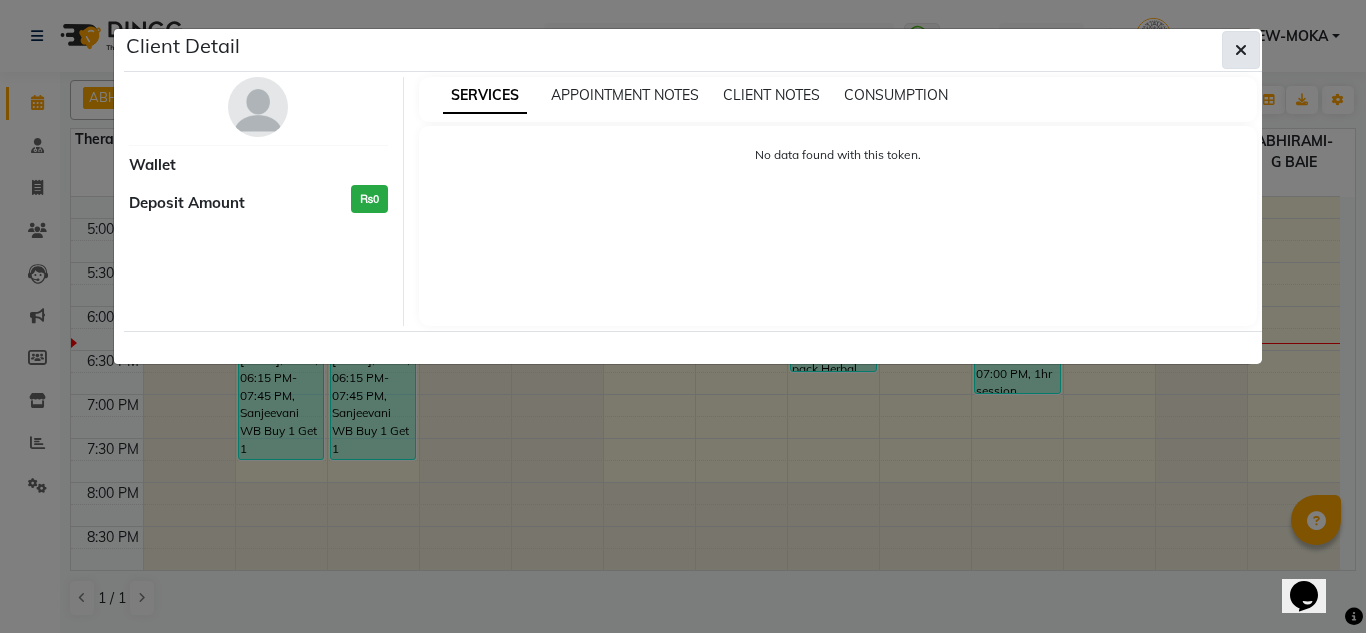 click 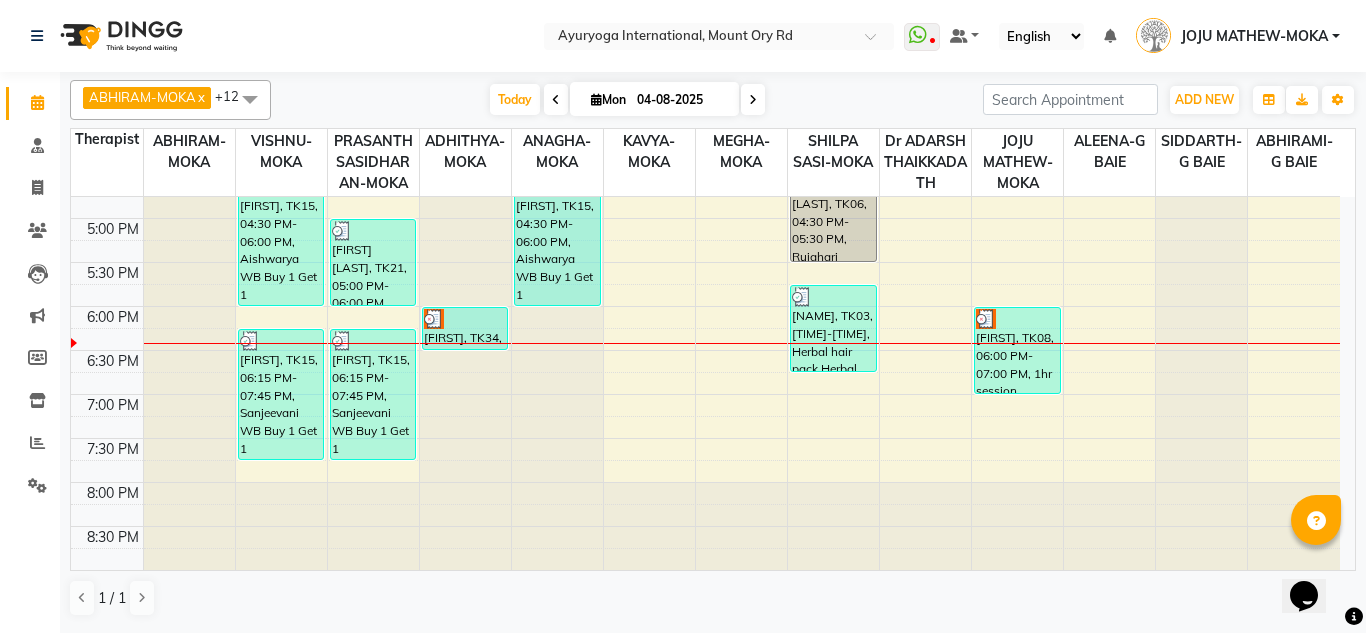 click on "[FIRST], TK08, 06:00 PM-07:00 PM, 1hr session" at bounding box center (1017, 350) 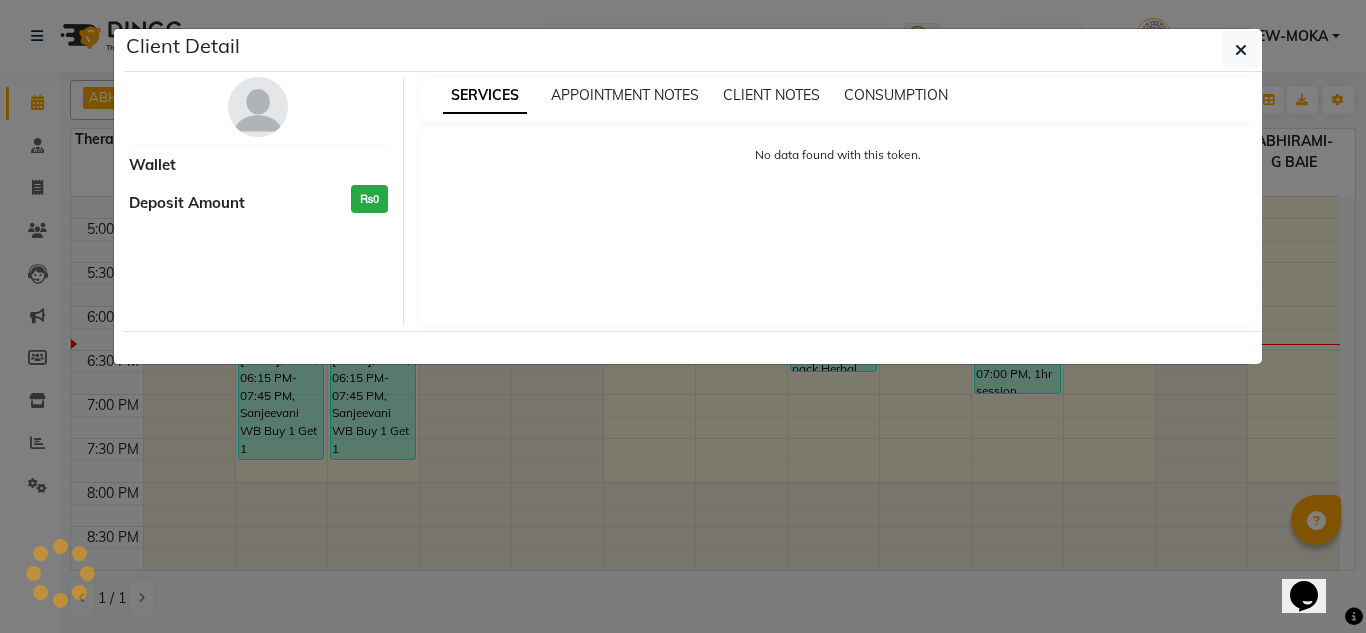 select on "3" 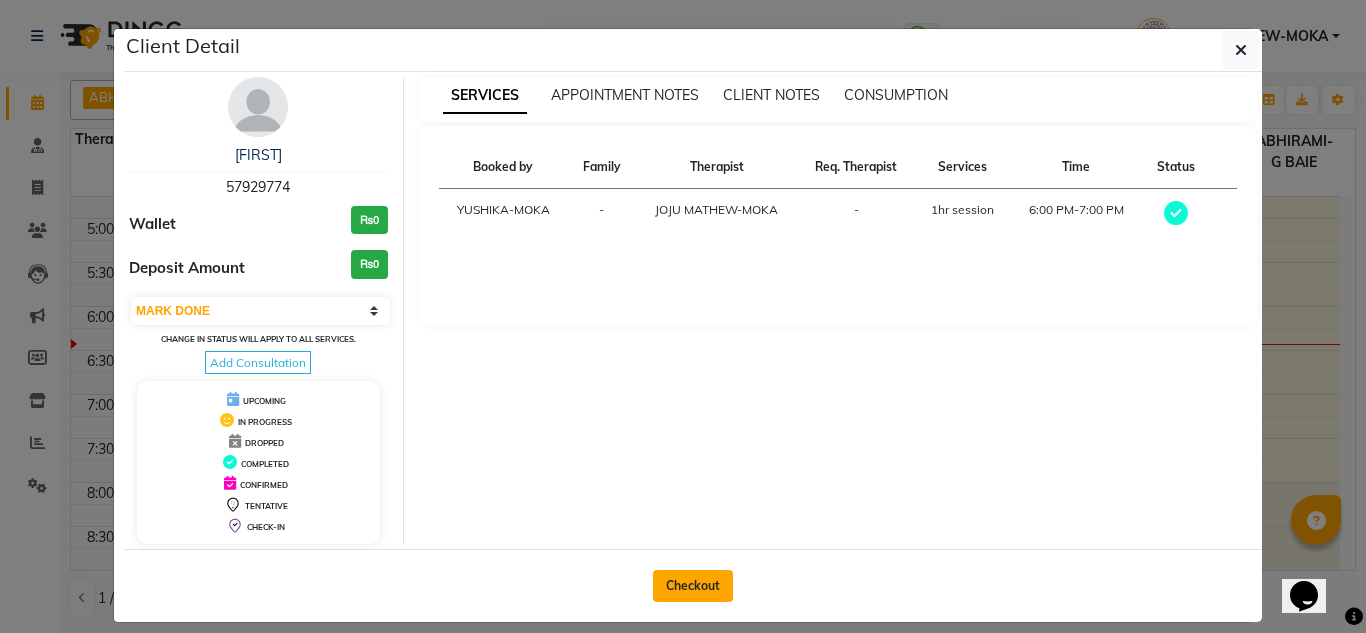 click on "Checkout" 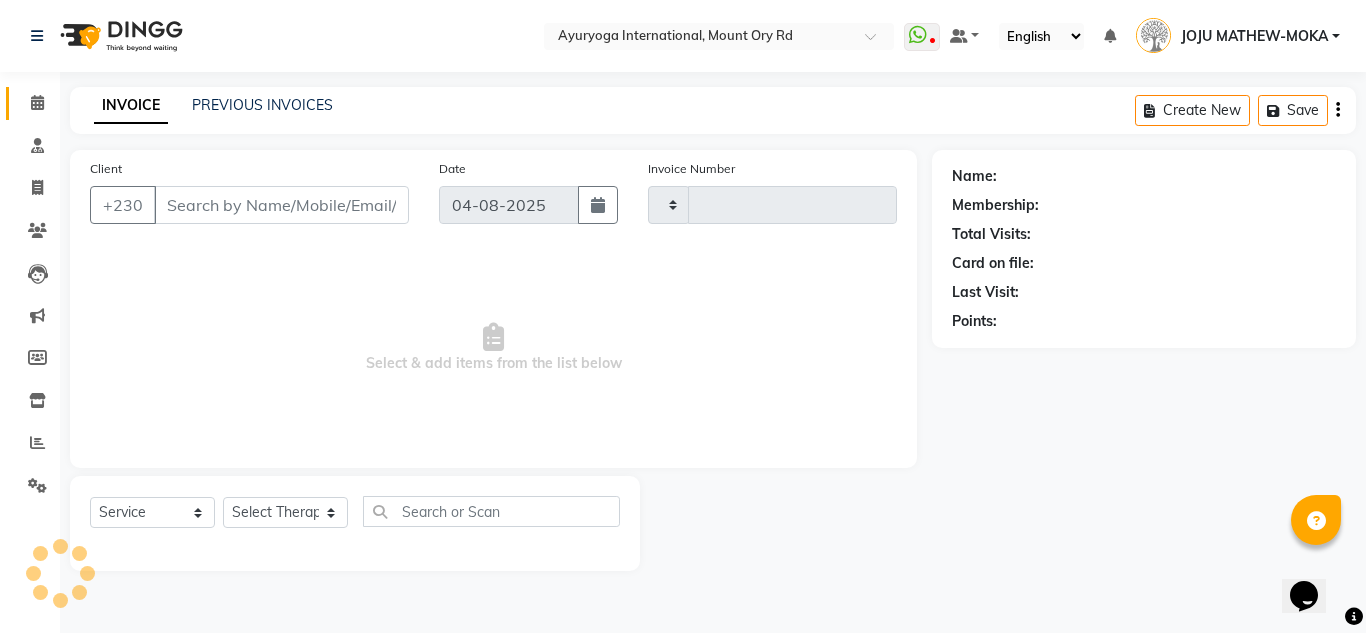 type on "4276" 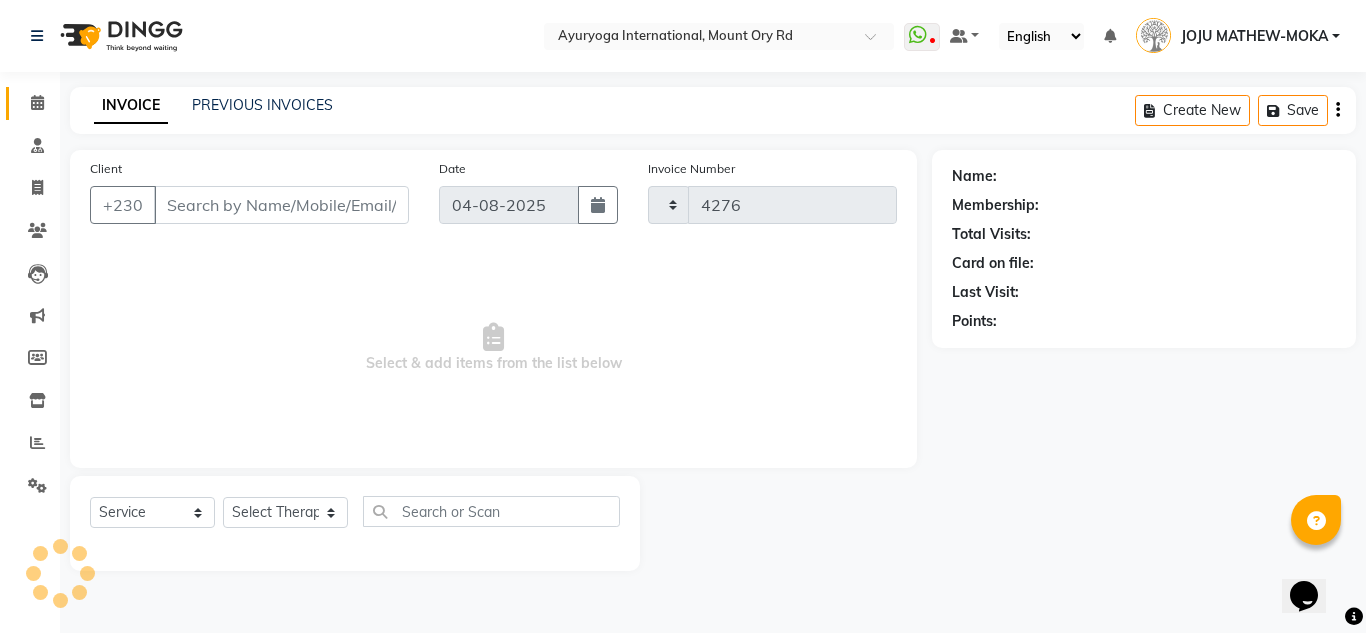 select on "730" 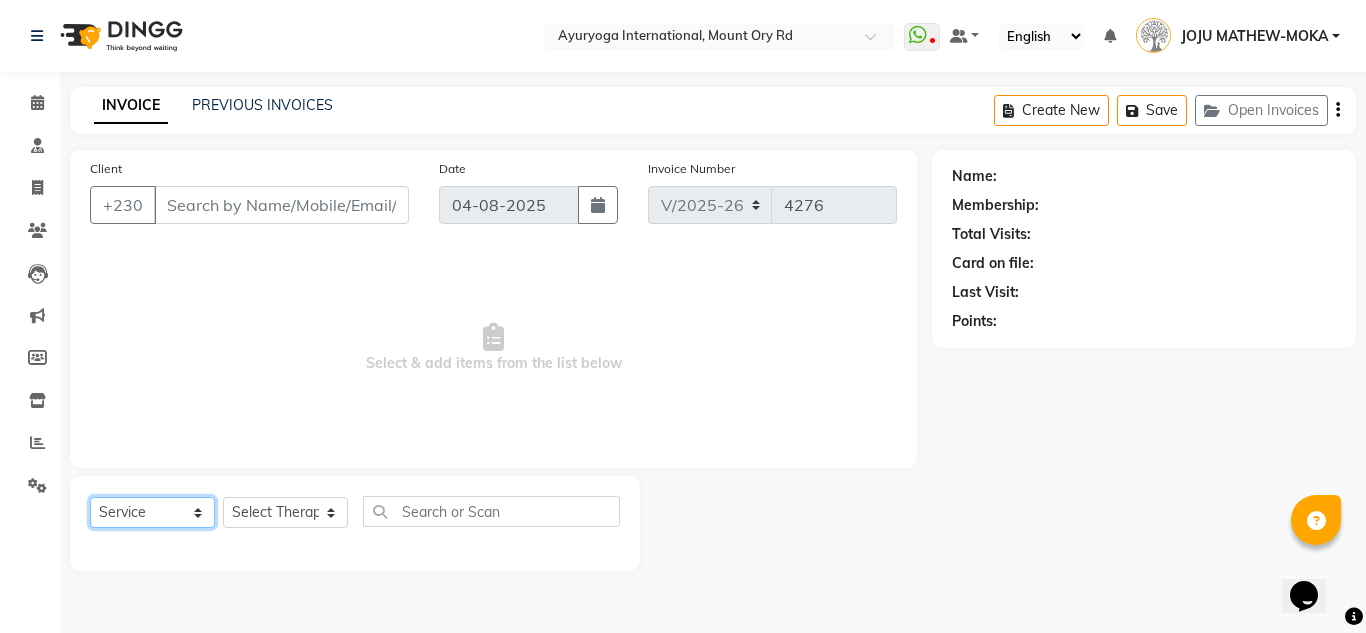 click on "Select  Service  Product  Membership  Package Voucher Prepaid Gift Card" 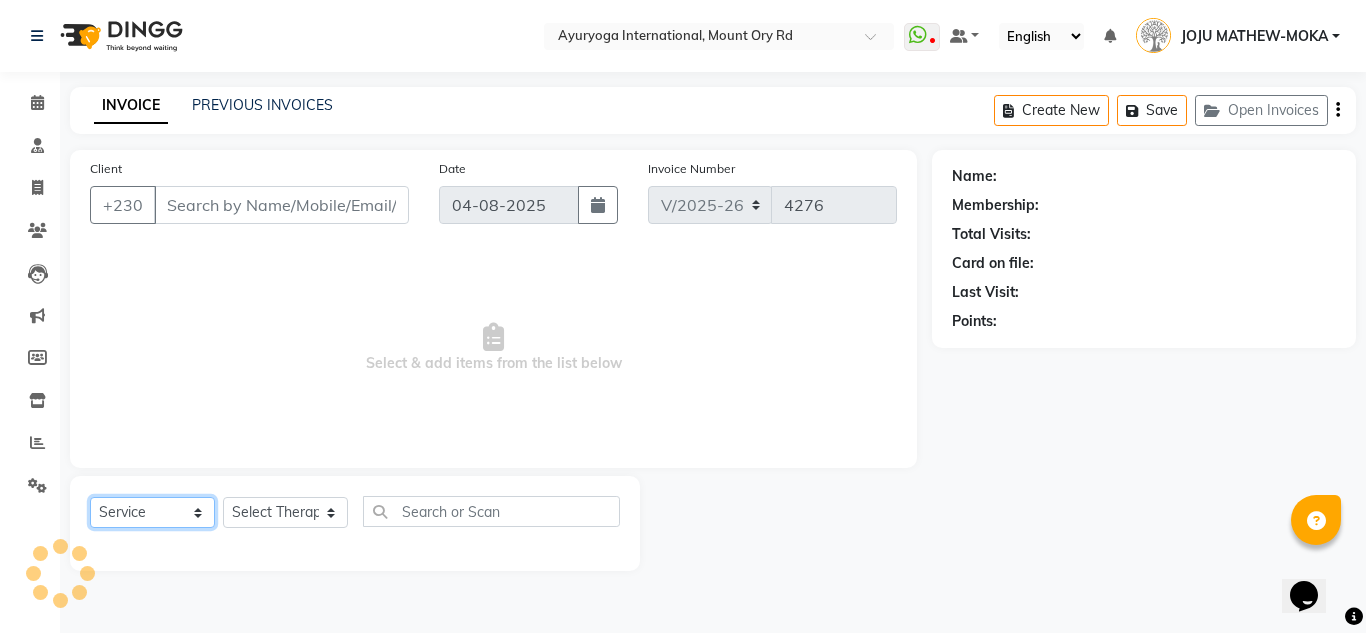 type on "57929774" 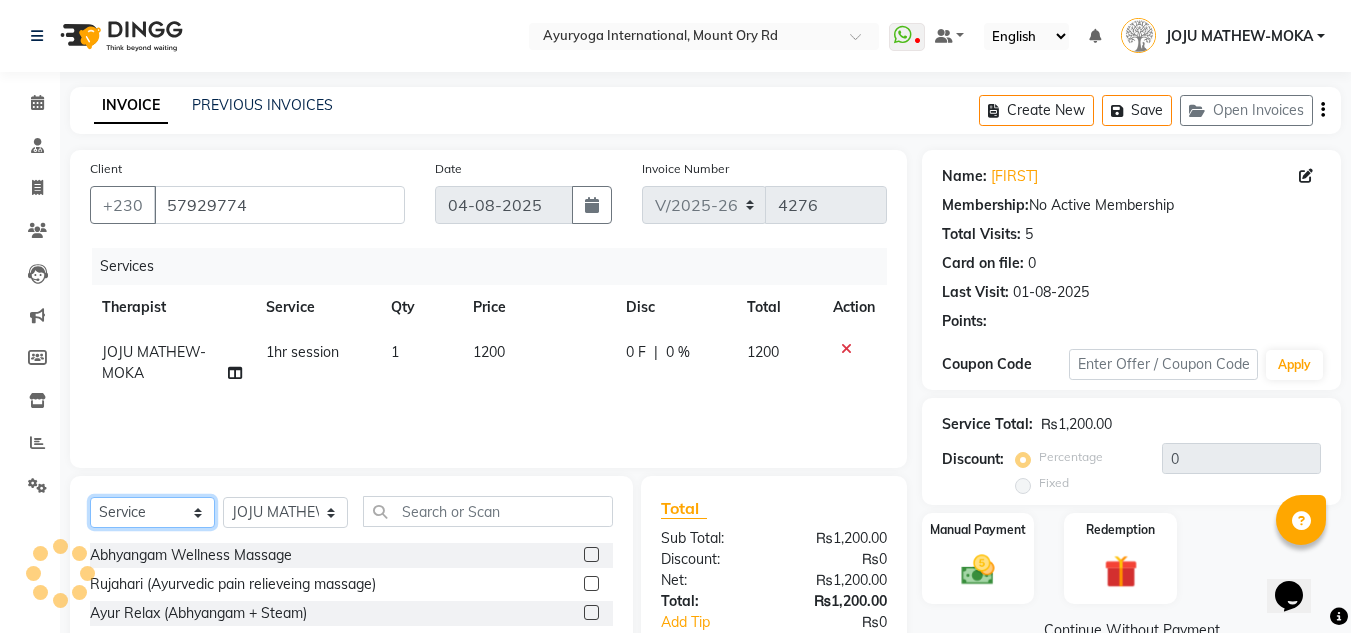 select on "product" 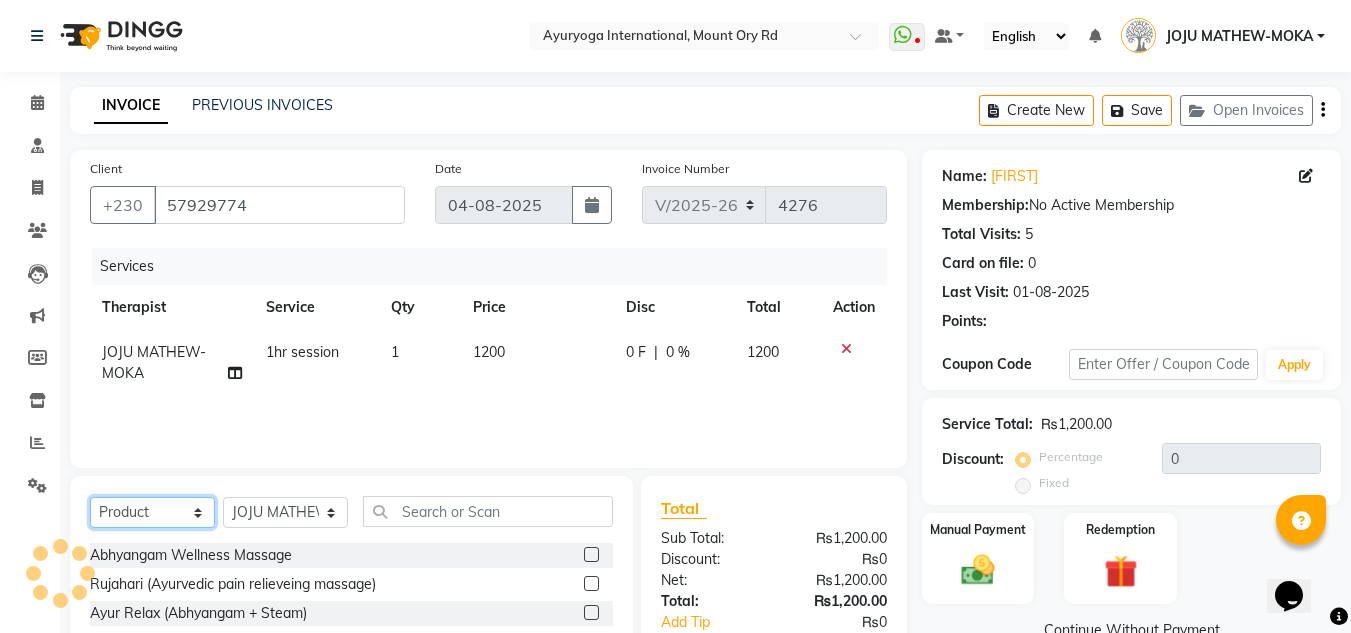 click on "Select  Service  Product  Membership  Package Voucher Prepaid Gift Card" 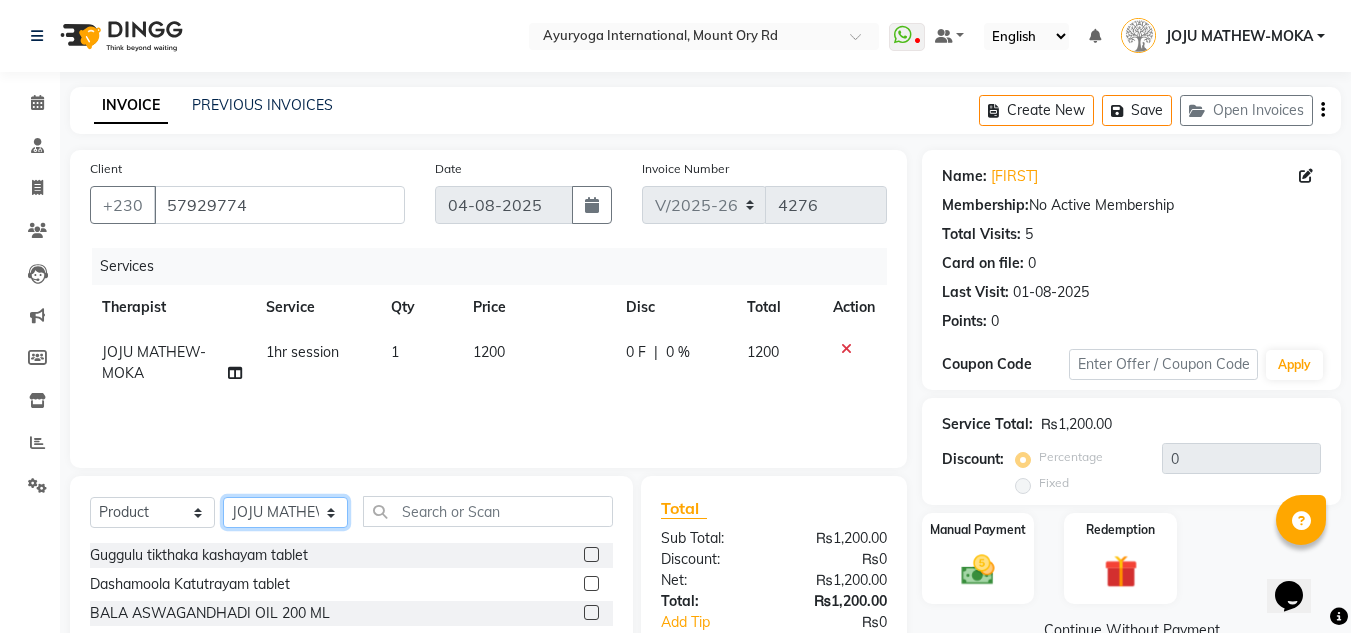 click on "Select Therapist ABHIRAMI-G BAIE ABHIRAM-MOKA ADHITHYA-MOKA ALEENA-G BAIE ANAGHA-MOKA BIJU PUTHUR VIJAYAN Dr ADARSH THAIKKADATH INDRANEE LOLMUN JOJU MATHEW-MOKA KAVYA-MOKA MEGHA-MOKA PRASANTH SASIDHARAN-MOKA PREMAWATEE SHILPA SASI-MOKA Shyama SIDDARTH-G BAIE SMIBIN VISHNU-MOKA YUSHIKA-MOKA" 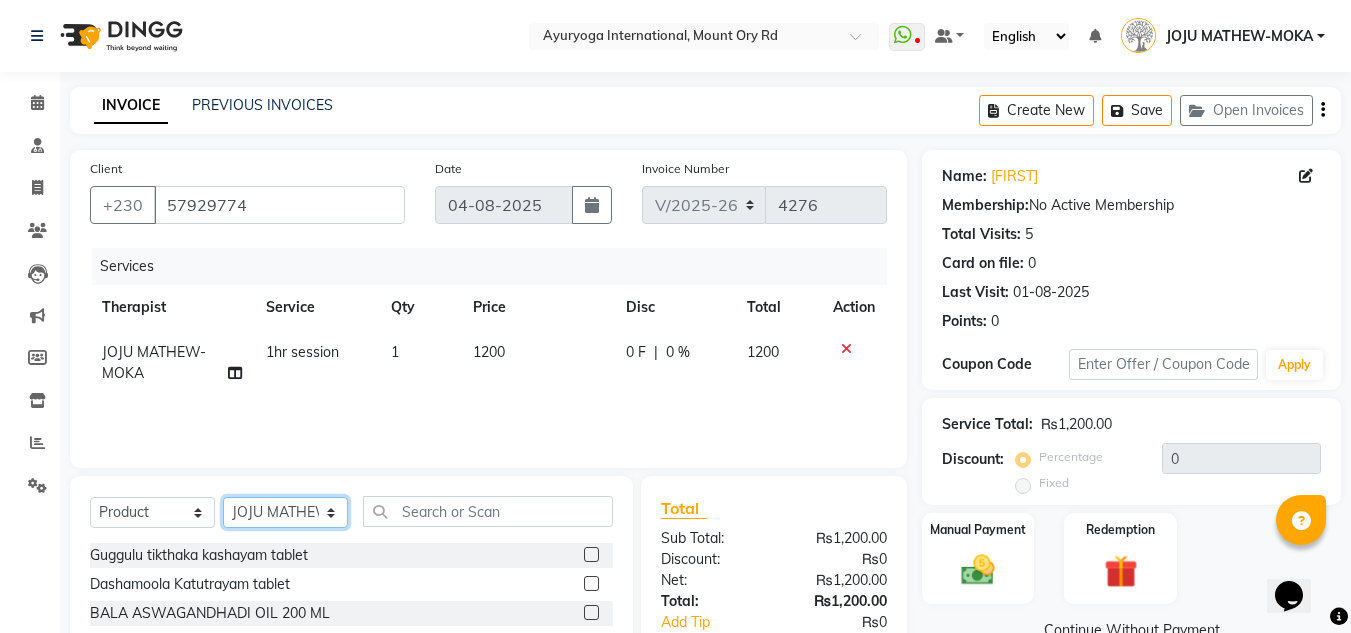 select on "19827" 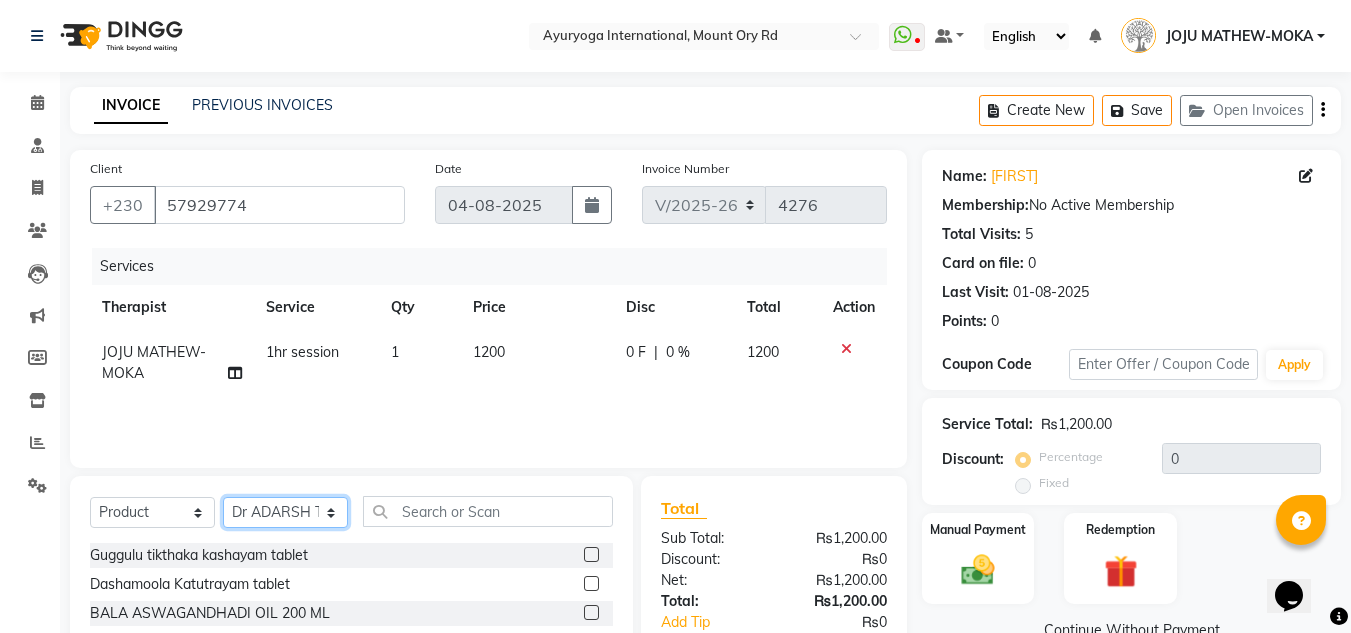 click on "Select Therapist ABHIRAMI-G BAIE ABHIRAM-MOKA ADHITHYA-MOKA ALEENA-G BAIE ANAGHA-MOKA BIJU PUTHUR VIJAYAN Dr ADARSH THAIKKADATH INDRANEE LOLMUN JOJU MATHEW-MOKA KAVYA-MOKA MEGHA-MOKA PRASANTH SASIDHARAN-MOKA PREMAWATEE SHILPA SASI-MOKA Shyama SIDDARTH-G BAIE SMIBIN VISHNU-MOKA YUSHIKA-MOKA" 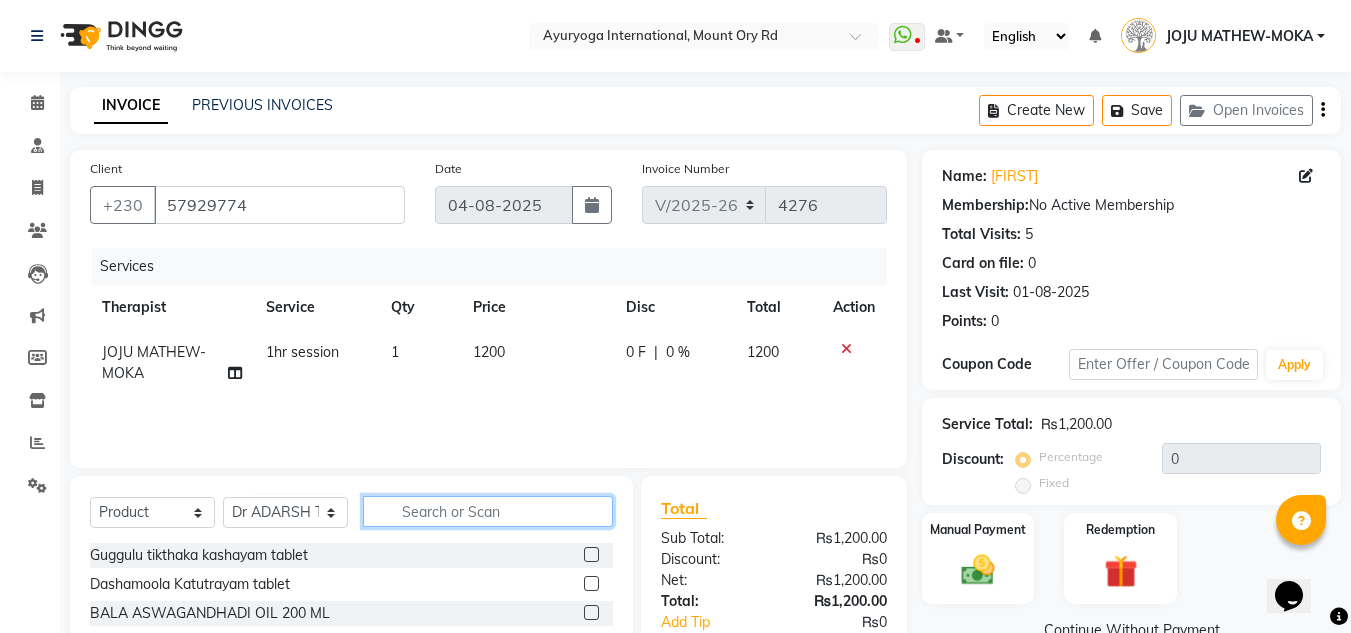 click 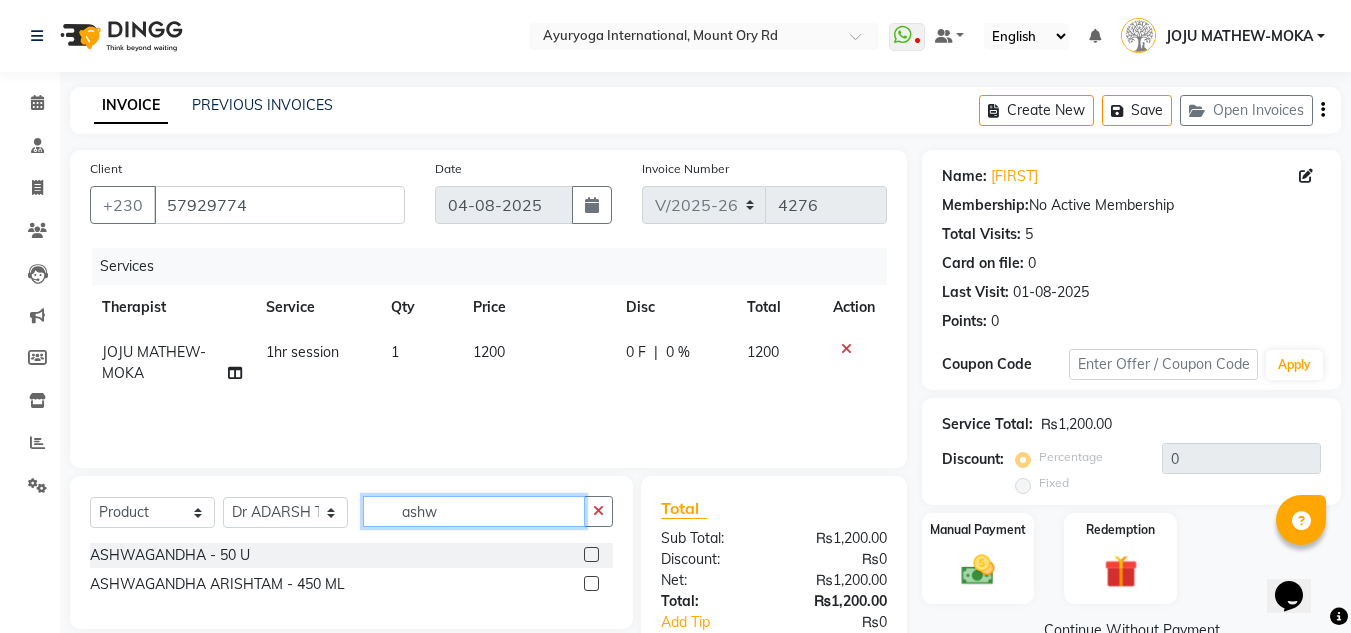 scroll, scrollTop: 125, scrollLeft: 0, axis: vertical 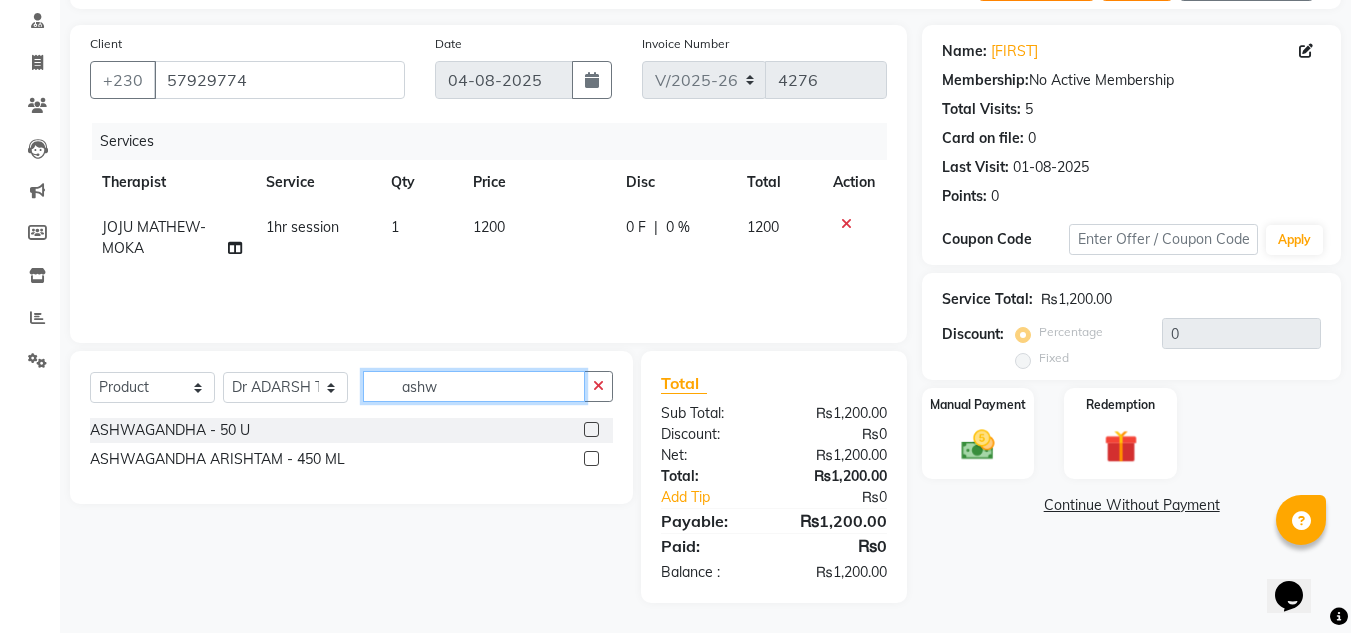 click on "ashw" 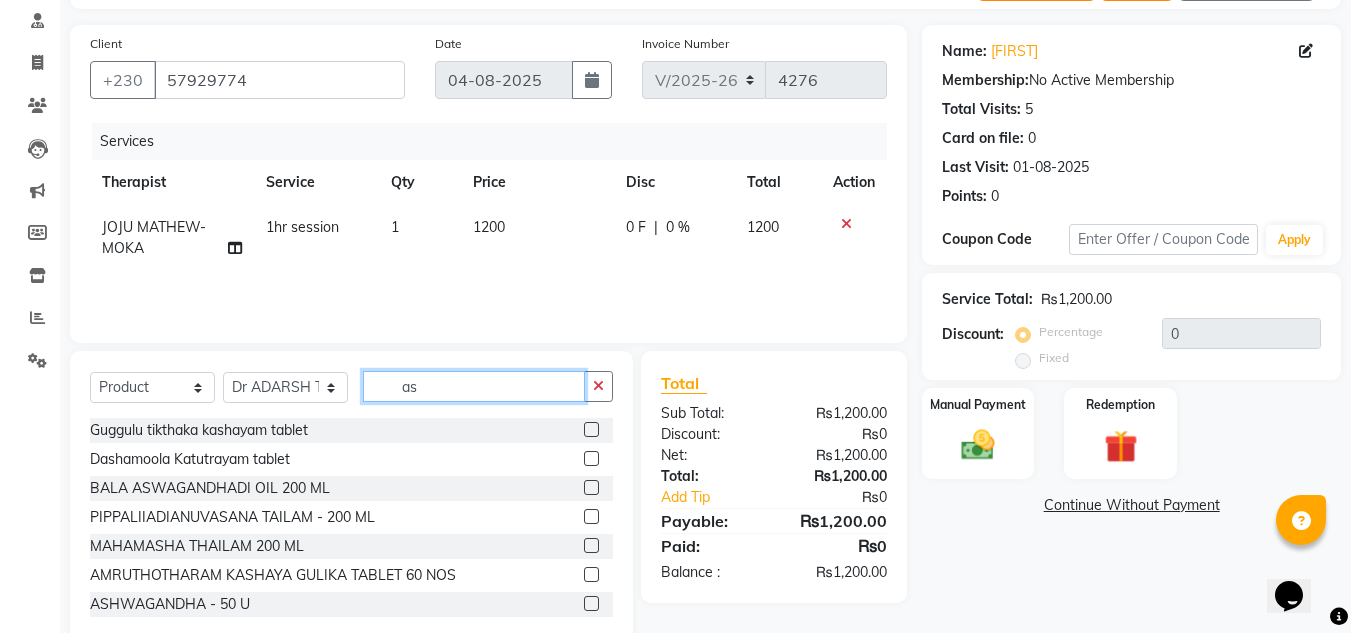 type on "a" 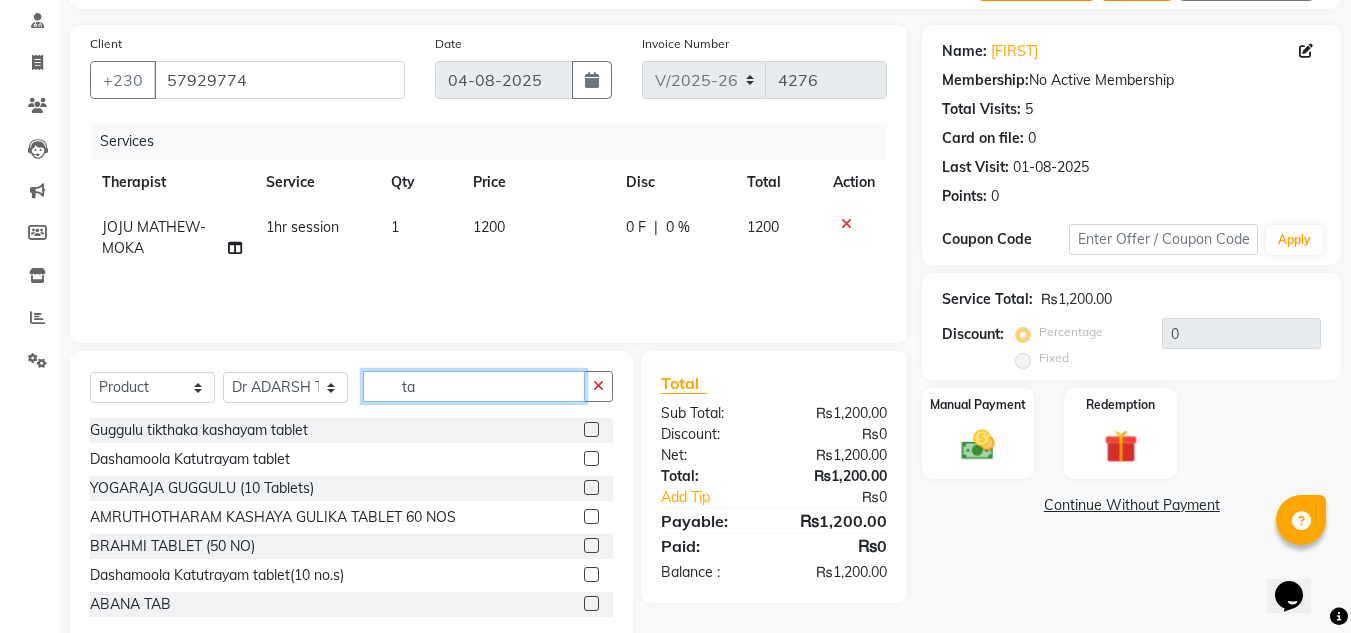 type on "t" 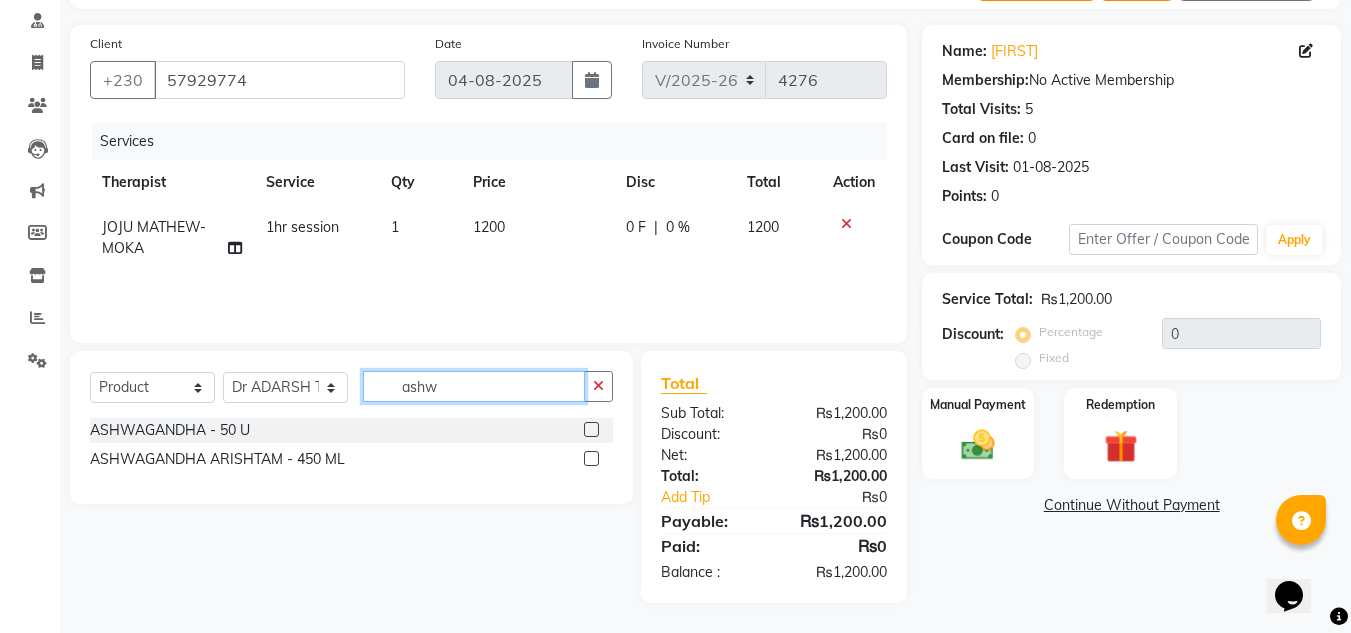 type on "ashw" 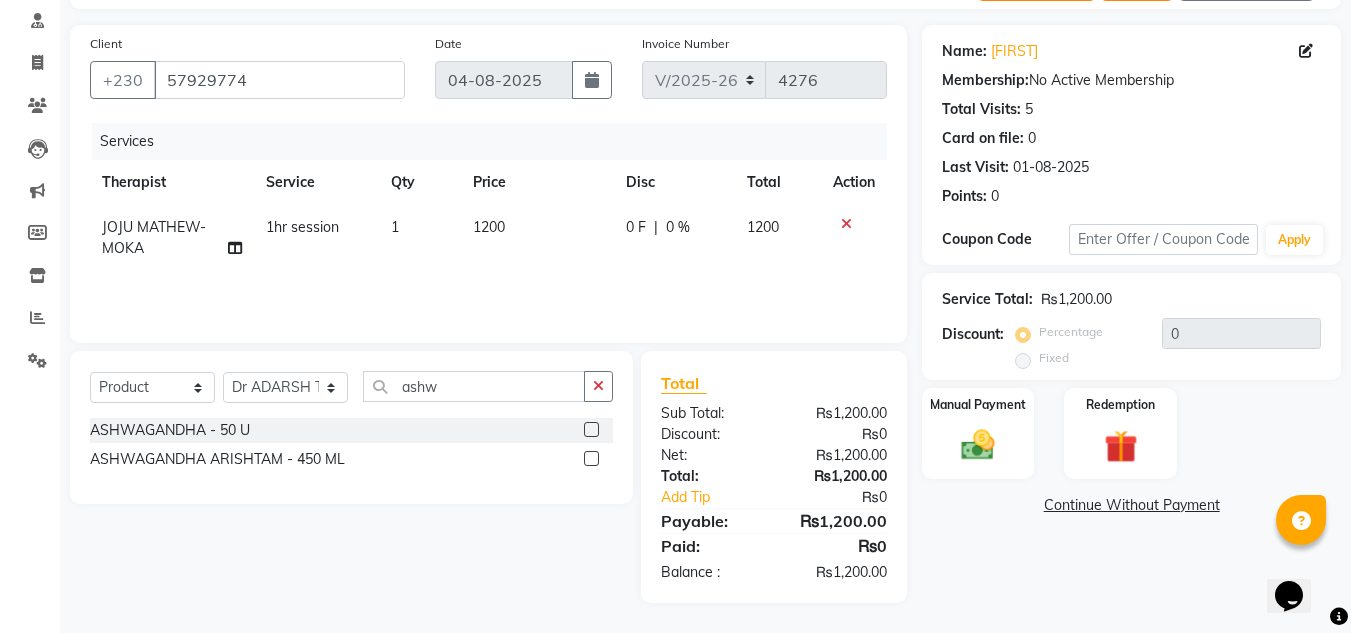 click 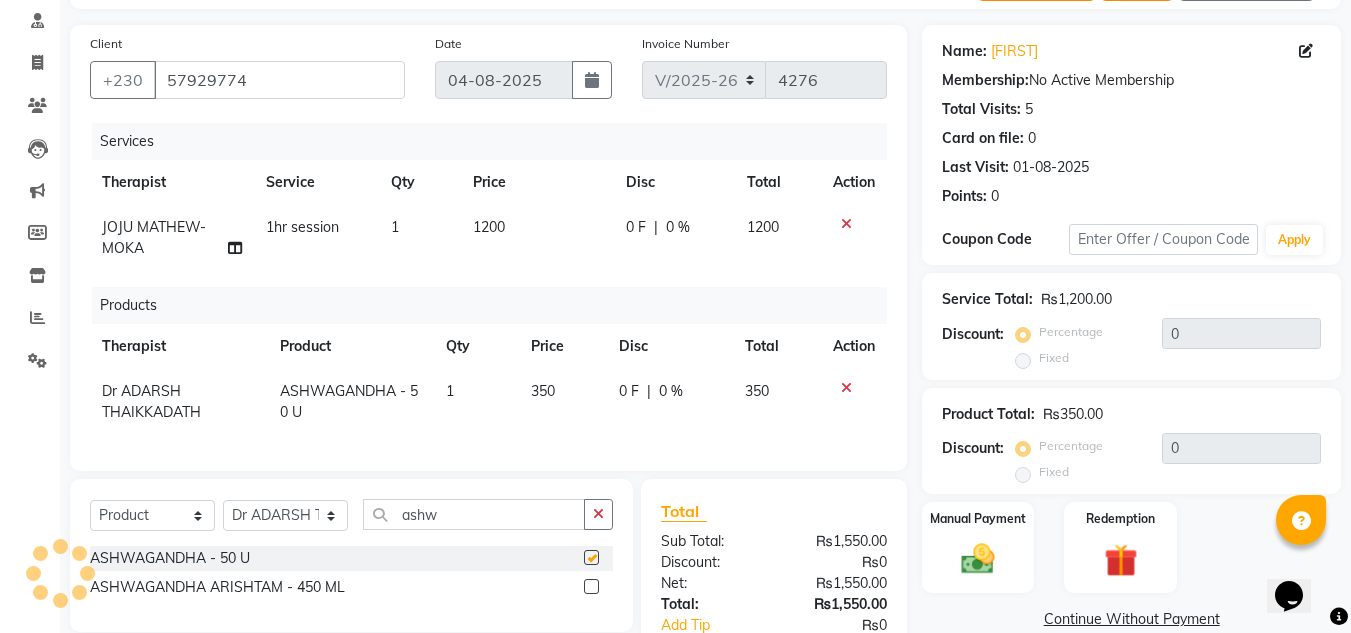 checkbox on "false" 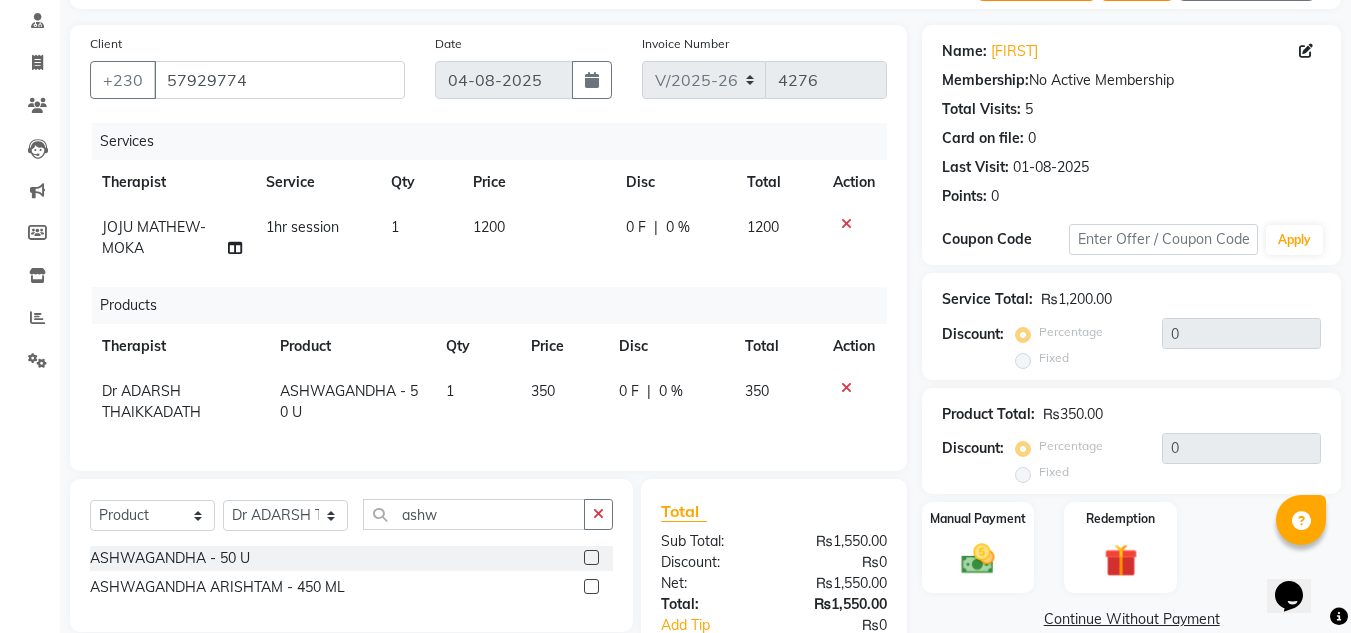 click 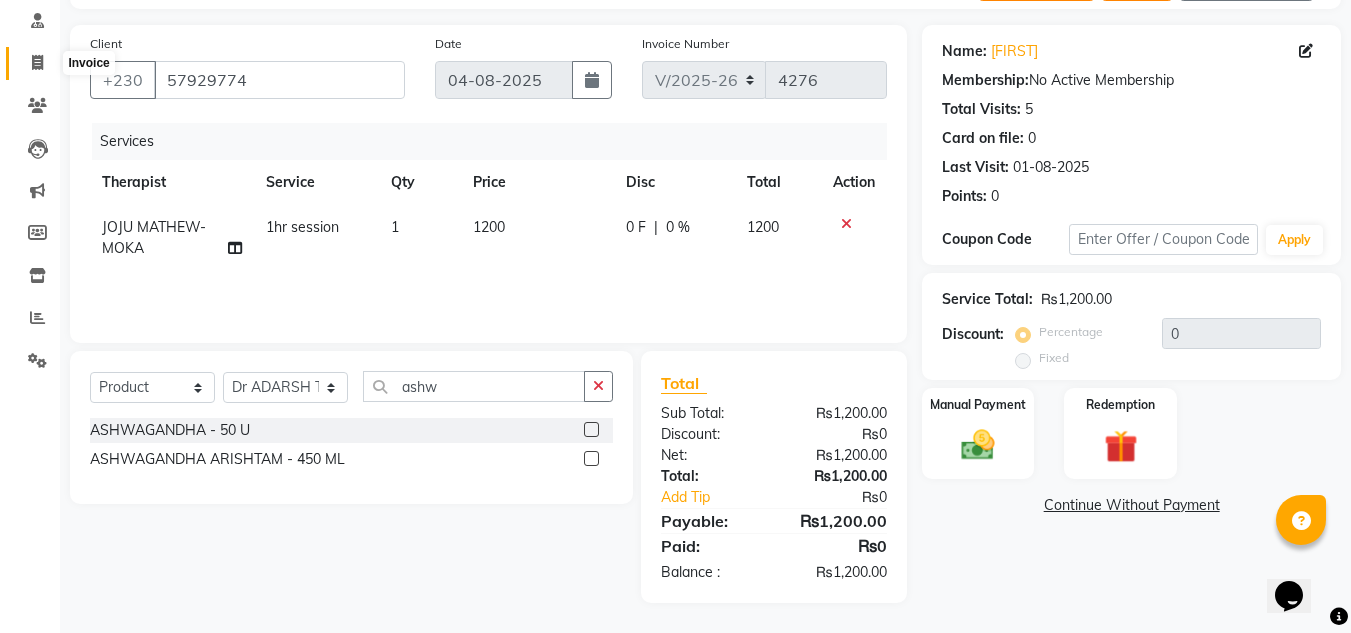 click 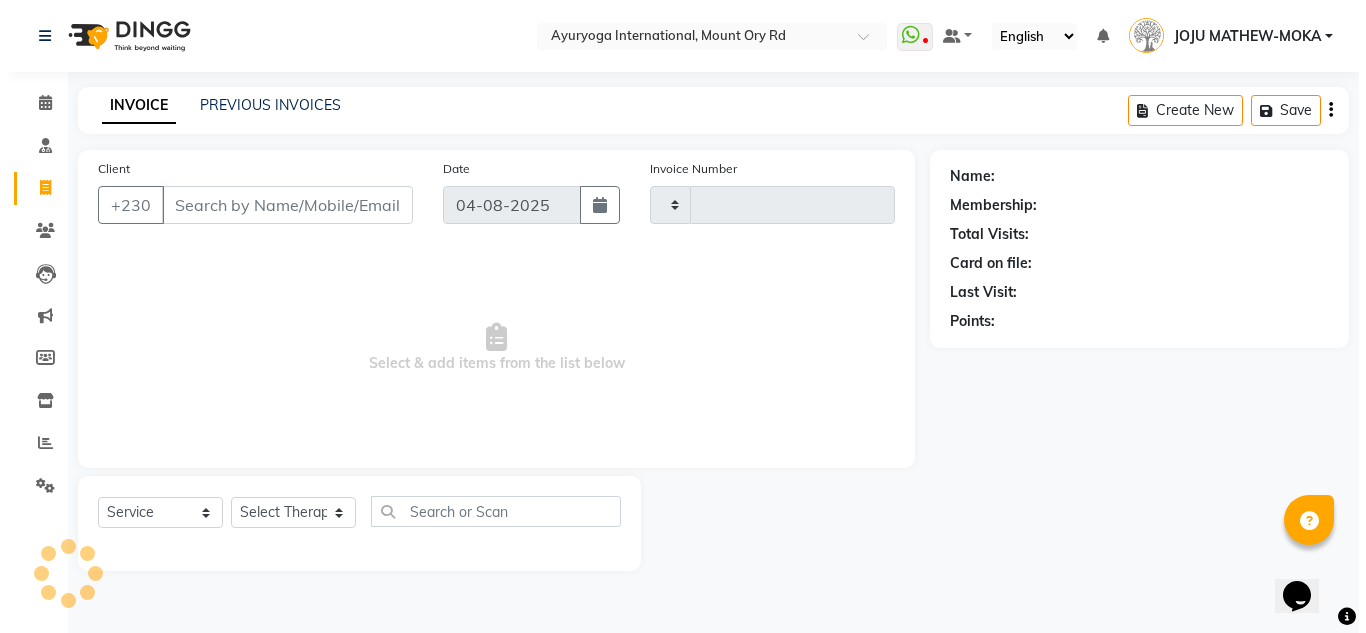 scroll, scrollTop: 0, scrollLeft: 0, axis: both 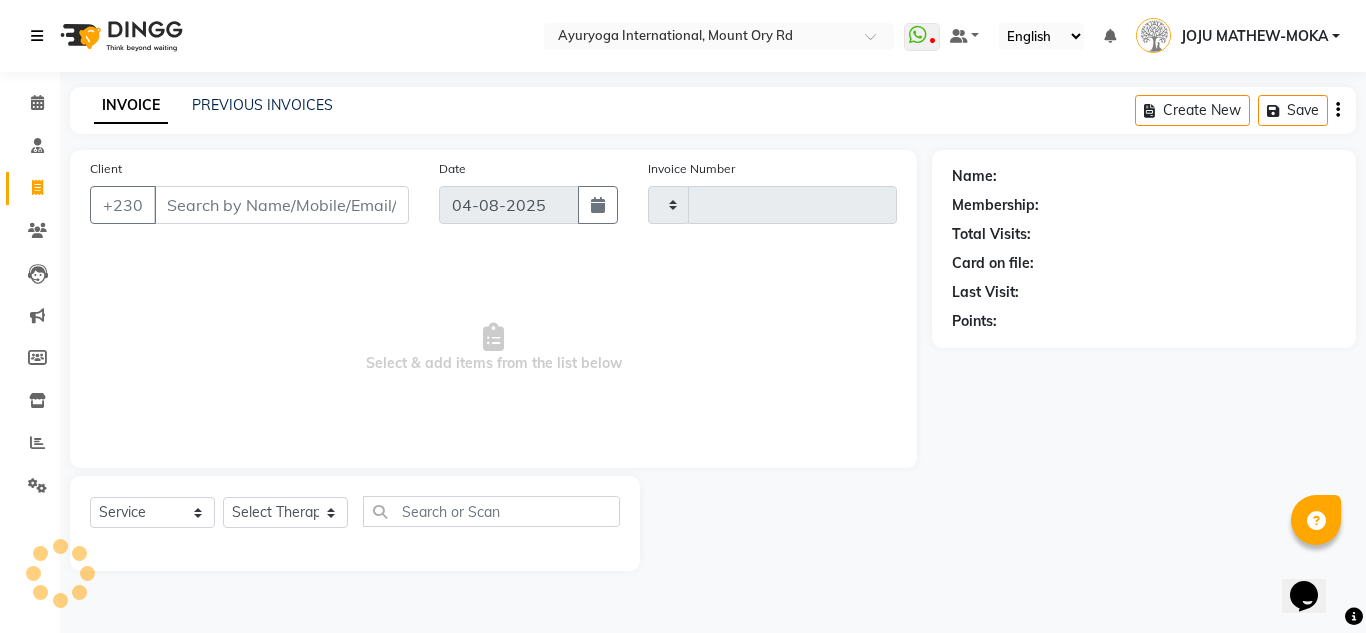 type on "4276" 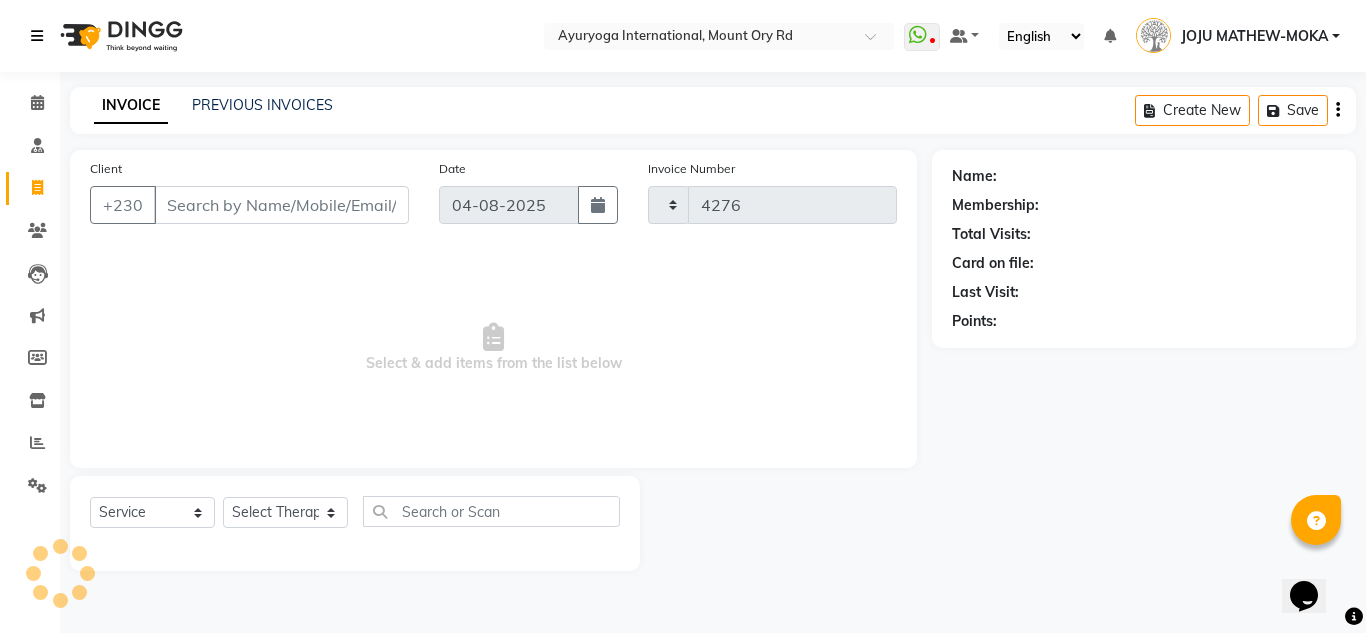select on "730" 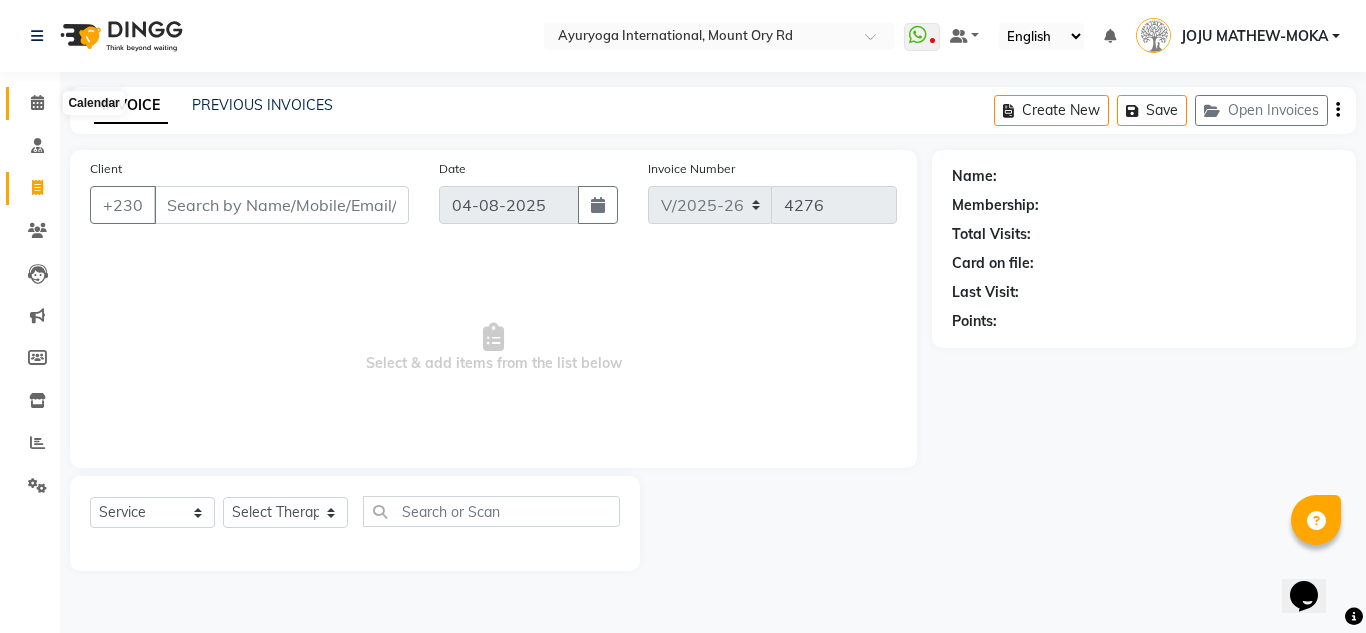 click 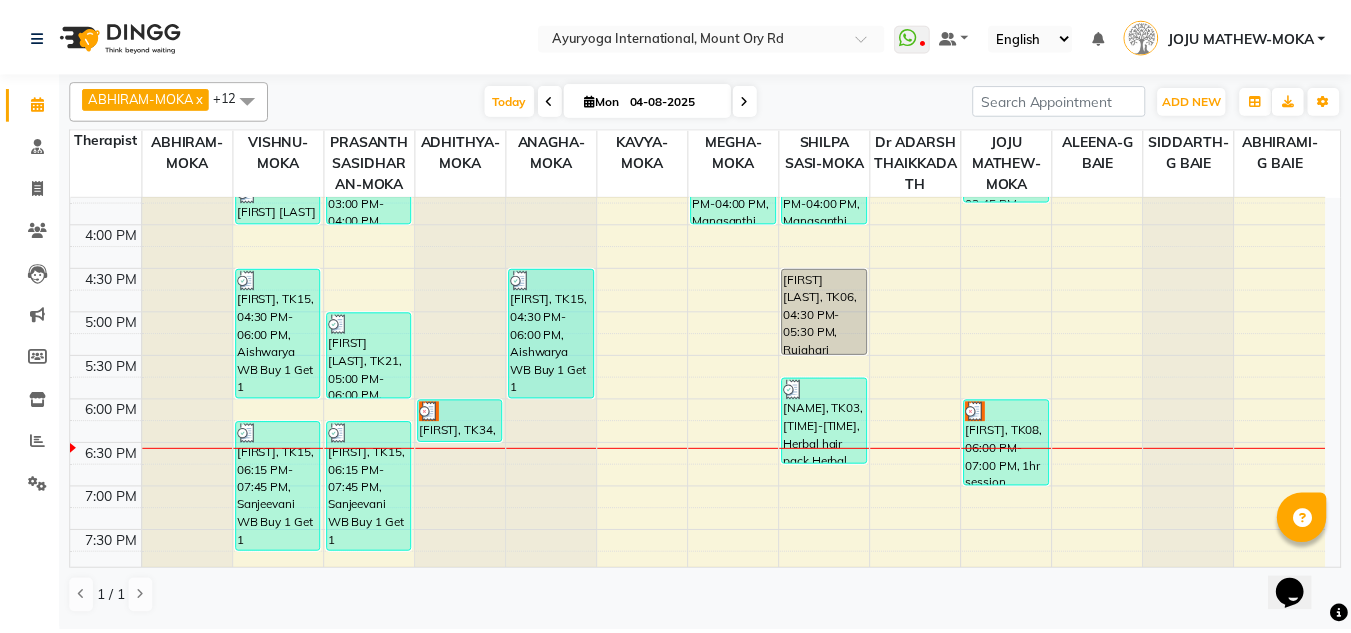 scroll, scrollTop: 858, scrollLeft: 0, axis: vertical 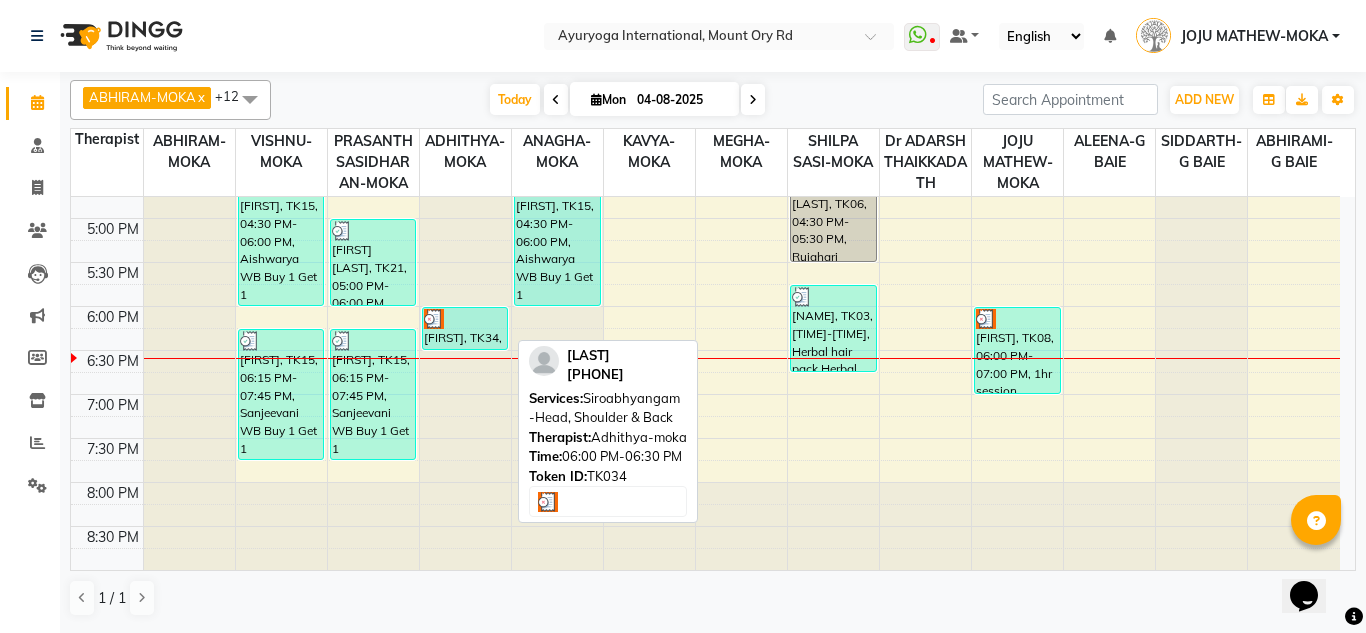 click at bounding box center (465, 319) 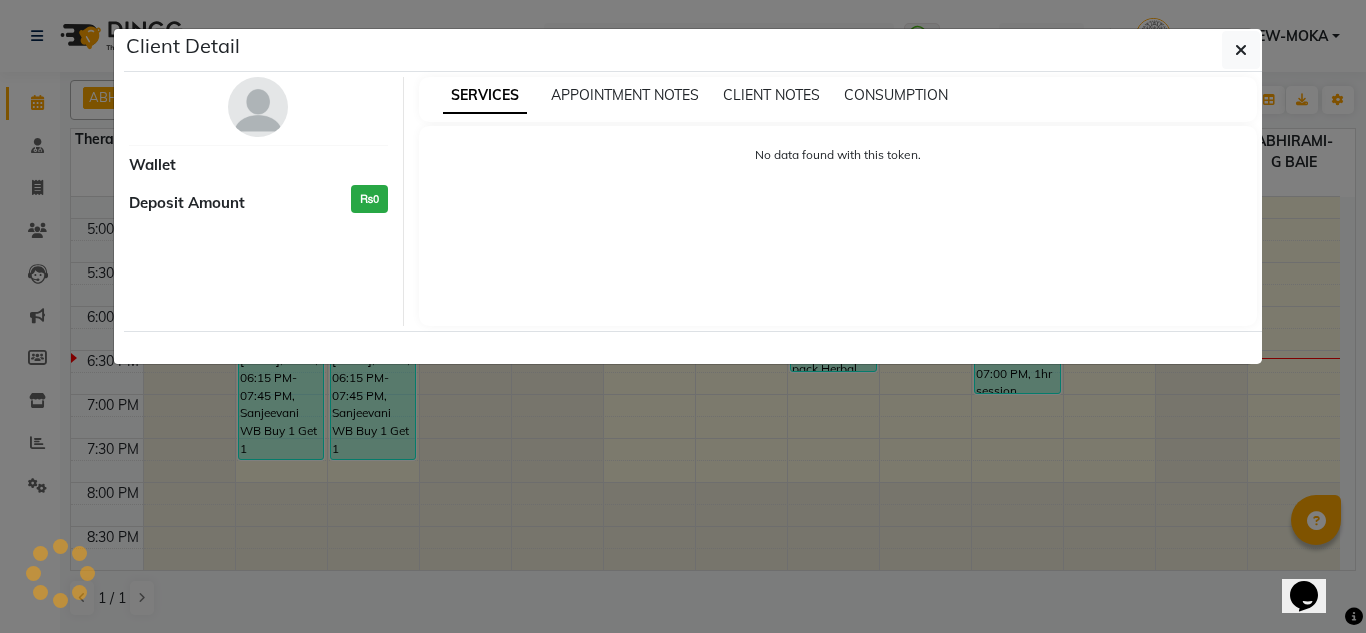 select on "3" 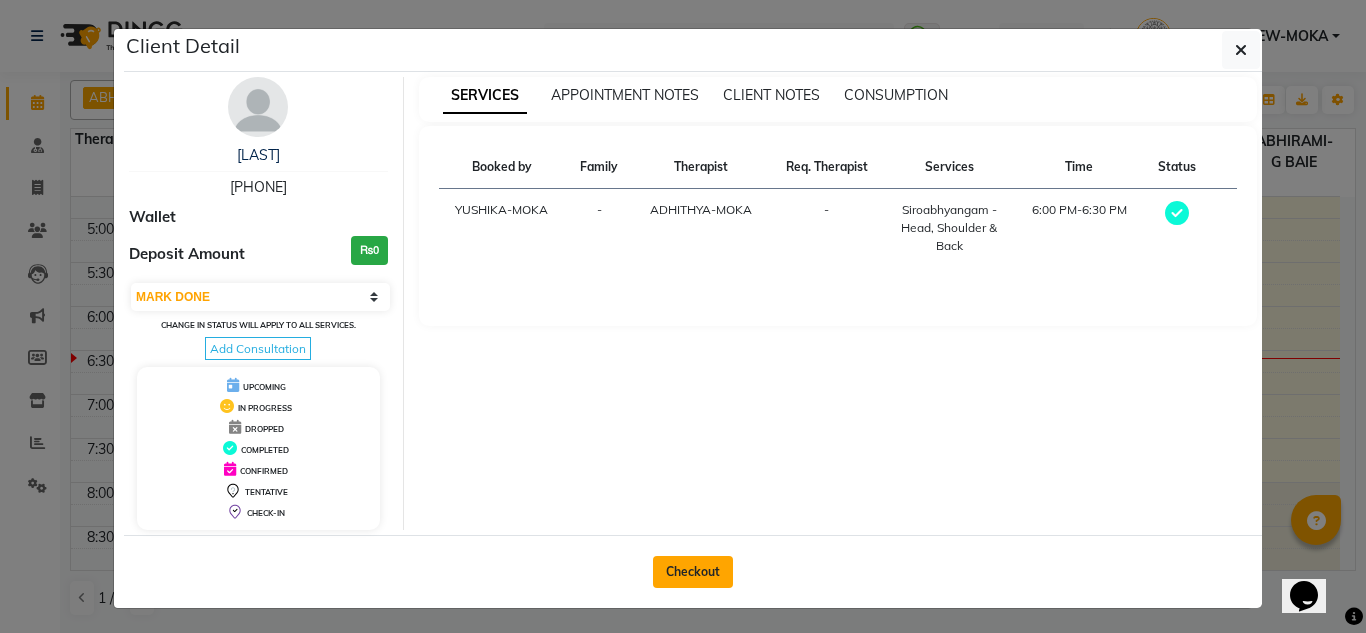 click on "Checkout" 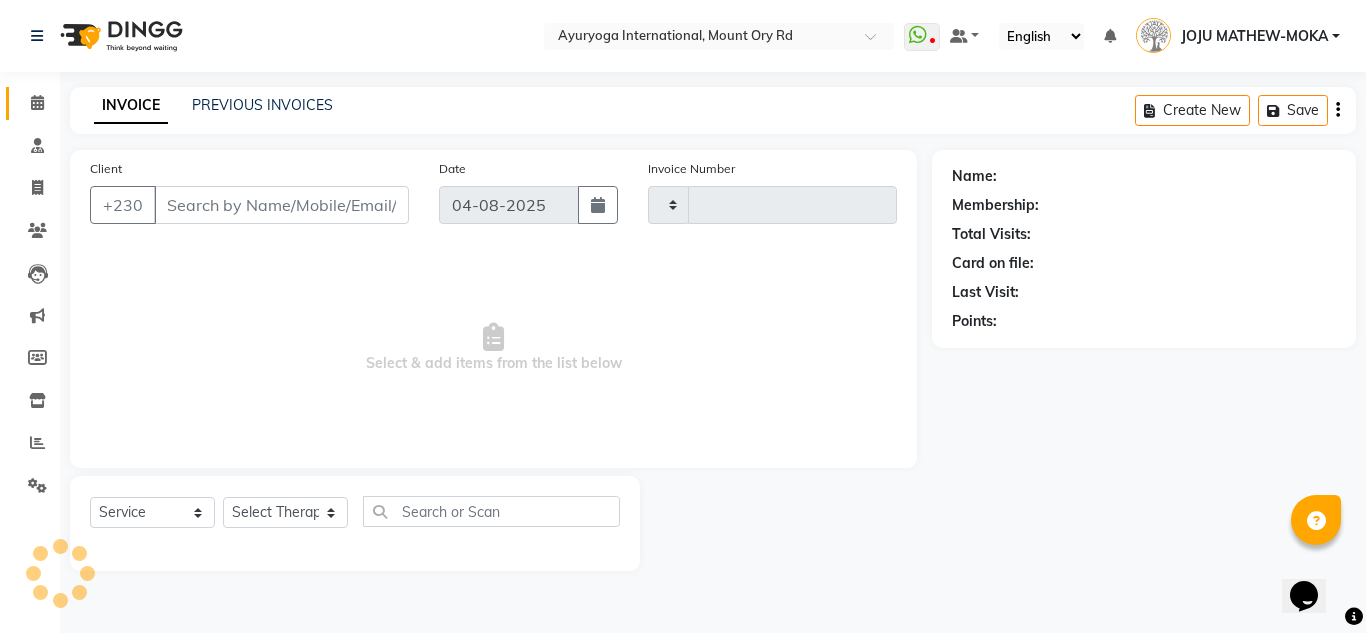 type on "4276" 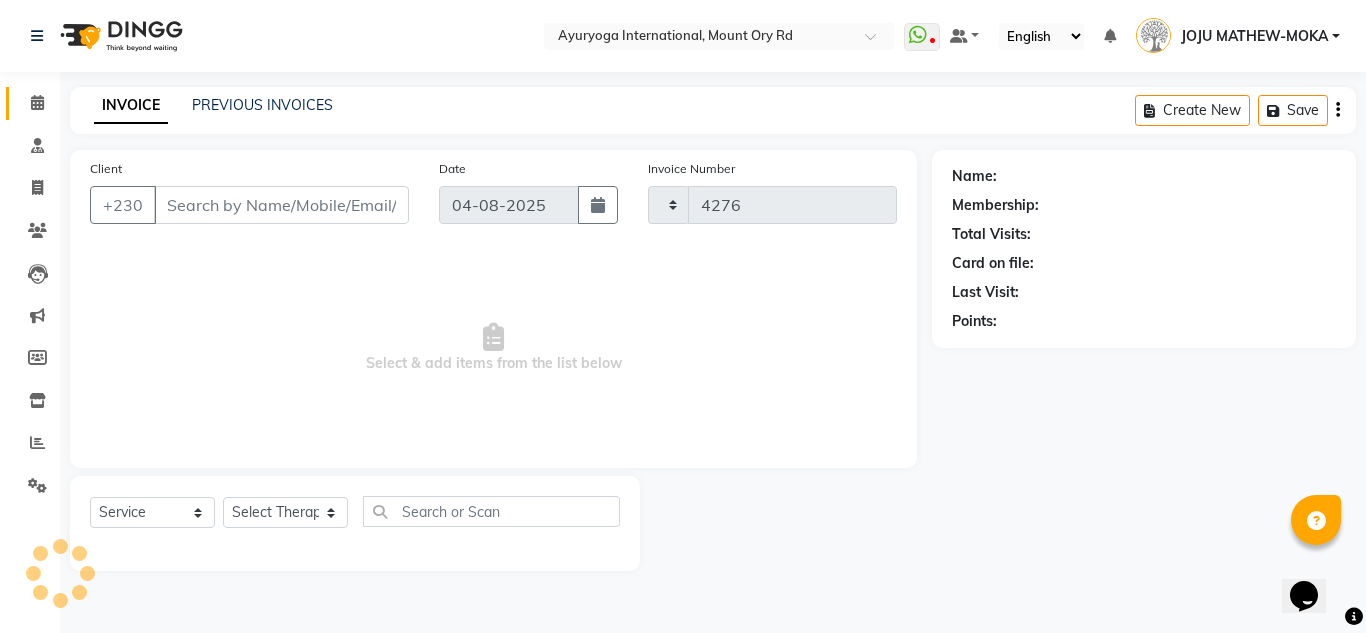 select on "730" 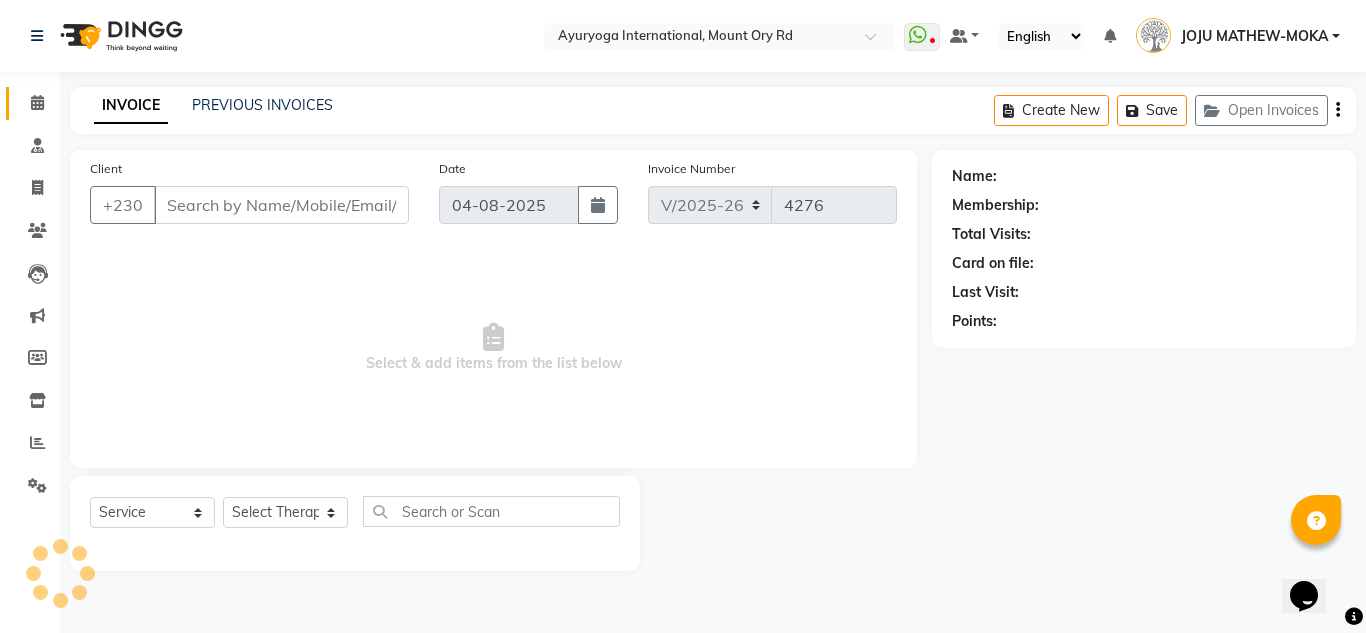 type on "[PHONE]" 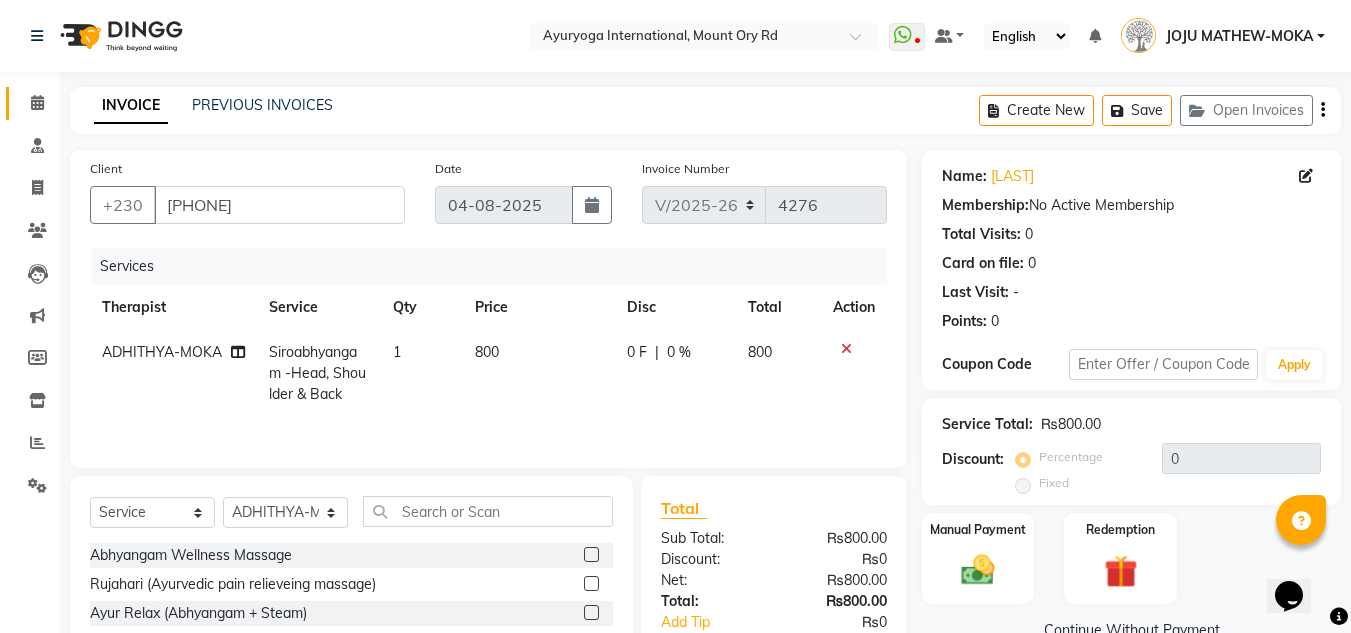 scroll, scrollTop: 168, scrollLeft: 0, axis: vertical 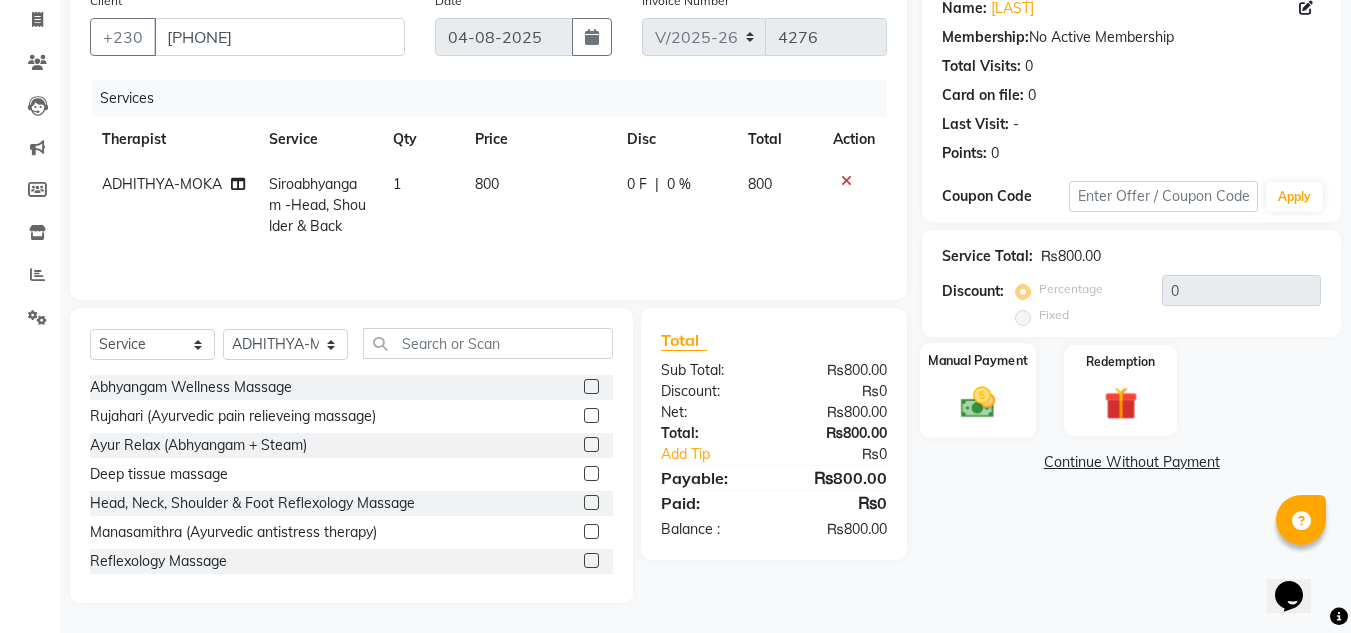 click 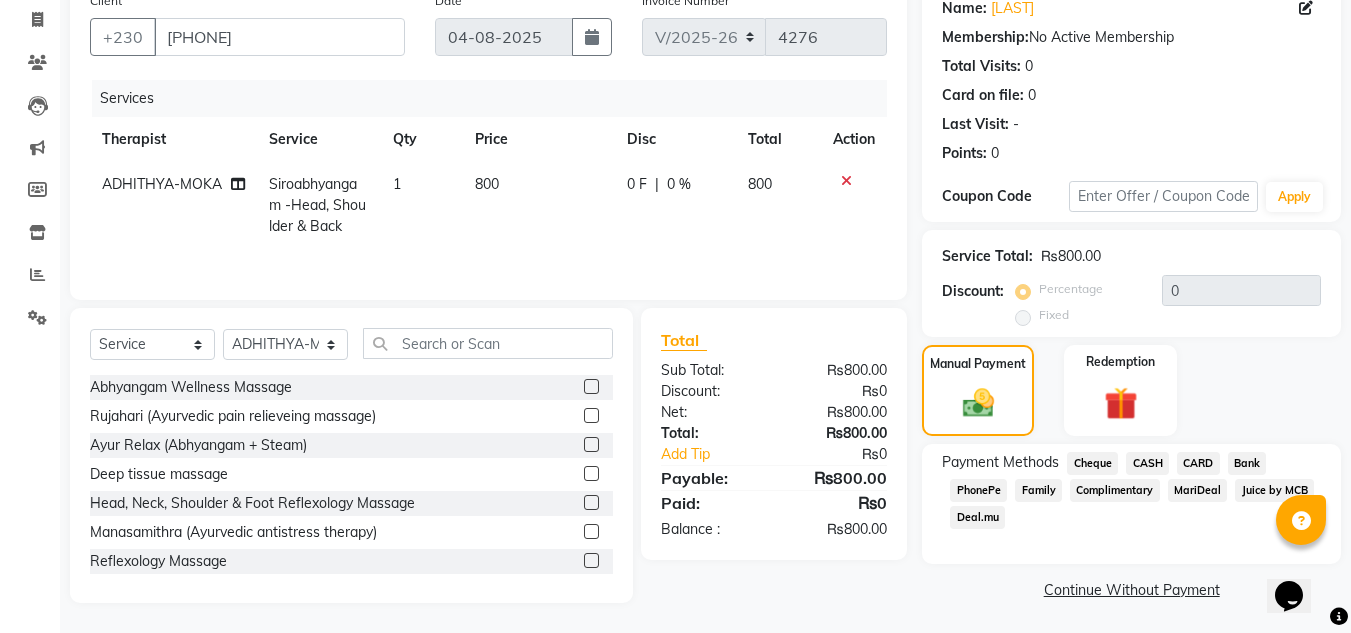 click on "CARD" 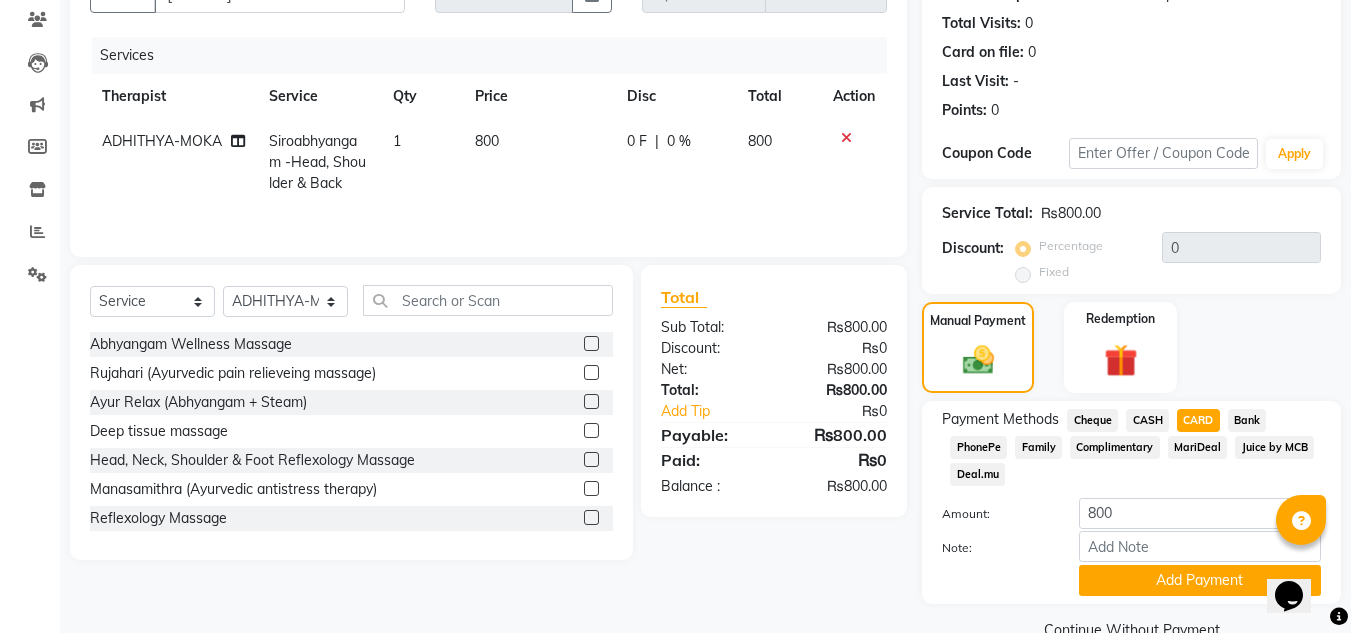 scroll, scrollTop: 253, scrollLeft: 0, axis: vertical 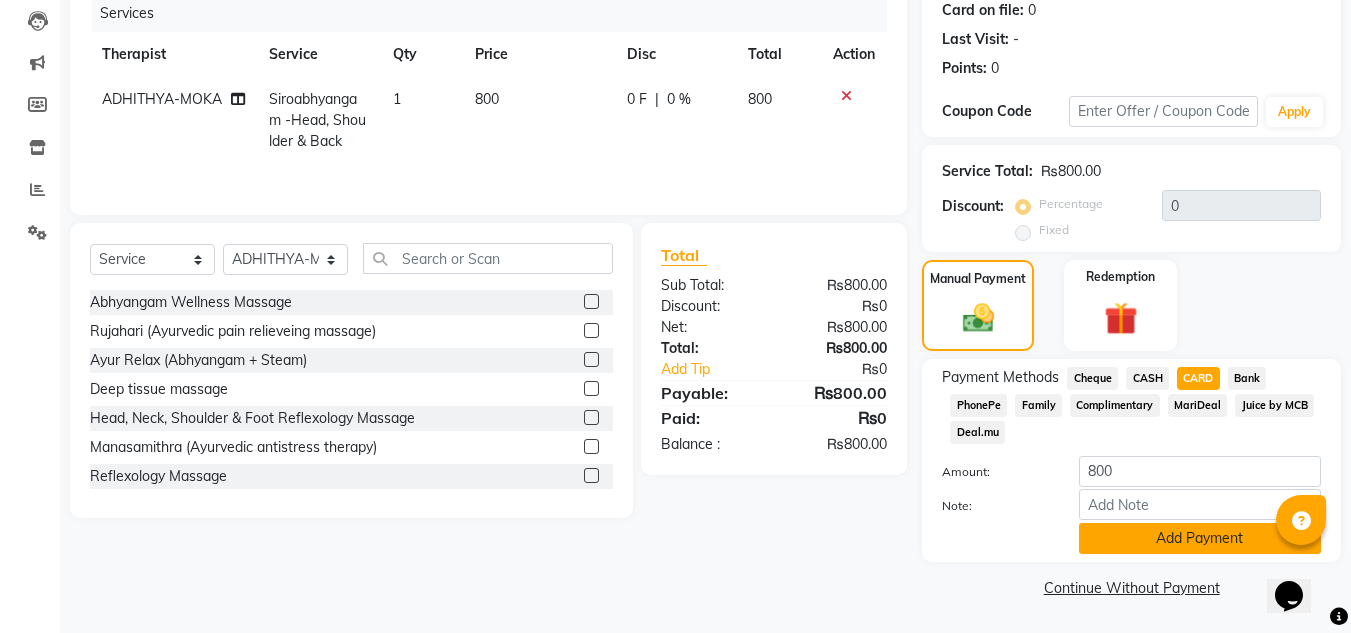 click on "Add Payment" 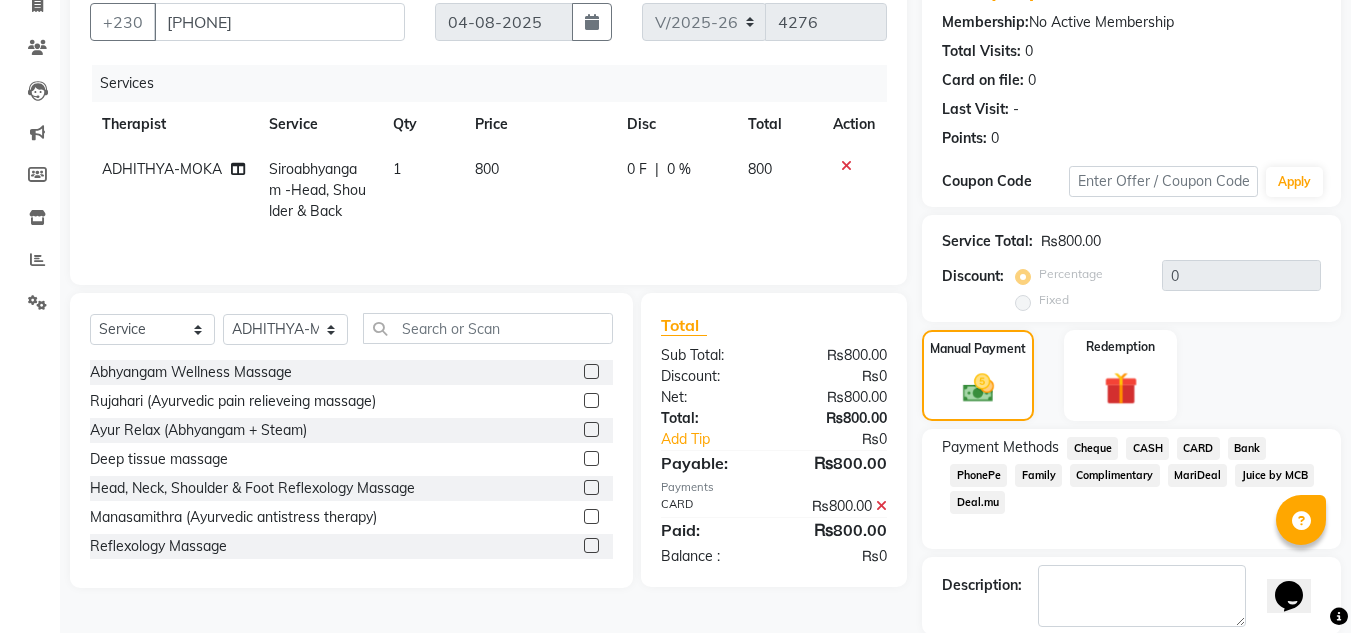 scroll, scrollTop: 283, scrollLeft: 0, axis: vertical 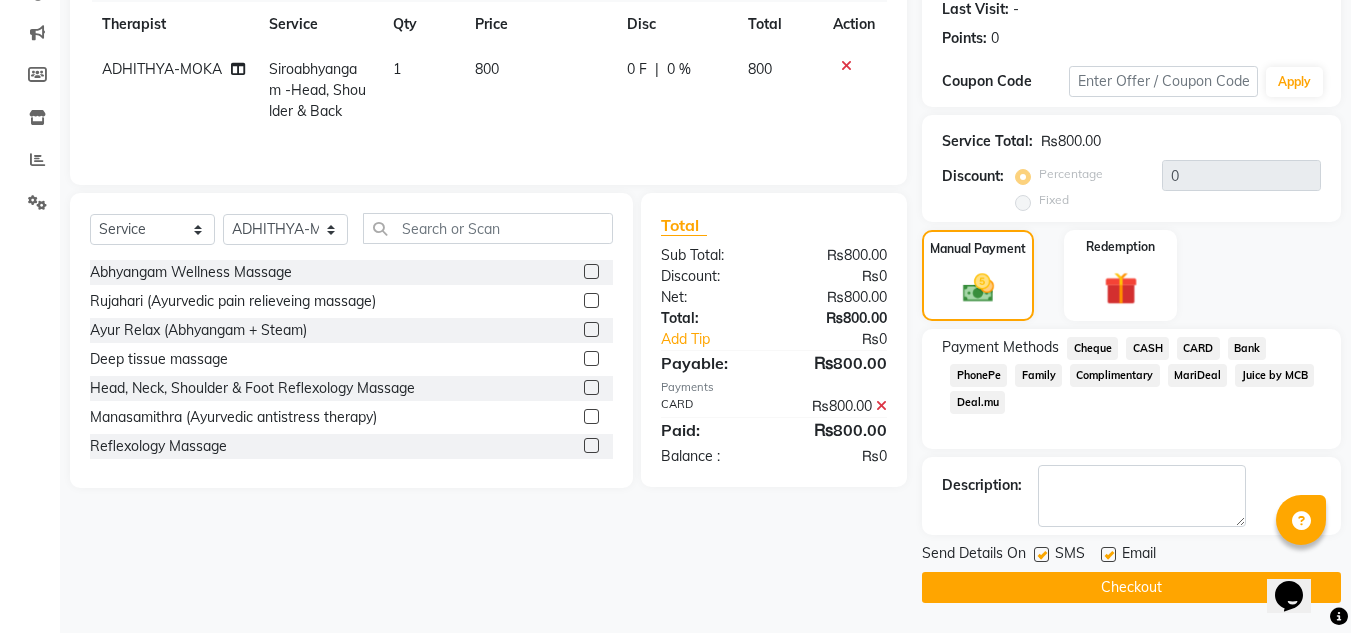 click on "Checkout" 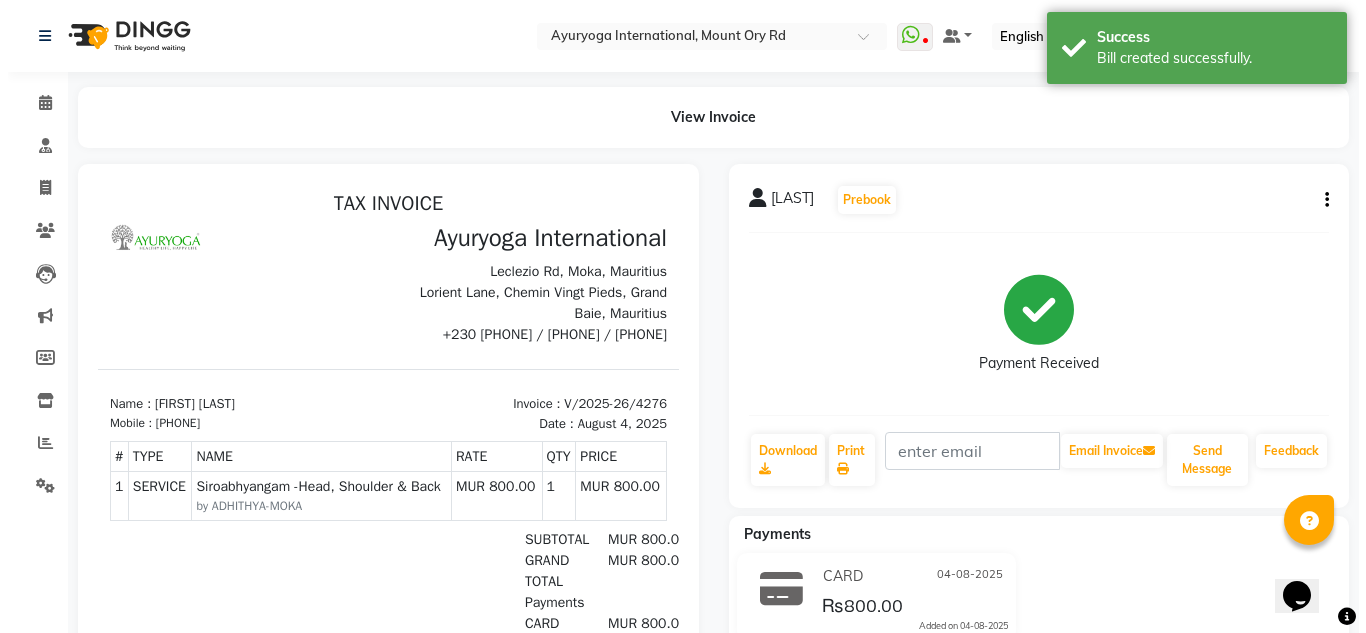 scroll, scrollTop: 0, scrollLeft: 0, axis: both 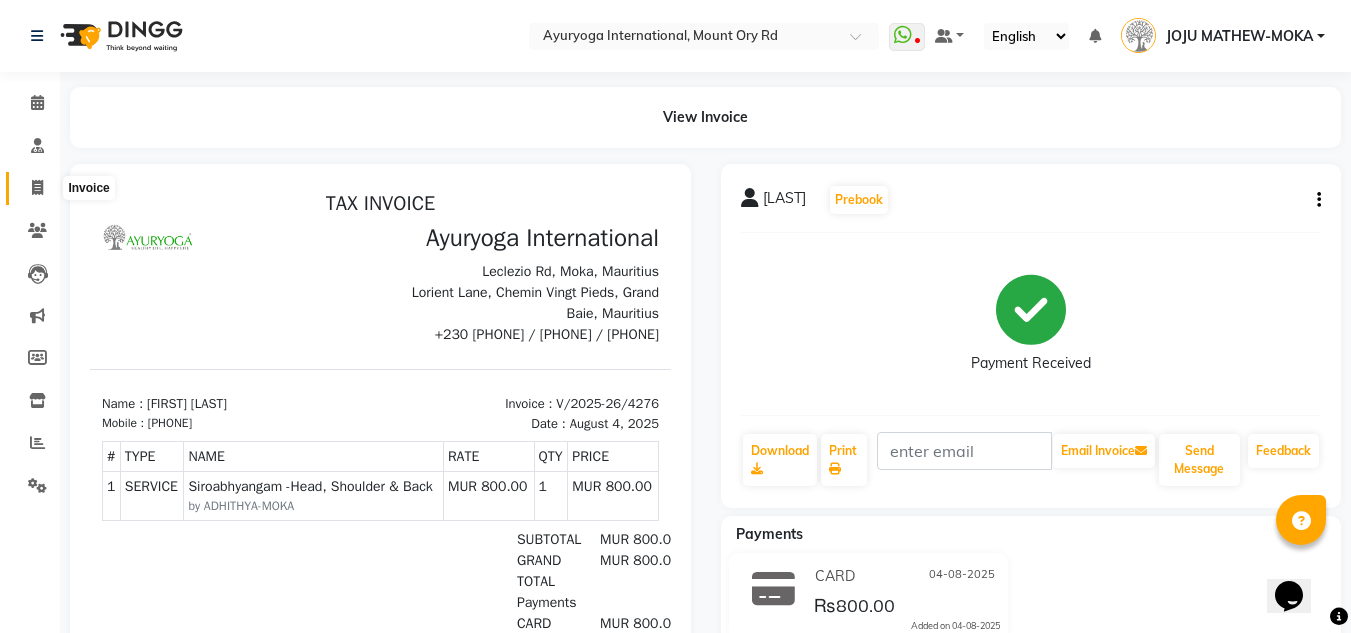 click 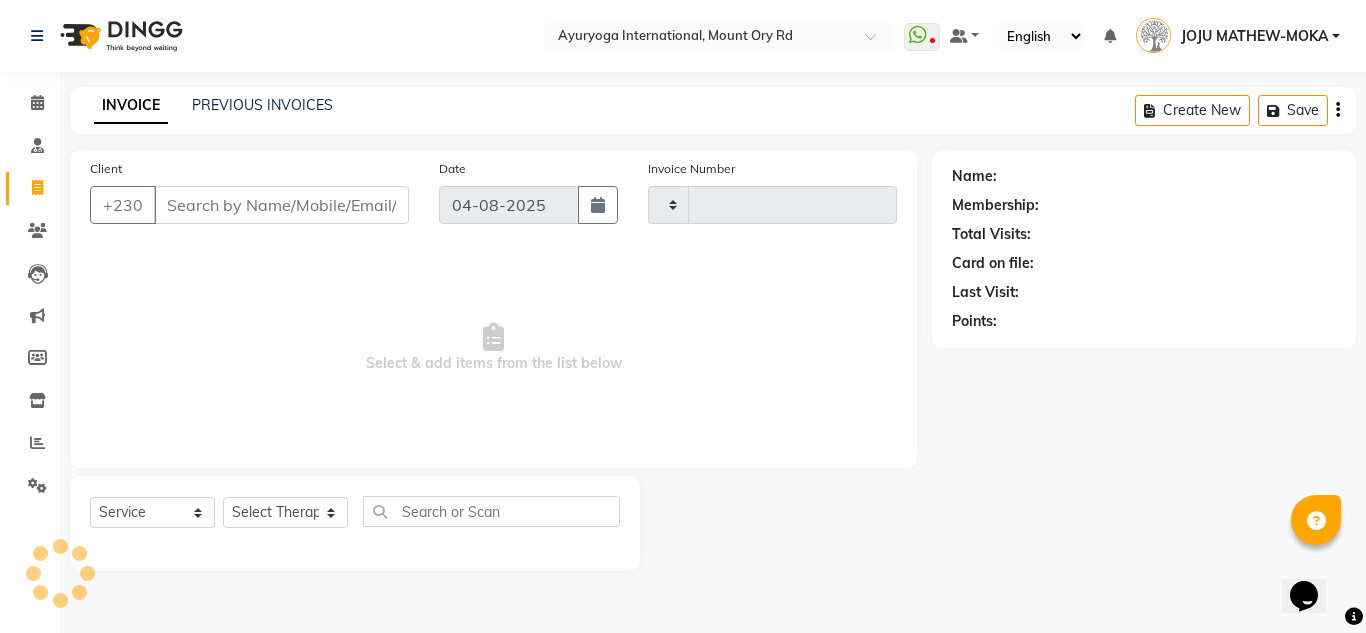 type on "4277" 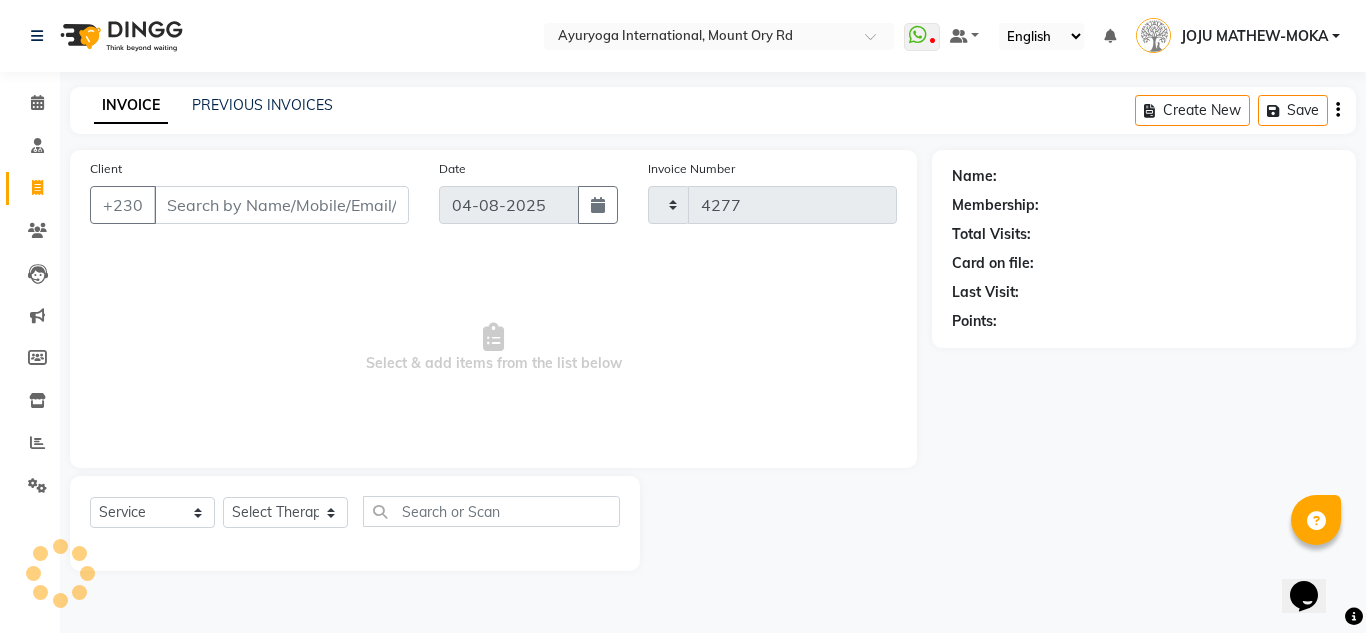 select on "730" 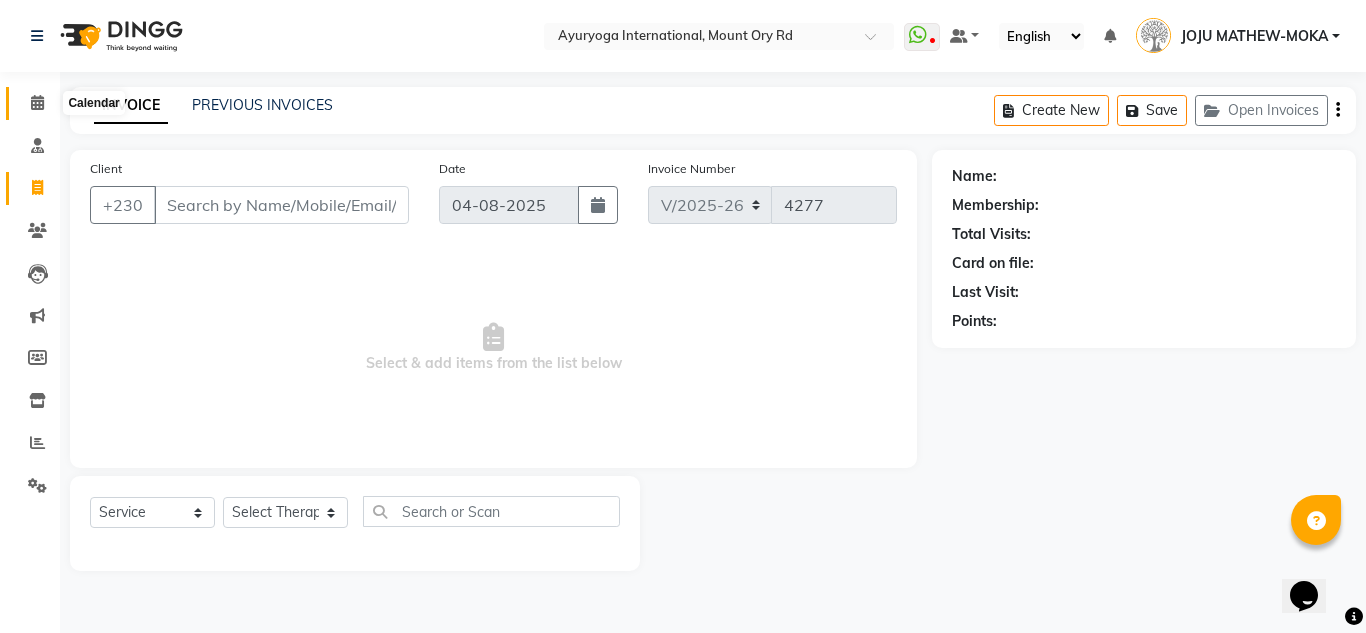 click 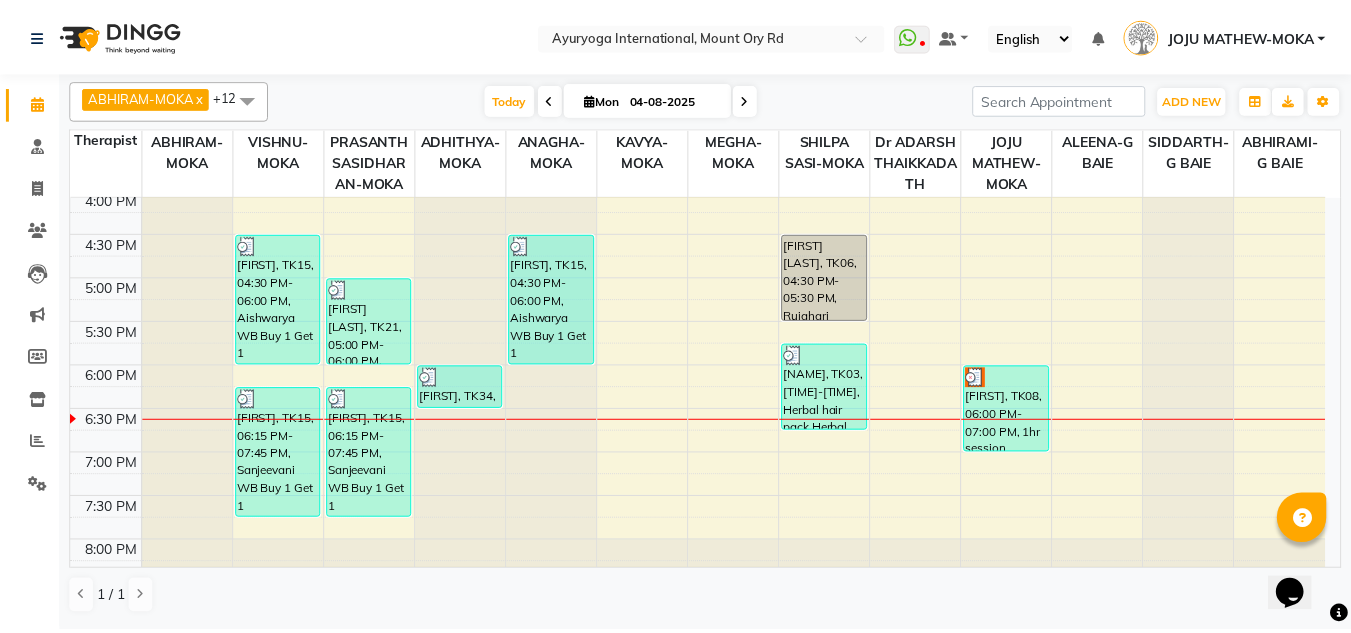 scroll, scrollTop: 800, scrollLeft: 0, axis: vertical 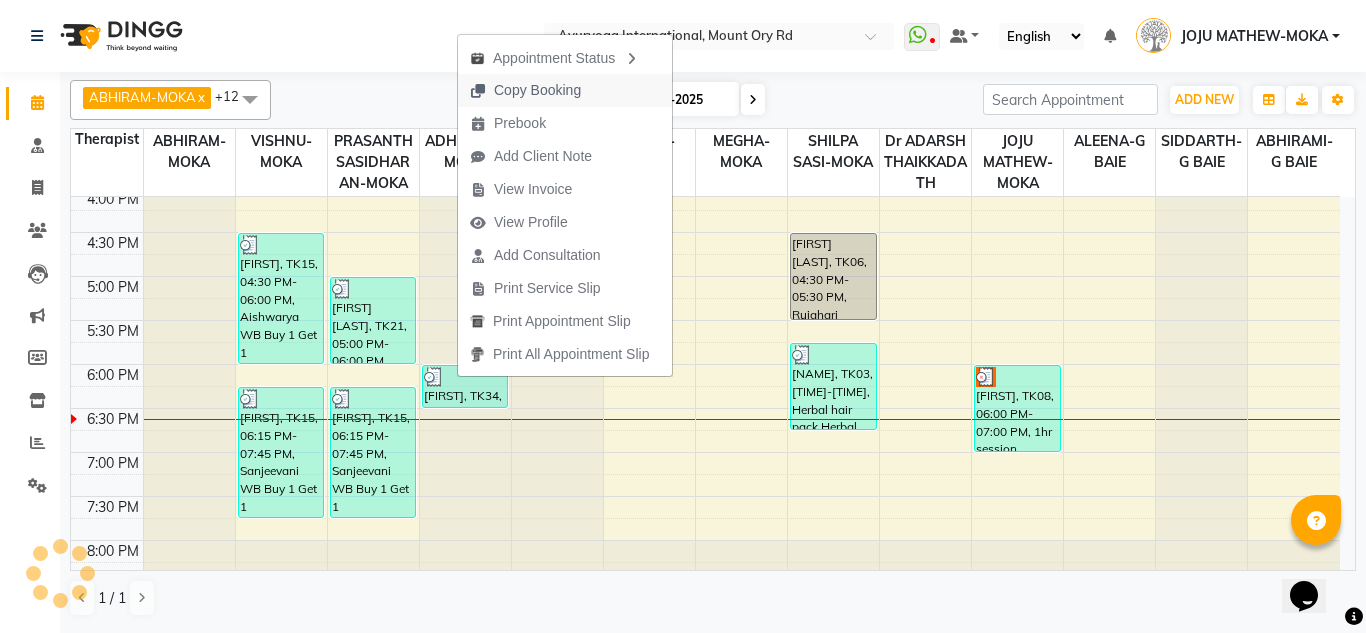 click on "Copy Booking" at bounding box center [537, 90] 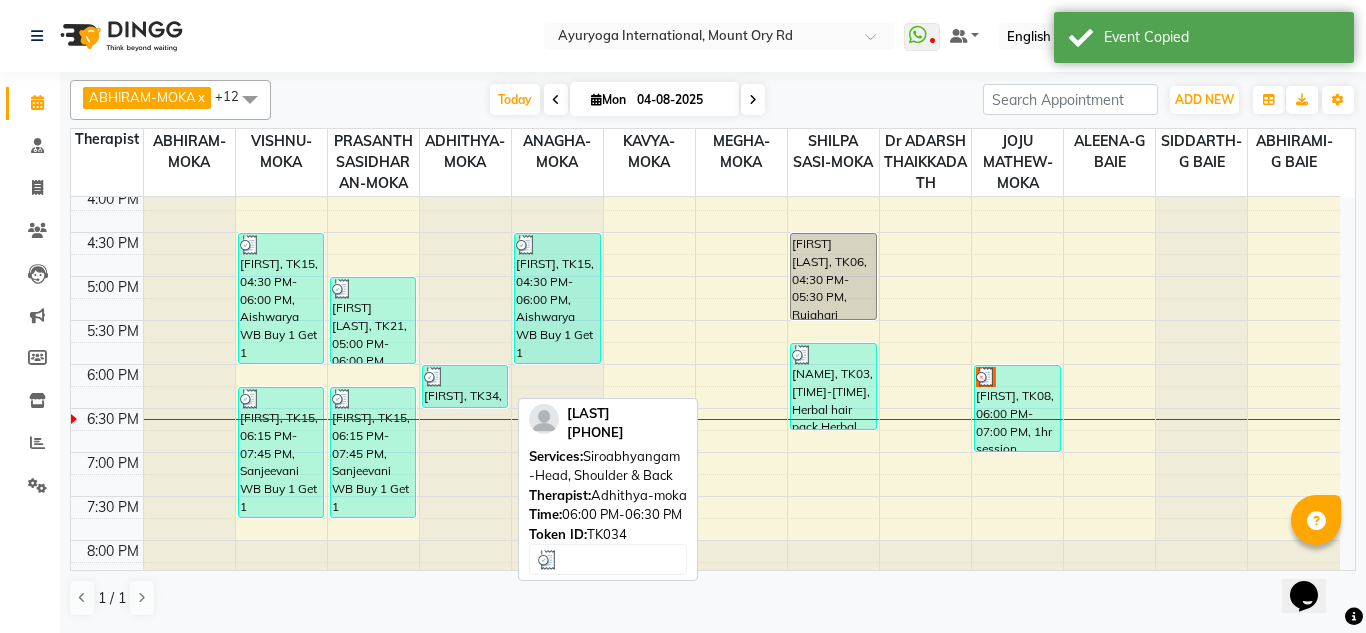 click at bounding box center [465, 377] 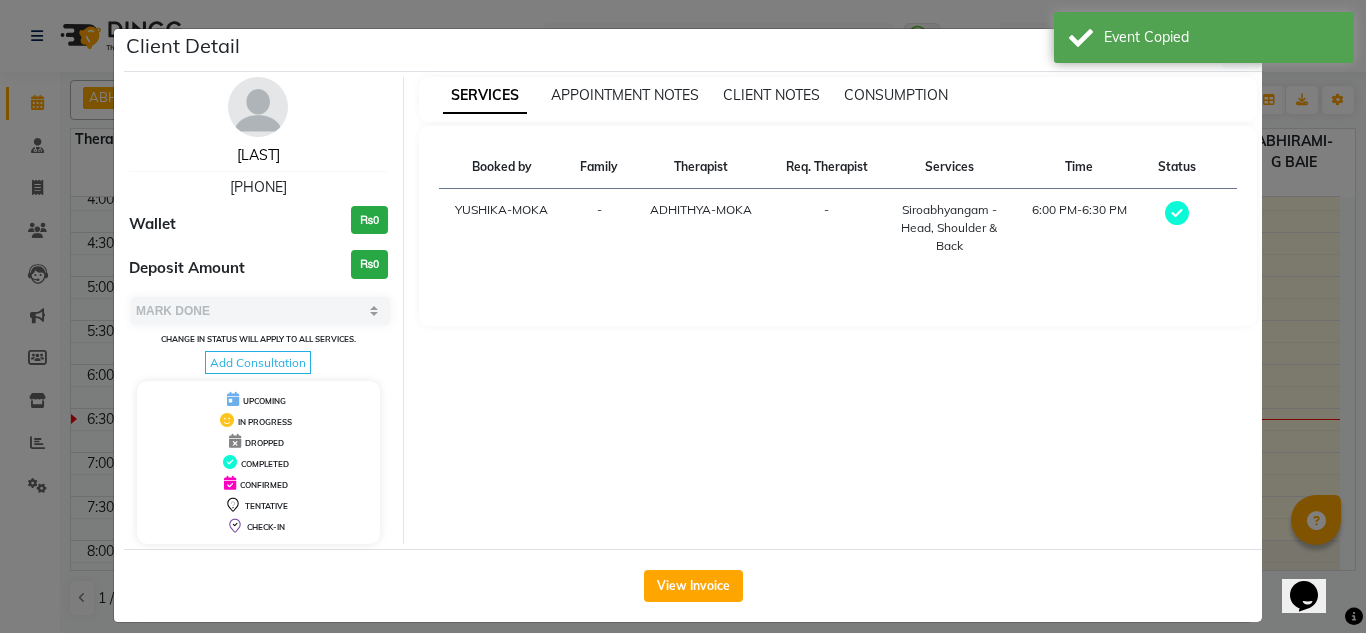 click on "[LAST]" at bounding box center (258, 155) 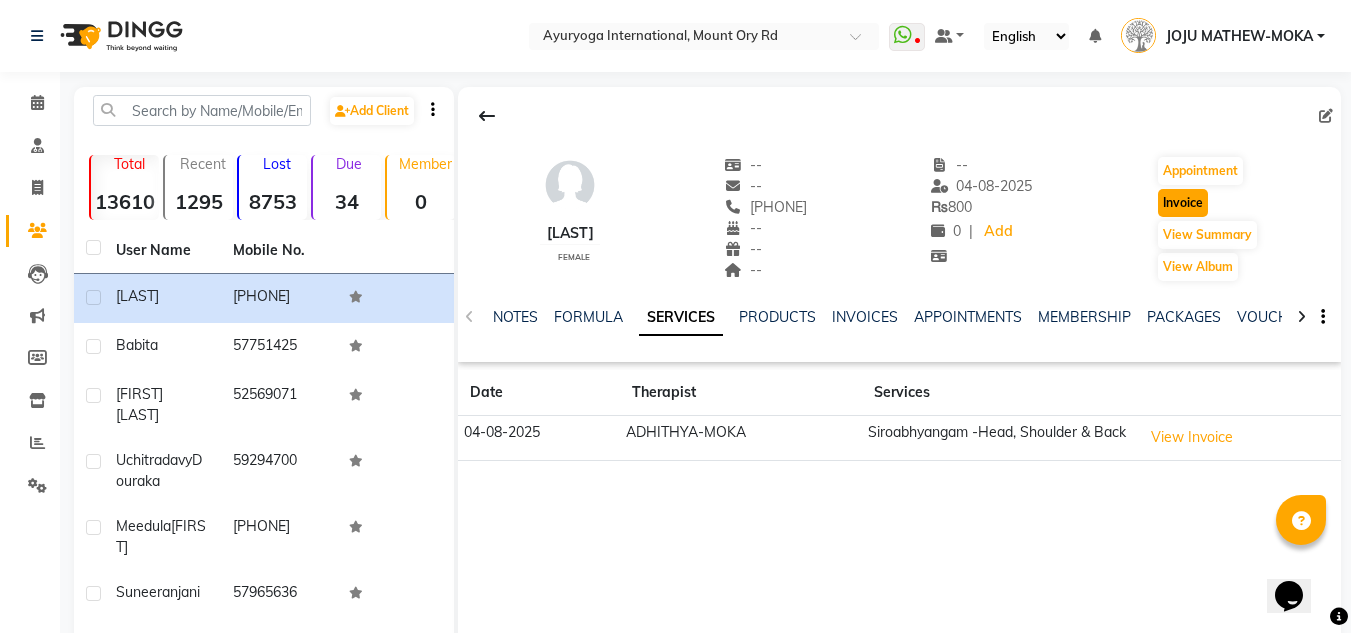 click on "Invoice" 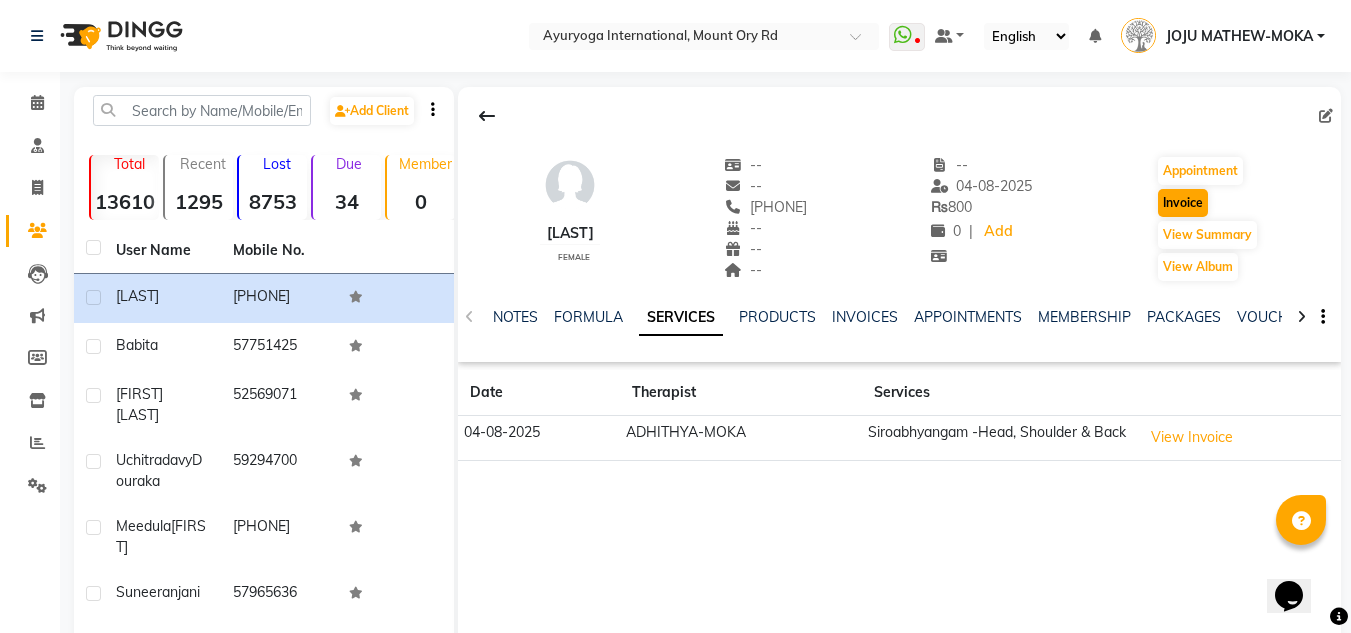select on "service" 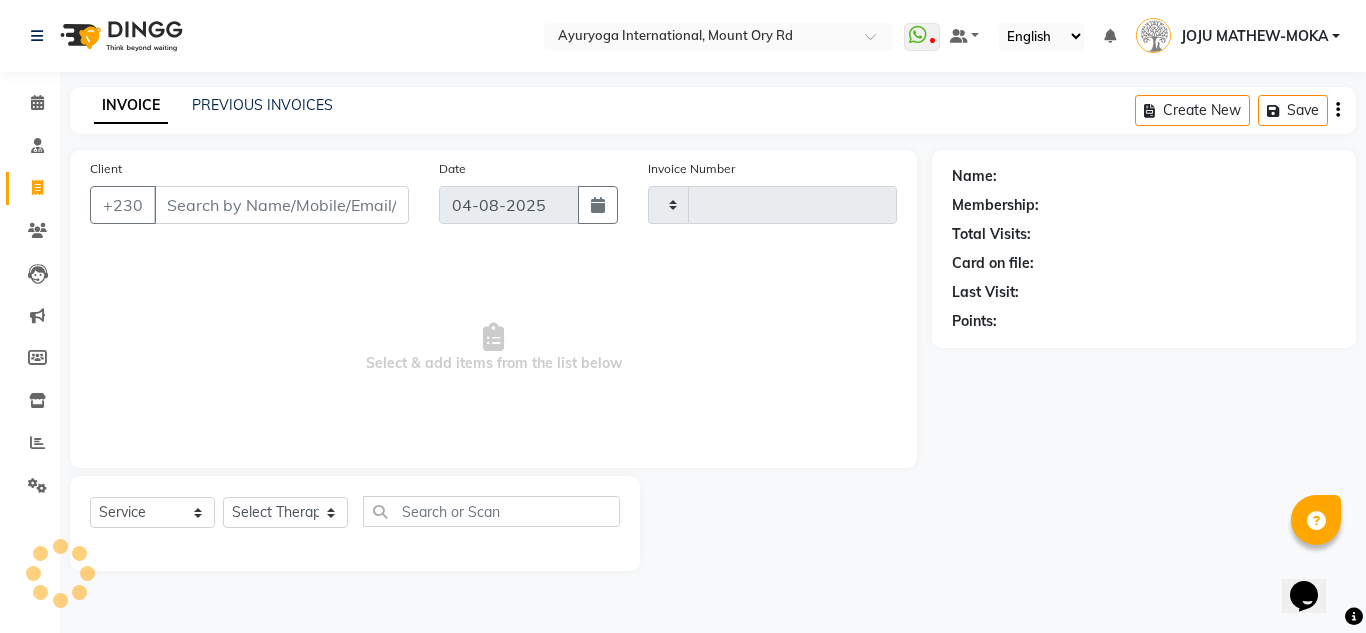 type on "4277" 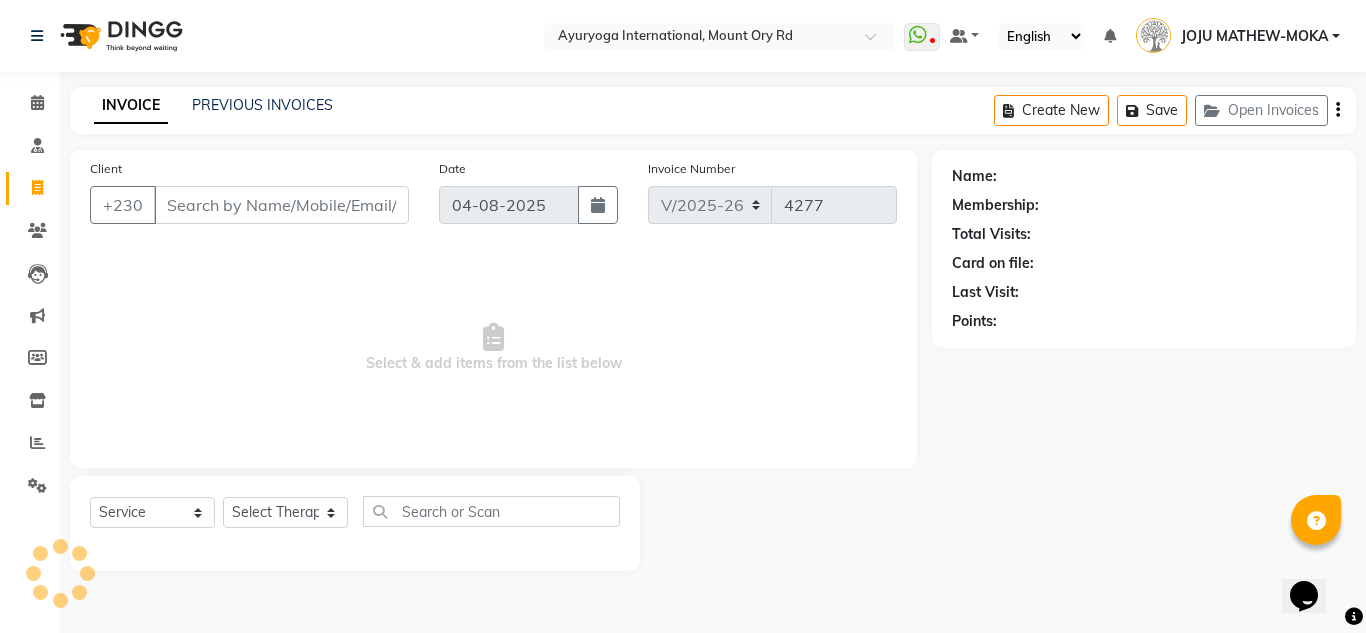 type on "[PHONE]" 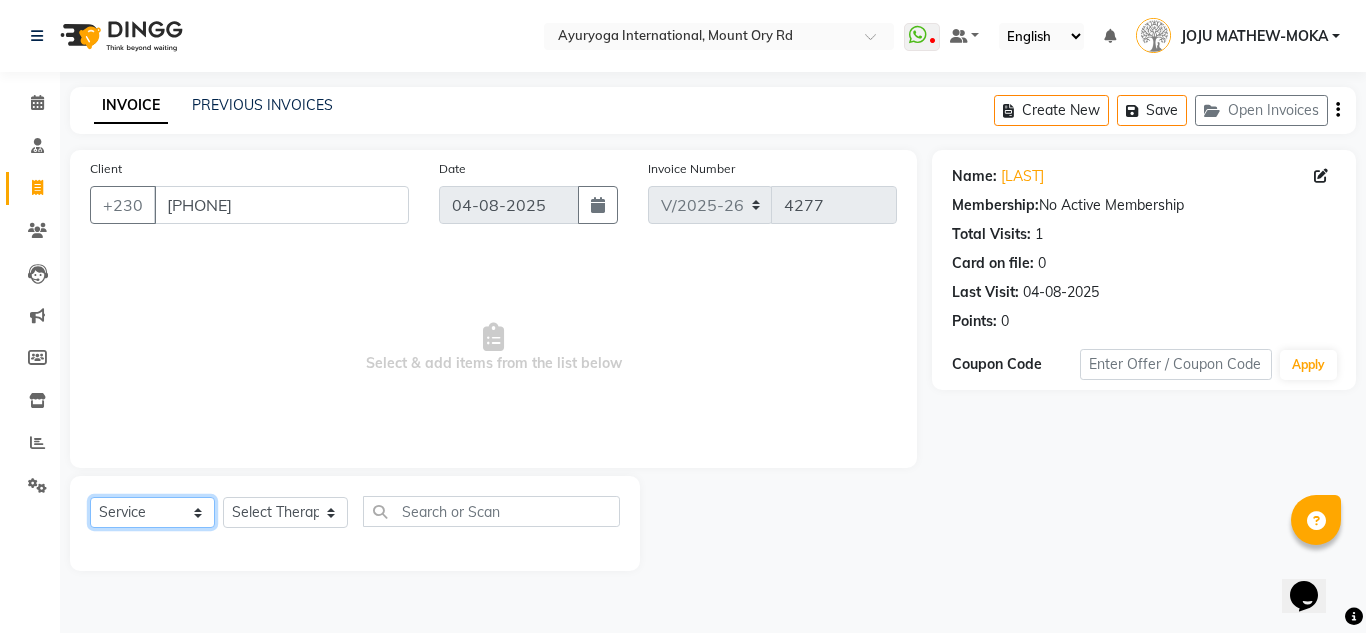click on "Select  Service  Product  Membership  Package Voucher Prepaid Gift Card" 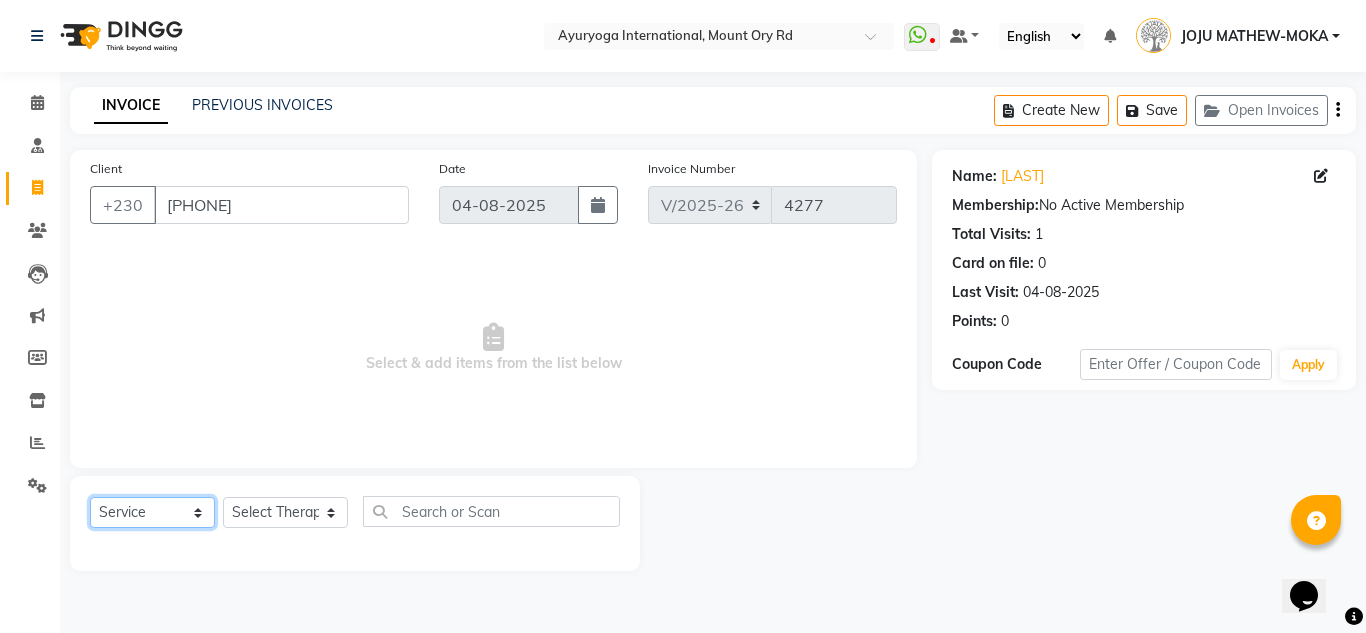select on "product" 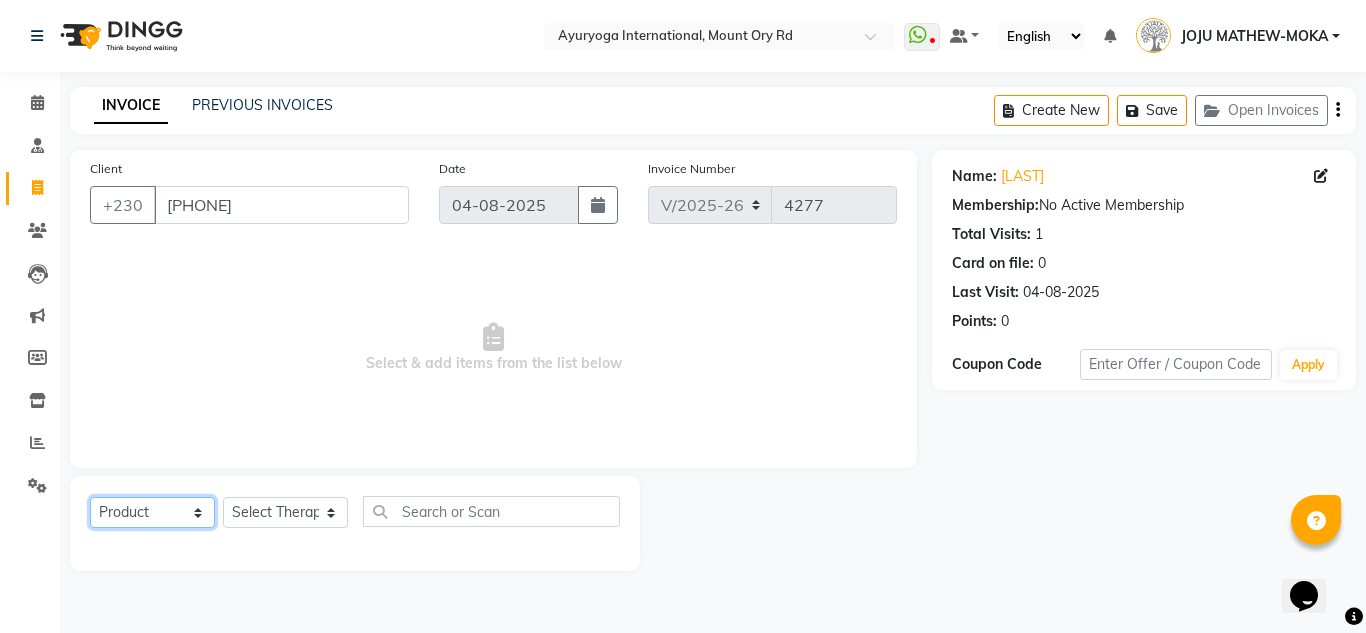 click on "Select  Service  Product  Membership  Package Voucher Prepaid Gift Card" 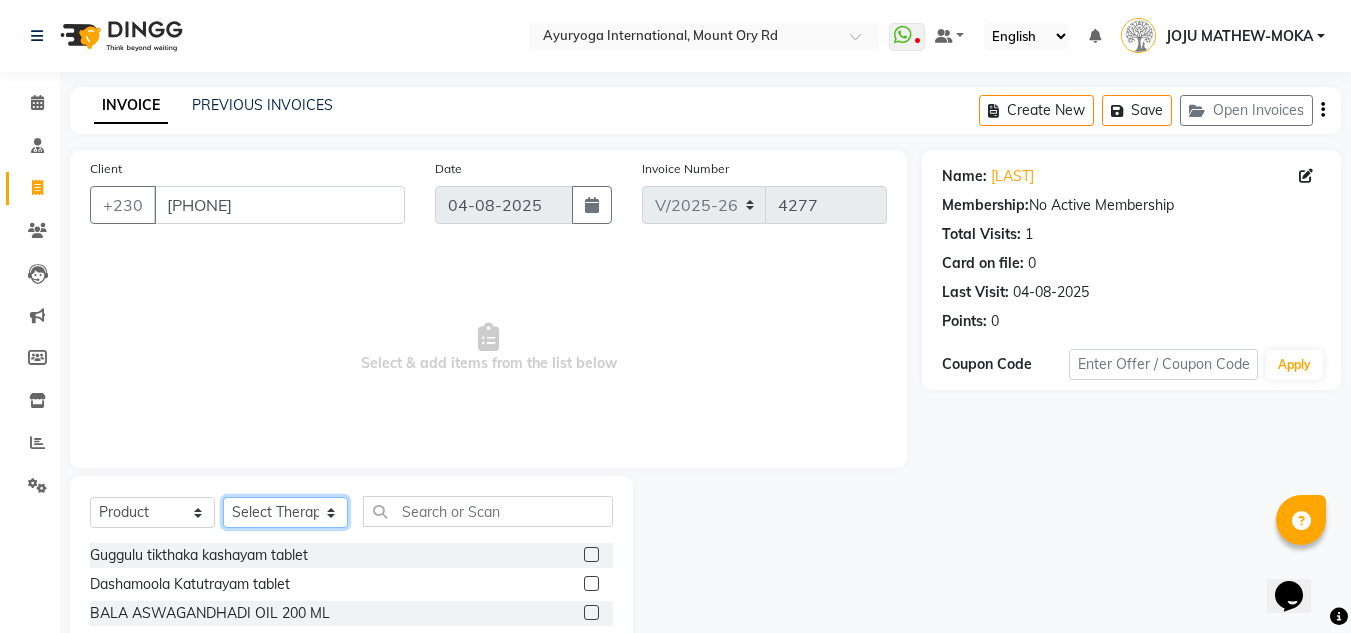 click on "Select Therapist ABHIRAMI-G BAIE ABHIRAM-MOKA ADHITHYA-MOKA ALEENA-G BAIE ANAGHA-MOKA BIJU PUTHUR VIJAYAN Dr ADARSH THAIKKADATH INDRANEE LOLMUN JOJU MATHEW-MOKA KAVYA-MOKA MEGHA-MOKA PRASANTH SASIDHARAN-MOKA PREMAWATEE SHILPA SASI-MOKA Shyama SIDDARTH-G BAIE SMIBIN VISHNU-MOKA YUSHIKA-MOKA" 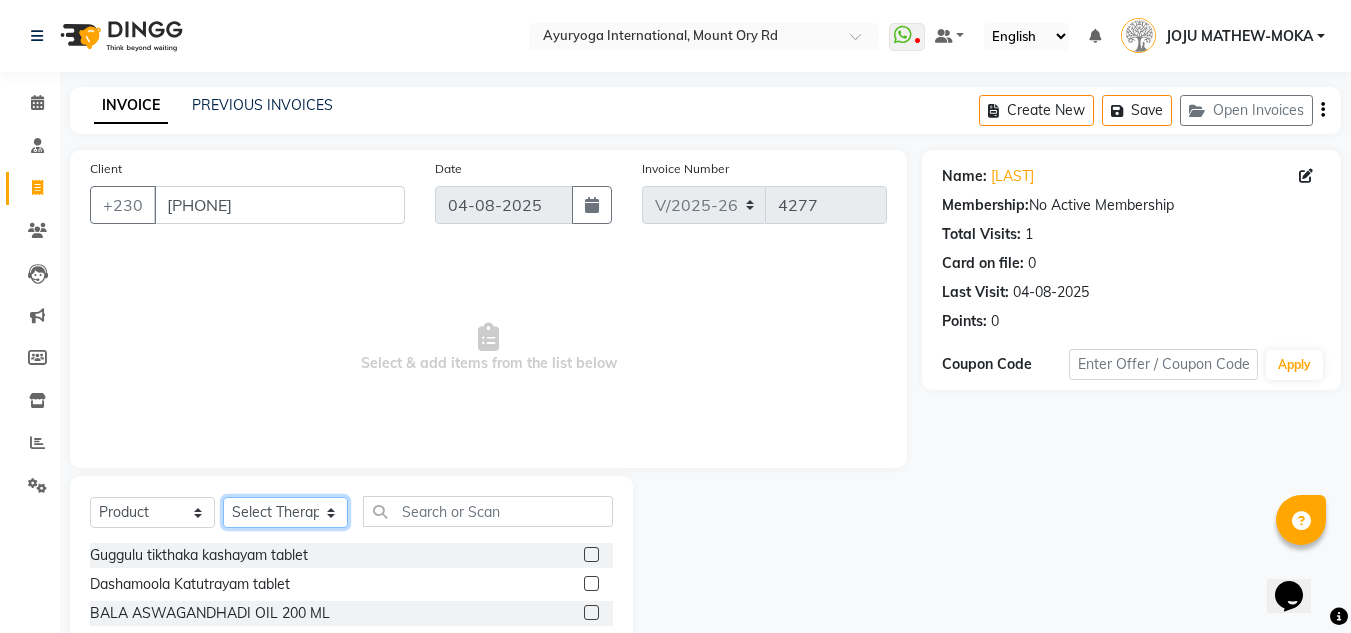 select on "19827" 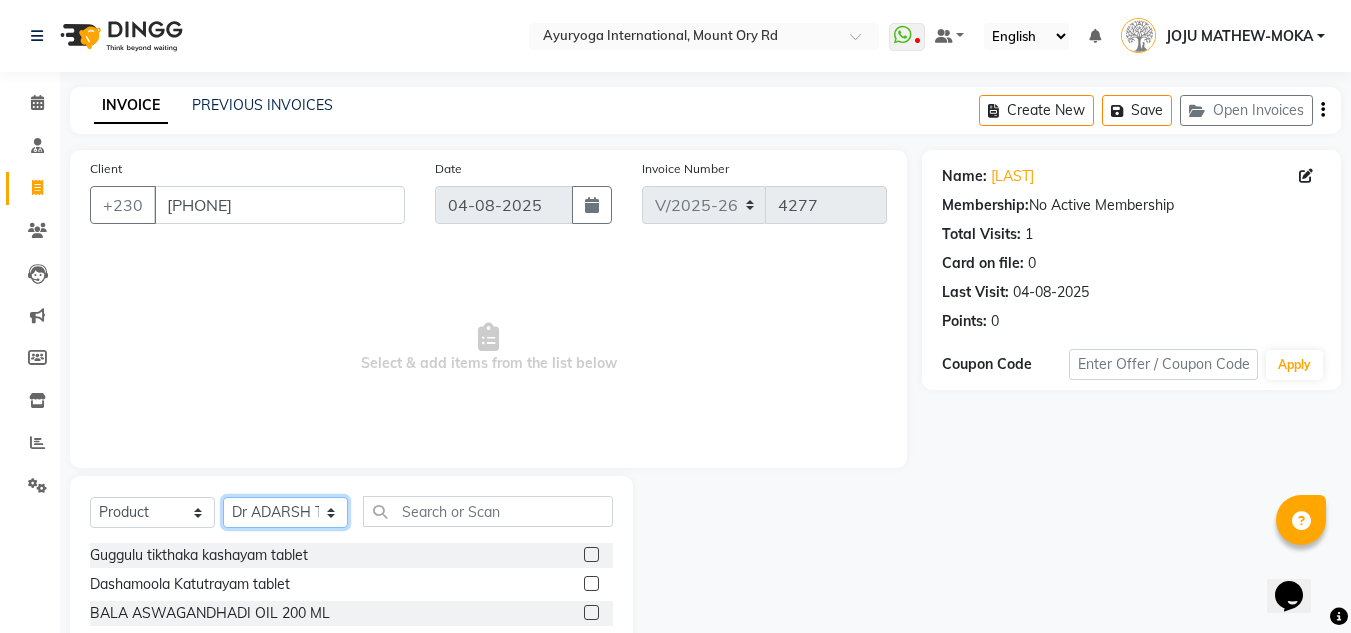 click on "Select Therapist ABHIRAMI-G BAIE ABHIRAM-MOKA ADHITHYA-MOKA ALEENA-G BAIE ANAGHA-MOKA BIJU PUTHUR VIJAYAN Dr ADARSH THAIKKADATH INDRANEE LOLMUN JOJU MATHEW-MOKA KAVYA-MOKA MEGHA-MOKA PRASANTH SASIDHARAN-MOKA PREMAWATEE SHILPA SASI-MOKA Shyama SIDDARTH-G BAIE SMIBIN VISHNU-MOKA YUSHIKA-MOKA" 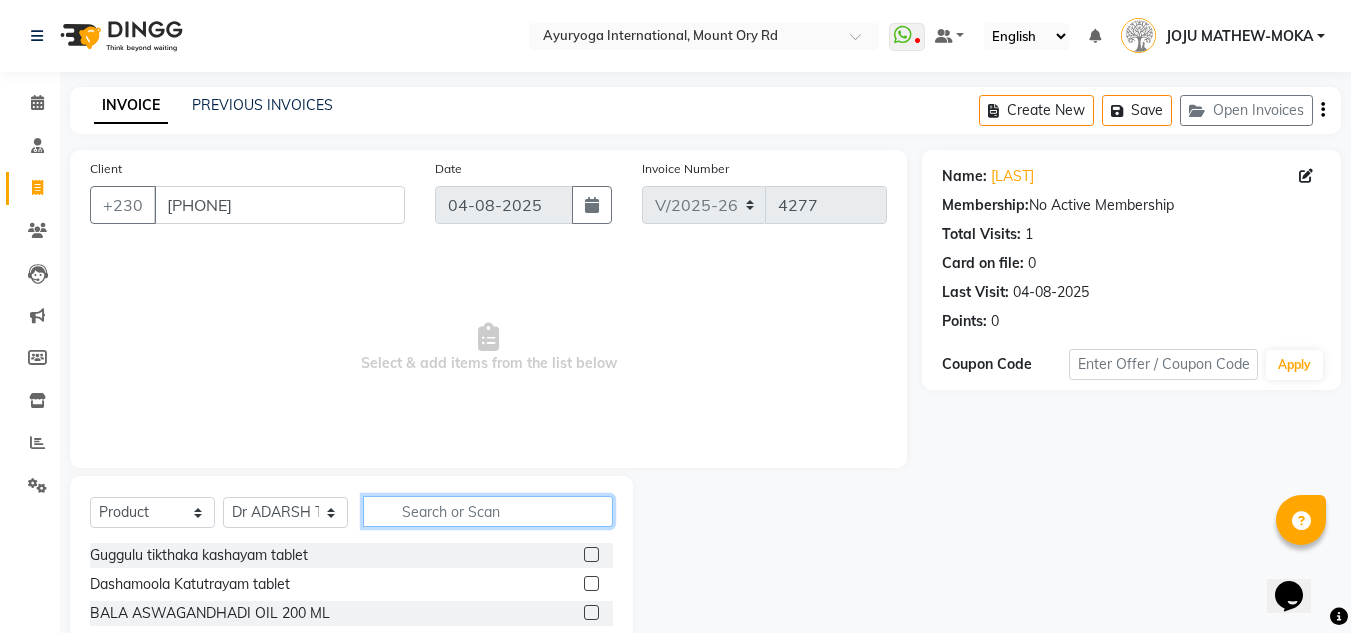 click 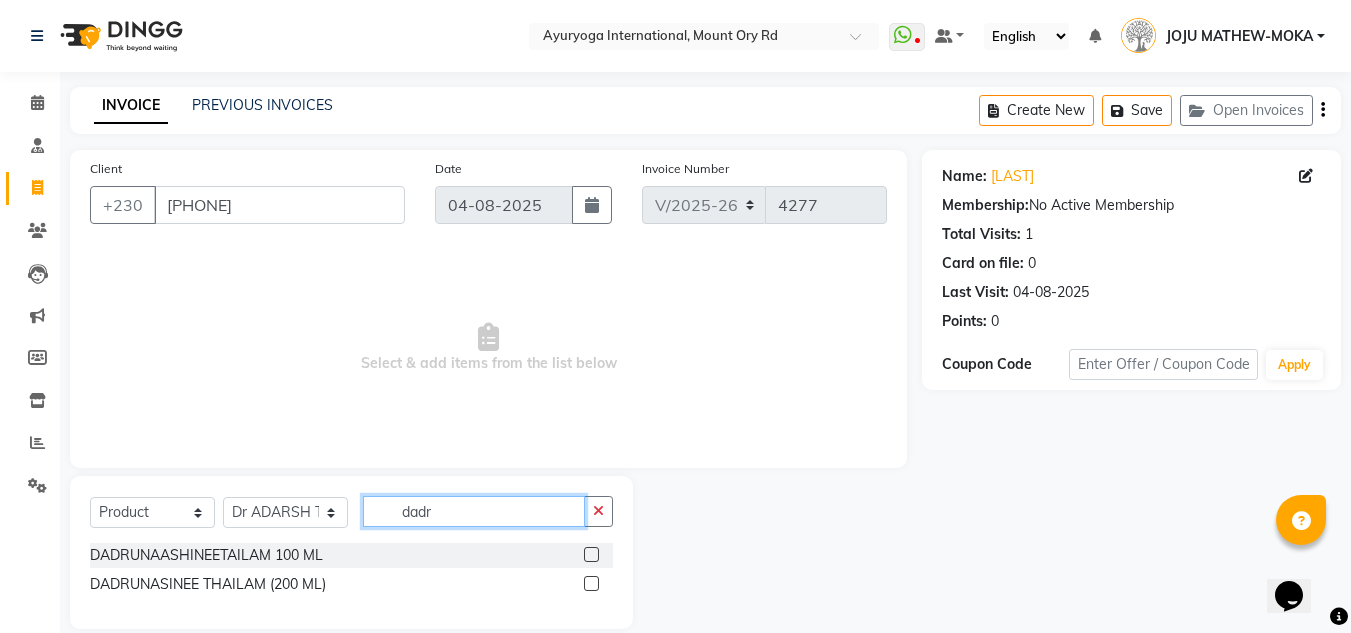 type on "dadr" 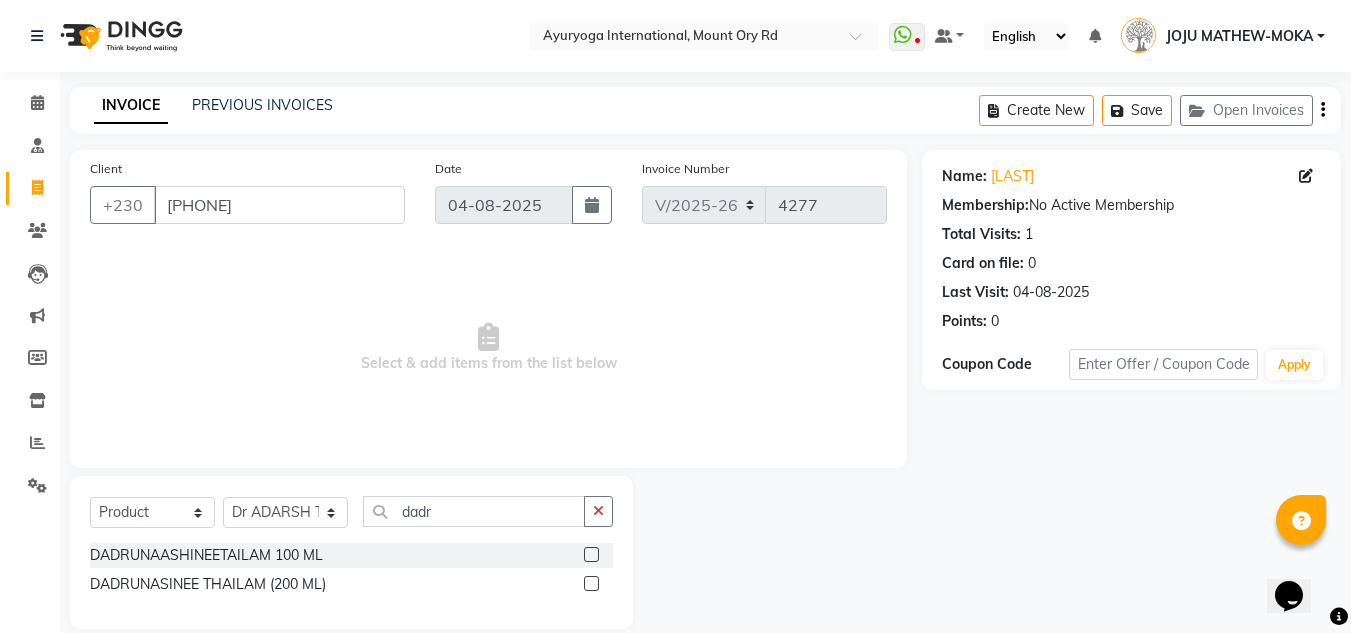 click 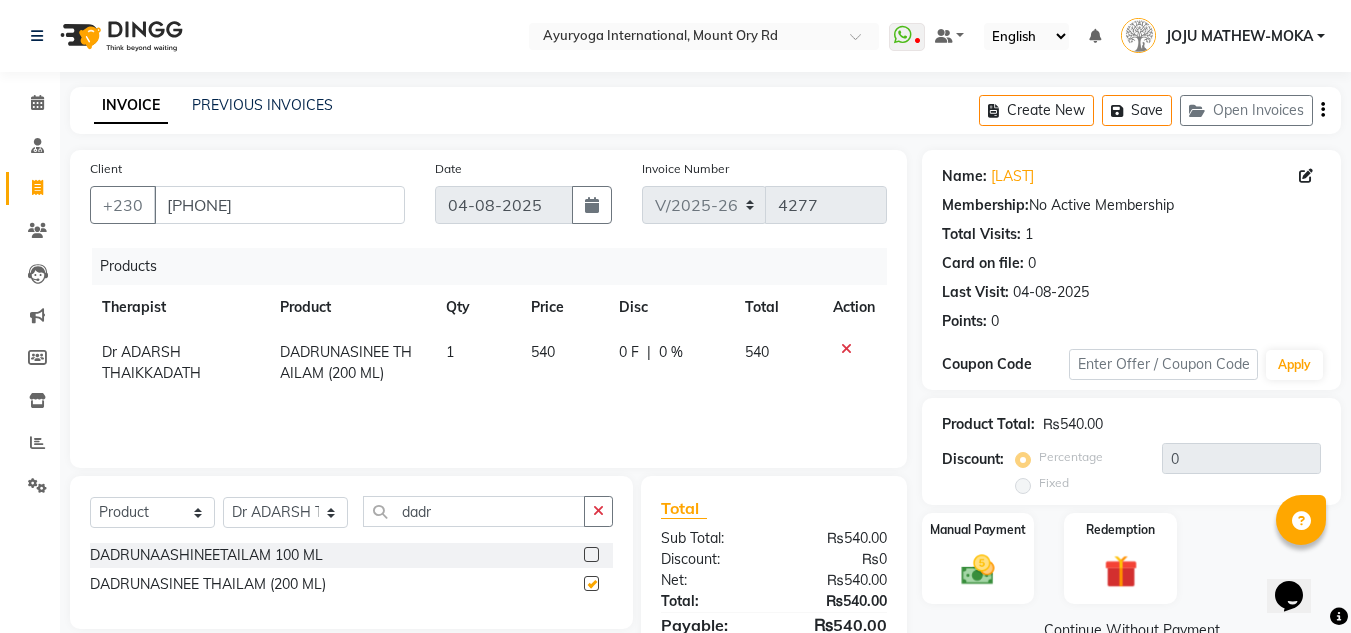 checkbox on "false" 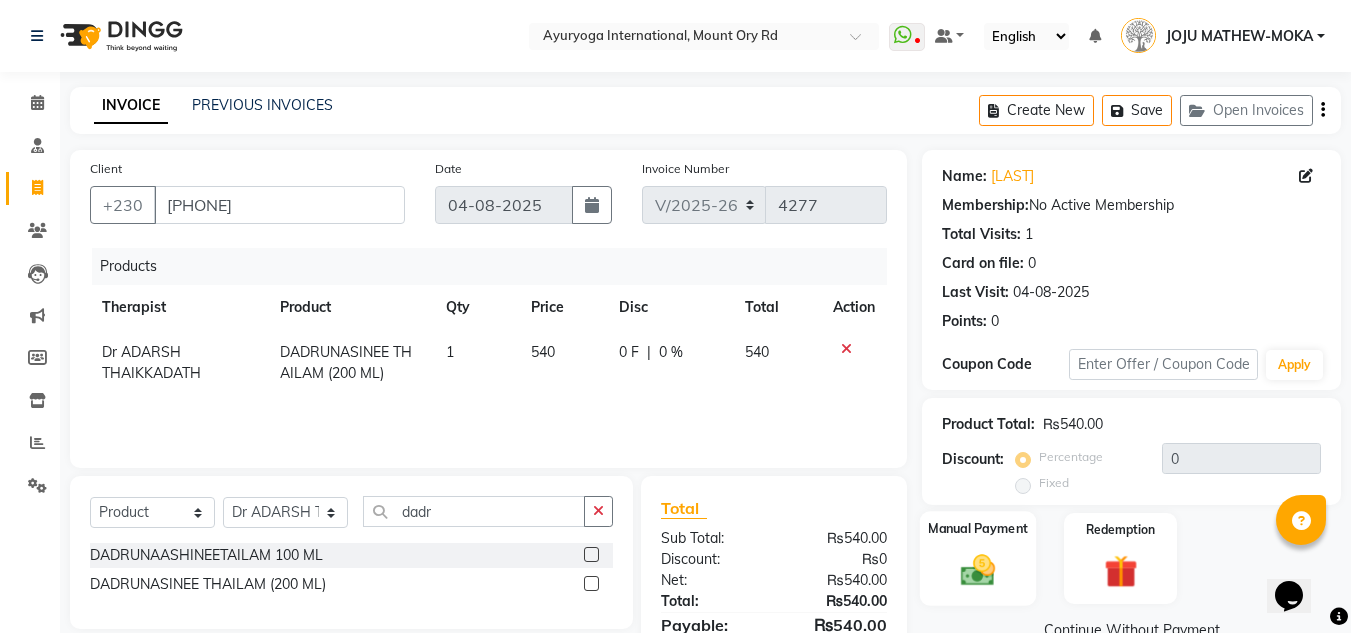 scroll, scrollTop: 104, scrollLeft: 0, axis: vertical 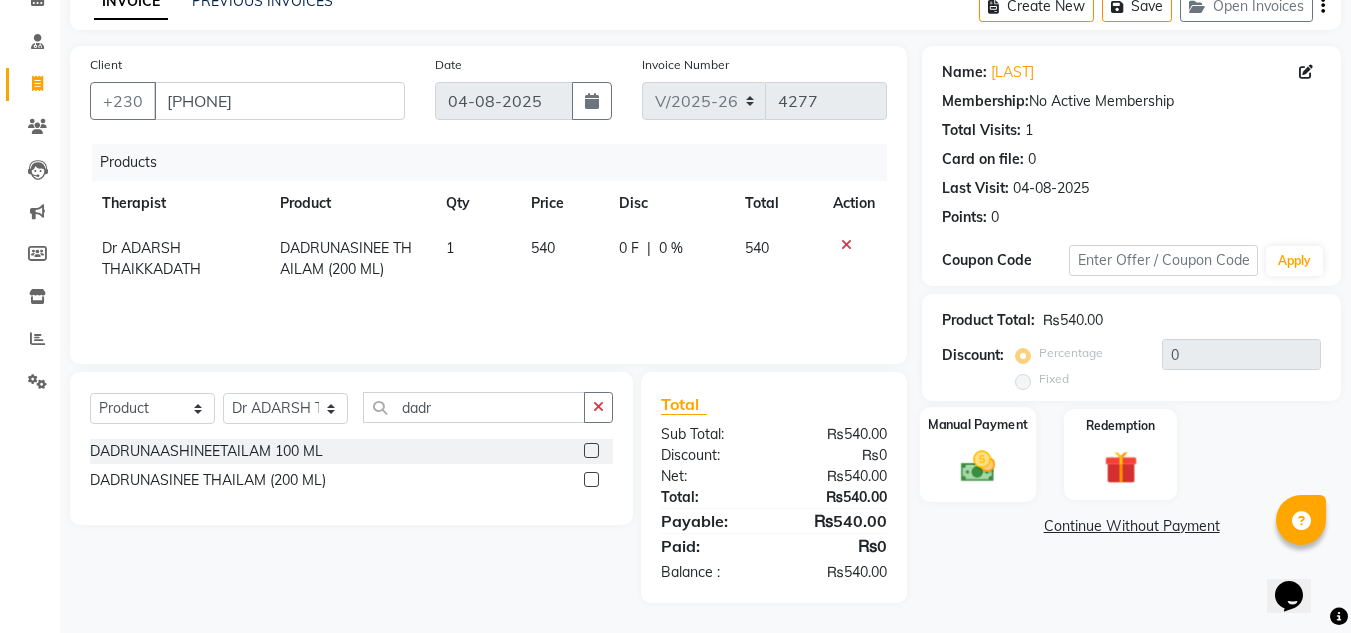 click 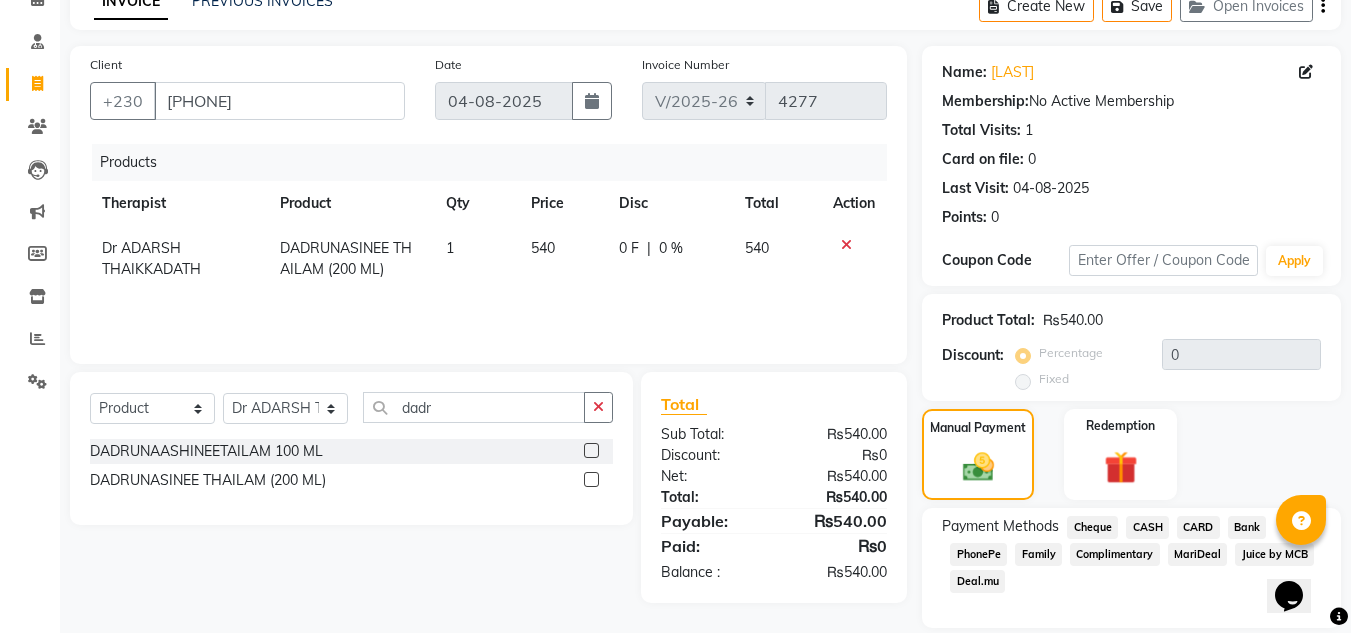 click on "CASH" 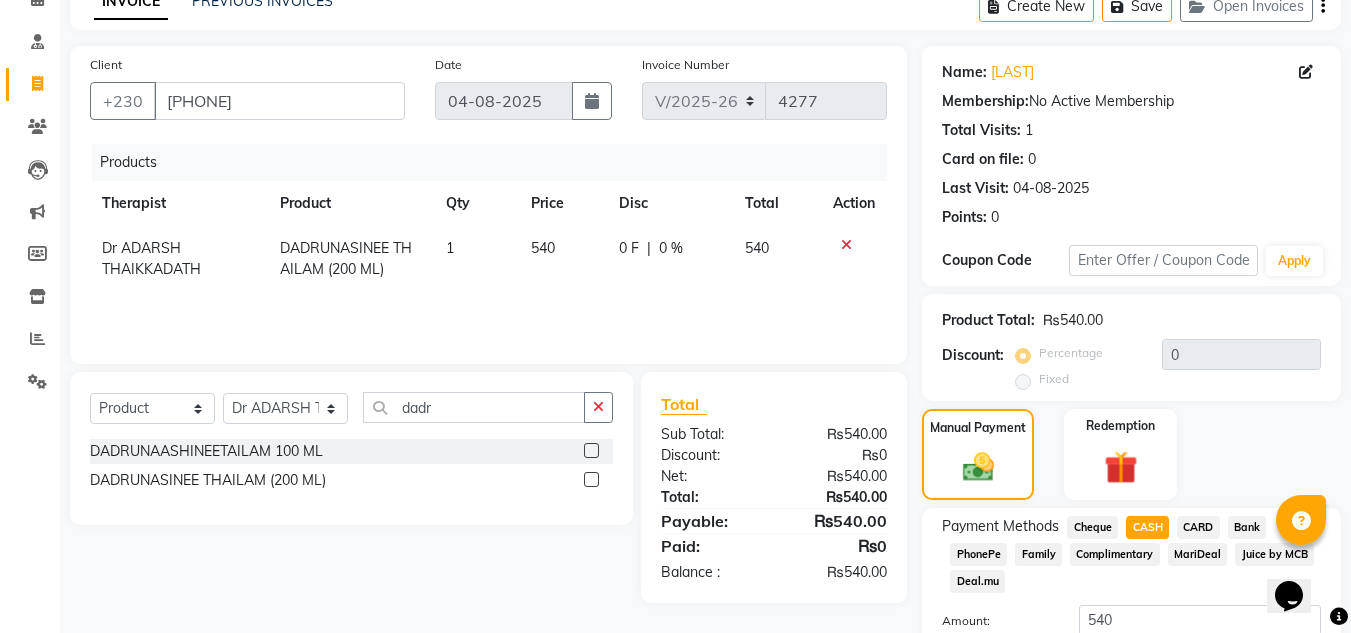 scroll, scrollTop: 253, scrollLeft: 0, axis: vertical 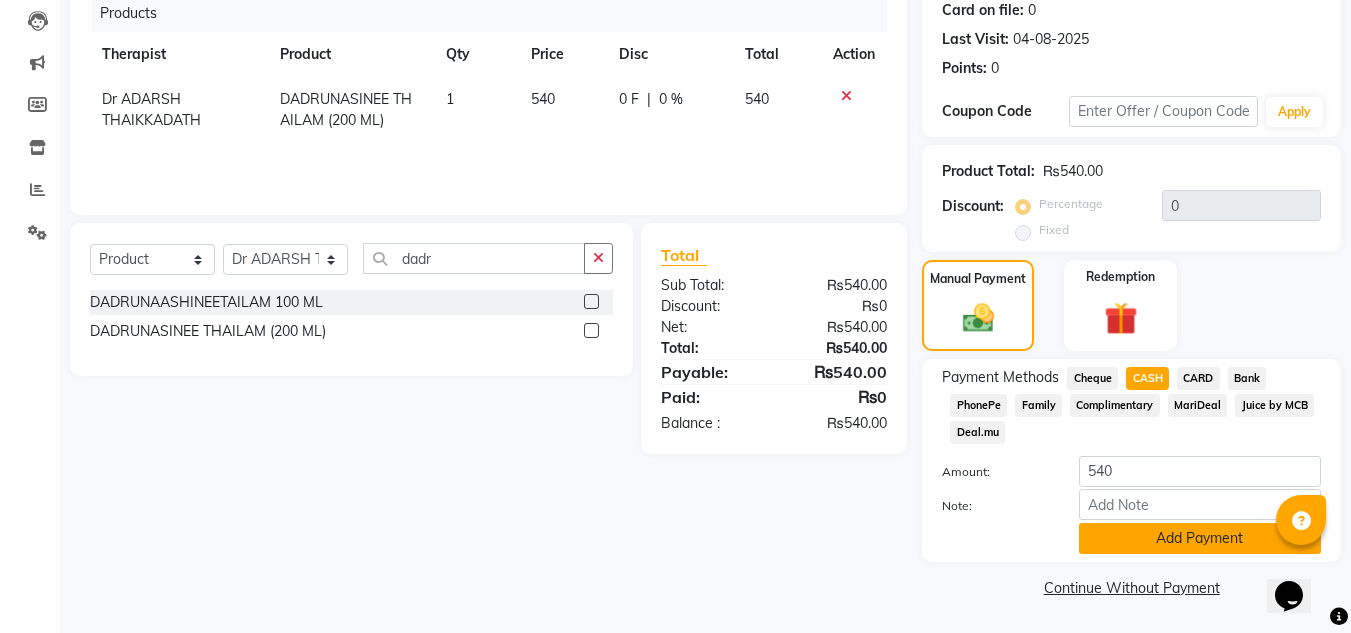click on "Add Payment" 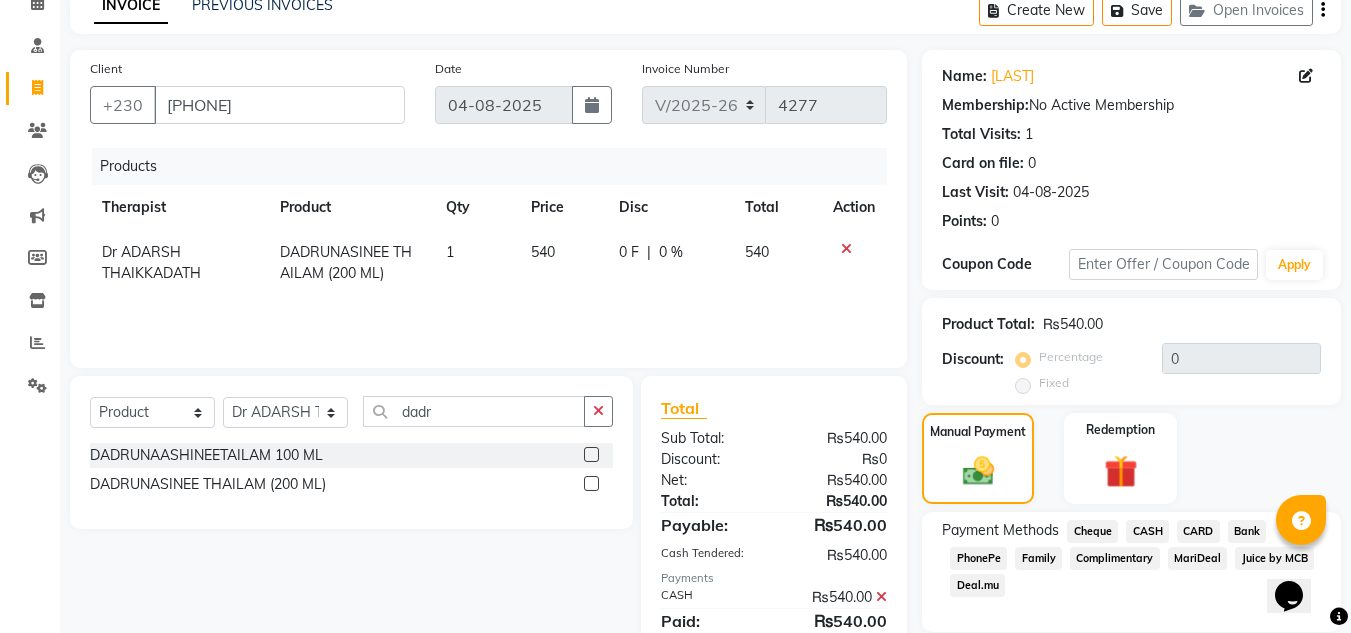 scroll, scrollTop: 283, scrollLeft: 0, axis: vertical 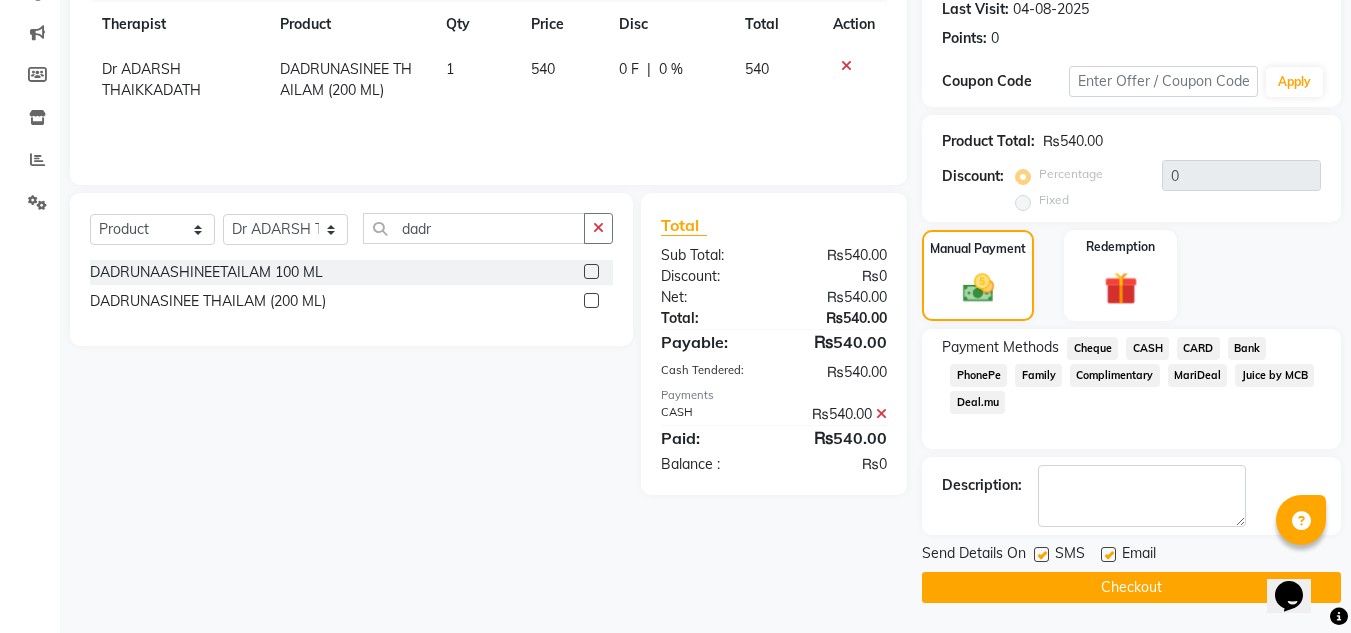 click on "Checkout" 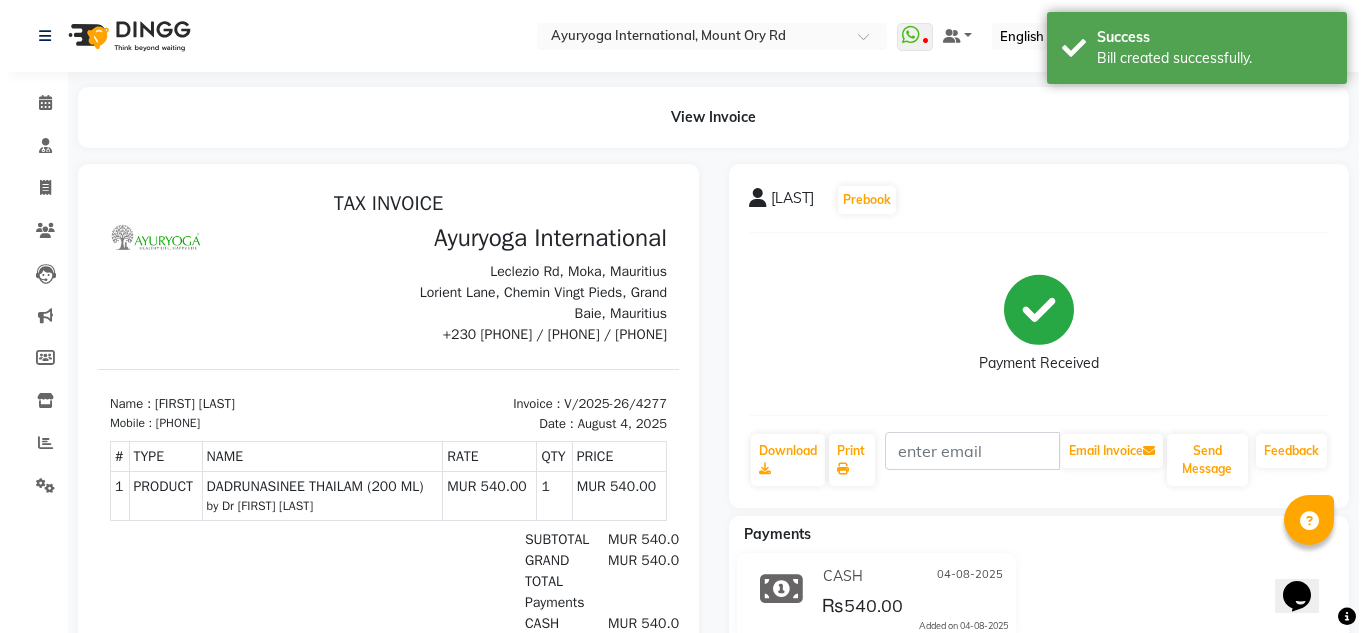 scroll, scrollTop: 0, scrollLeft: 0, axis: both 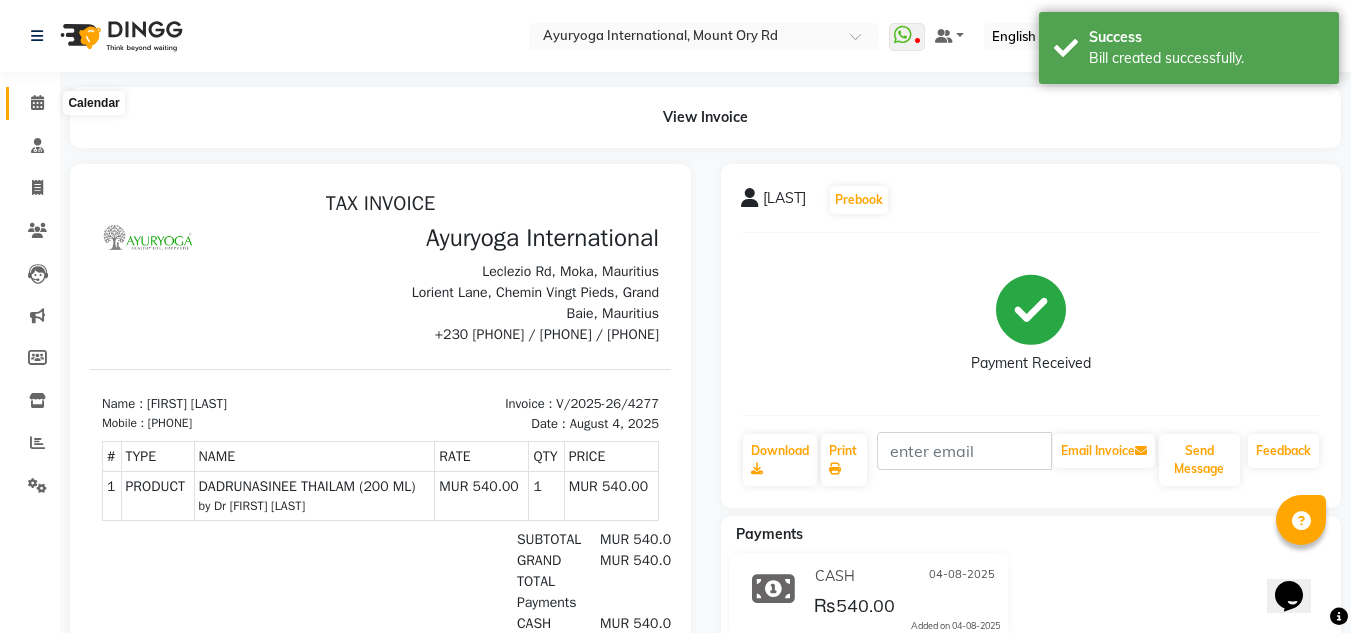 click 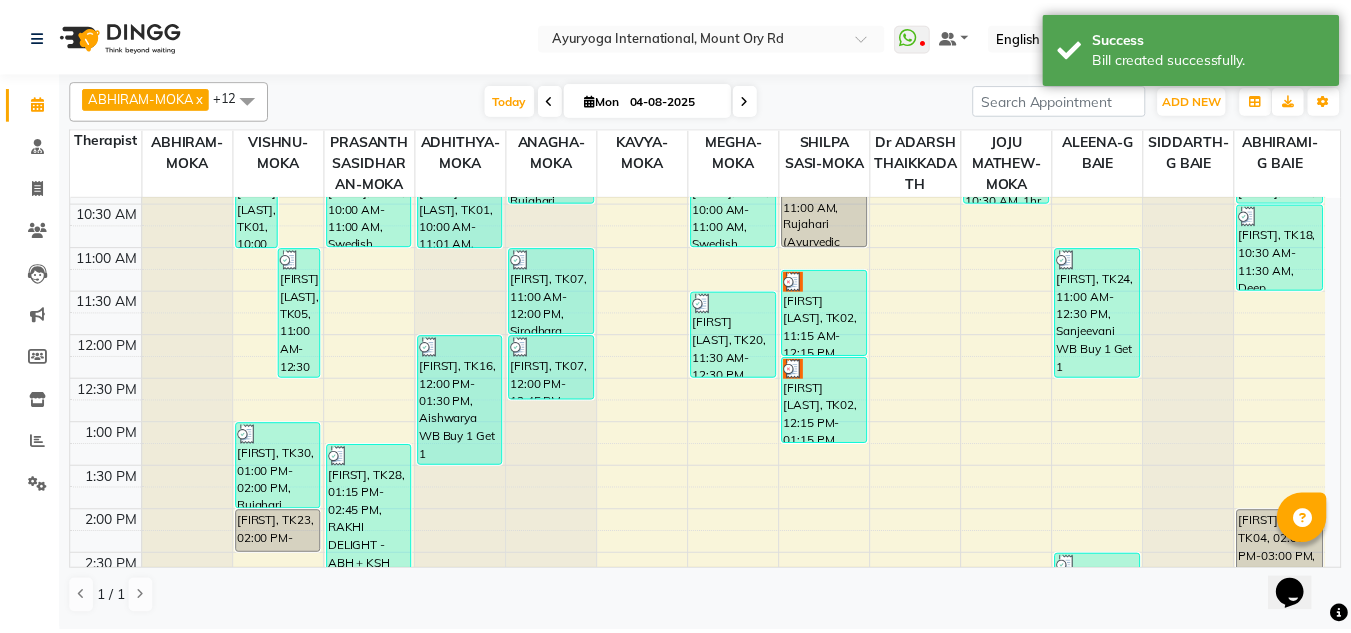 scroll, scrollTop: 300, scrollLeft: 0, axis: vertical 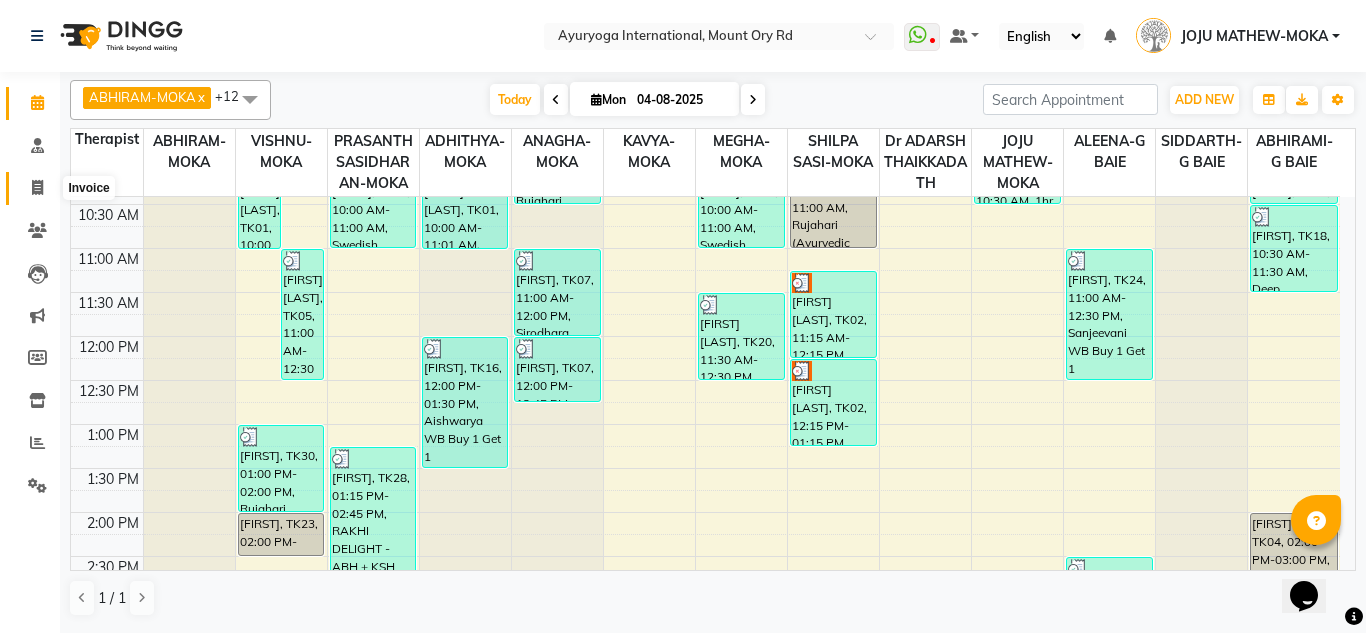 click 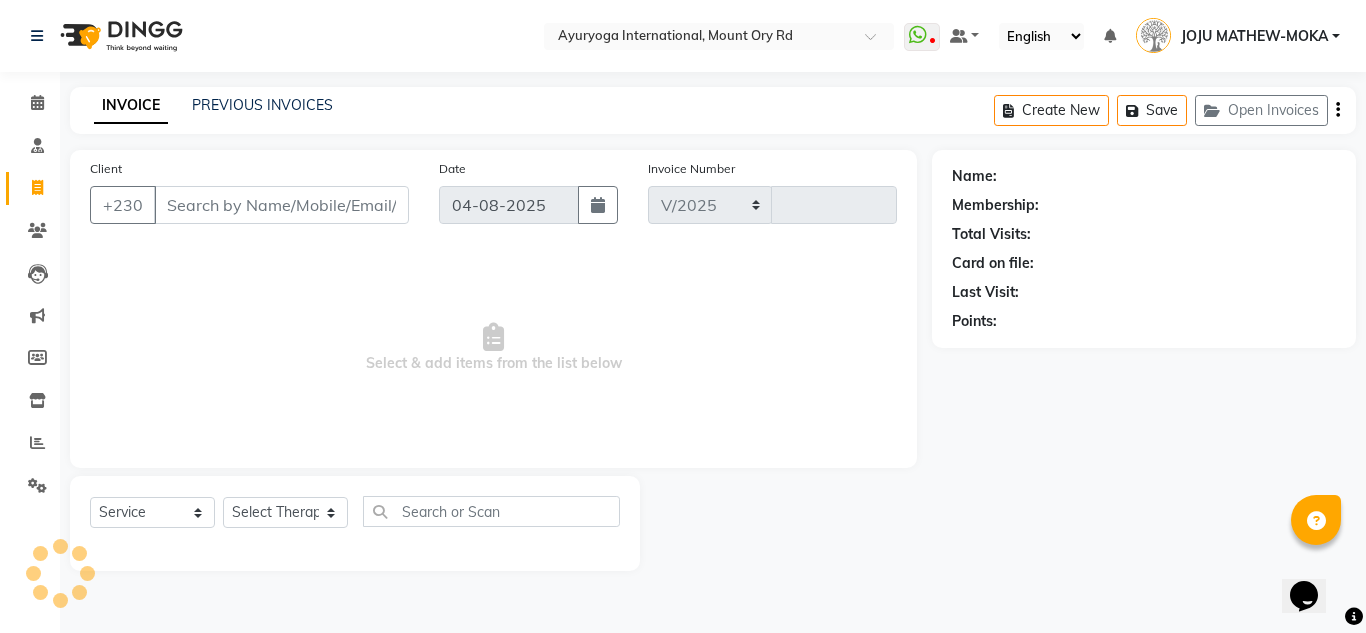 select on "730" 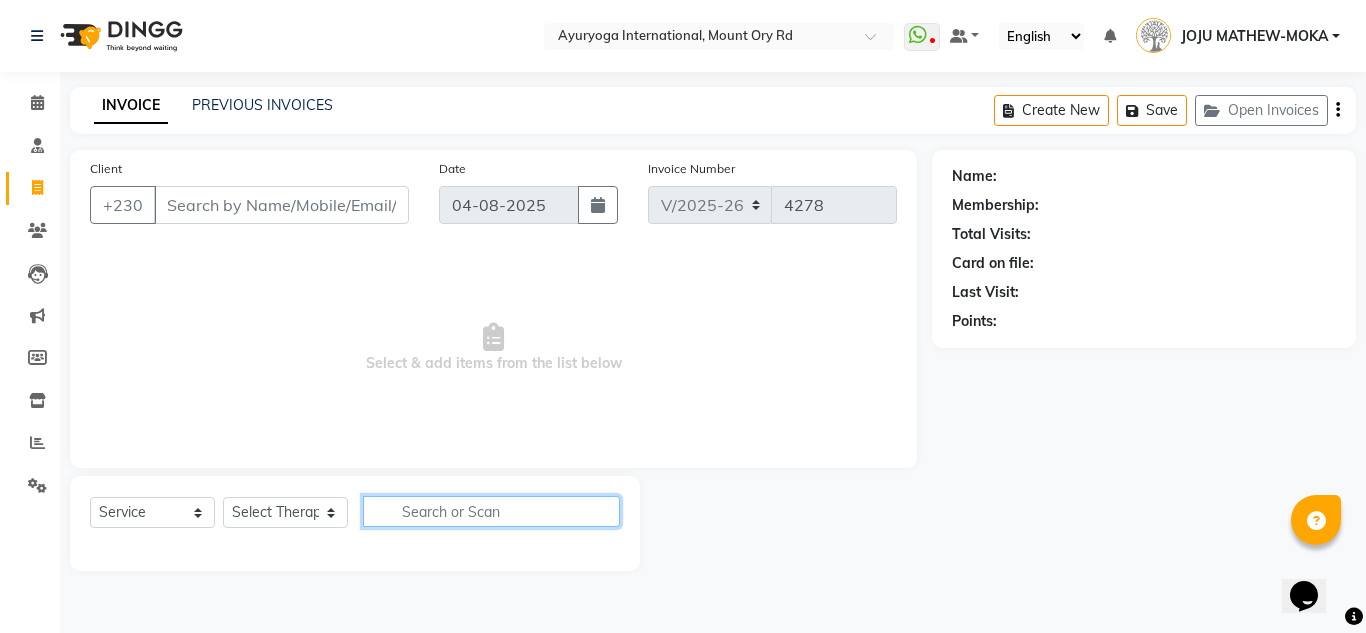 click 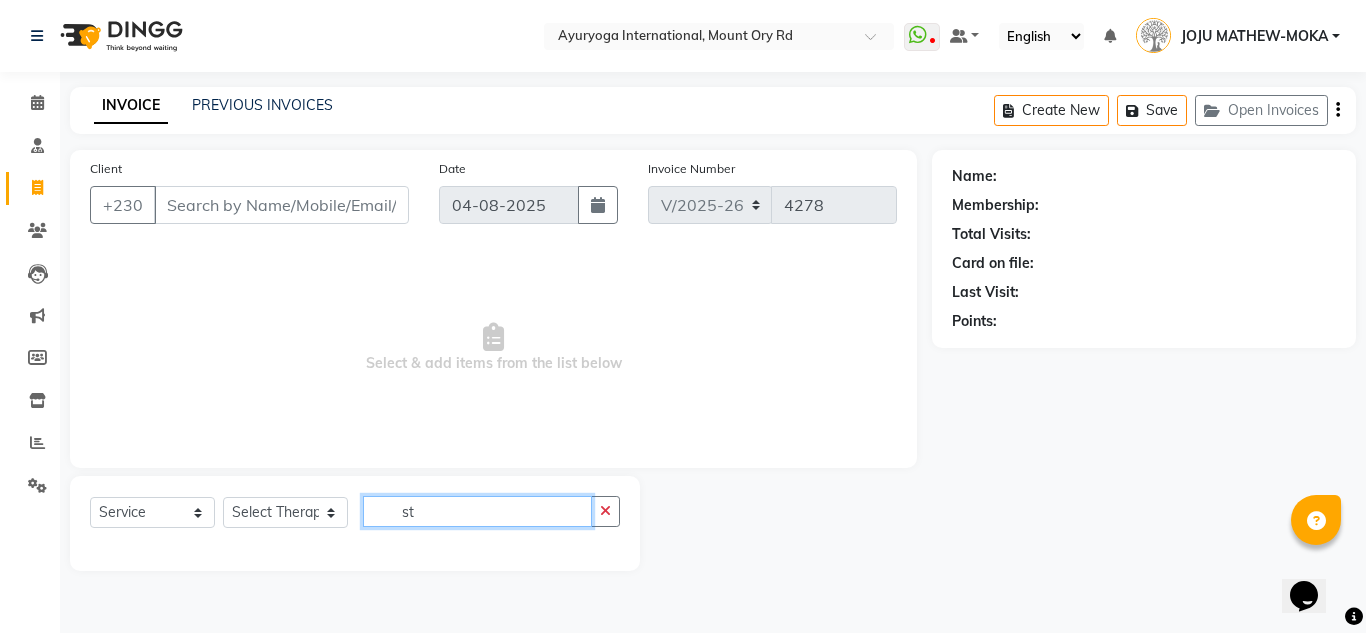 type on "s" 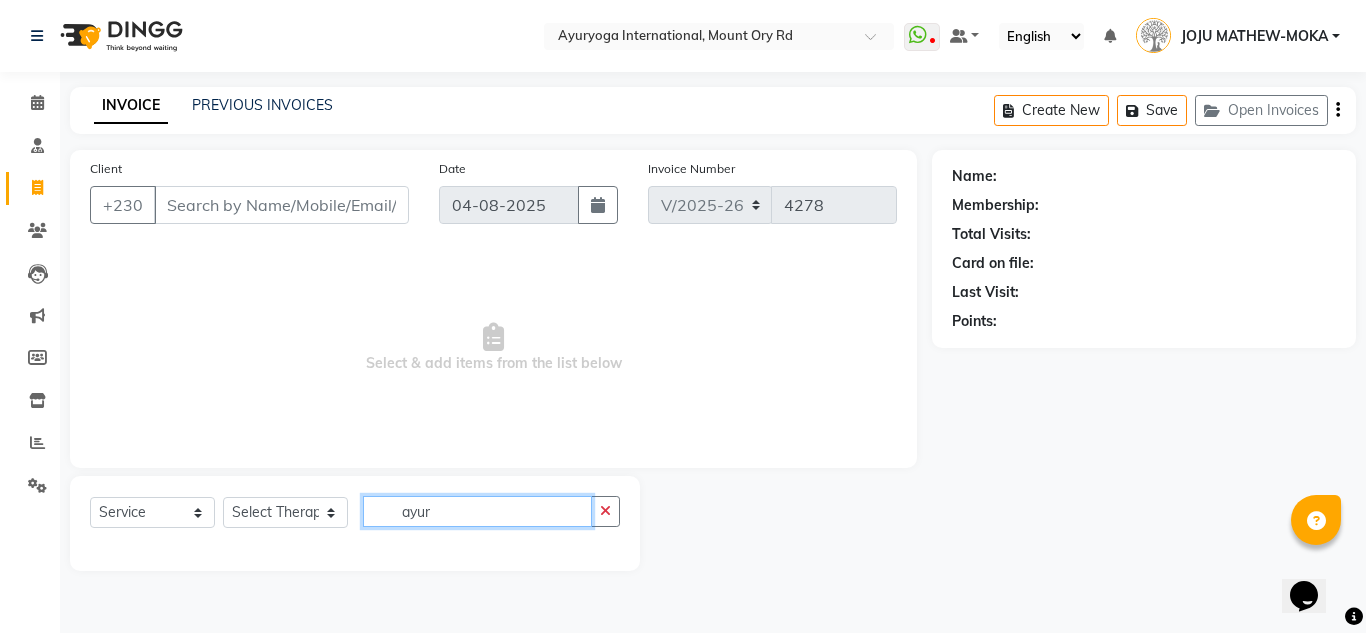 type on "ayur" 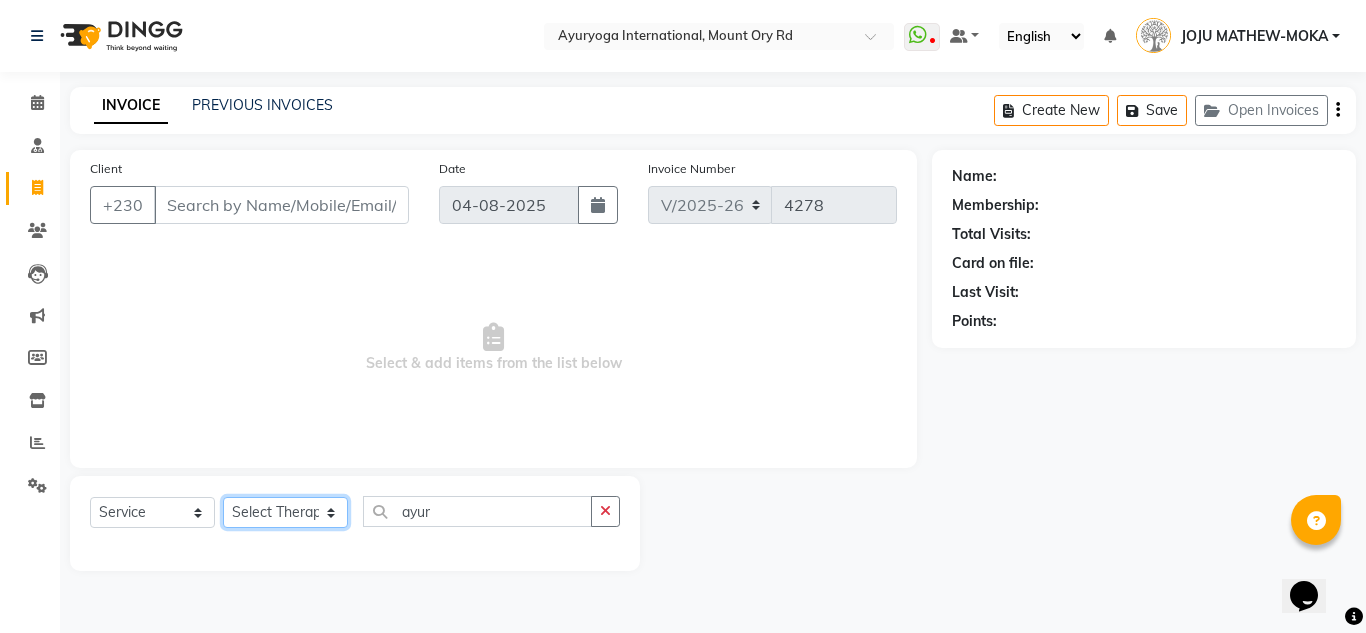 click on "Select Therapist ABHIRAMI-G BAIE ABHIRAM-MOKA ADHITHYA-MOKA ALEENA-G BAIE ANAGHA-MOKA BIJU PUTHUR VIJAYAN Dr ADARSH THAIKKADATH INDRANEE LOLMUN JOJU MATHEW-MOKA KAVYA-MOKA MEGHA-MOKA PRASANTH SASIDHARAN-MOKA PREMAWATEE SHILPA SASI-MOKA Shyama SIDDARTH-G BAIE SMIBIN VISHNU-MOKA YUSHIKA-MOKA" 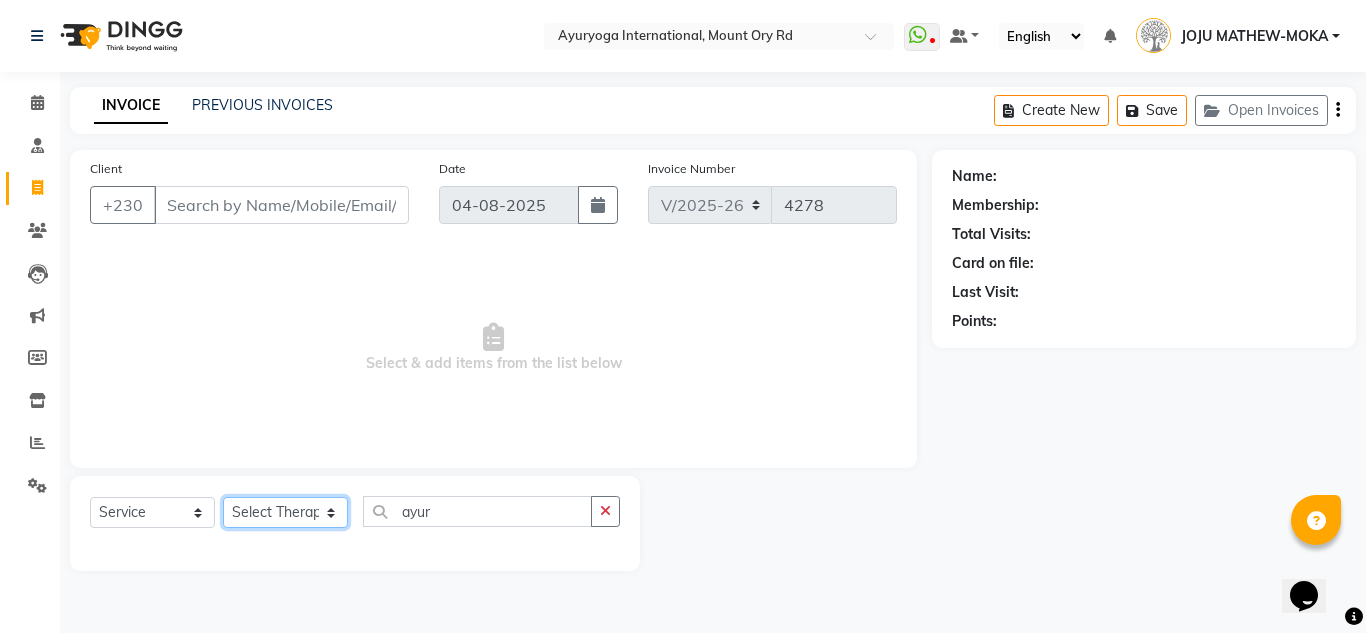 select on "77771" 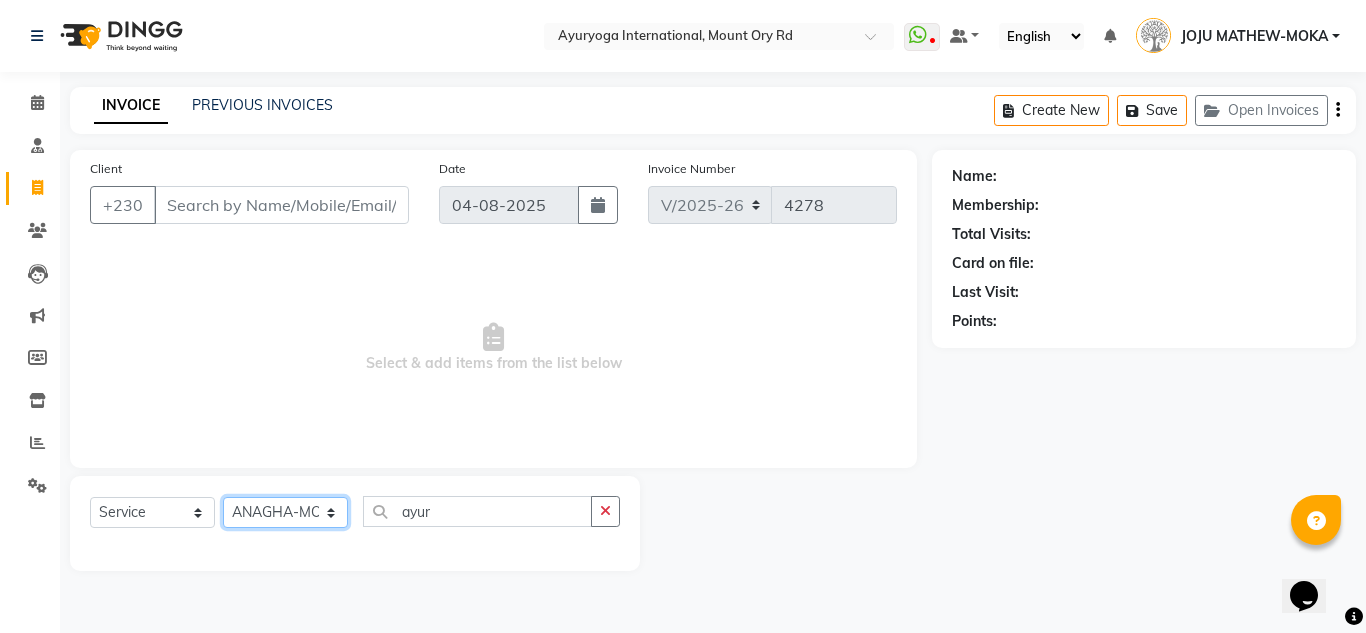 click on "Select Therapist ABHIRAMI-G BAIE ABHIRAM-MOKA ADHITHYA-MOKA ALEENA-G BAIE ANAGHA-MOKA BIJU PUTHUR VIJAYAN Dr ADARSH THAIKKADATH INDRANEE LOLMUN JOJU MATHEW-MOKA KAVYA-MOKA MEGHA-MOKA PRASANTH SASIDHARAN-MOKA PREMAWATEE SHILPA SASI-MOKA Shyama SIDDARTH-G BAIE SMIBIN VISHNU-MOKA YUSHIKA-MOKA" 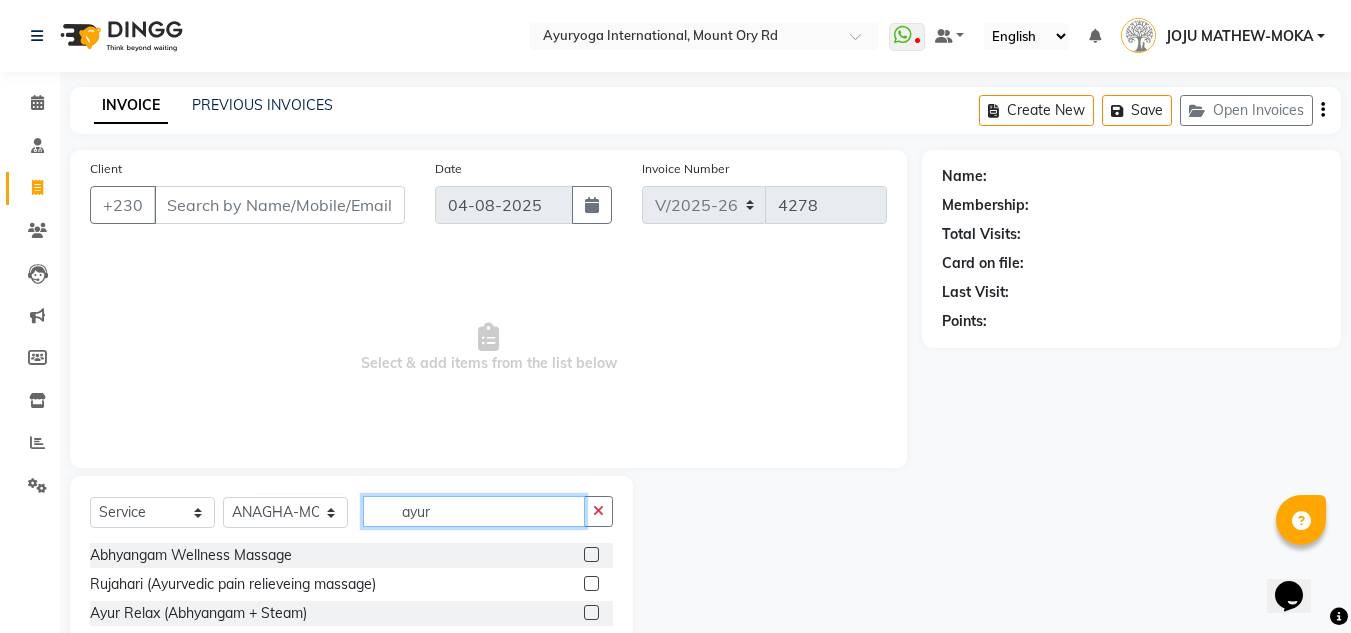 click on "ayur" 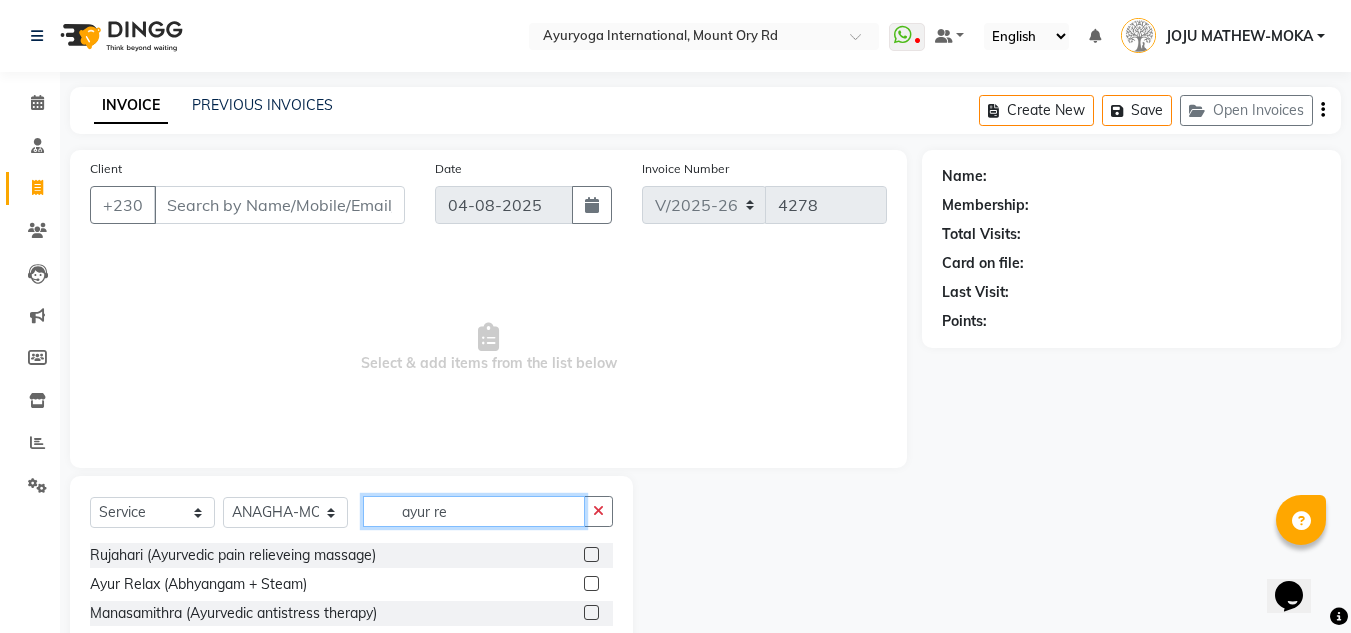 type on "ayur re" 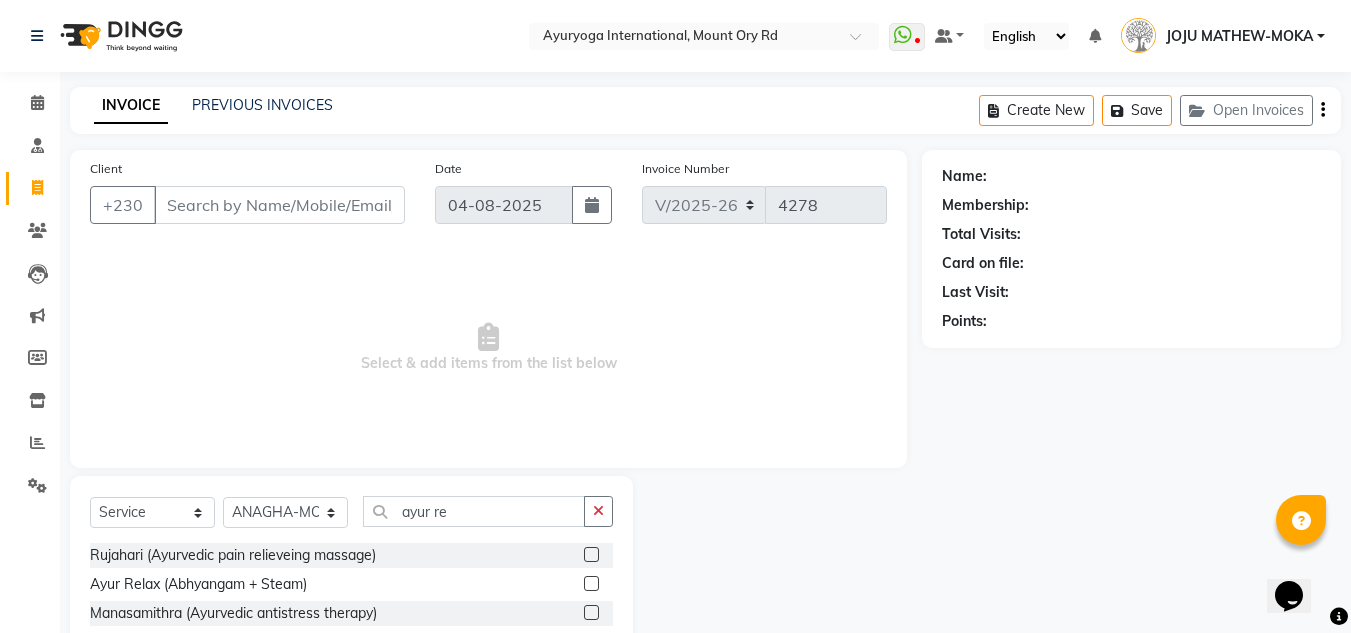 click 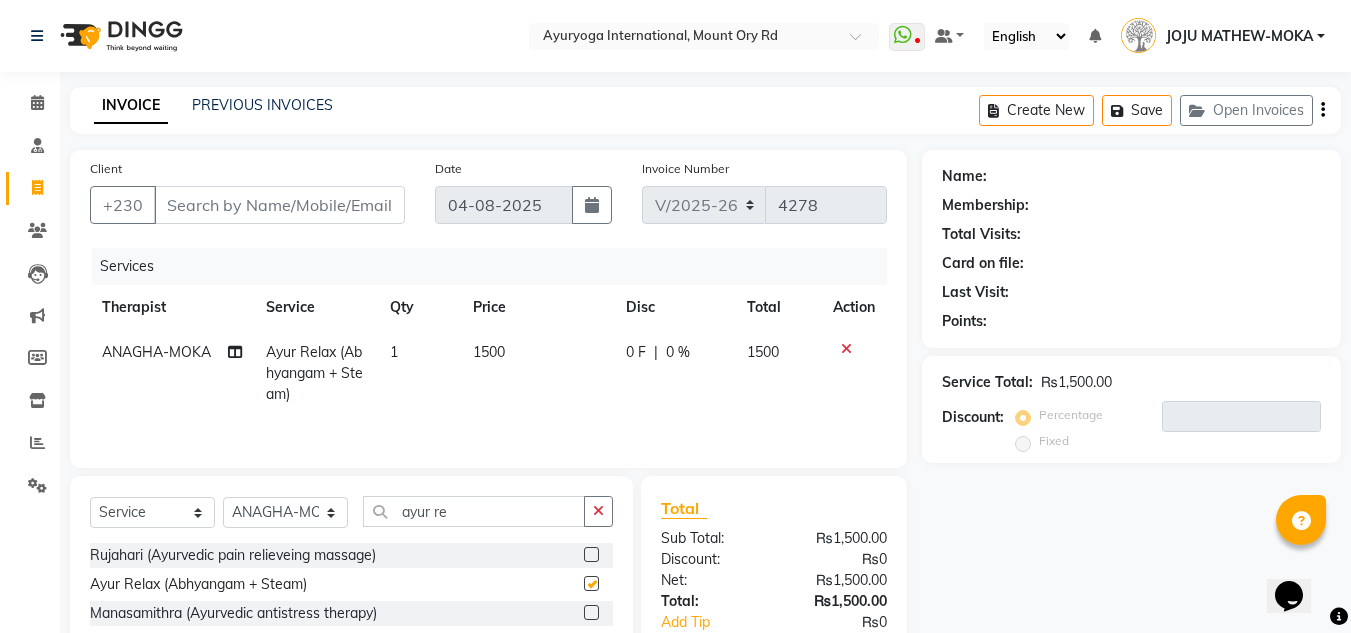 checkbox on "false" 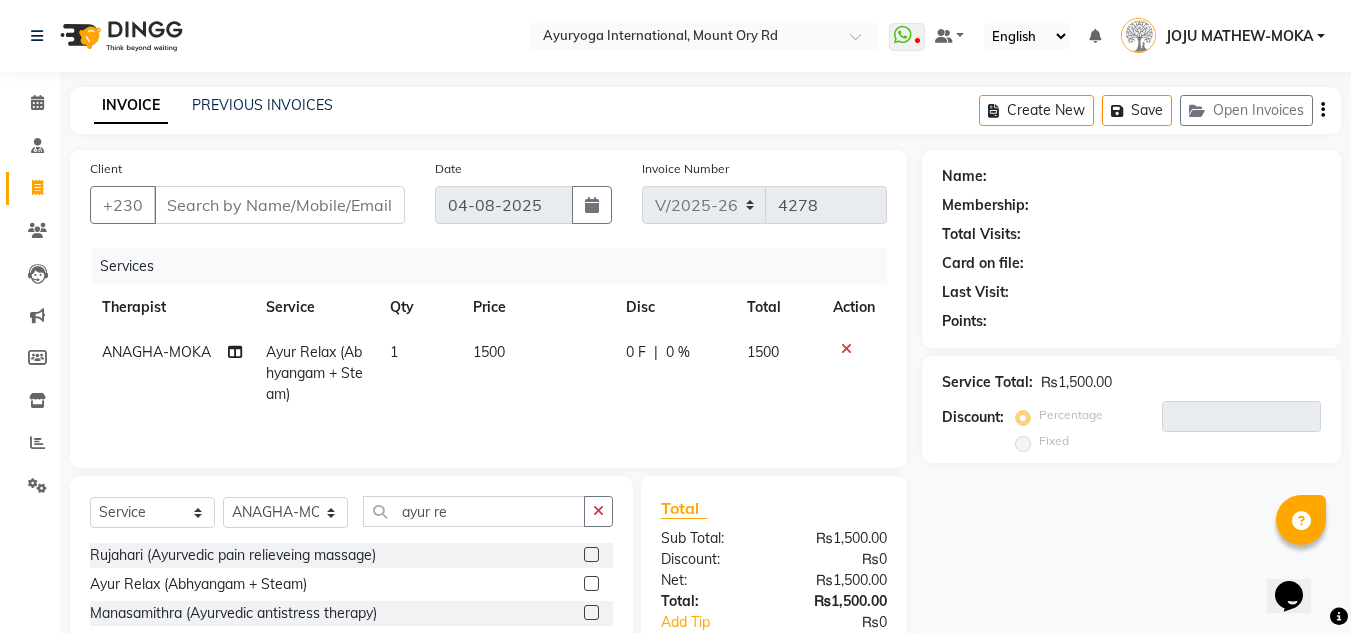 click 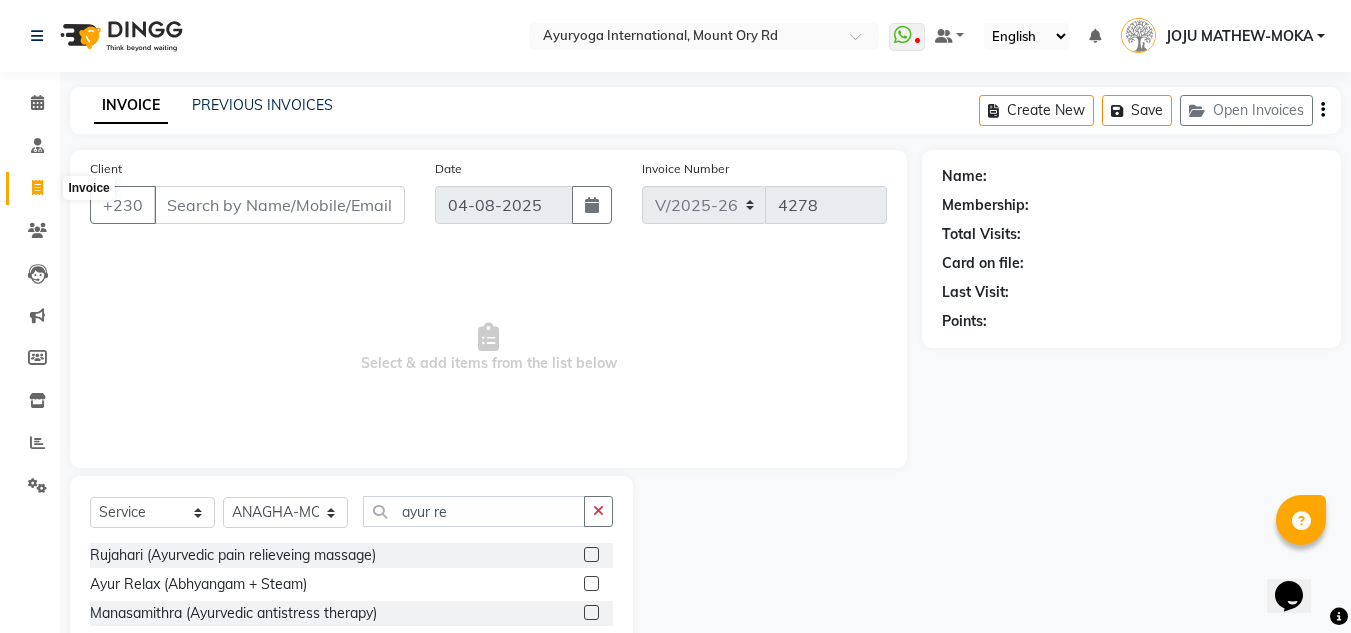 click 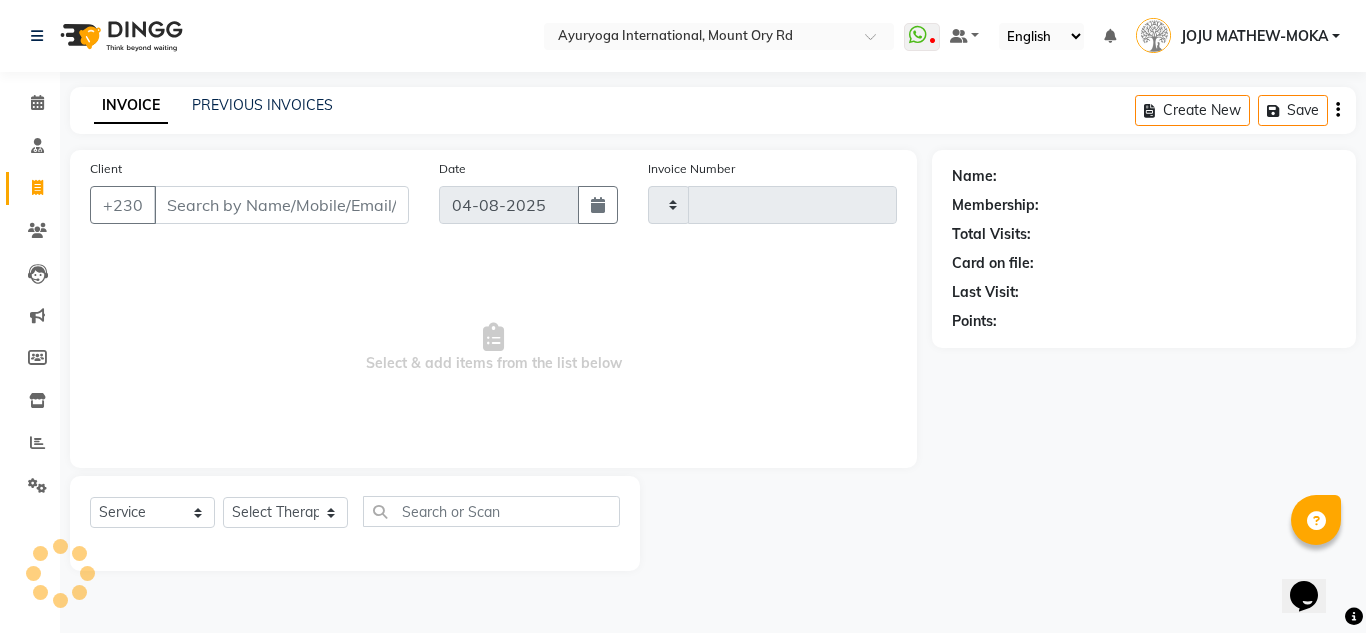 type on "4278" 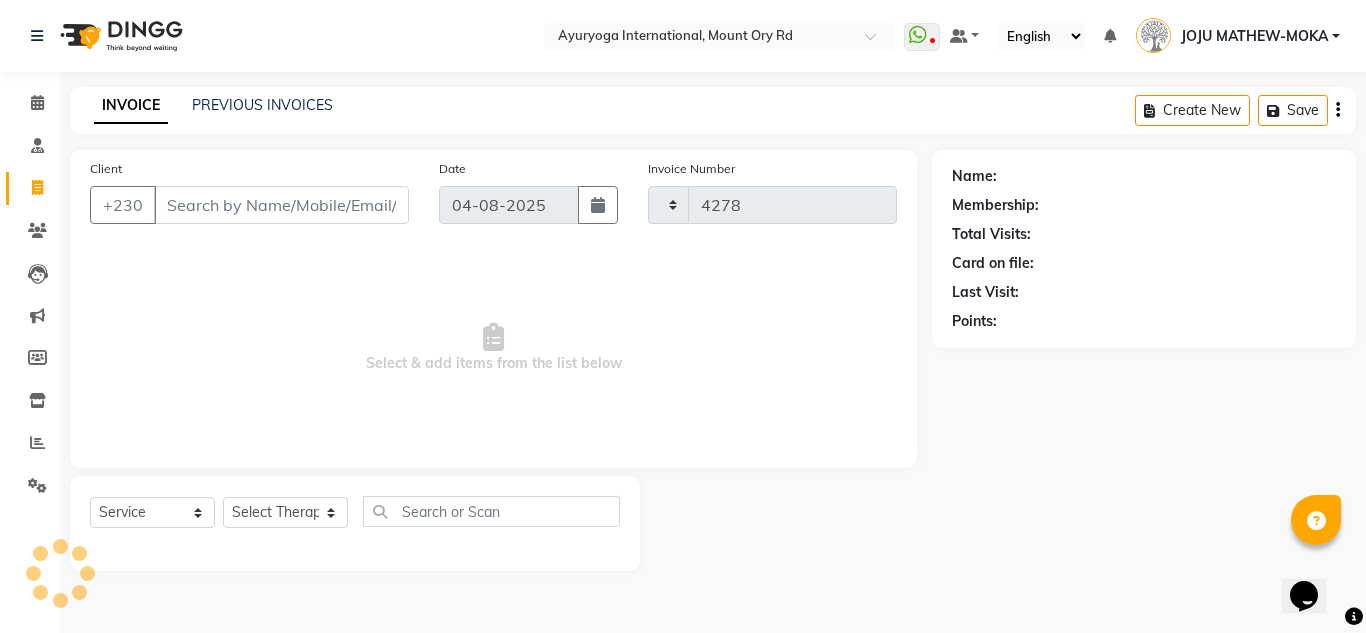 select on "730" 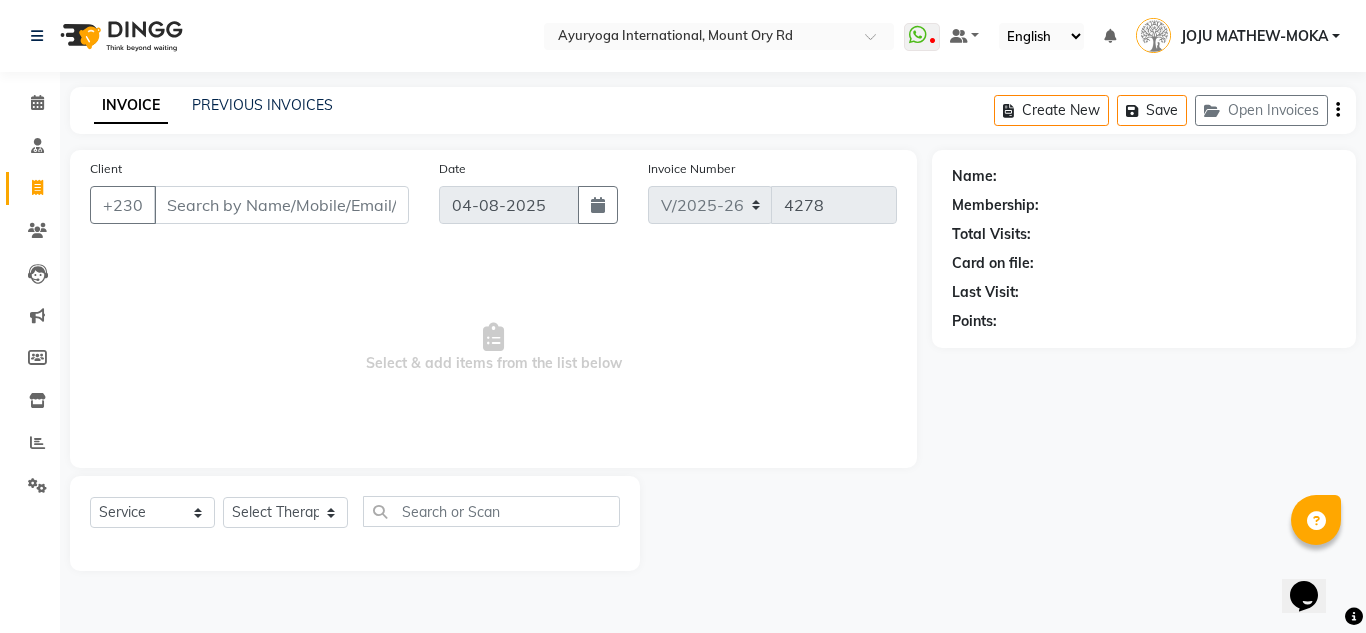 click on "INVOICE PREVIOUS INVOICES Create New   Save   Open Invoices" 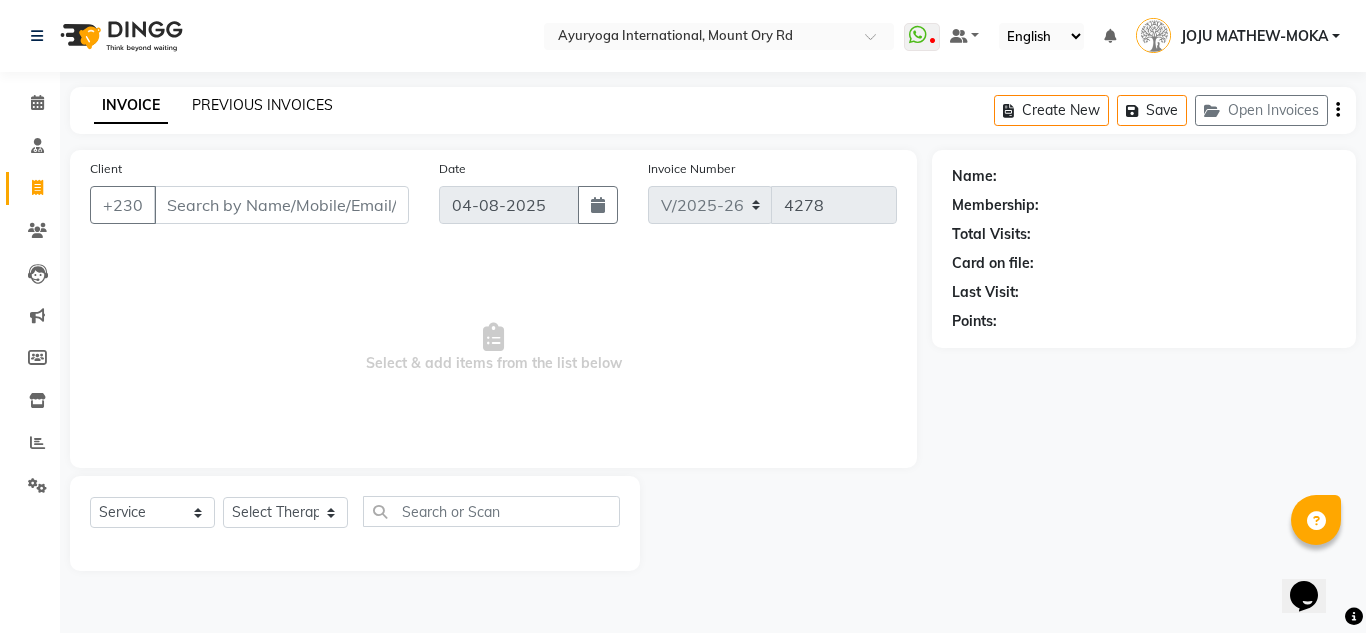 click on "PREVIOUS INVOICES" 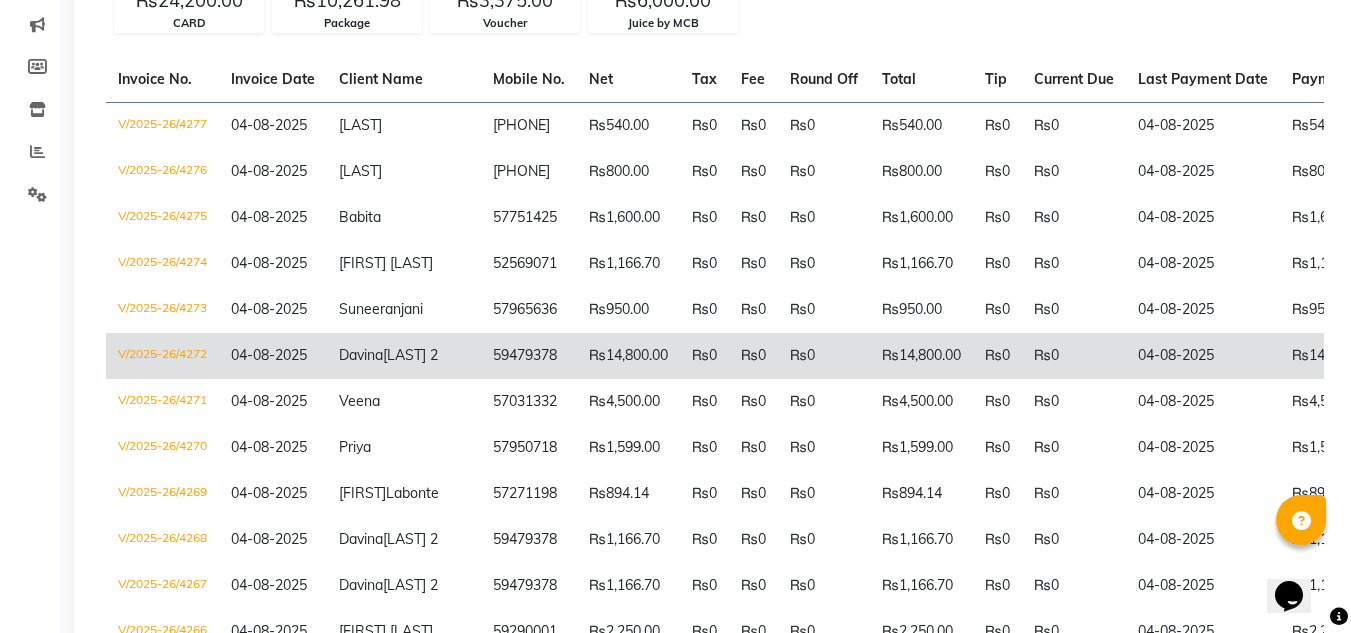 scroll, scrollTop: 0, scrollLeft: 0, axis: both 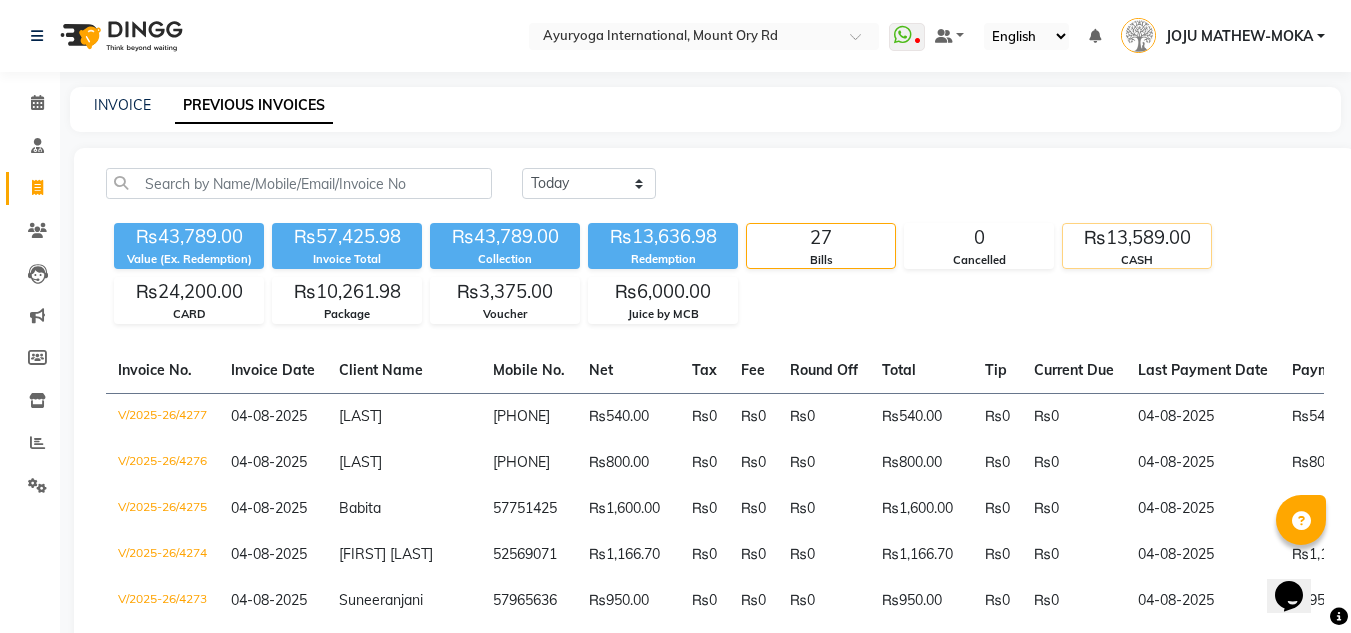 click on "₨13,589.00" 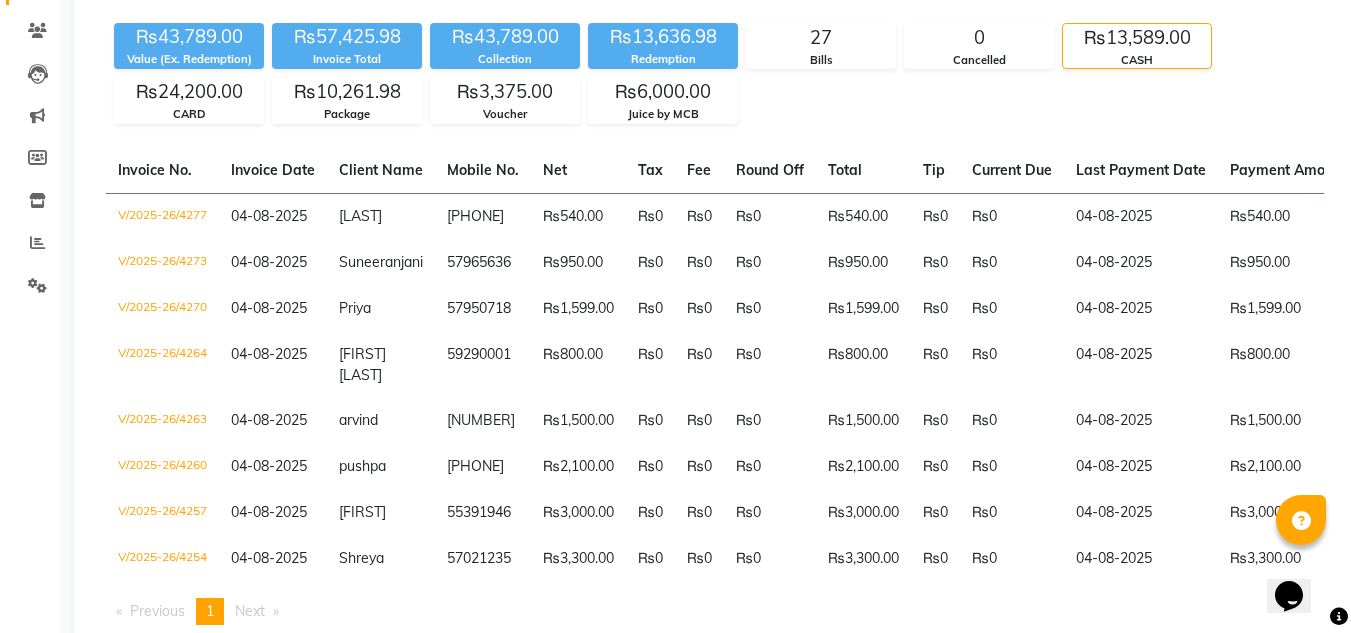 scroll, scrollTop: 0, scrollLeft: 0, axis: both 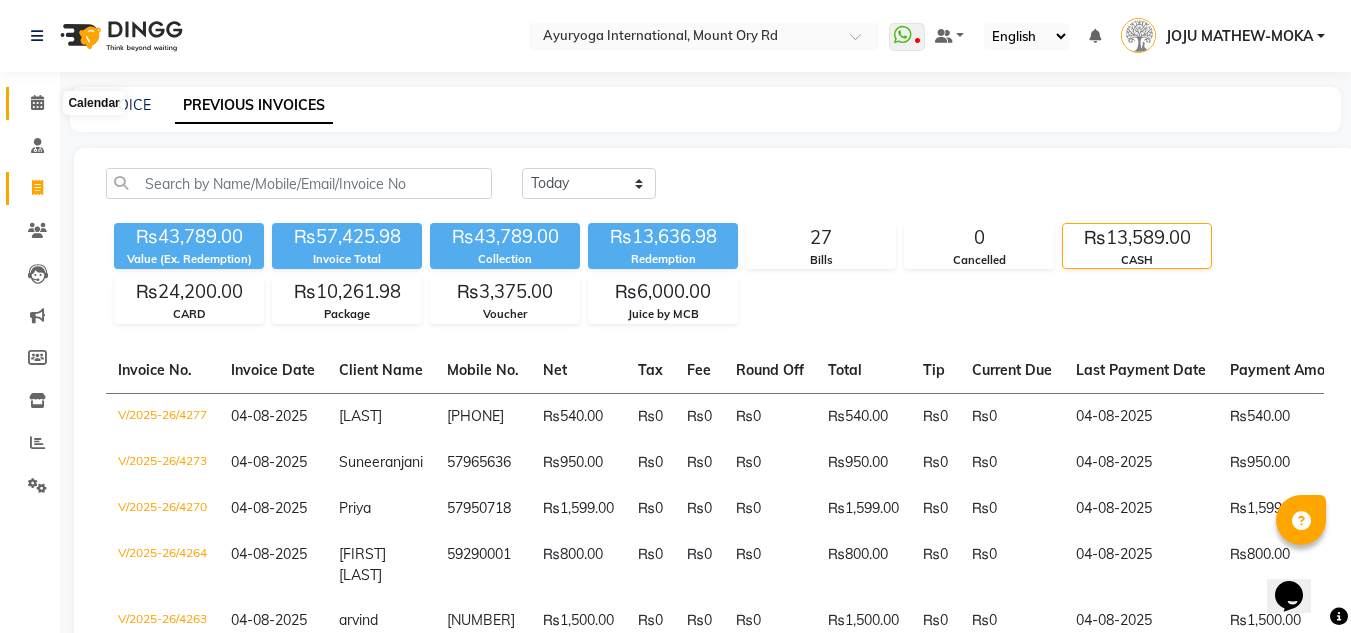 click 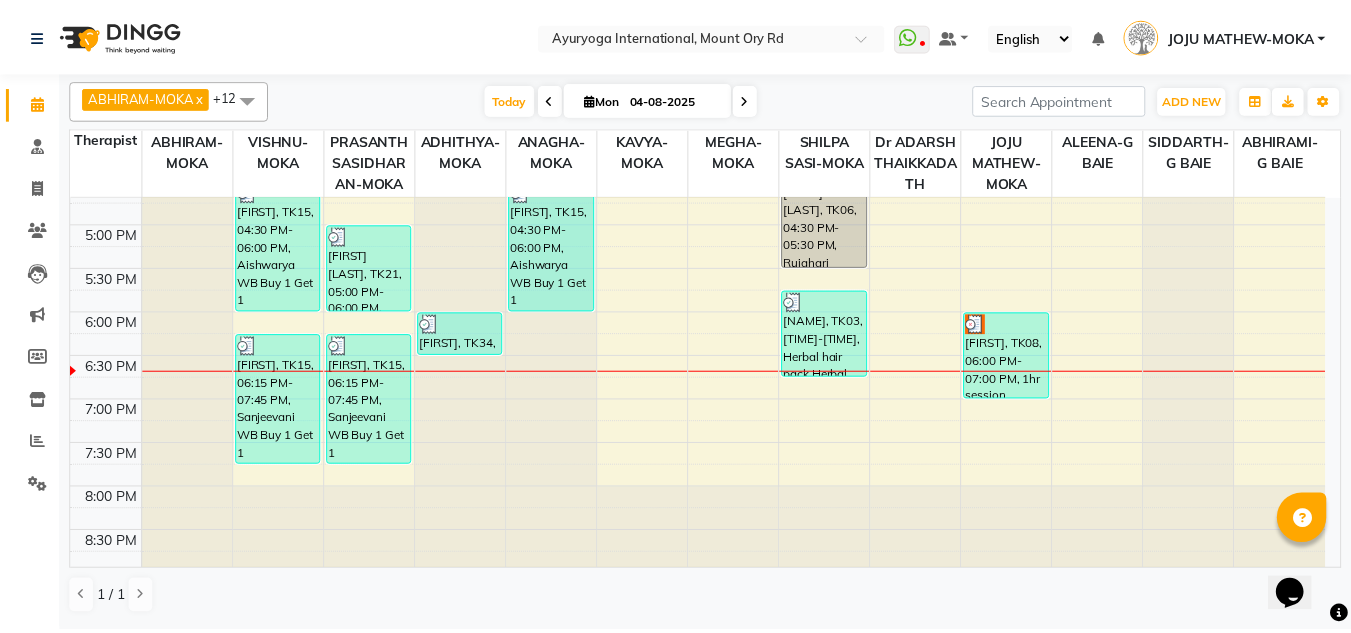 scroll, scrollTop: 858, scrollLeft: 0, axis: vertical 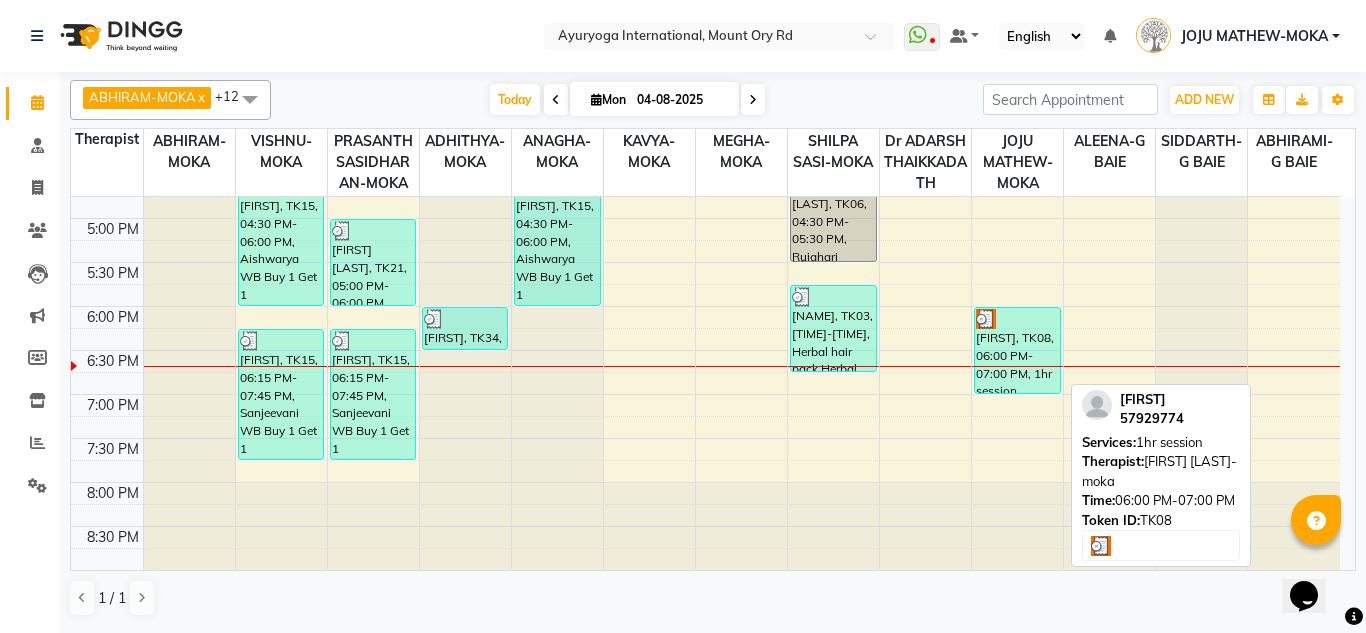 click on "[FIRST], TK08, 06:00 PM-07:00 PM, 1hr session" at bounding box center (1017, 350) 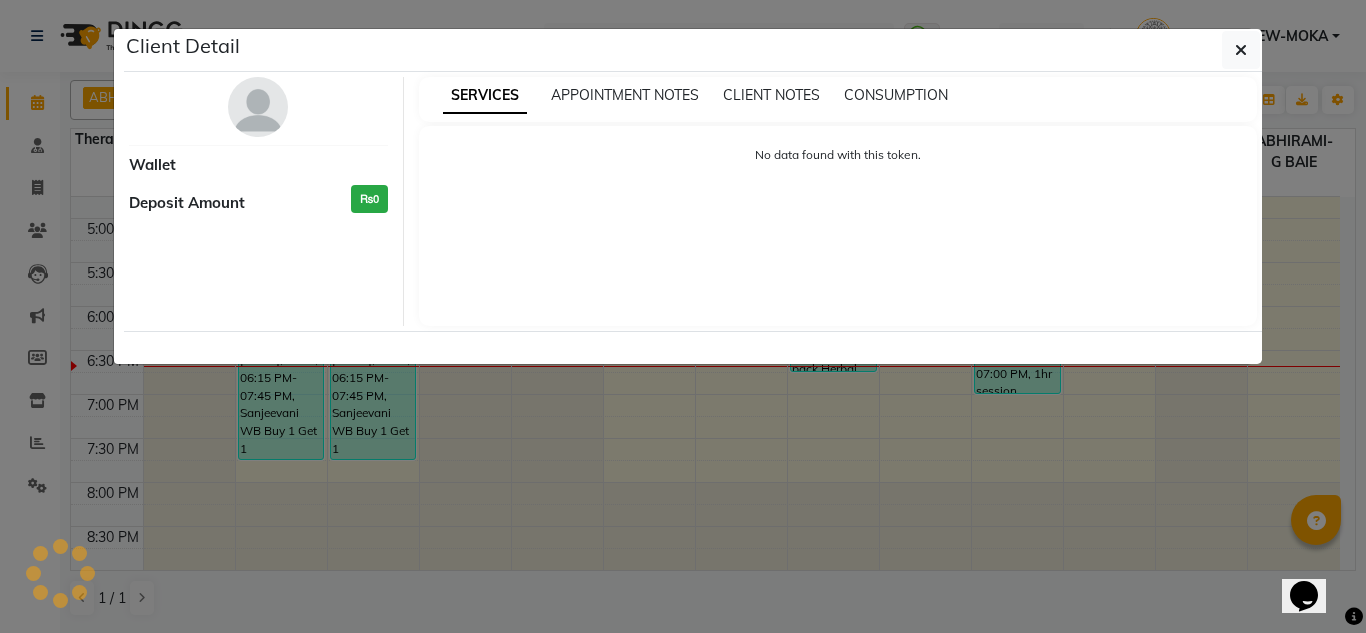 select on "3" 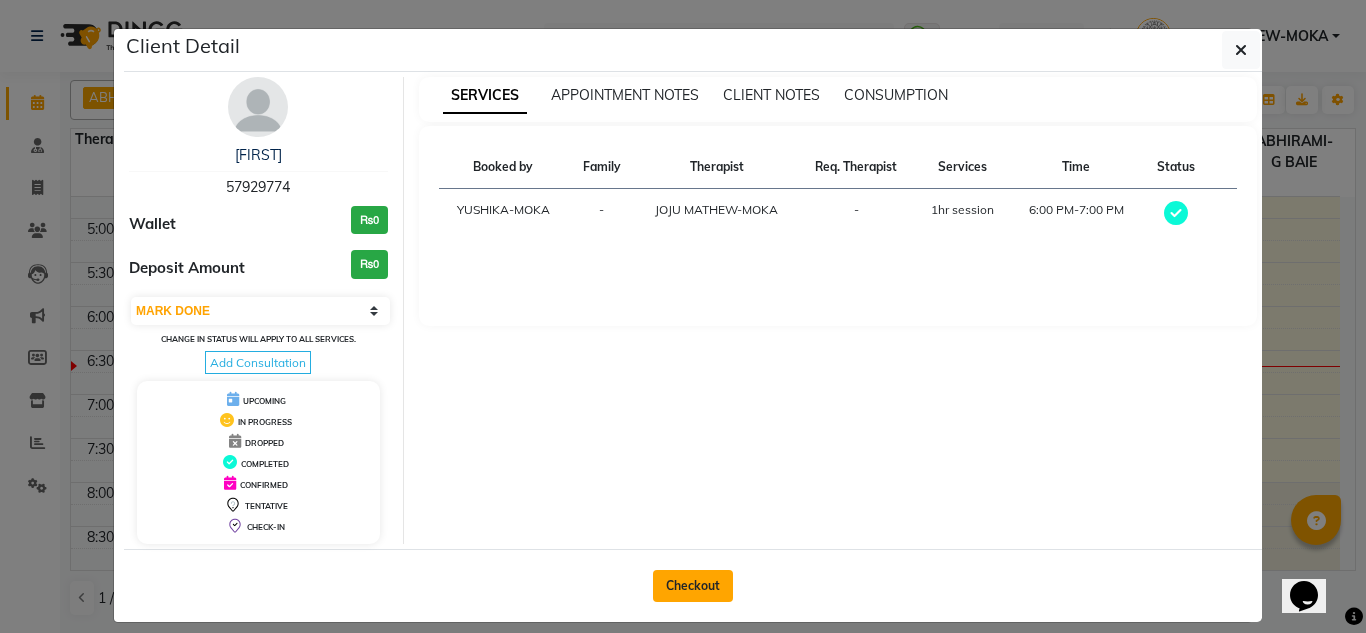 click on "Checkout" 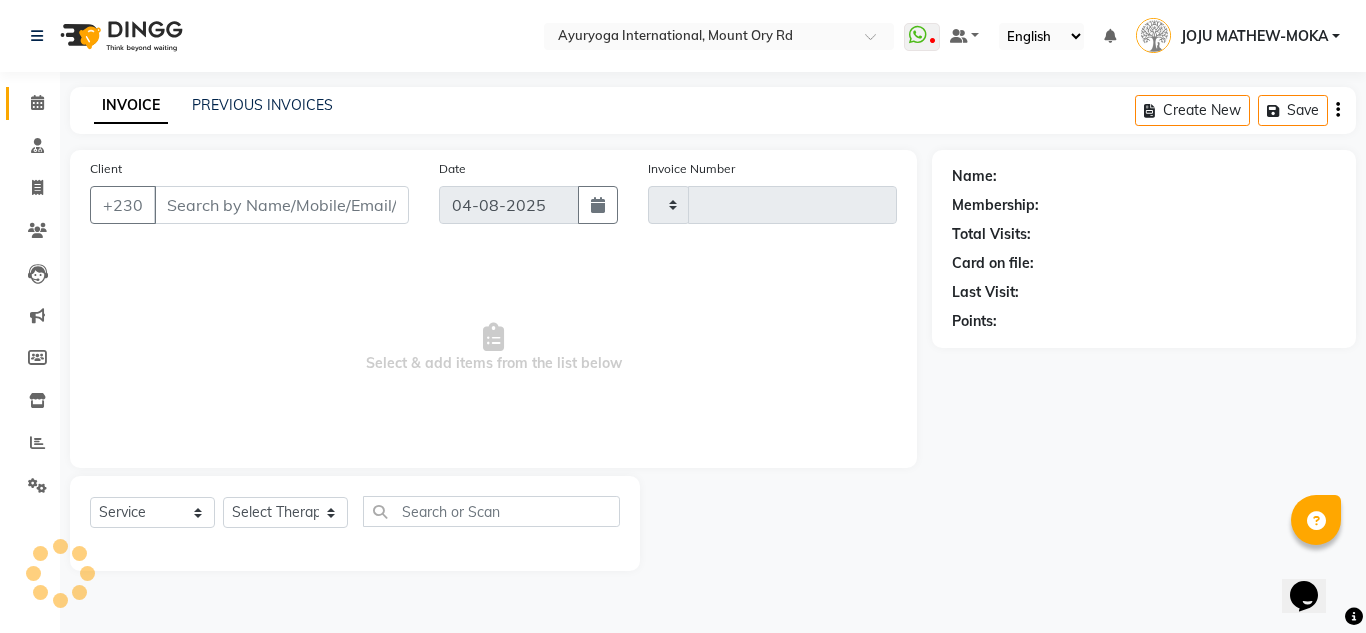 type on "4278" 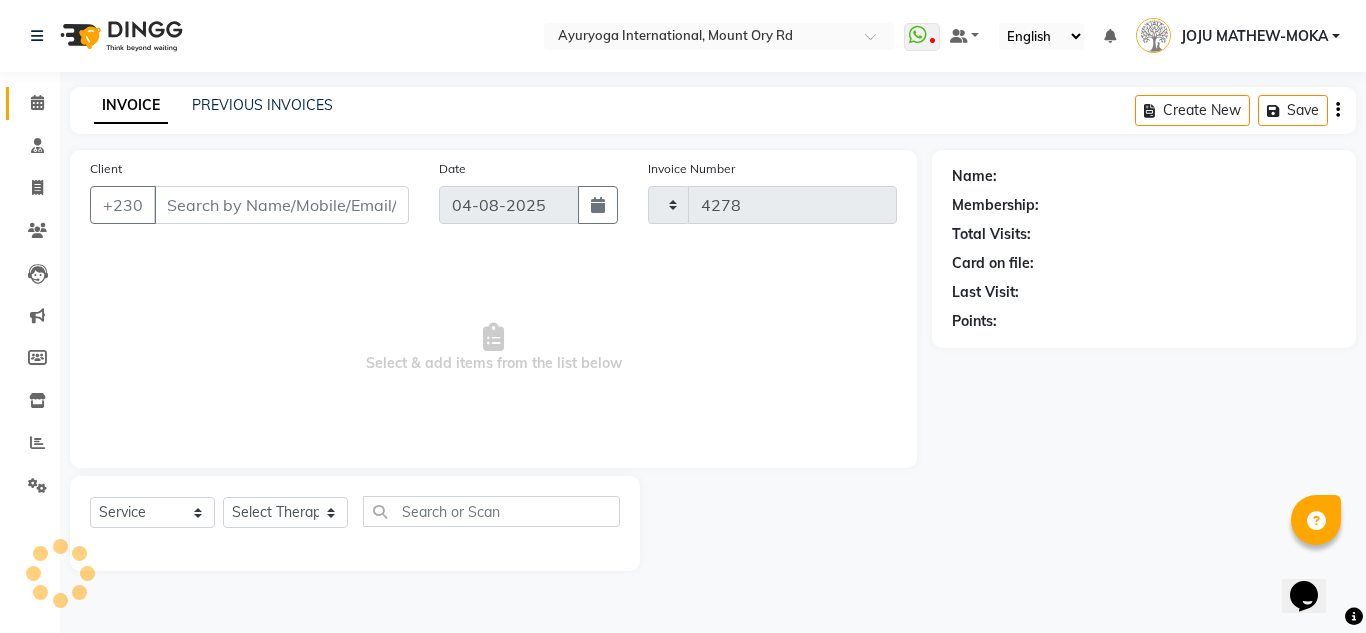 select on "730" 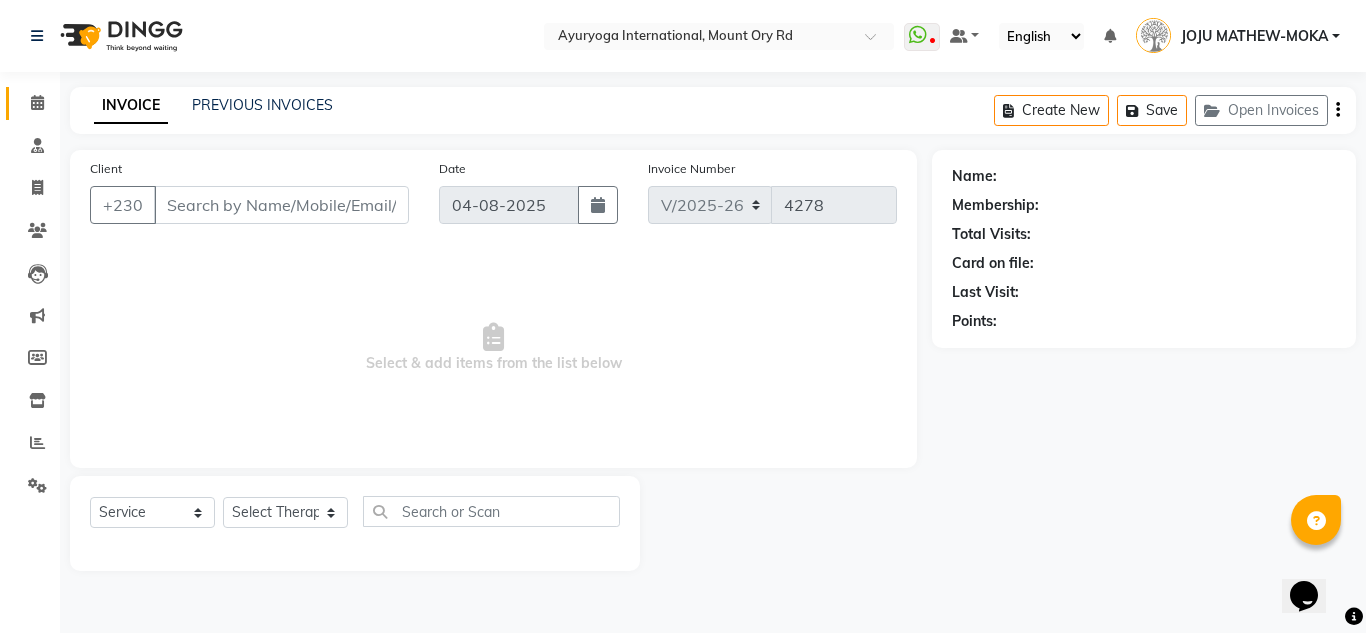 type on "57929774" 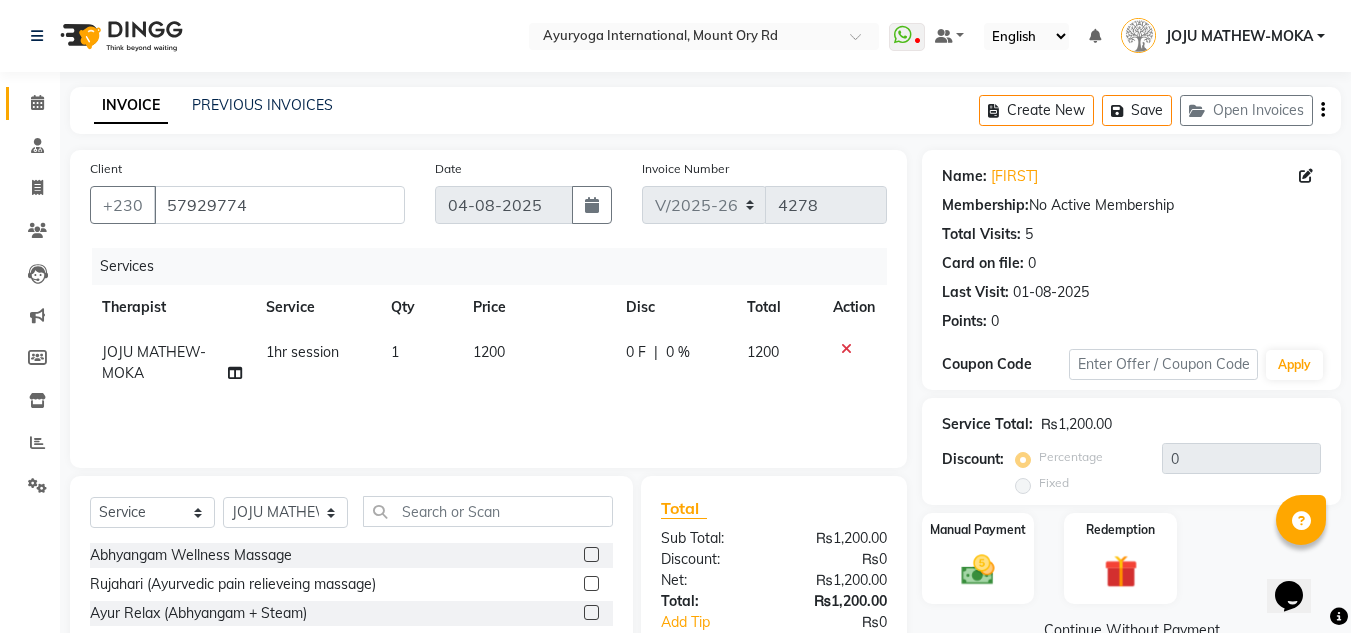 scroll, scrollTop: 168, scrollLeft: 0, axis: vertical 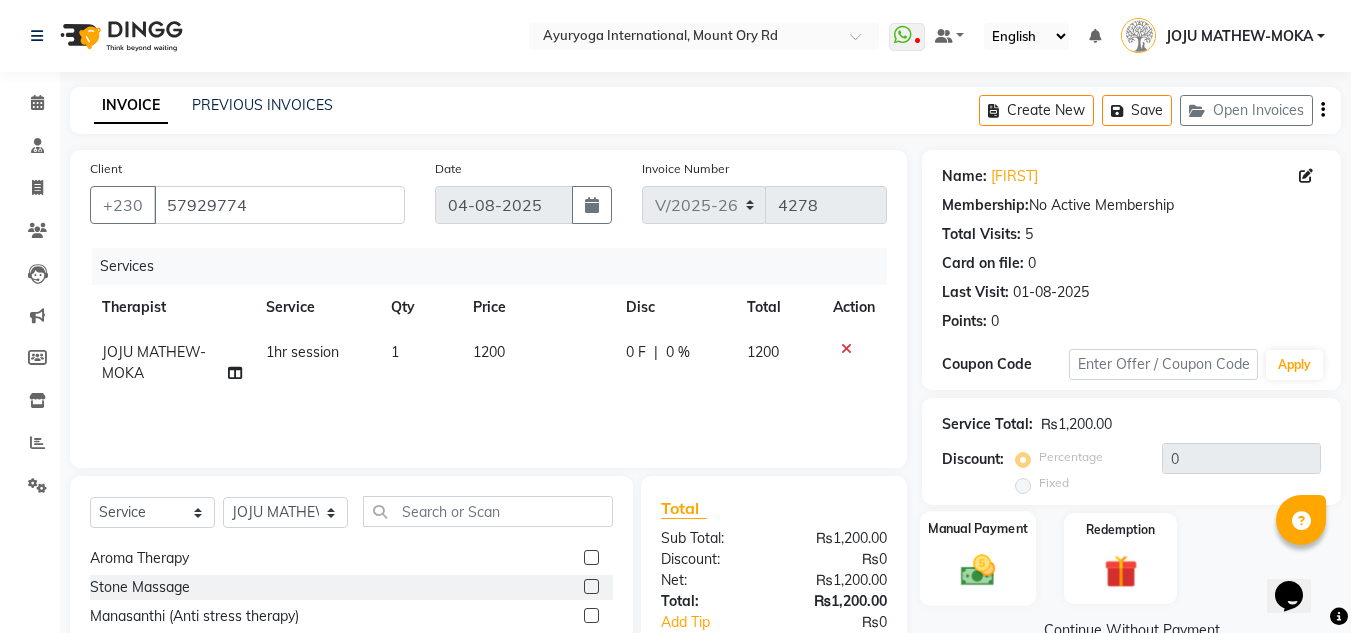 click 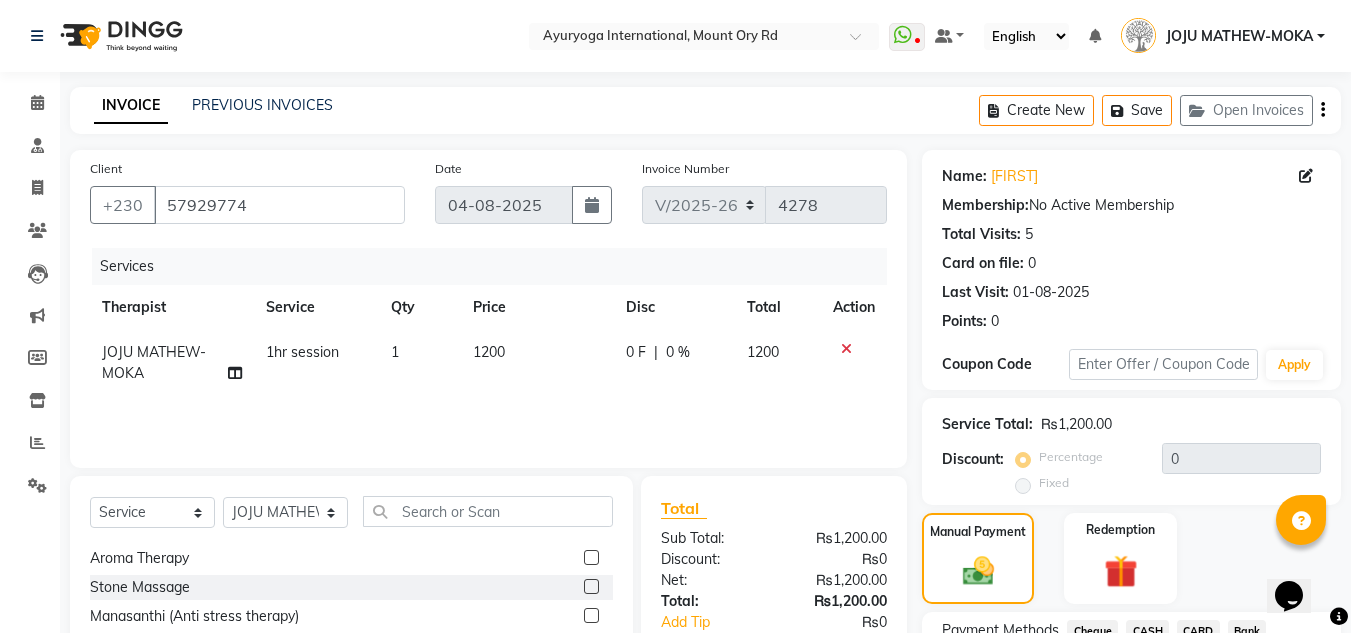 scroll, scrollTop: 170, scrollLeft: 0, axis: vertical 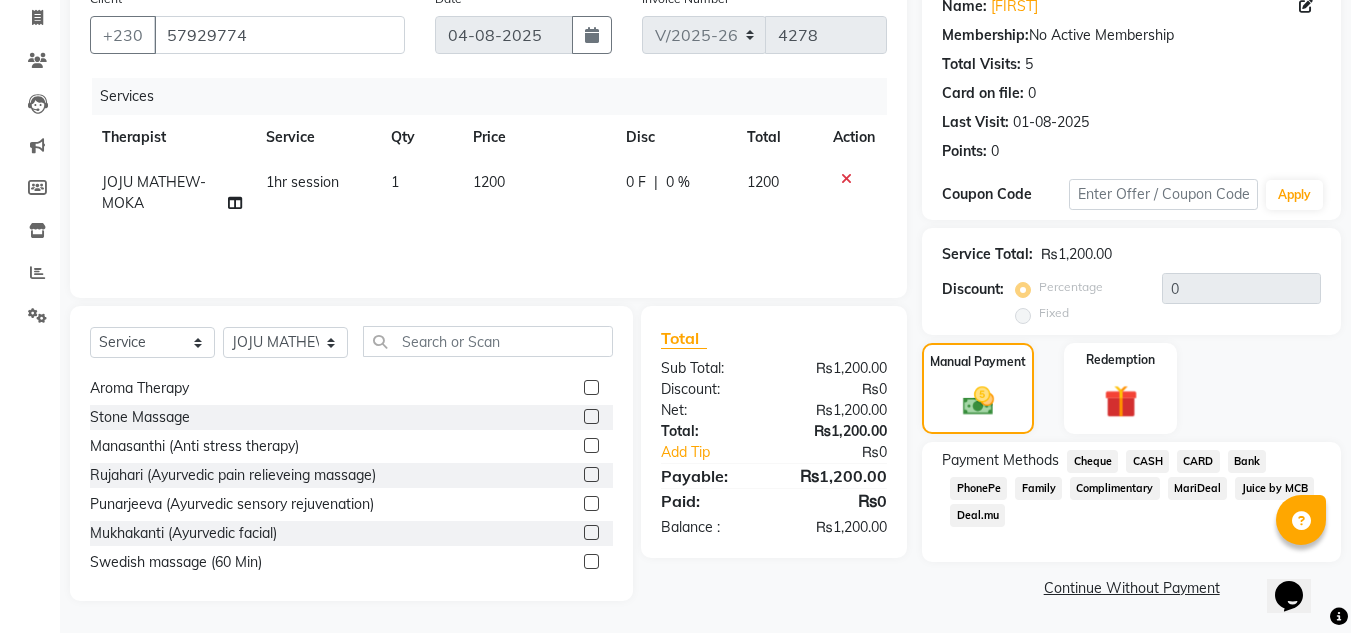 click on "CASH" 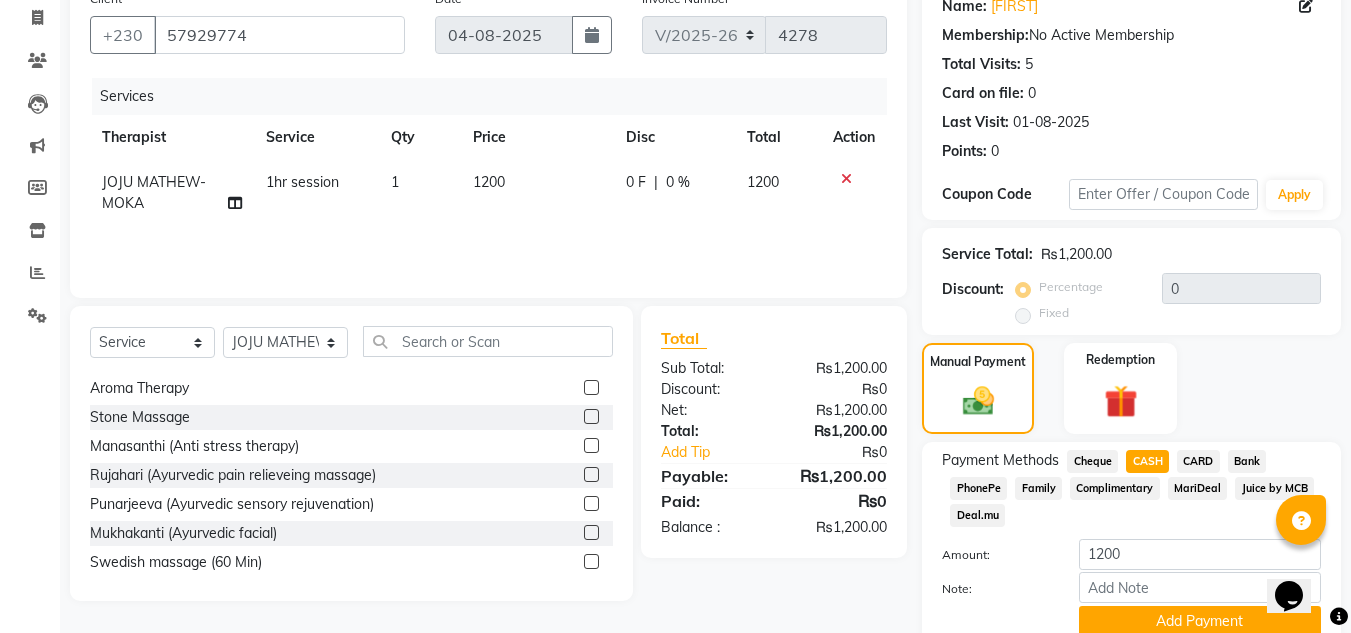 scroll, scrollTop: 253, scrollLeft: 0, axis: vertical 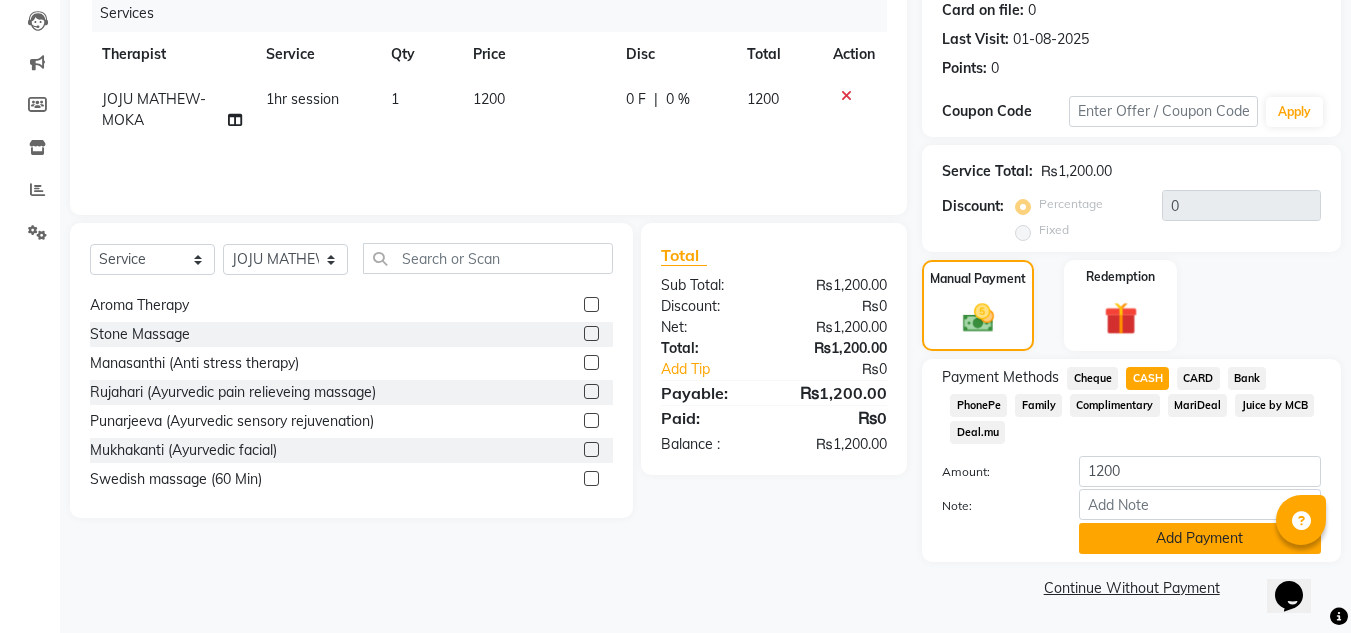 click on "Add Payment" 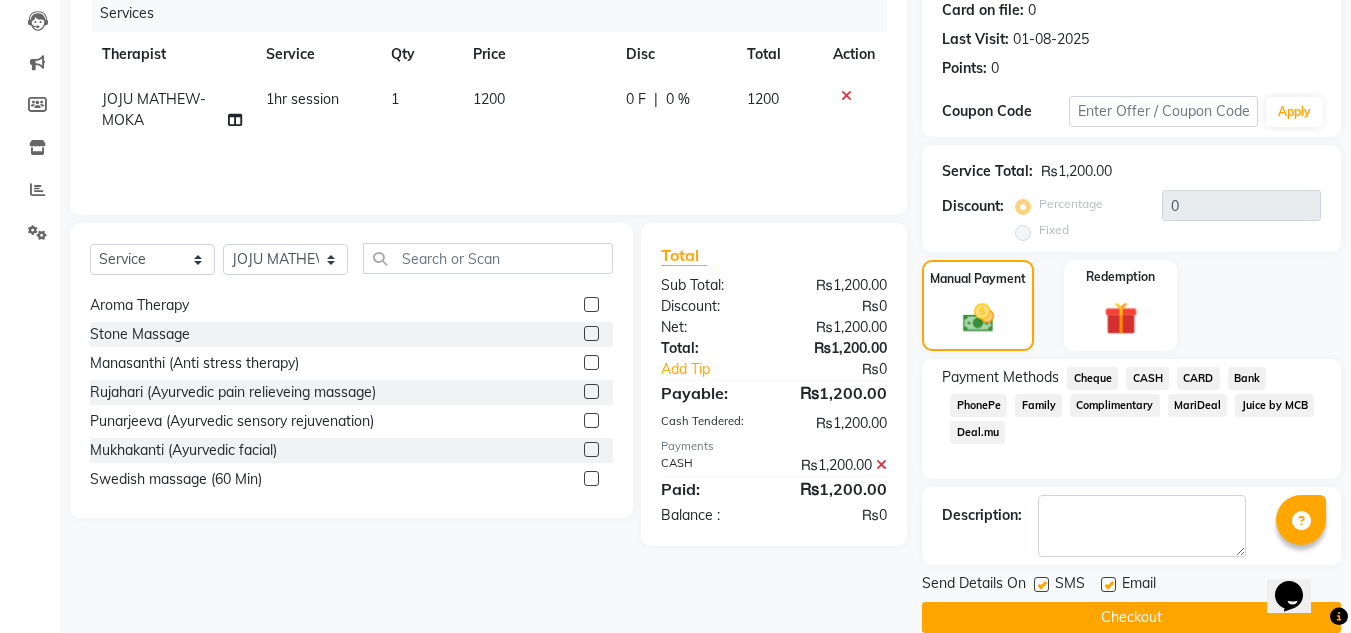 scroll, scrollTop: 283, scrollLeft: 0, axis: vertical 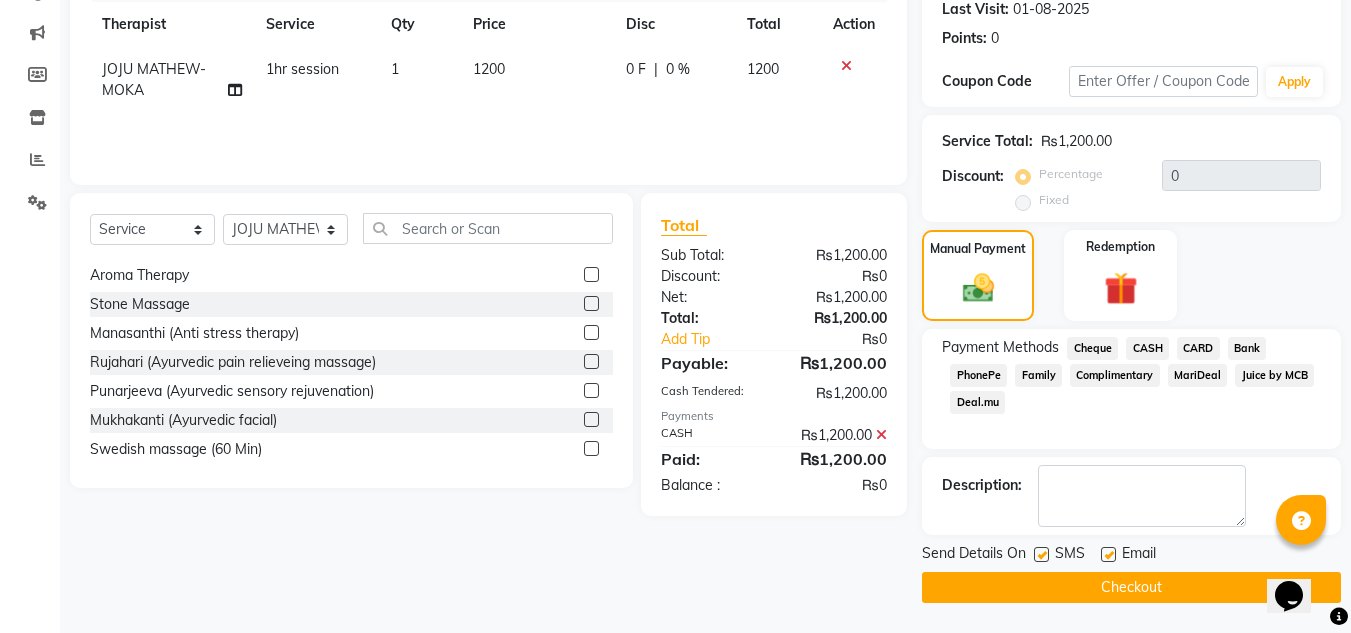click on "Checkout" 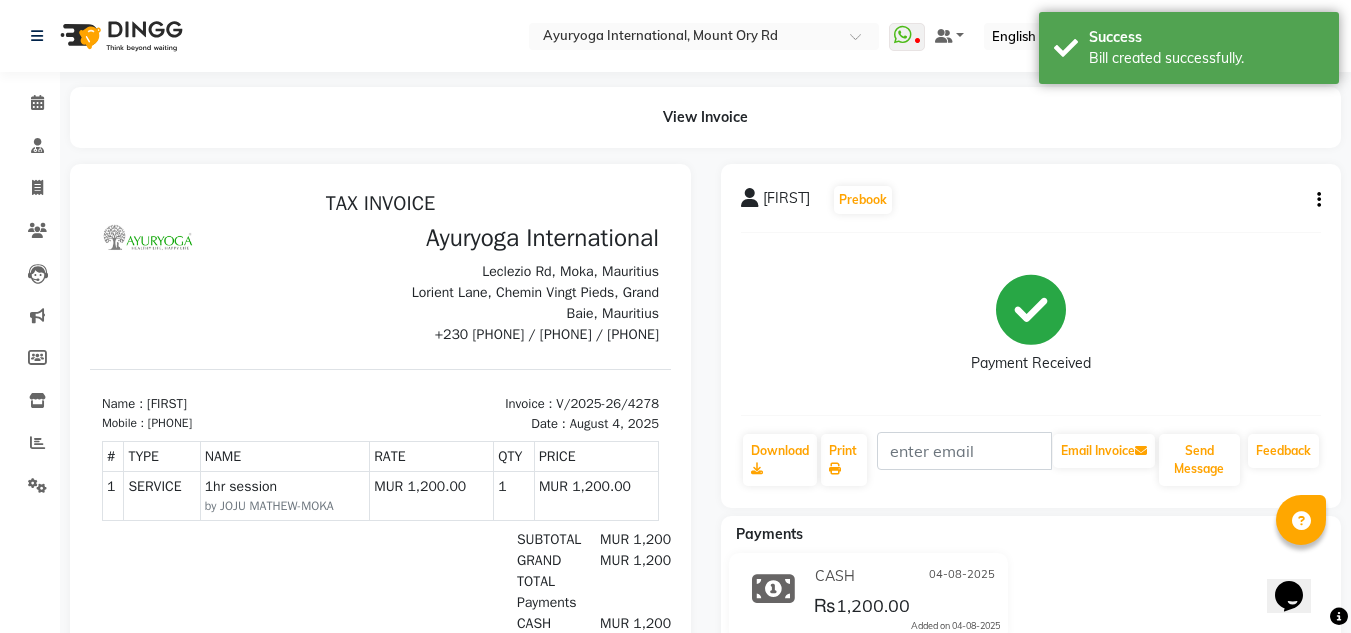 scroll, scrollTop: 0, scrollLeft: 0, axis: both 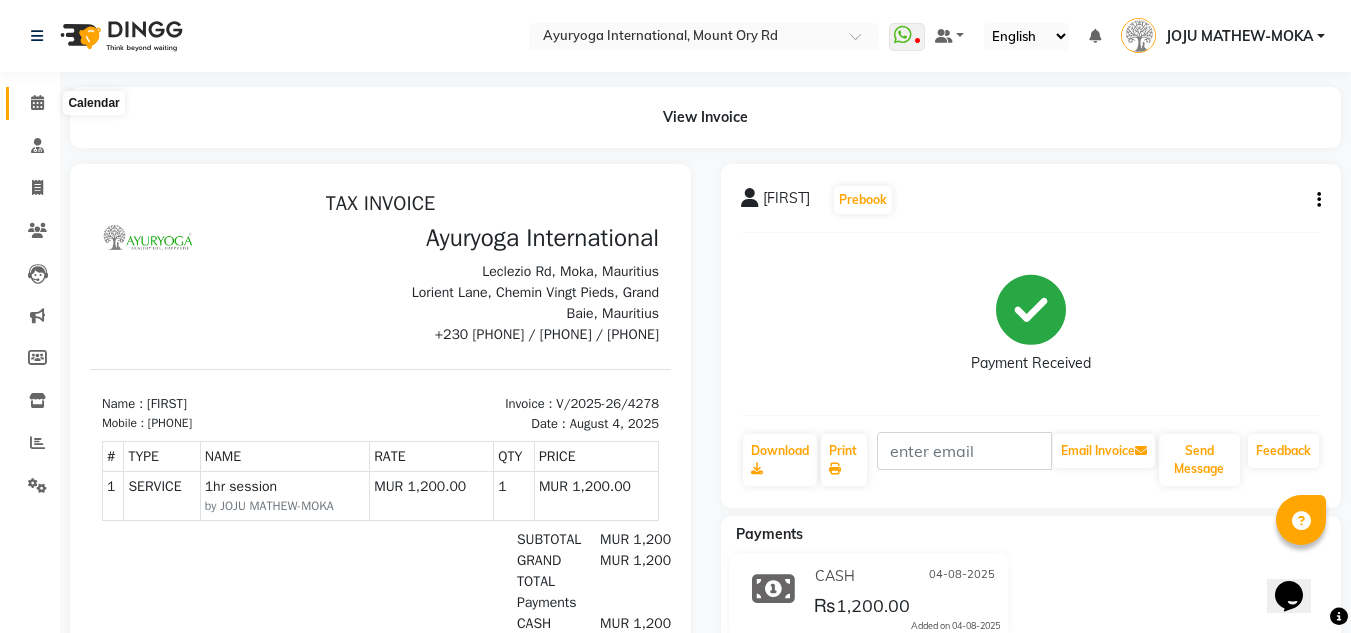 click 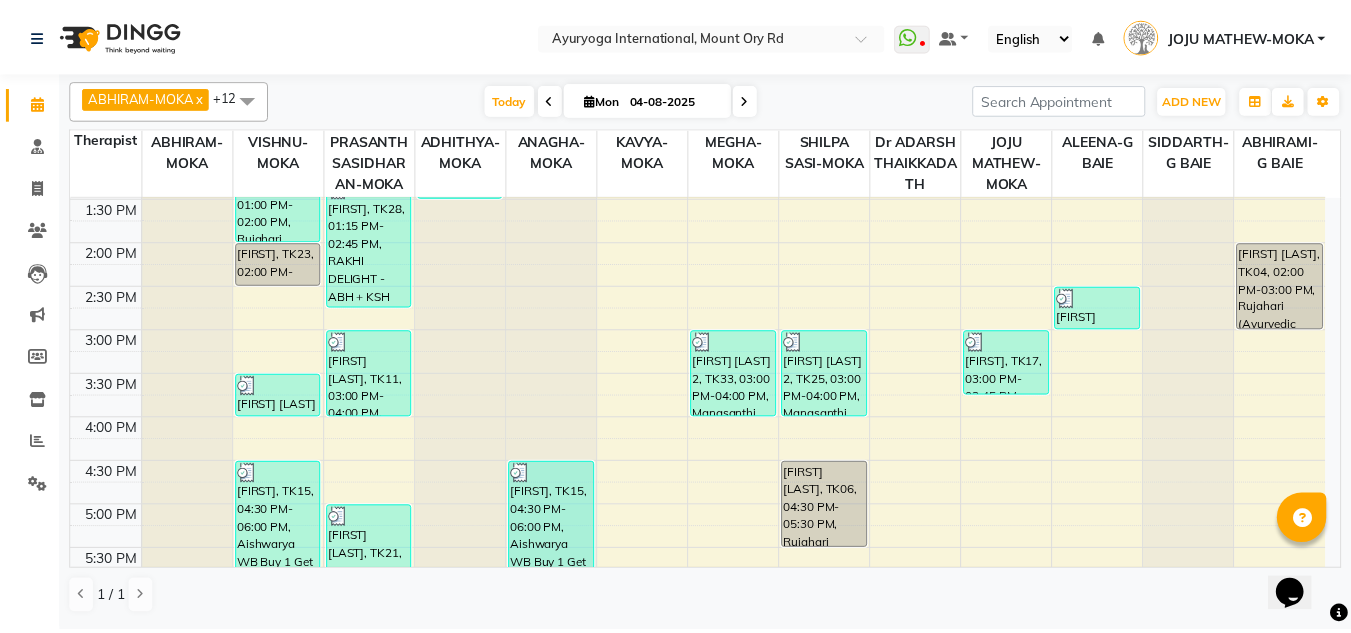 scroll, scrollTop: 858, scrollLeft: 0, axis: vertical 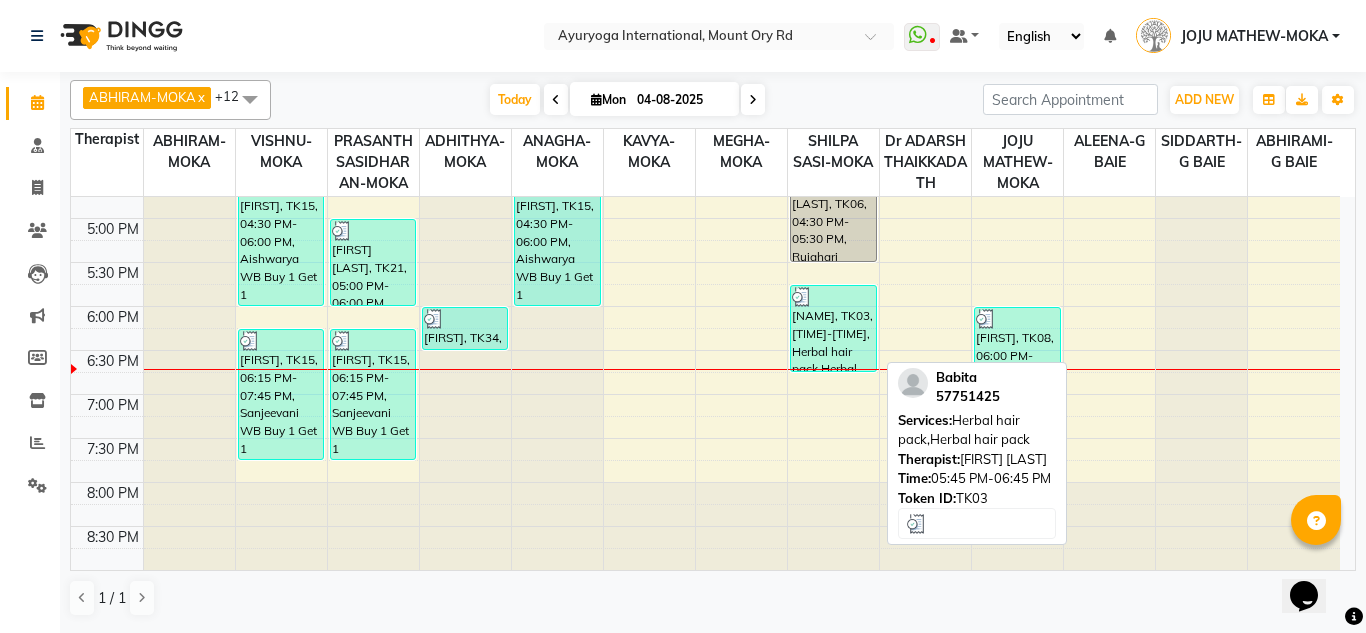 click on "[NAME], TK03, [TIME]-[TIME], Herbal hair pack,Herbal hair pack" at bounding box center [833, 328] 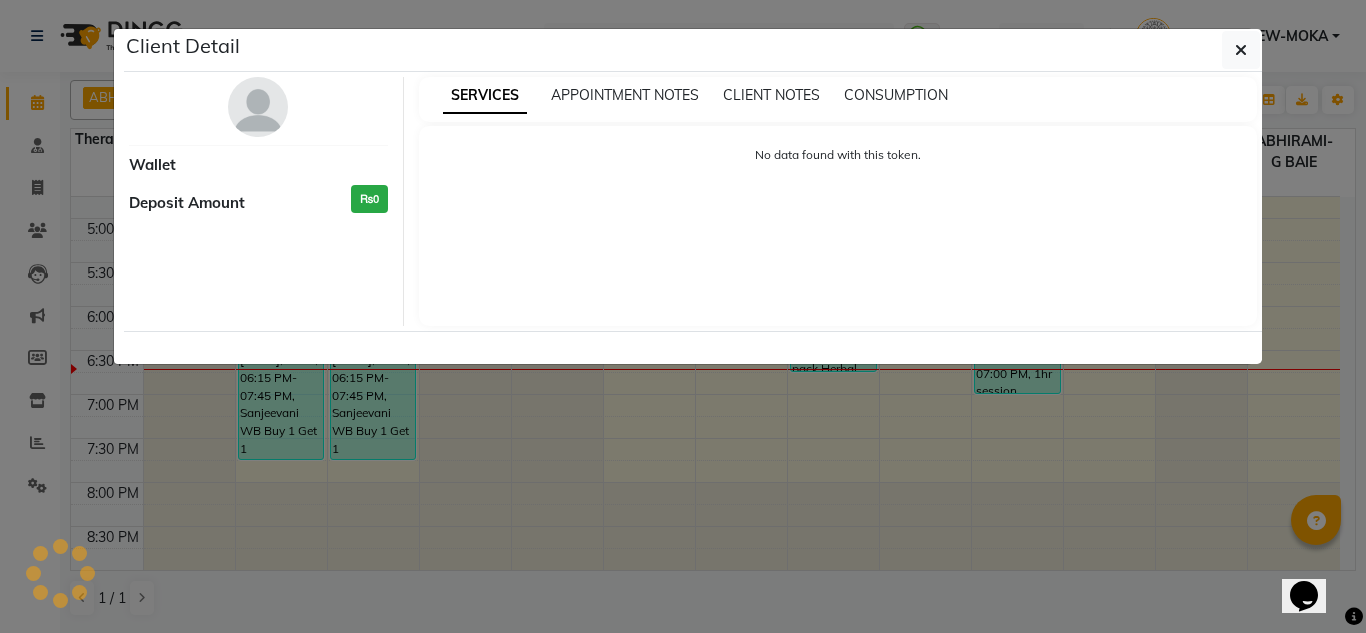 select on "3" 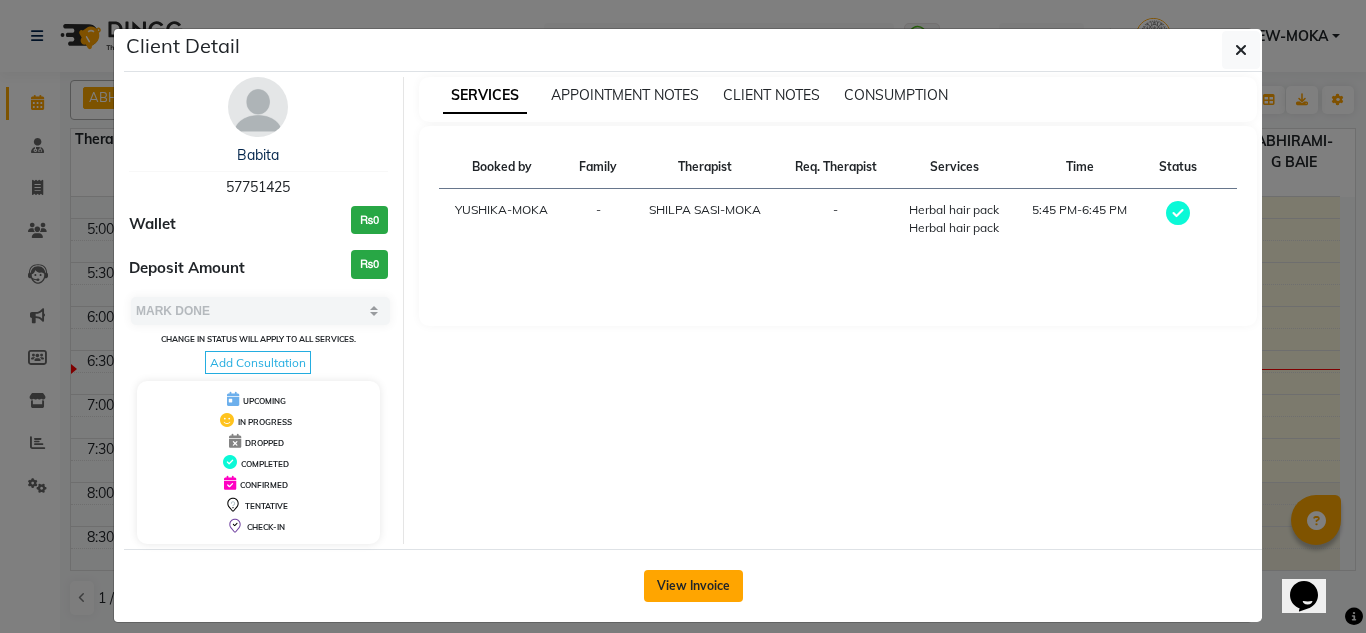 click on "View Invoice" 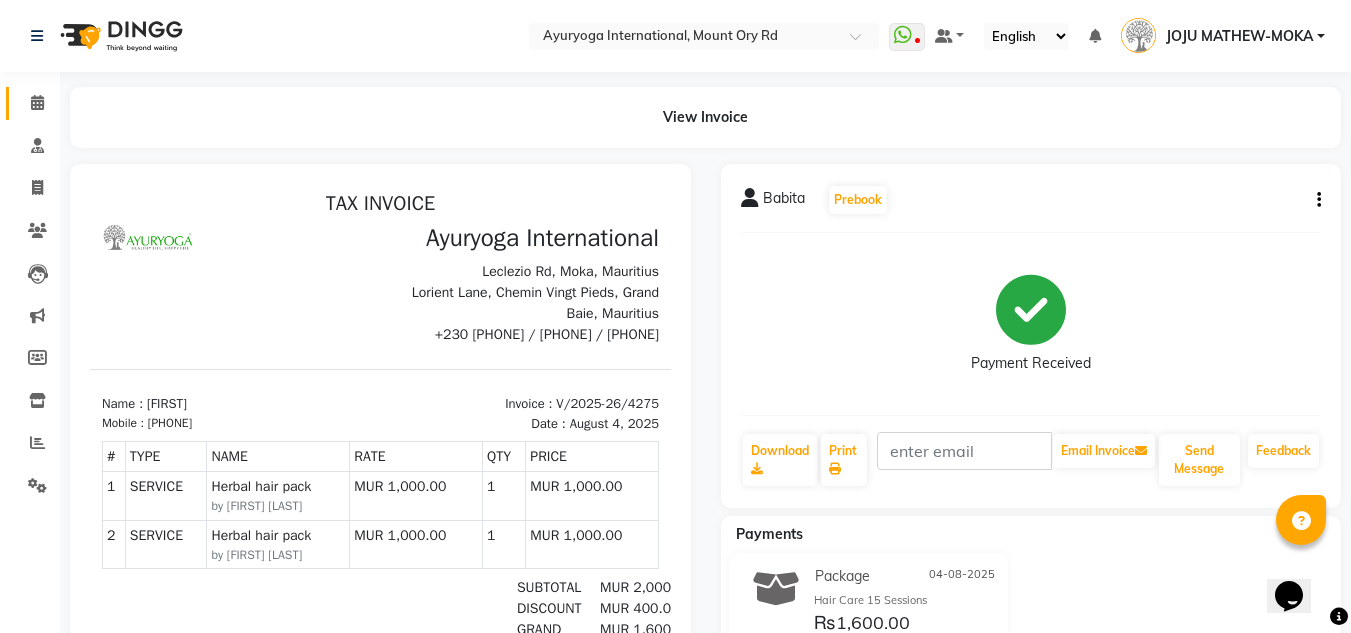scroll, scrollTop: 0, scrollLeft: 0, axis: both 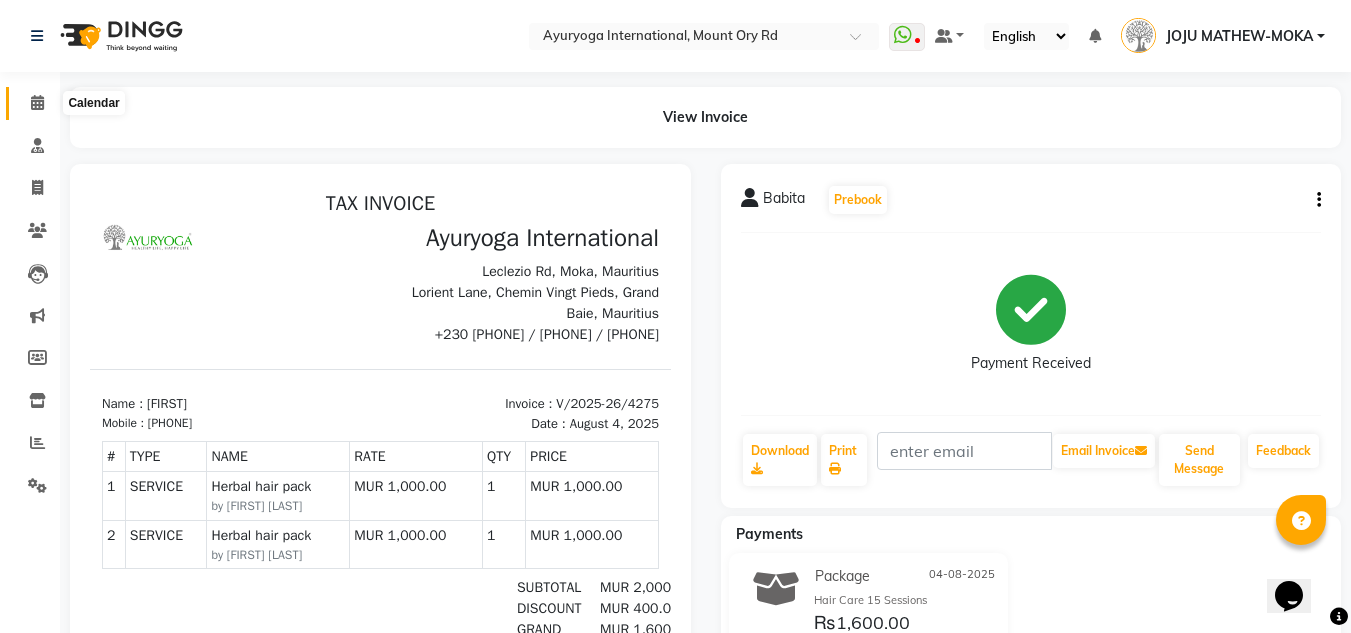 click 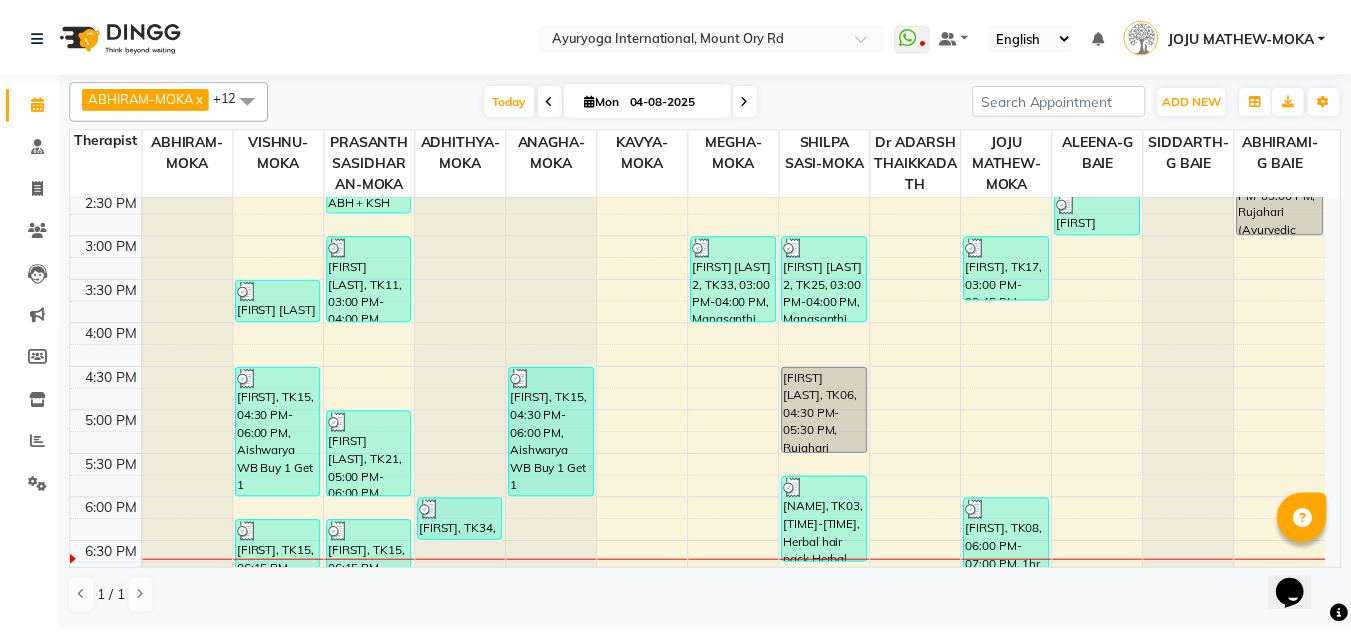 scroll, scrollTop: 658, scrollLeft: 0, axis: vertical 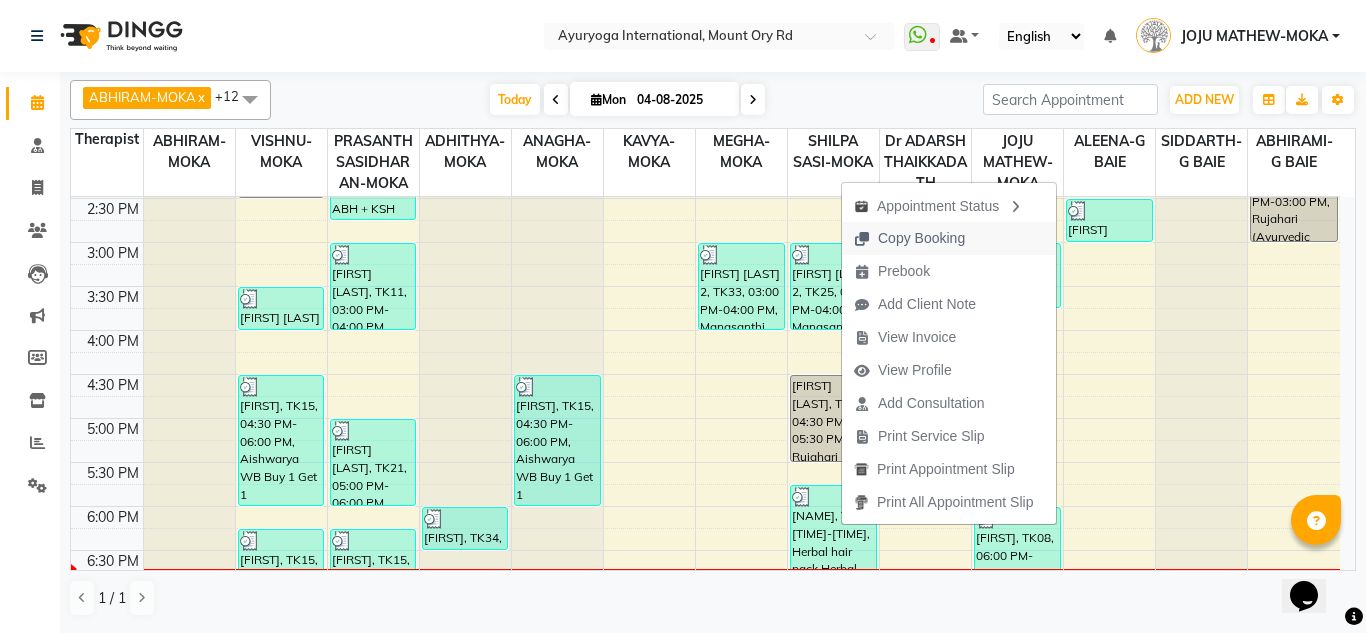 click on "Copy Booking" at bounding box center [921, 238] 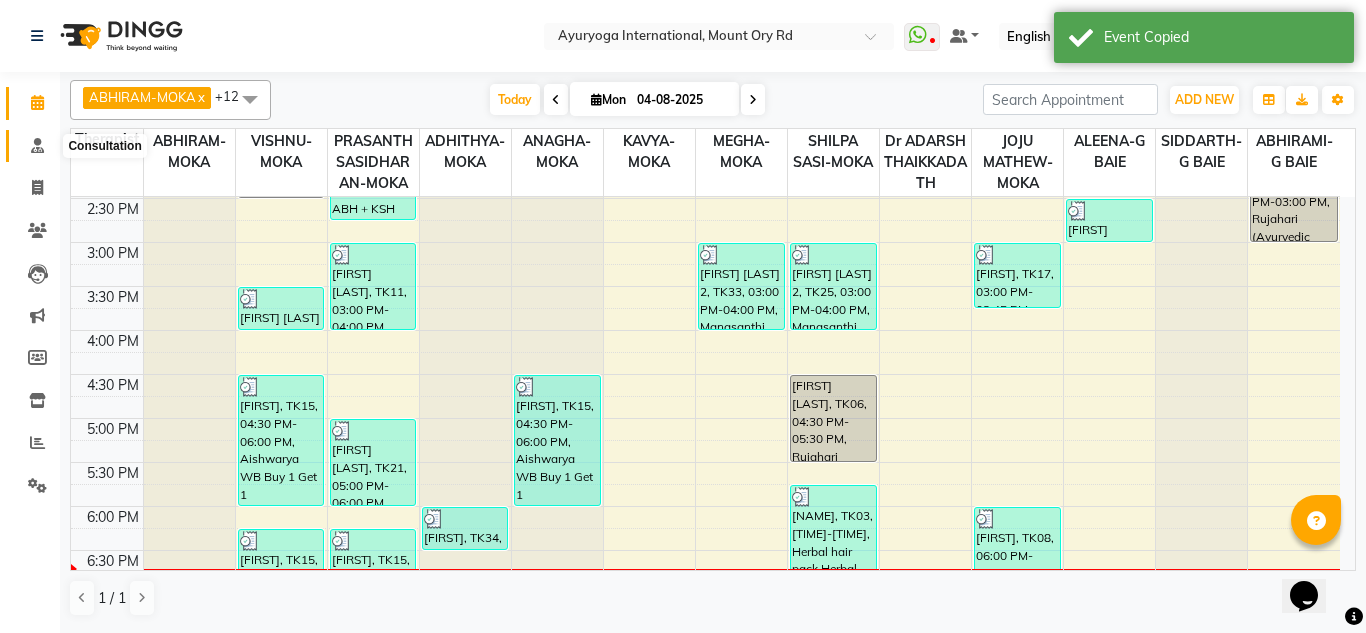 click 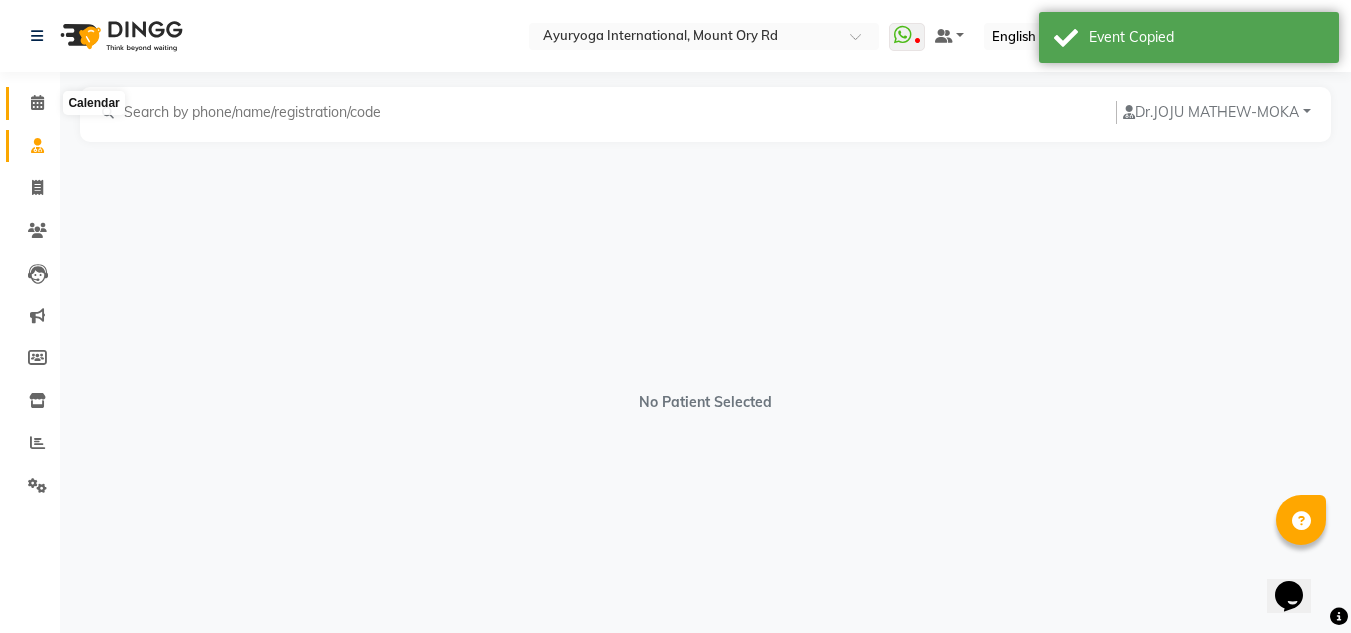 click 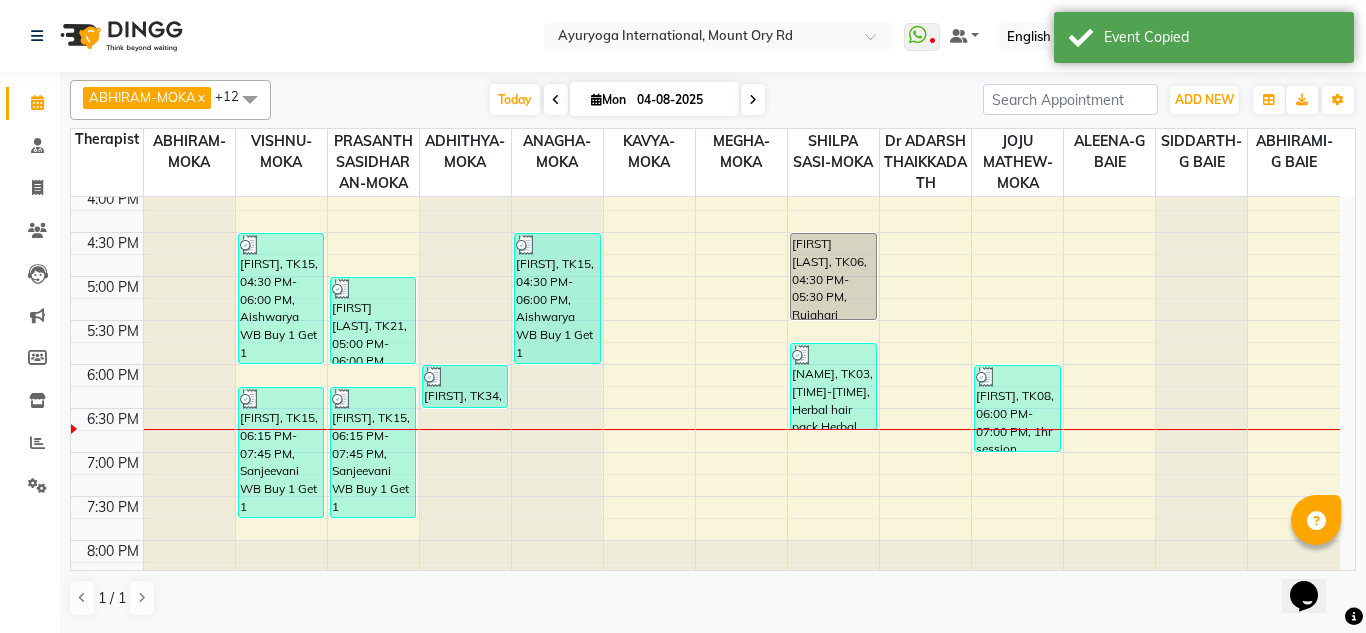 scroll, scrollTop: 858, scrollLeft: 0, axis: vertical 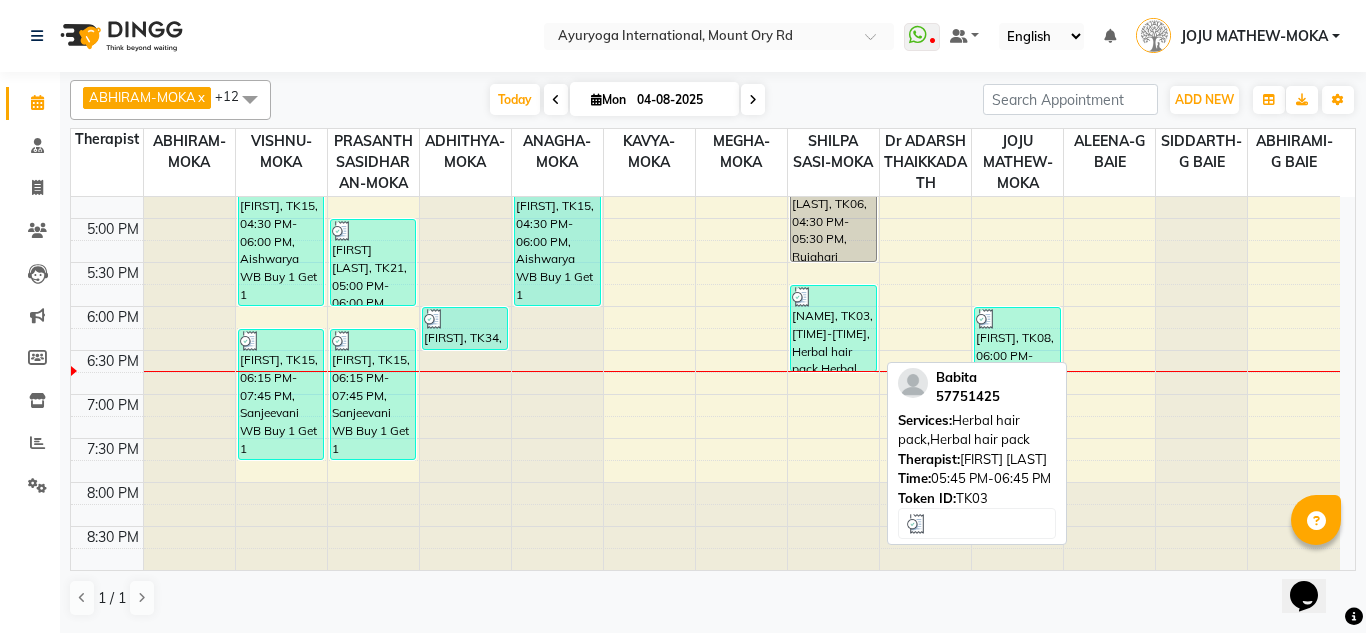 click on "[NAME], TK03, [TIME]-[TIME], Herbal hair pack,Herbal hair pack" at bounding box center [833, 328] 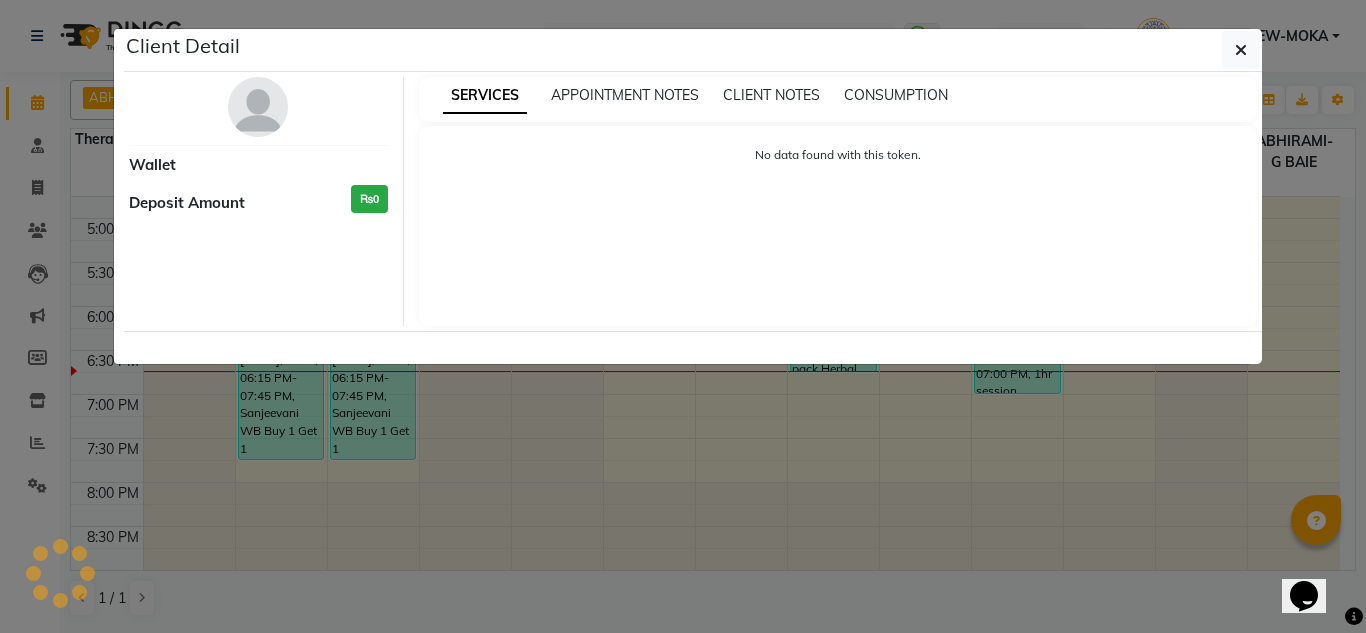 select on "3" 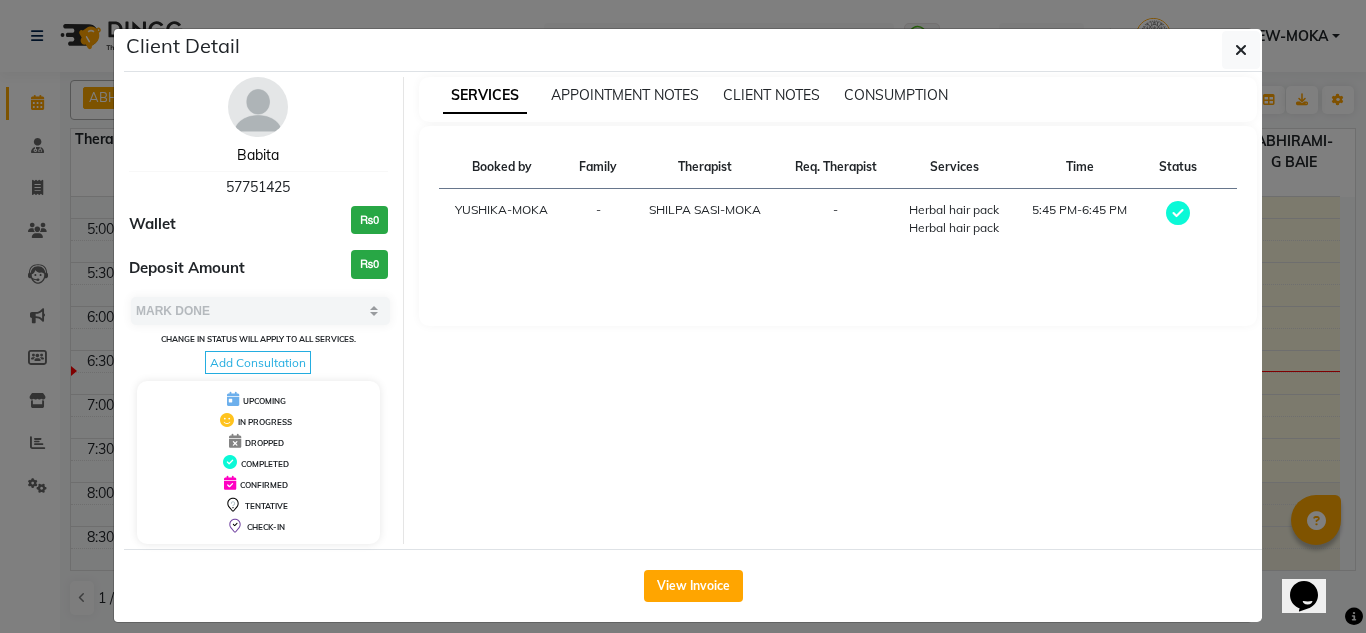 click on "Babita" at bounding box center [258, 155] 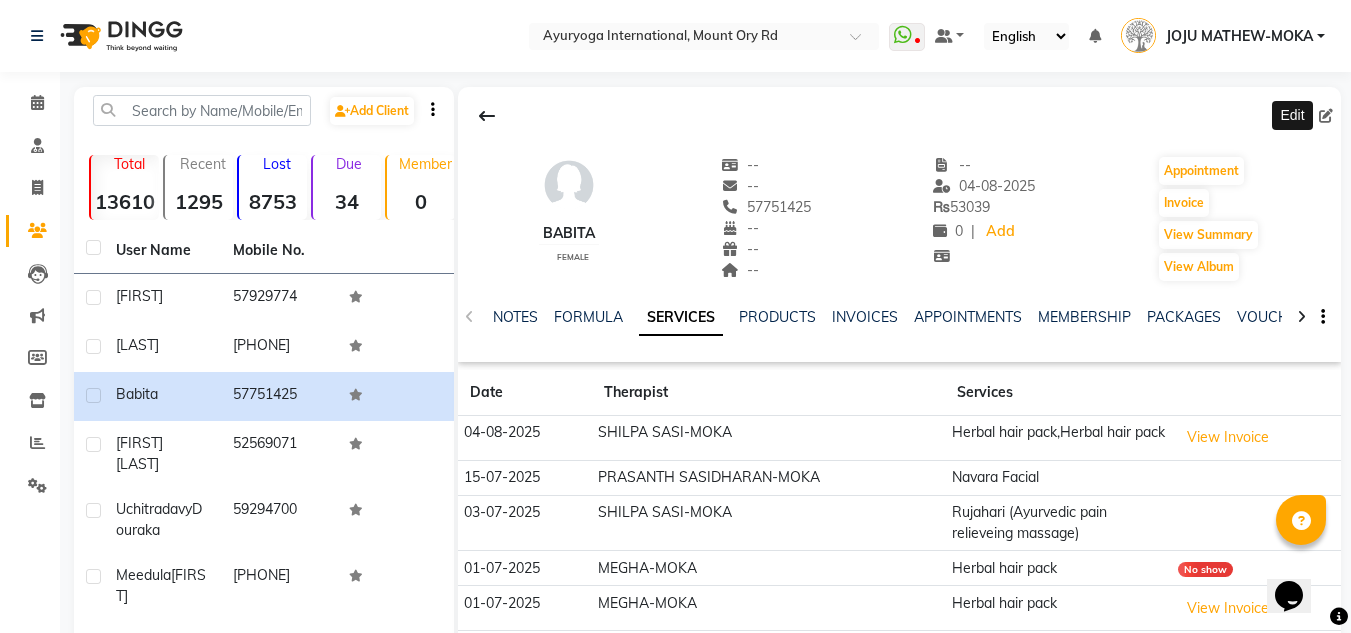 click 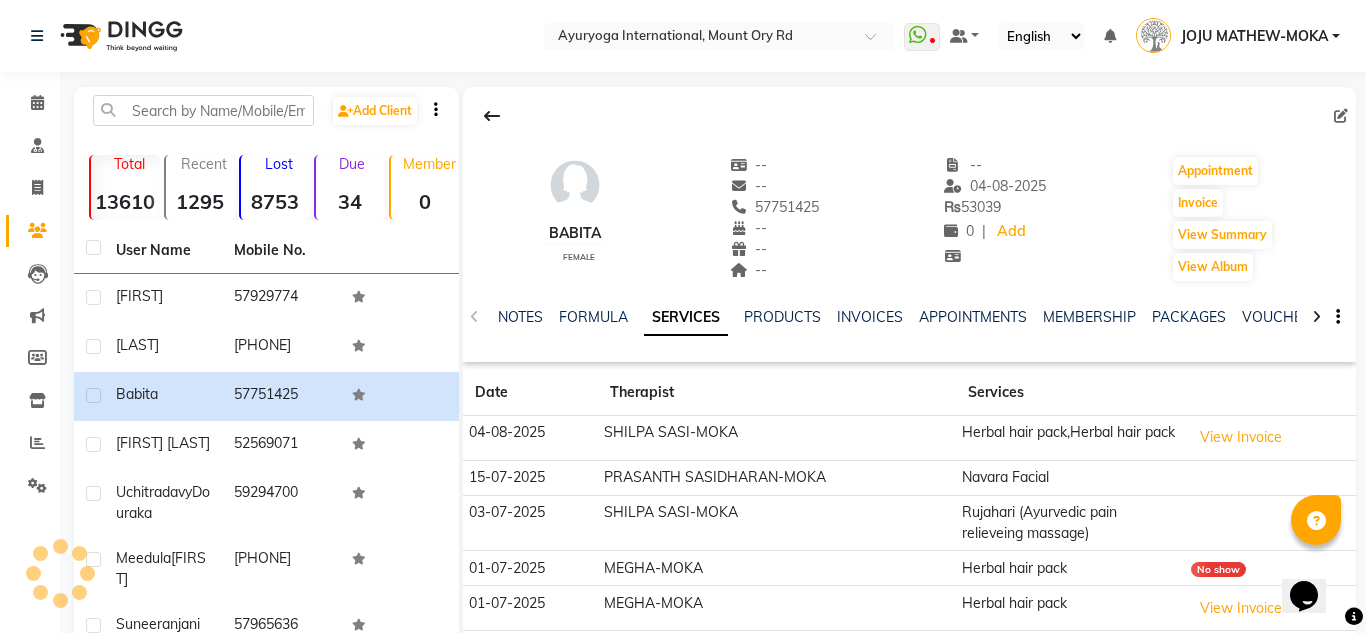 select on "female" 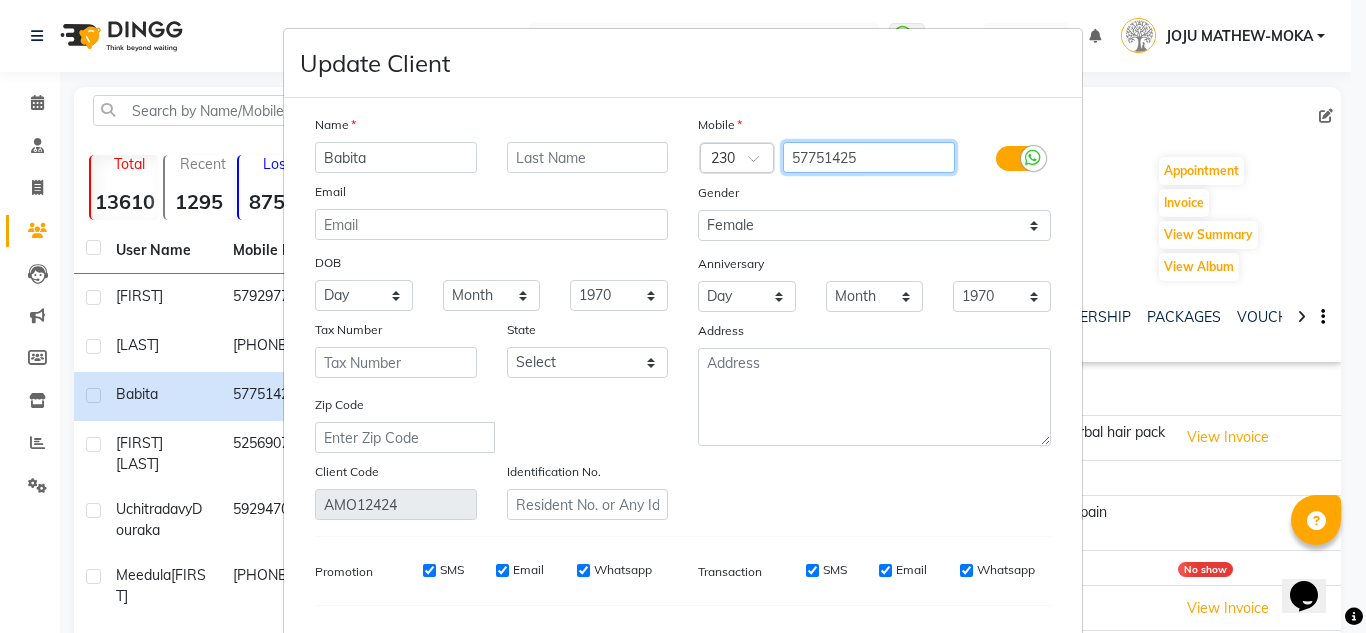 drag, startPoint x: 786, startPoint y: 157, endPoint x: 862, endPoint y: 154, distance: 76.05919 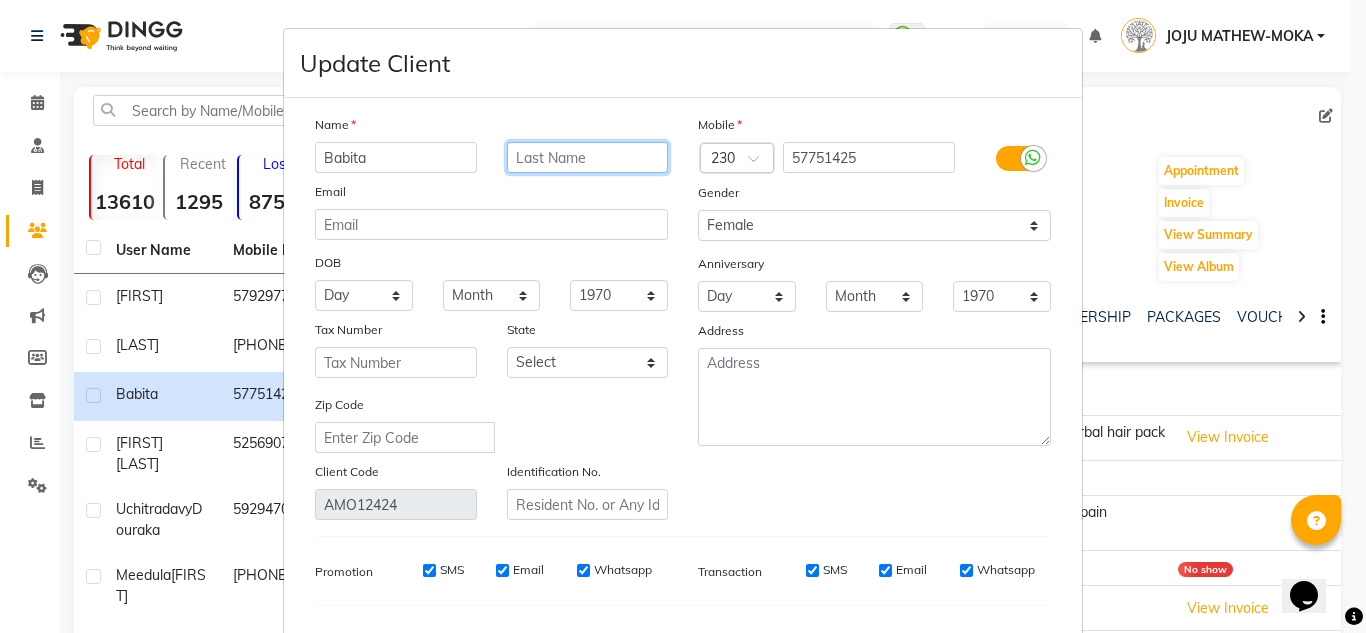 click at bounding box center (588, 157) 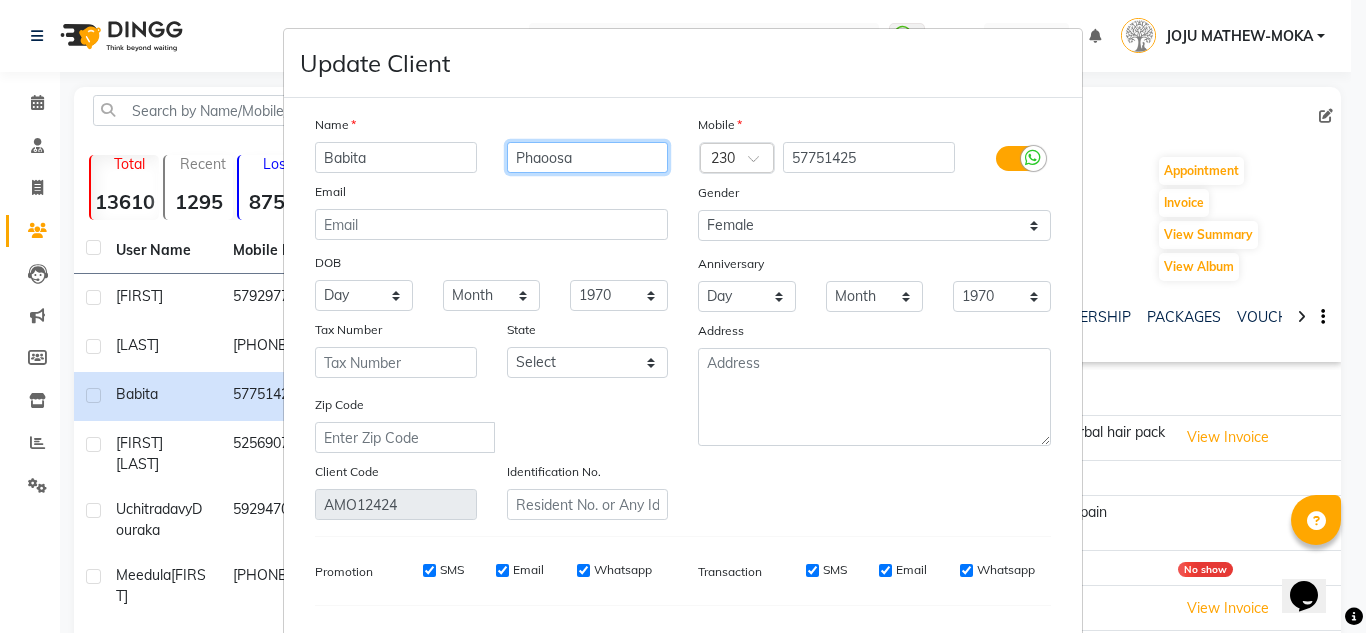 click on "Phaoosa" at bounding box center [588, 157] 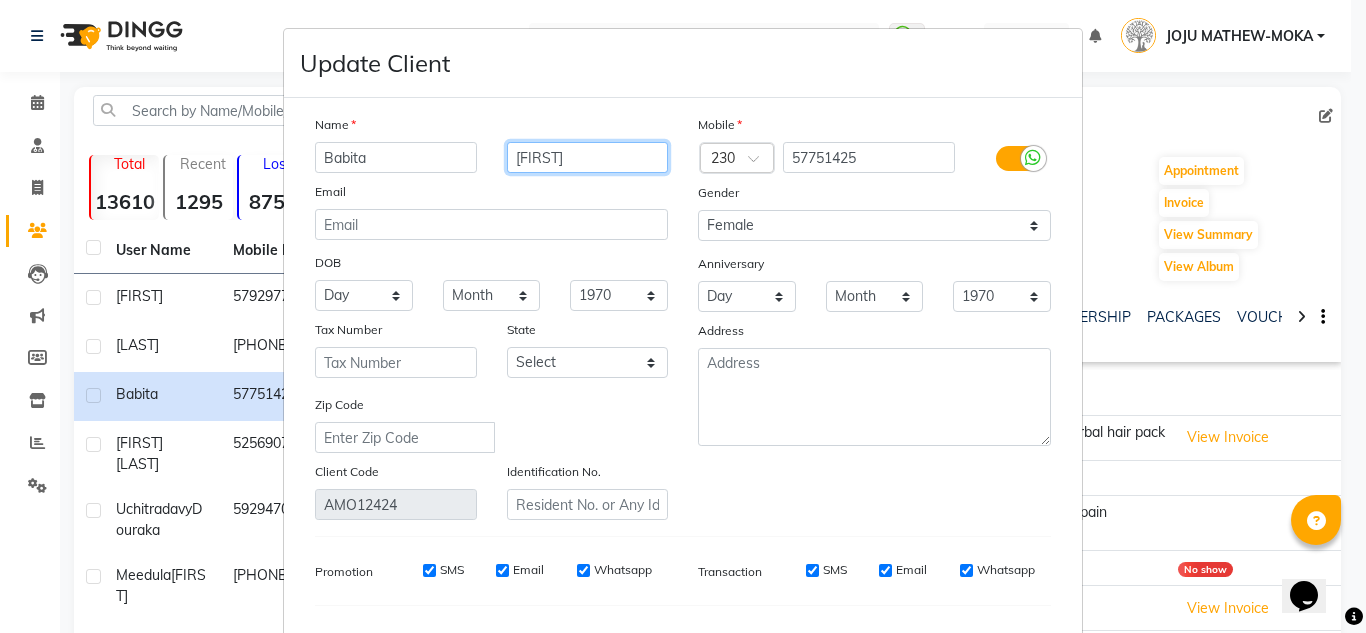 click on "[FIRST]" at bounding box center (588, 157) 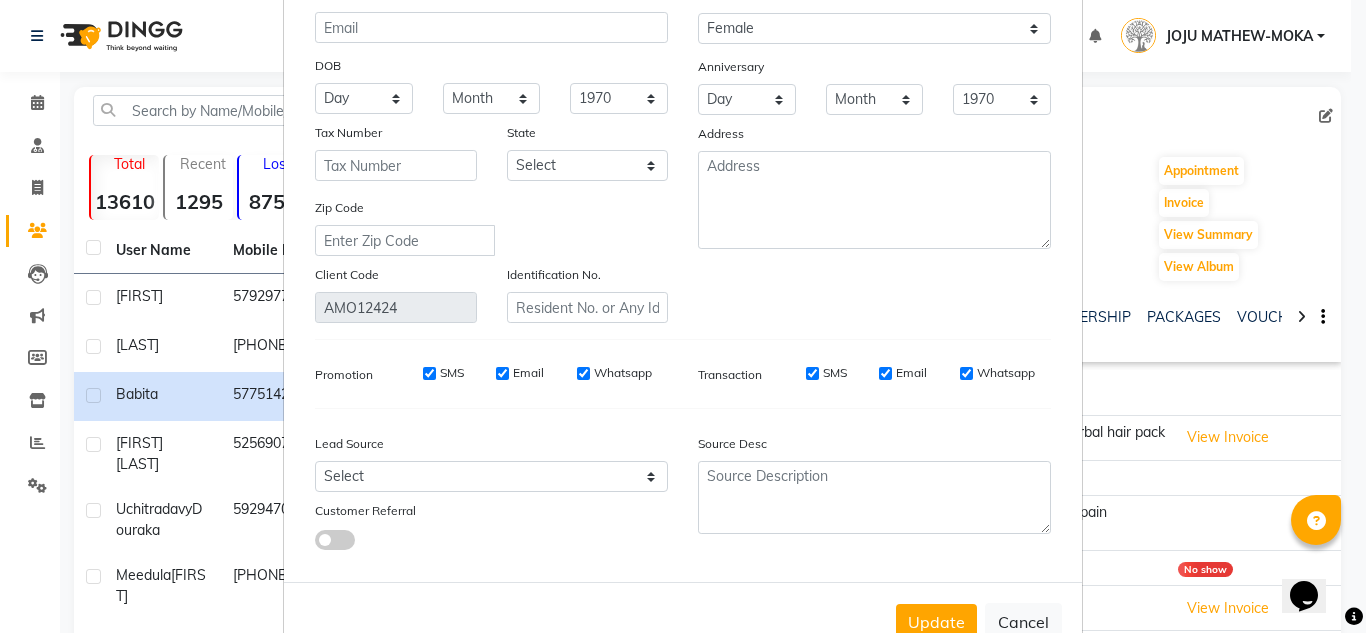 scroll, scrollTop: 254, scrollLeft: 0, axis: vertical 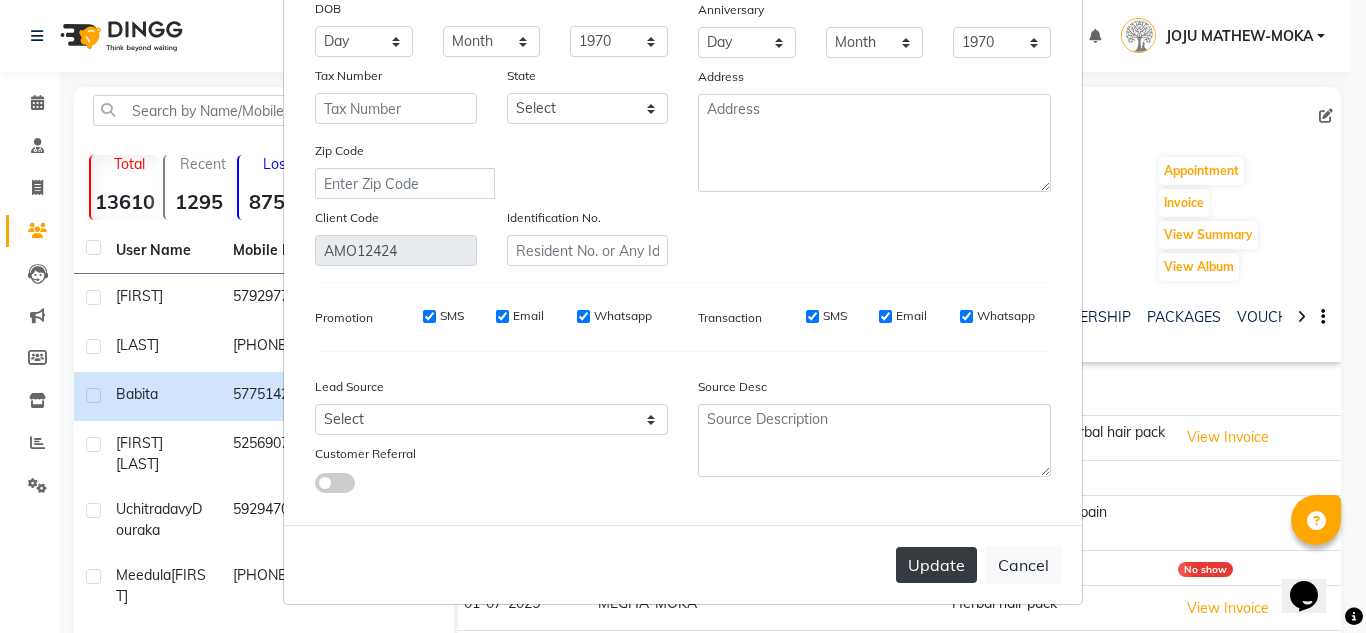 type on "Bharoosa" 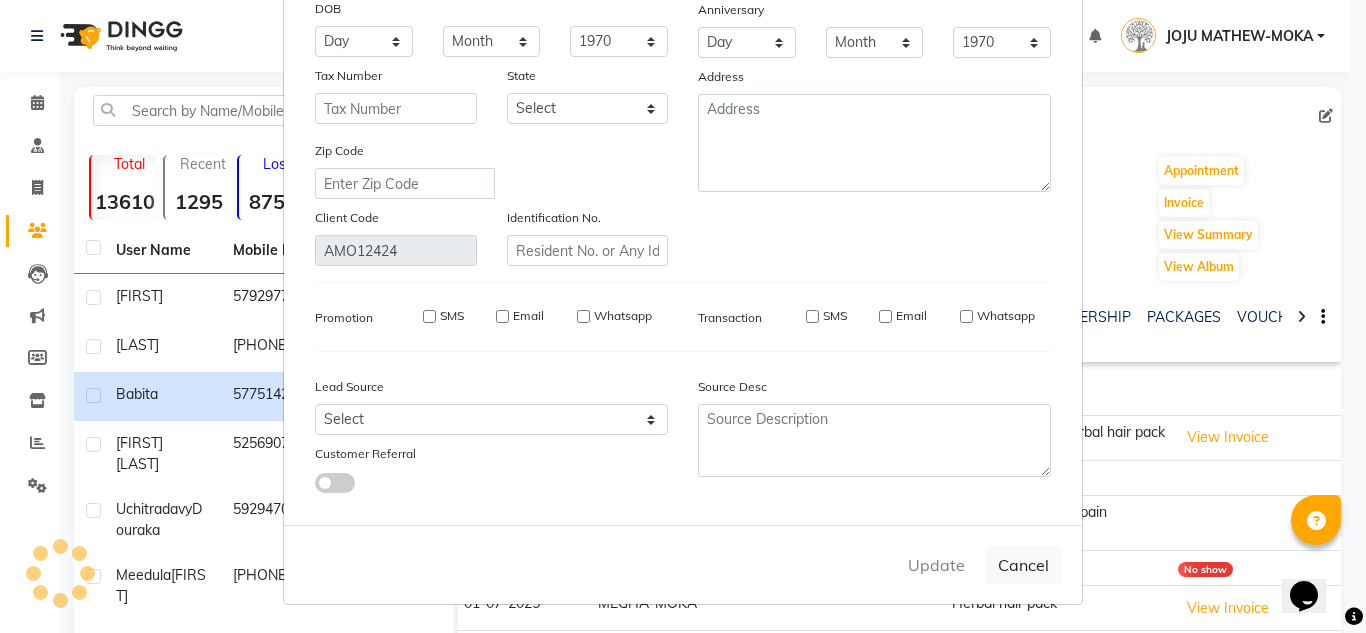 type 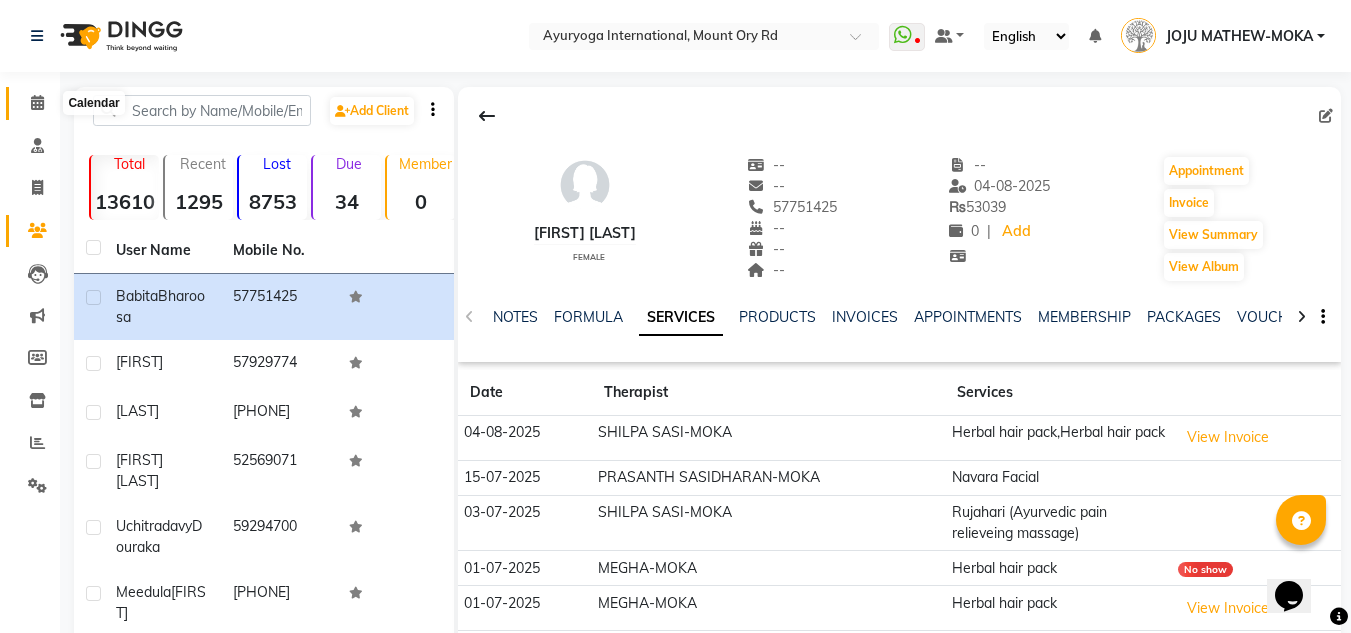 click 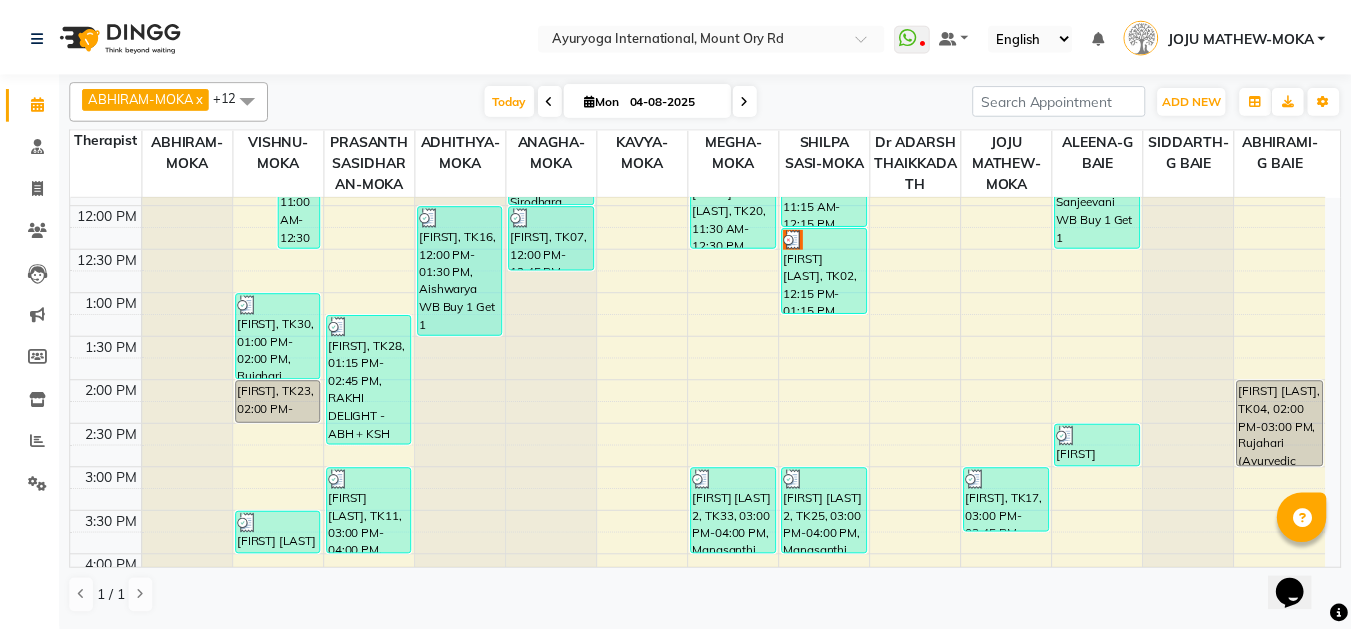 scroll, scrollTop: 758, scrollLeft: 0, axis: vertical 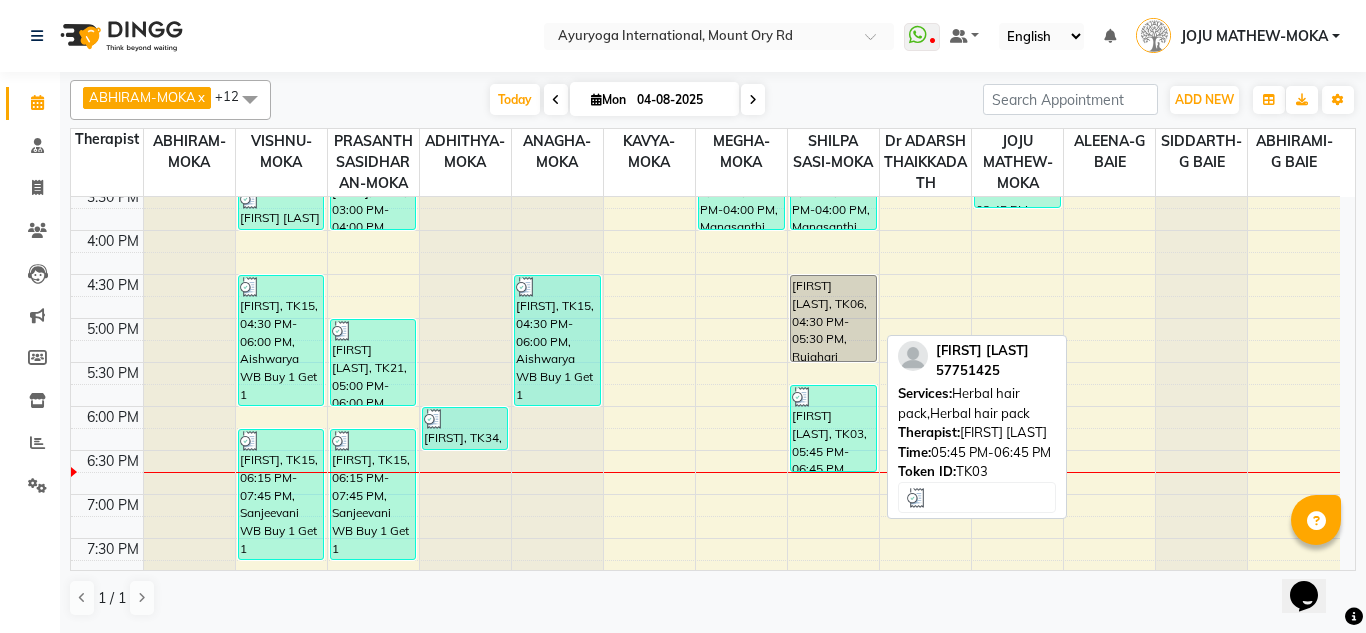 click on "[FIRST] [LAST], TK03, 05:45 PM-06:45 PM, Herbal hair pack,Herbal hair pack" at bounding box center (833, 428) 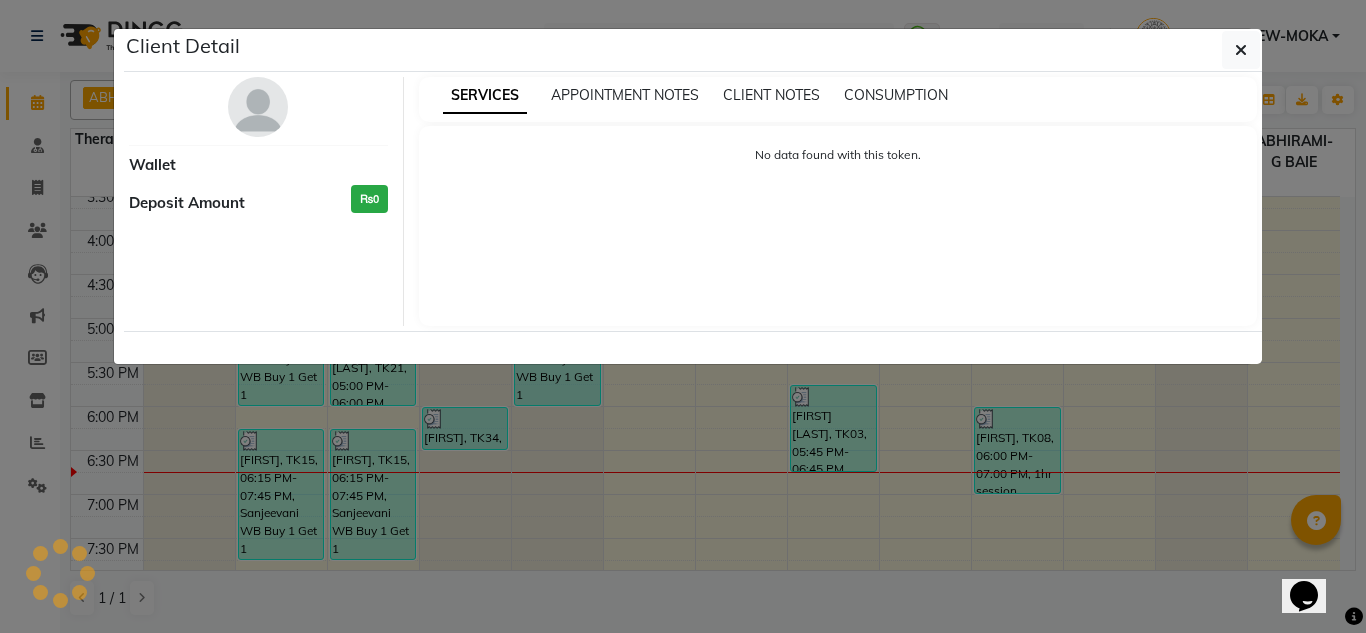 select on "3" 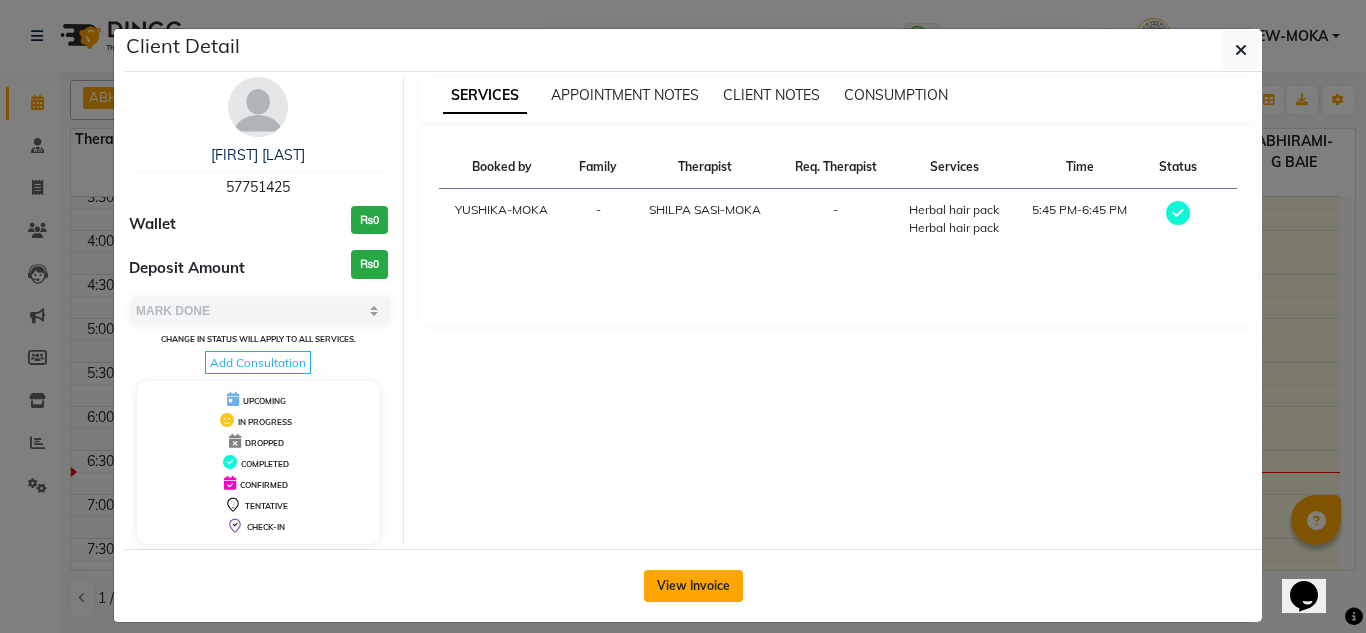 click on "View Invoice" 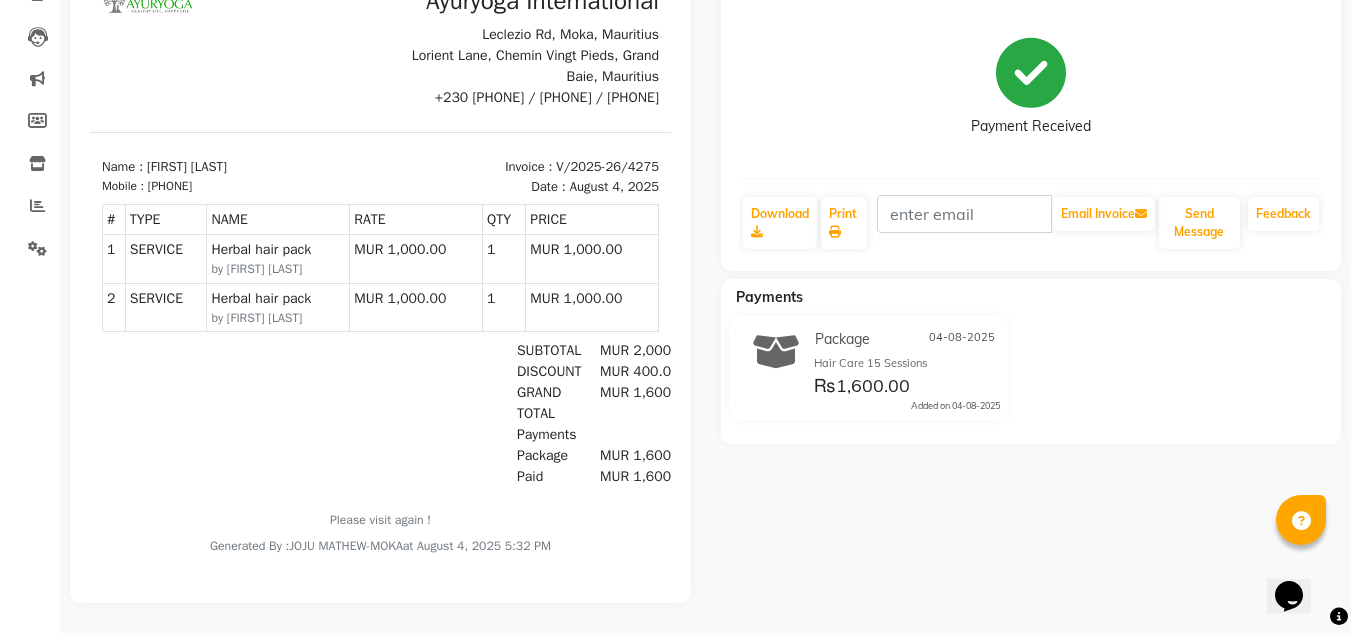 scroll, scrollTop: 0, scrollLeft: 0, axis: both 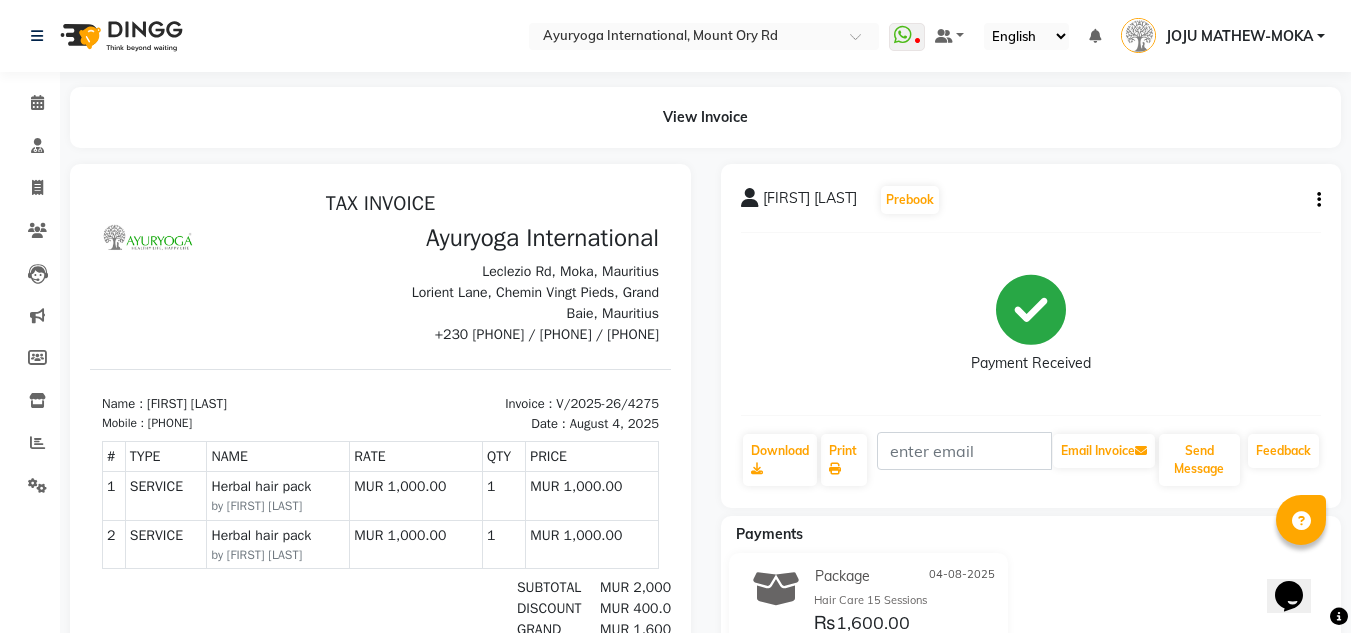 click on "Calendar  Consultation  Invoice  Clients  Leads   Marketing  Members  Inventory  Reports  Settings Completed InProgress Upcoming Dropped Tentative Check-In Confirm Bookings Generate Report Segments Page Builder" 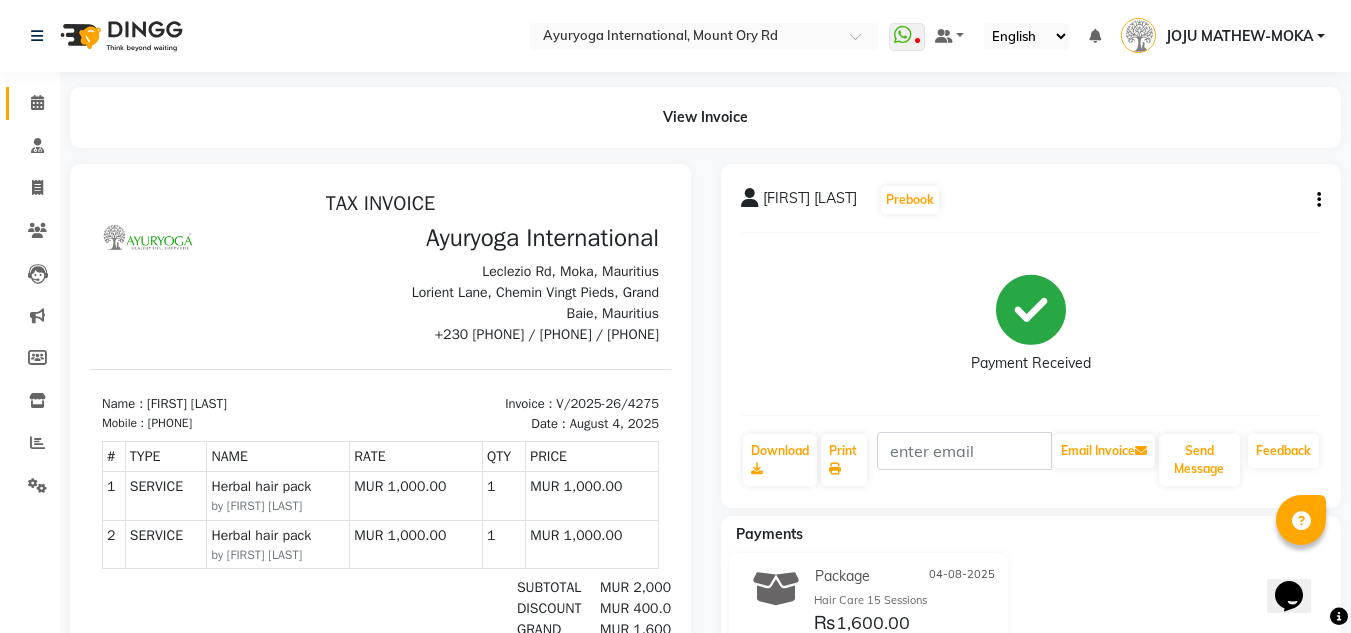 click on "Calendar" 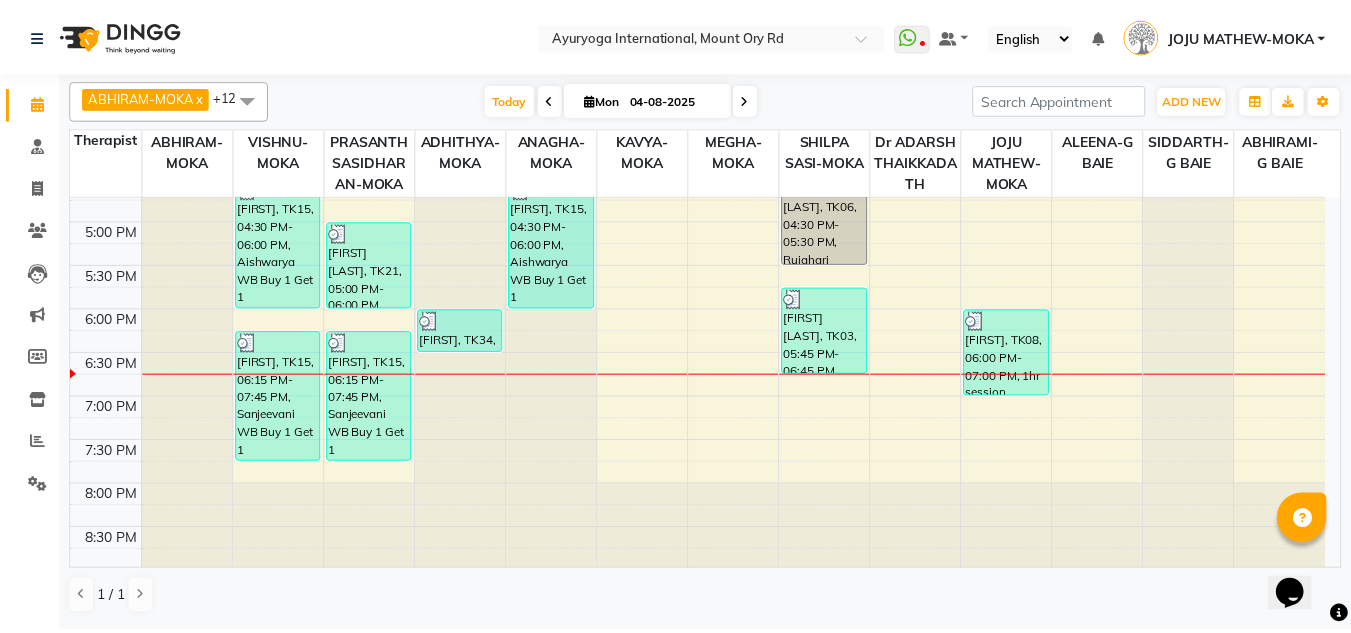 scroll, scrollTop: 858, scrollLeft: 0, axis: vertical 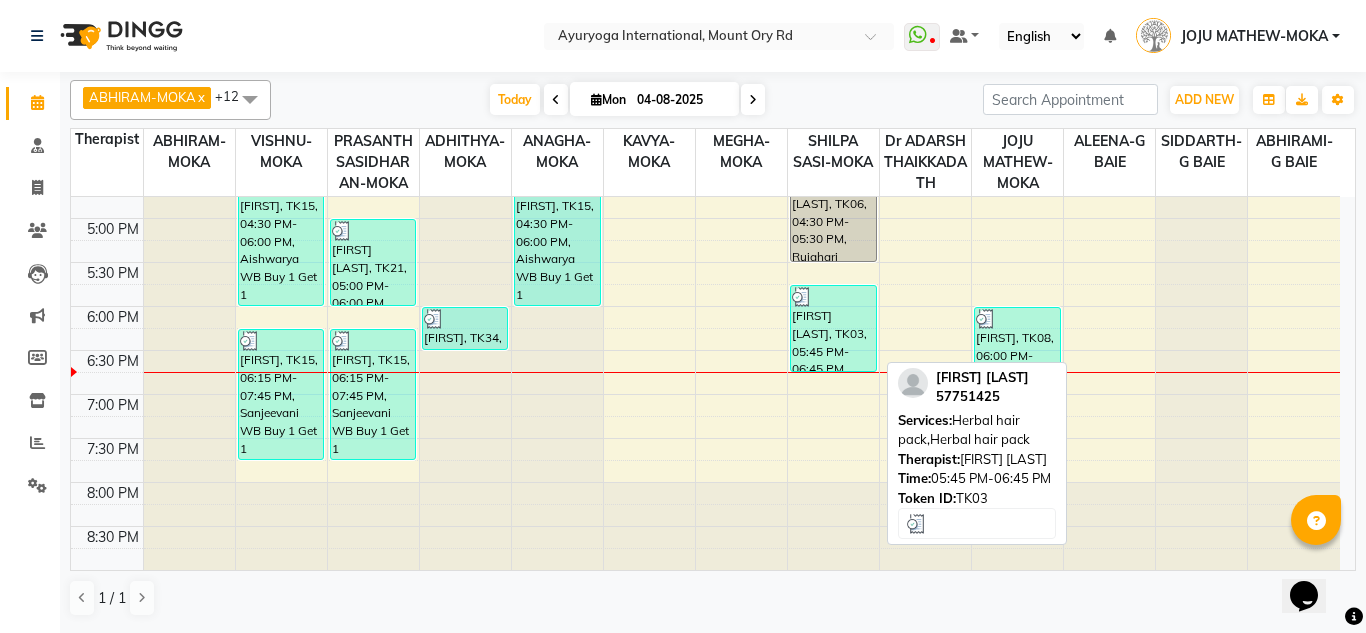 click on "[FIRST] [LAST], TK03, 05:45 PM-06:45 PM, Herbal hair pack,Herbal hair pack" at bounding box center (833, 328) 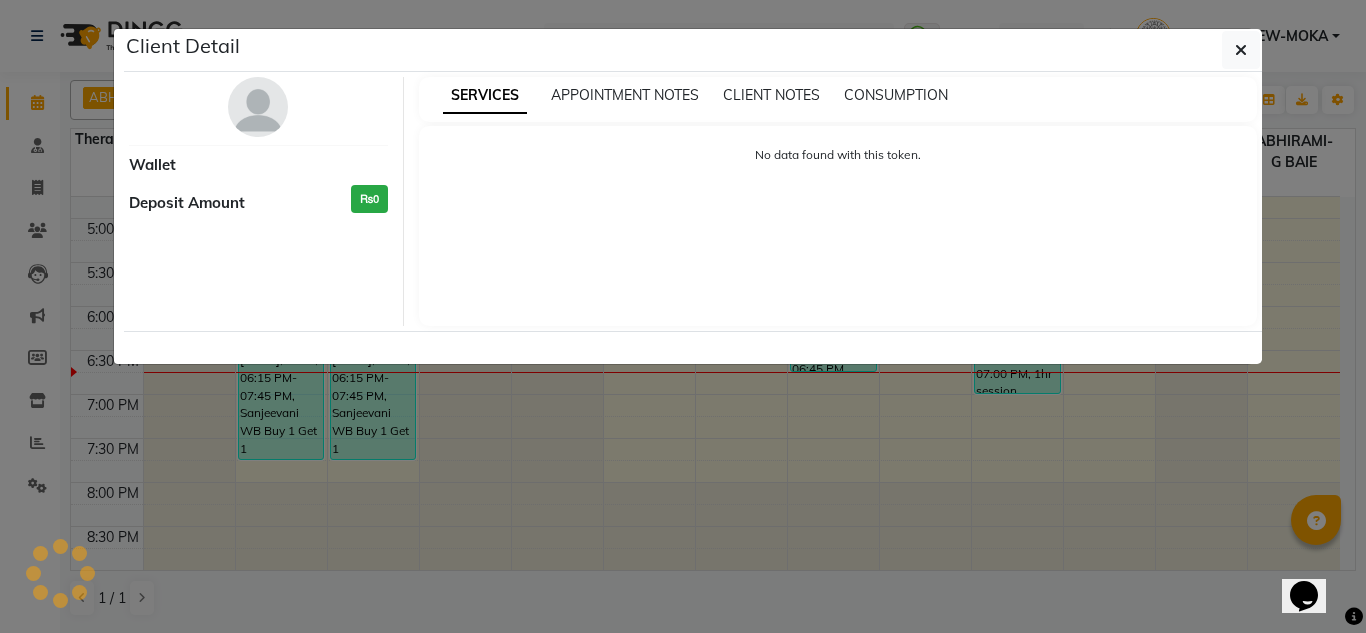 select on "3" 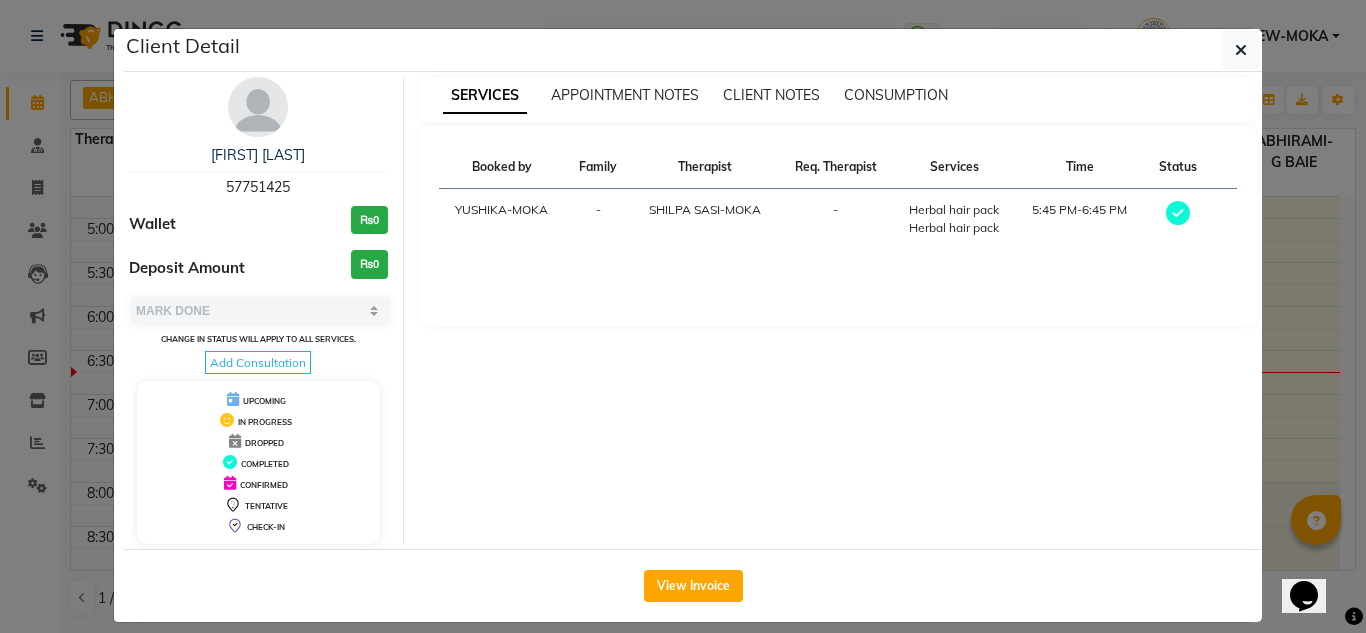 click on "57751425" at bounding box center (258, 187) 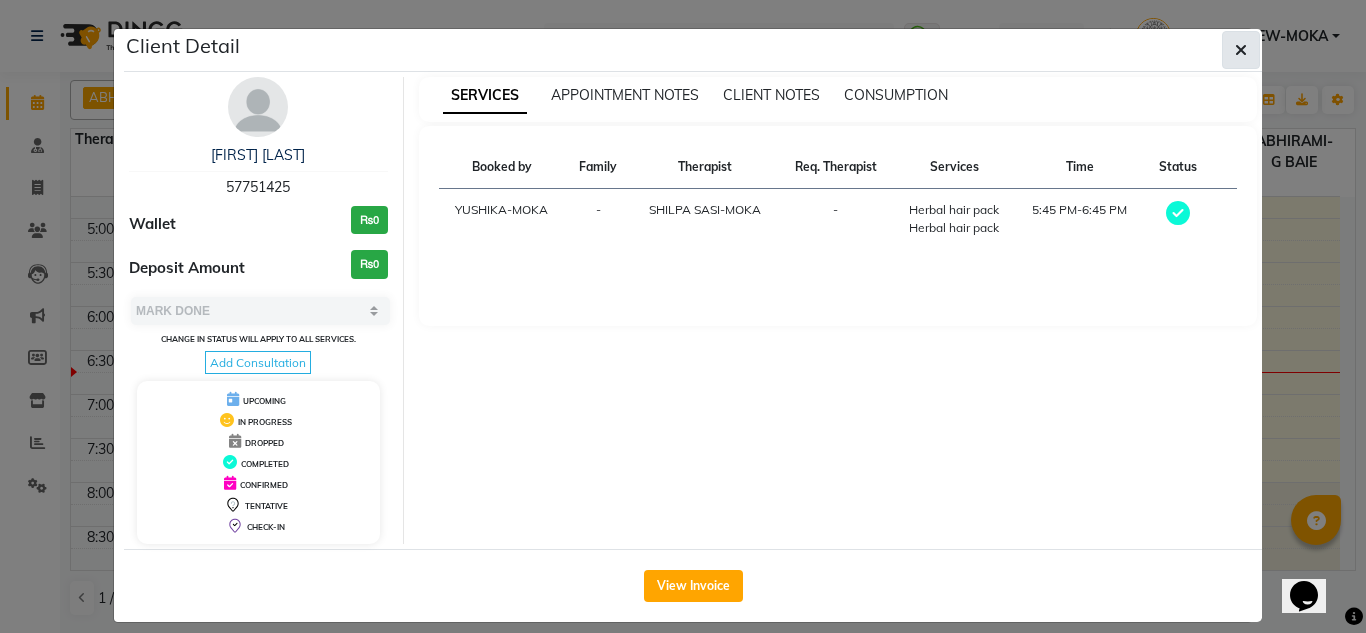 click 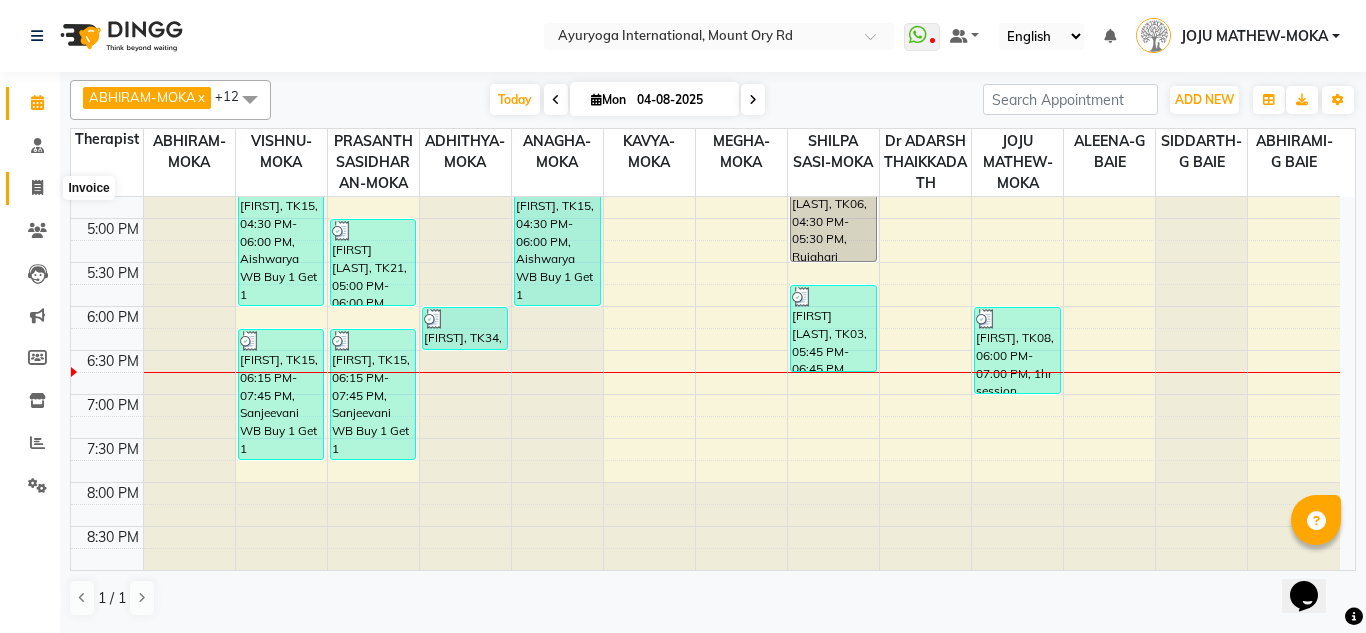 click on "Invoice" 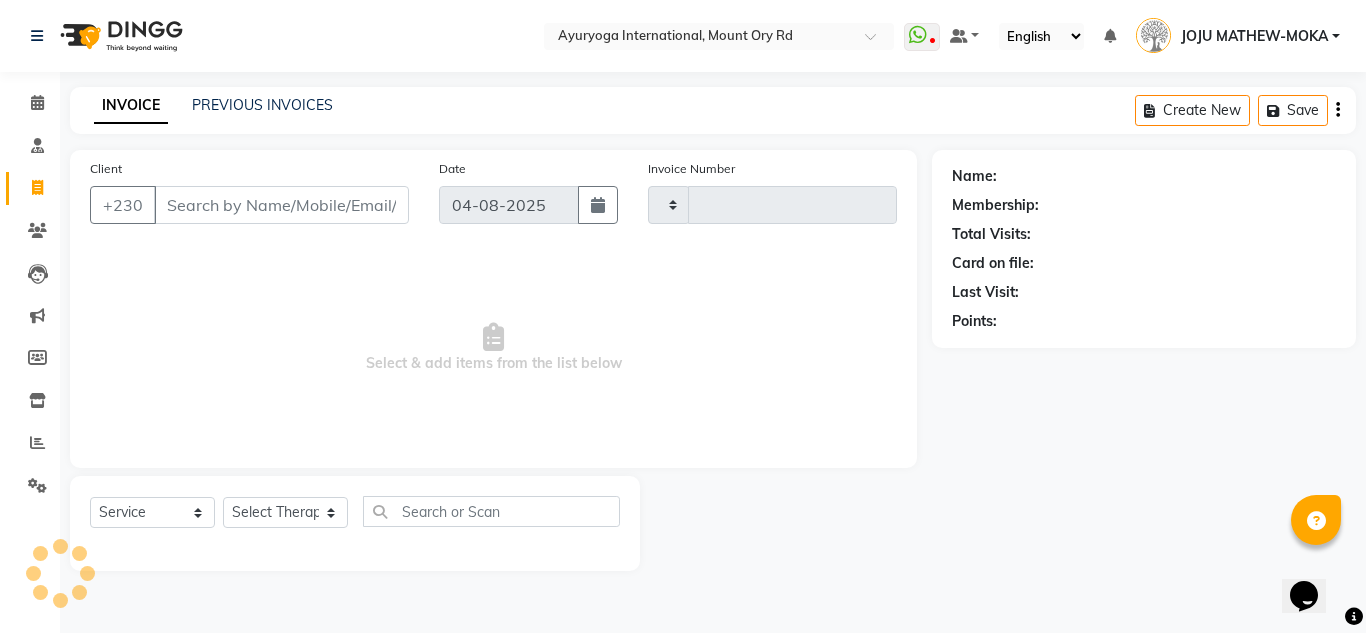 type on "4279" 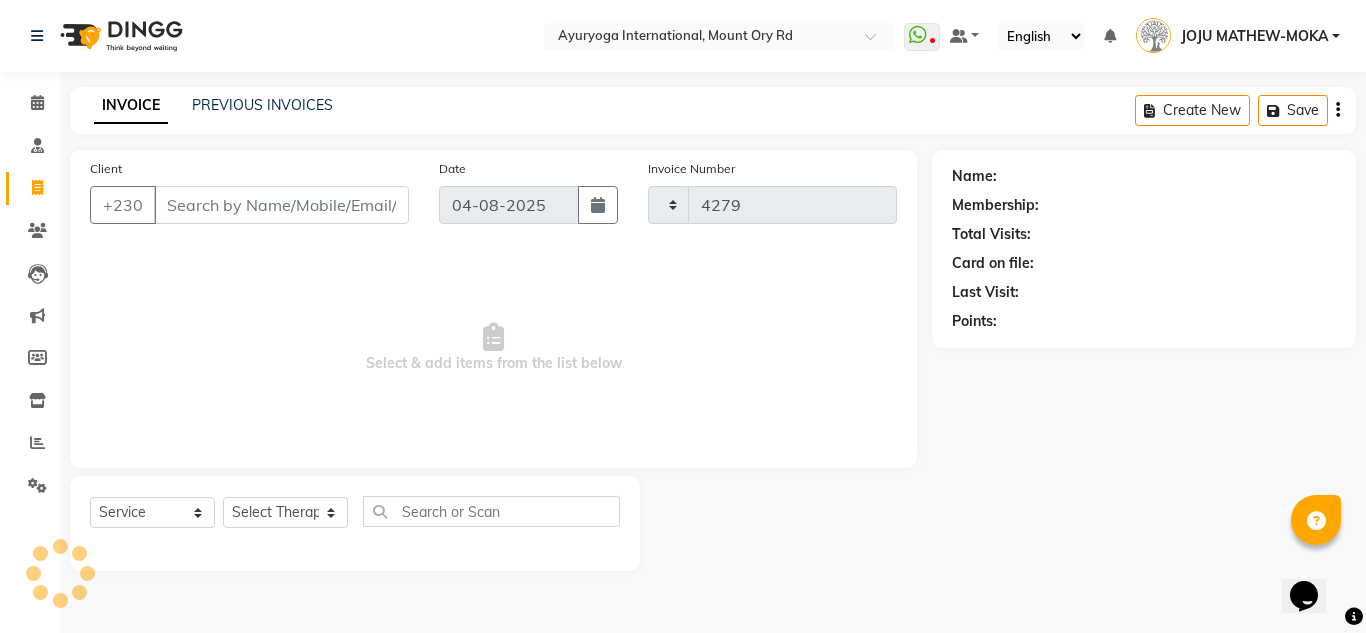 select on "730" 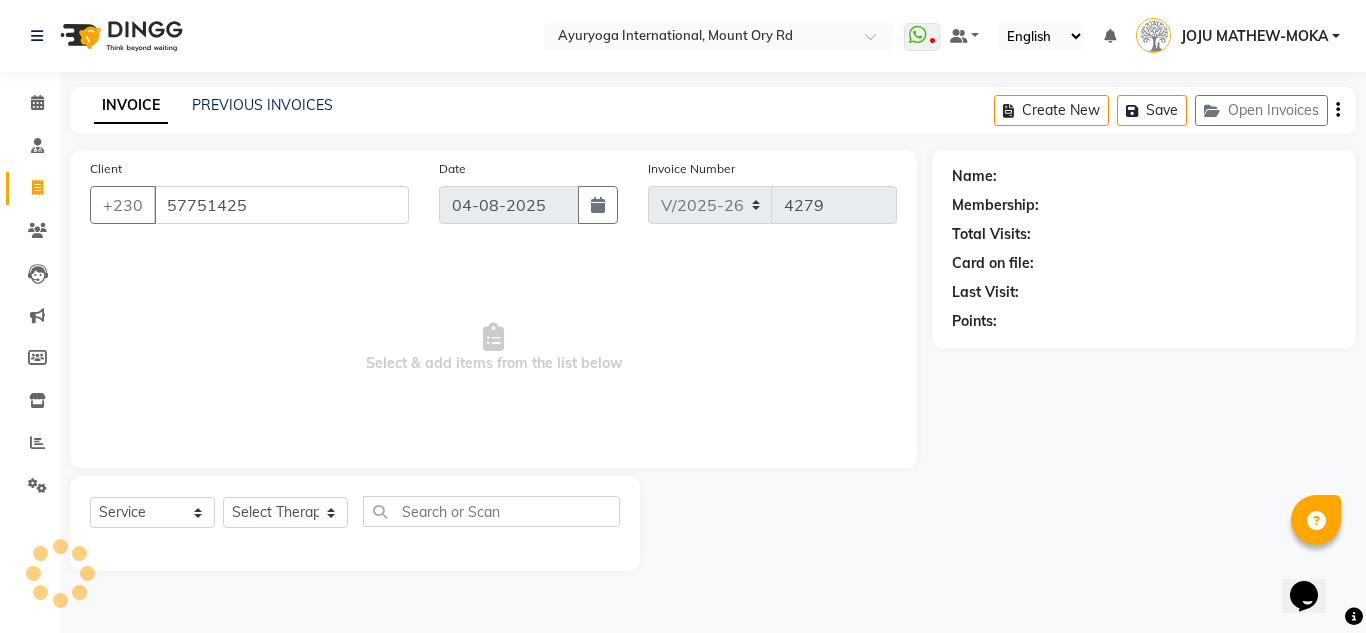 type on "57751425" 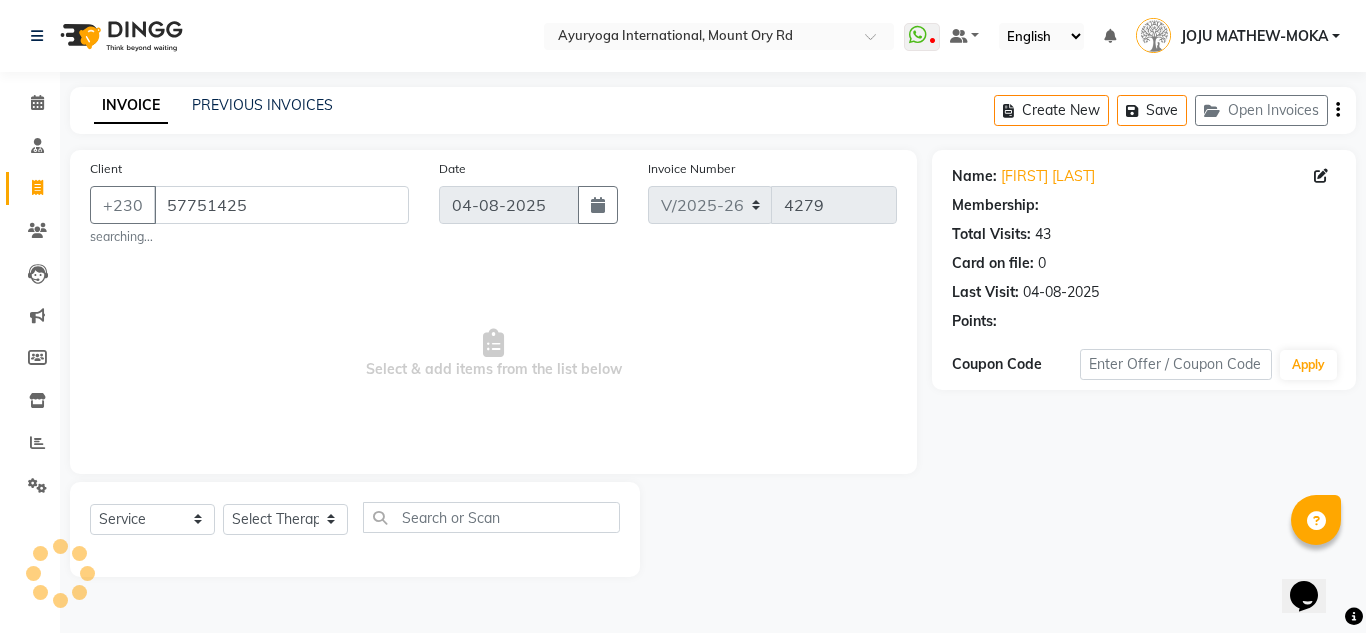 select on "1: Object" 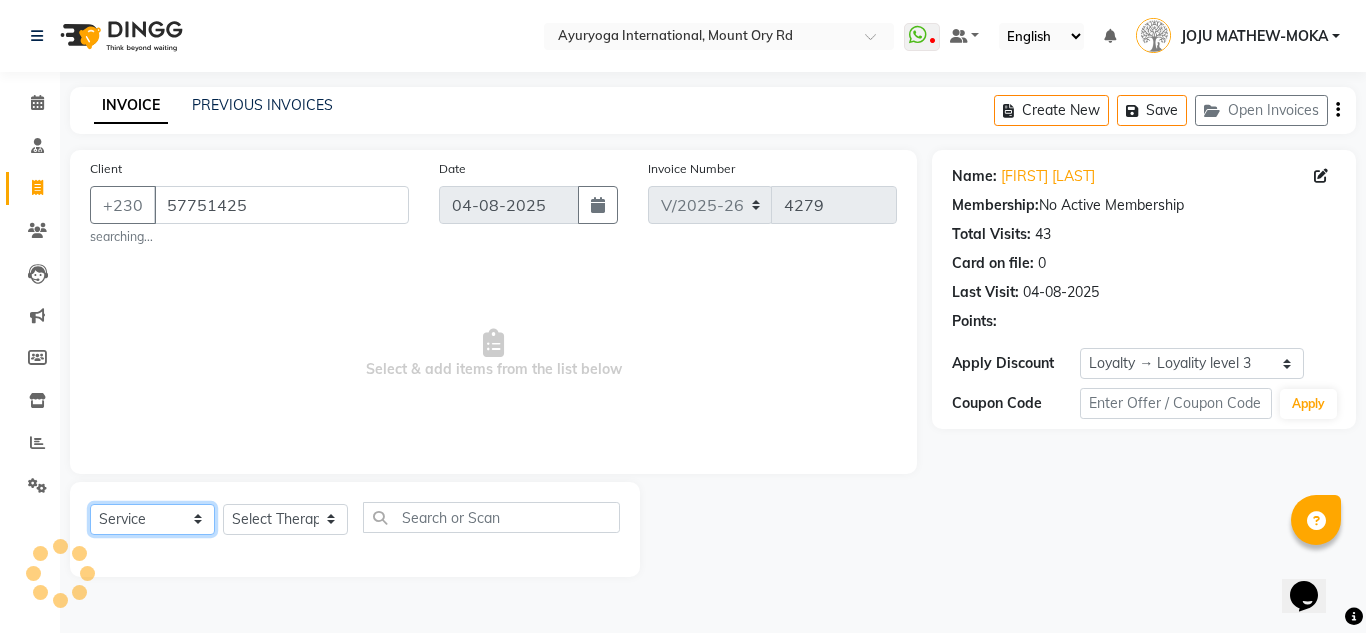 click on "Select  Service  Product  Membership  Package Voucher Prepaid Gift Card" 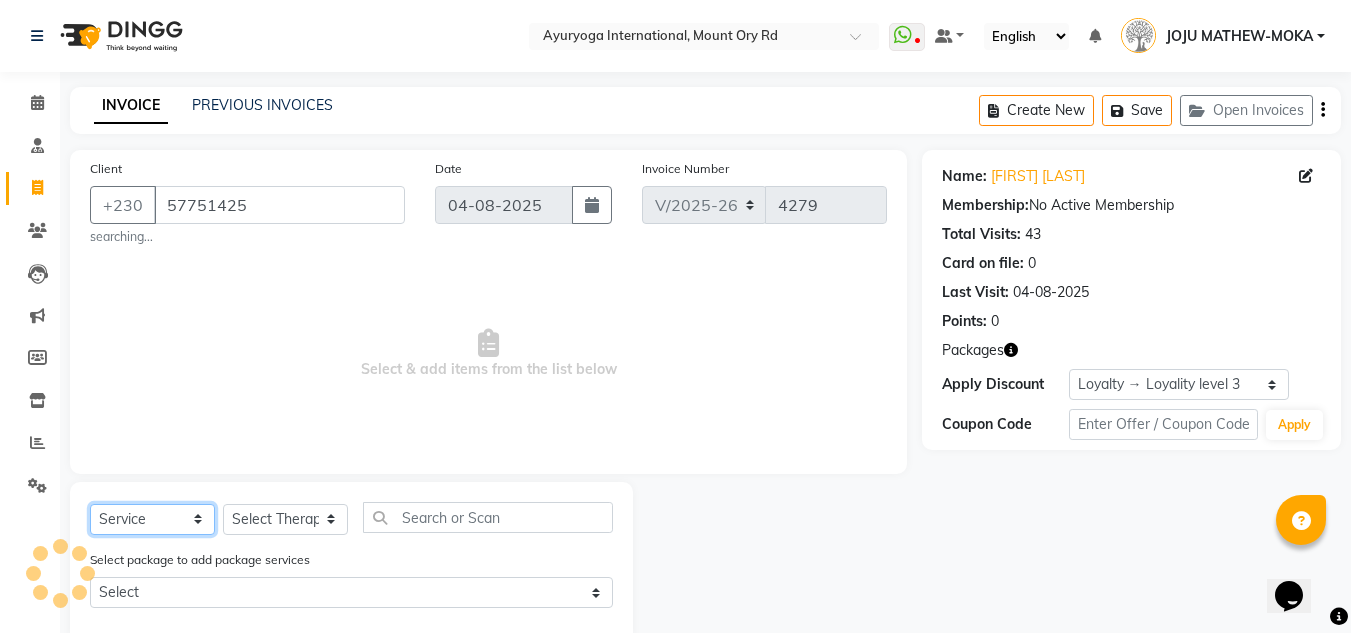 select on "package" 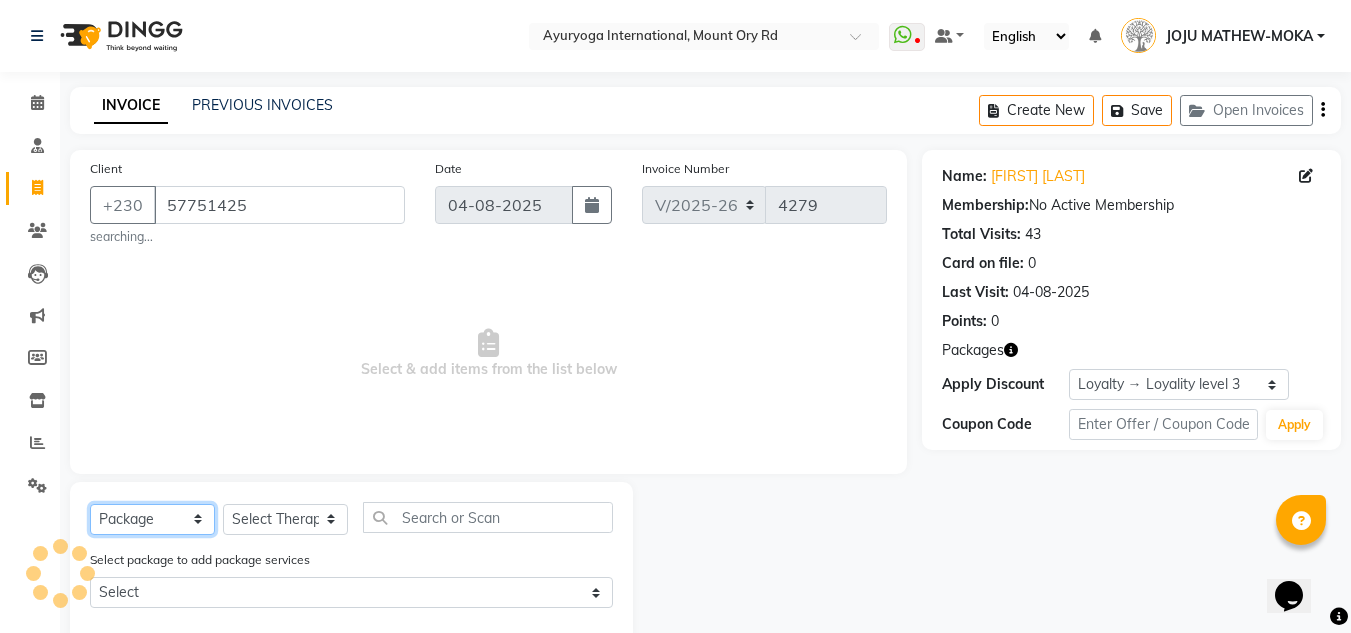 click on "Select  Service  Product  Membership  Package Voucher Prepaid Gift Card" 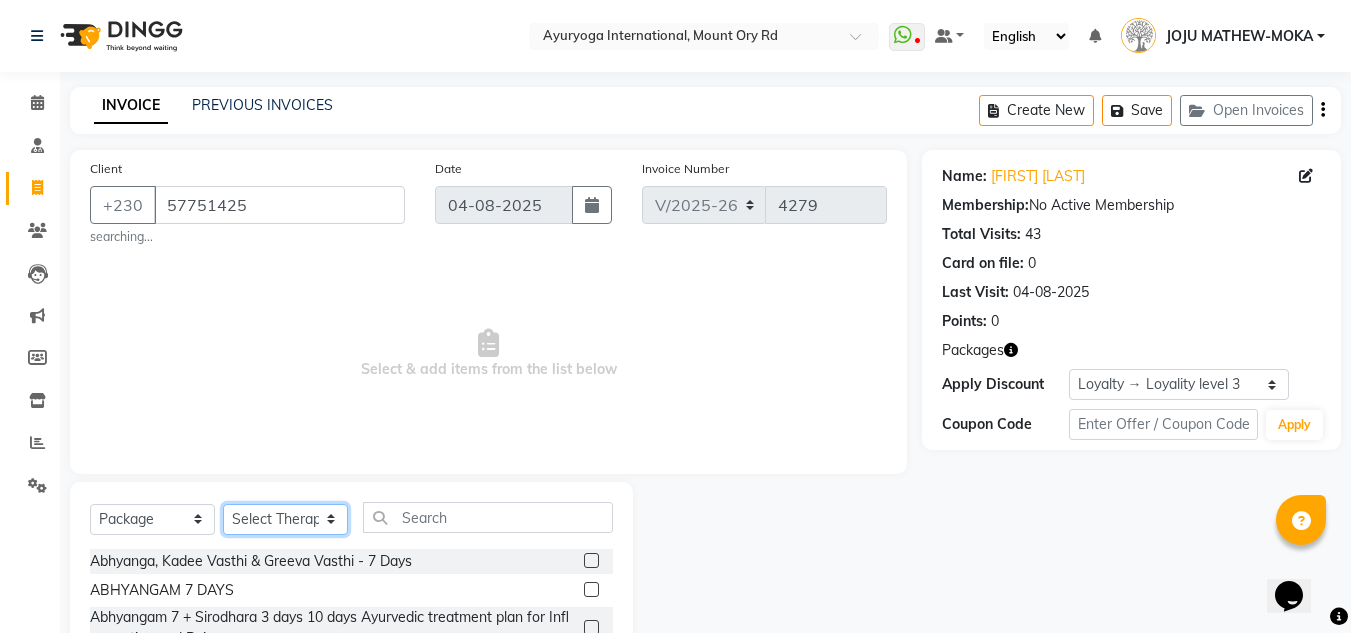click on "Select Therapist ABHIRAMI-G BAIE ABHIRAM-MOKA ADHITHYA-MOKA ALEENA-G BAIE ANAGHA-MOKA BIJU PUTHUR VIJAYAN Dr ADARSH THAIKKADATH INDRANEE LOLMUN JOJU MATHEW-MOKA KAVYA-MOKA MEGHA-MOKA PRASANTH SASIDHARAN-MOKA PREMAWATEE SHILPA SASI-MOKA Shyama SIDDARTH-G BAIE SMIBIN VISHNU-MOKA YUSHIKA-MOKA" 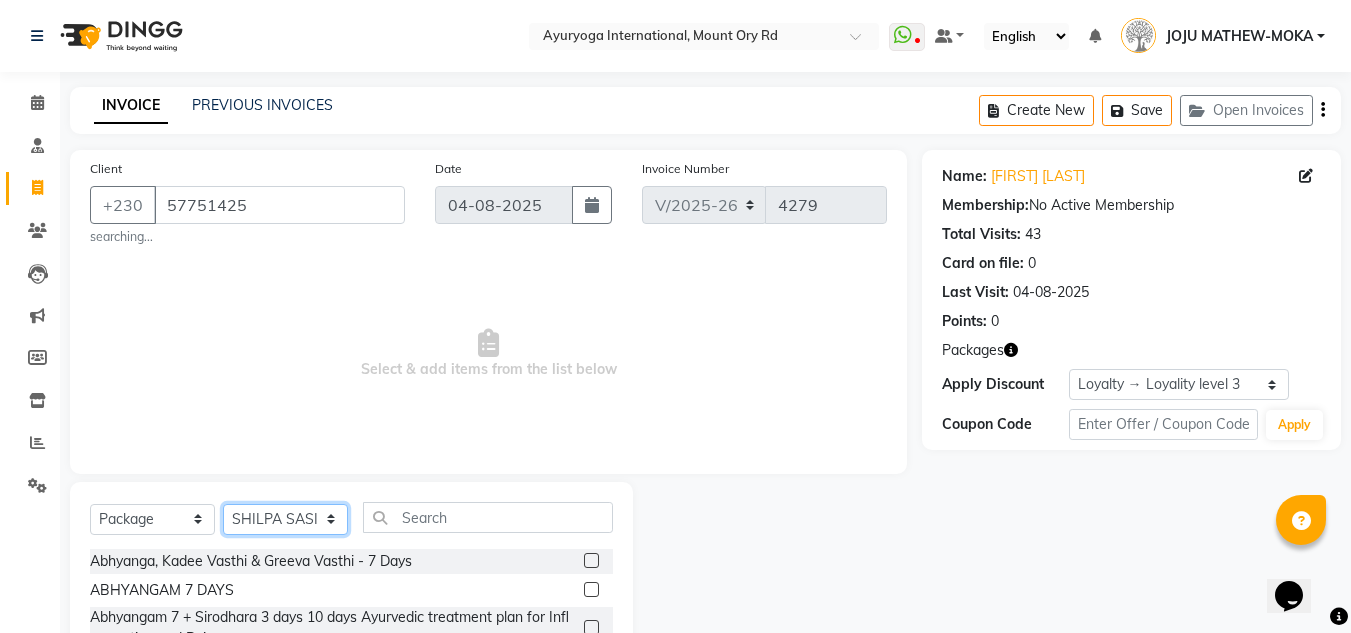 click on "Select Therapist ABHIRAMI-G BAIE ABHIRAM-MOKA ADHITHYA-MOKA ALEENA-G BAIE ANAGHA-MOKA BIJU PUTHUR VIJAYAN Dr ADARSH THAIKKADATH INDRANEE LOLMUN JOJU MATHEW-MOKA KAVYA-MOKA MEGHA-MOKA PRASANTH SASIDHARAN-MOKA PREMAWATEE SHILPA SASI-MOKA Shyama SIDDARTH-G BAIE SMIBIN VISHNU-MOKA YUSHIKA-MOKA" 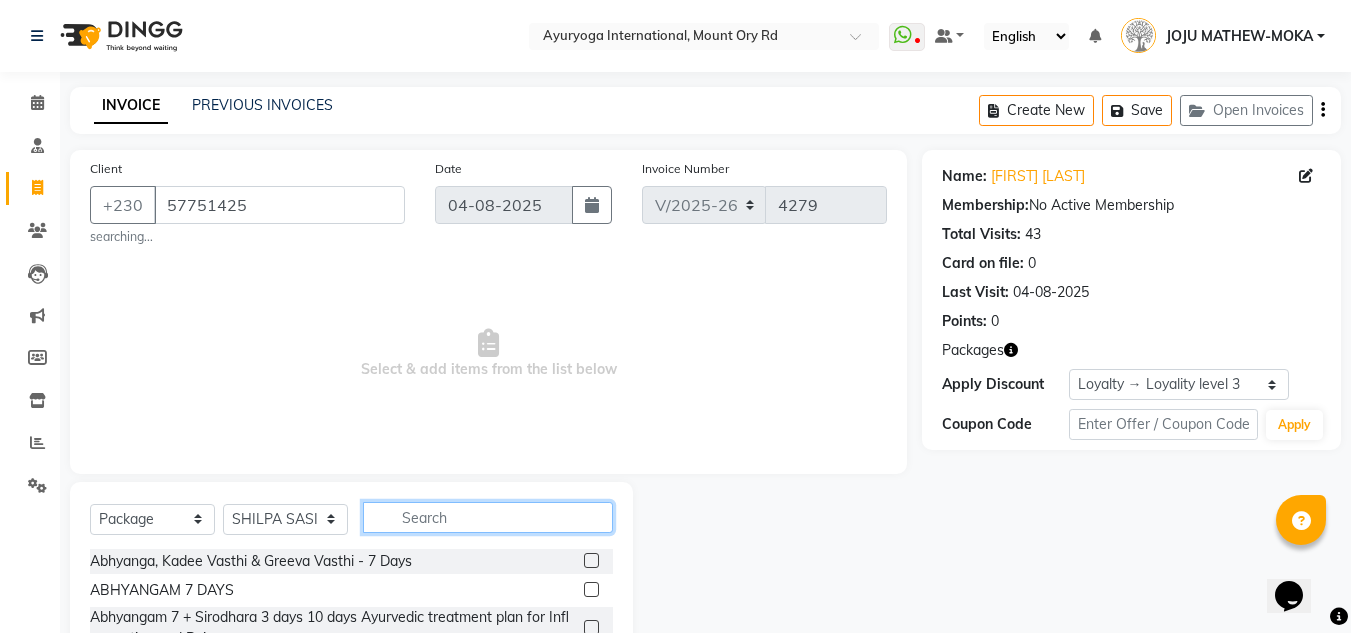 click 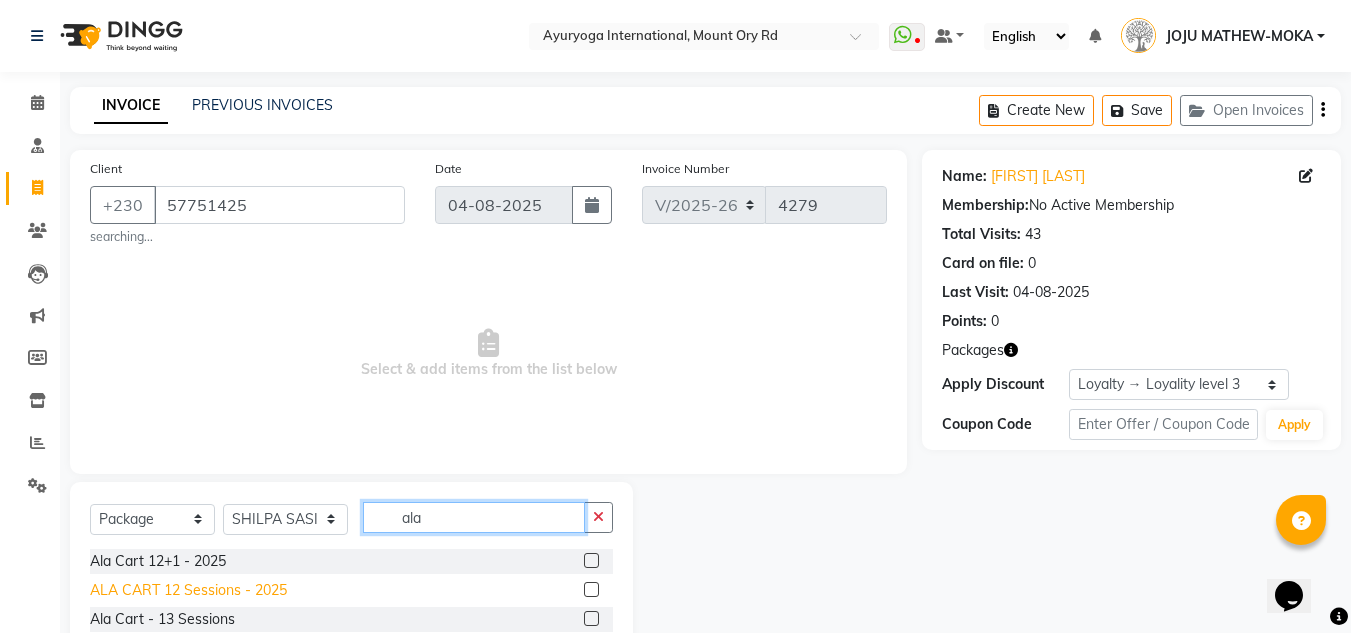 scroll, scrollTop: 119, scrollLeft: 0, axis: vertical 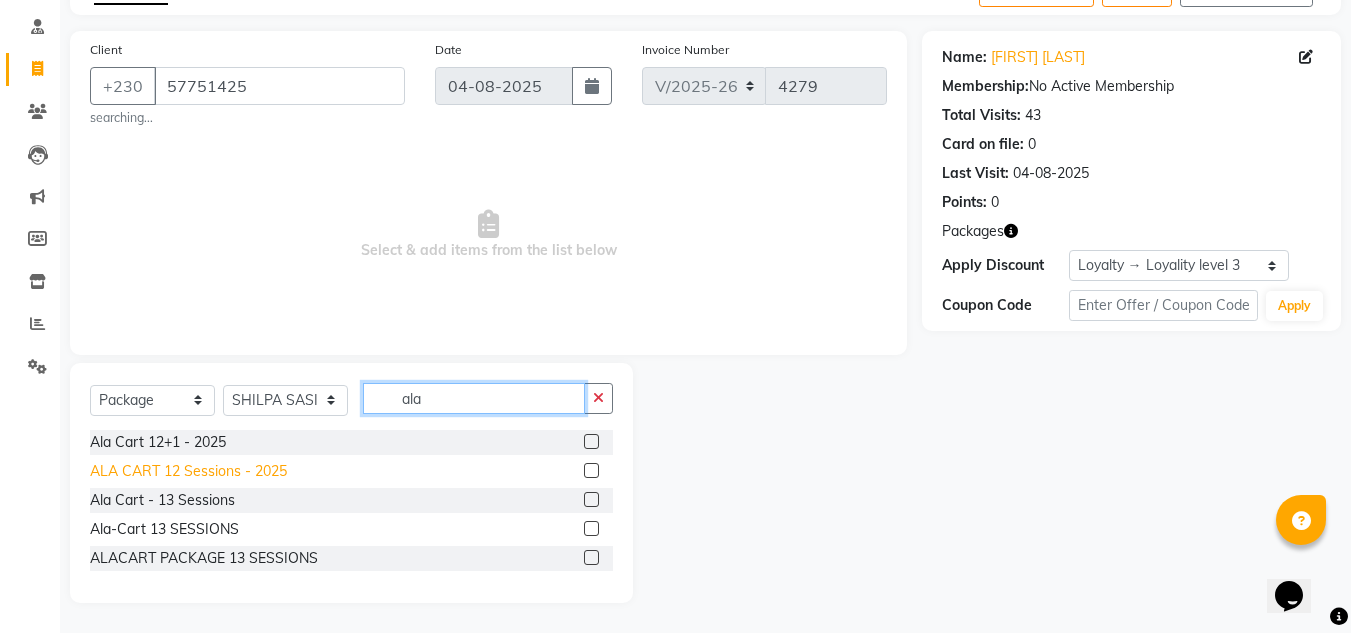 type on "ala" 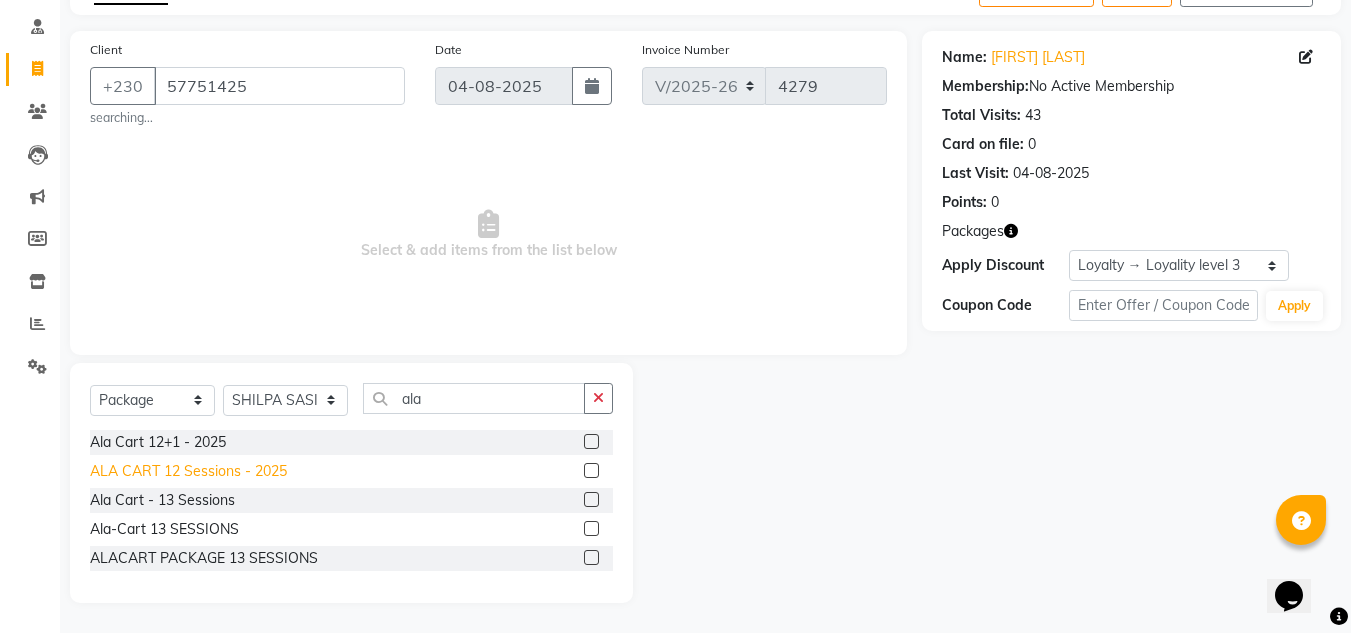 click on "ALA CART 12 Sessions - 2025" 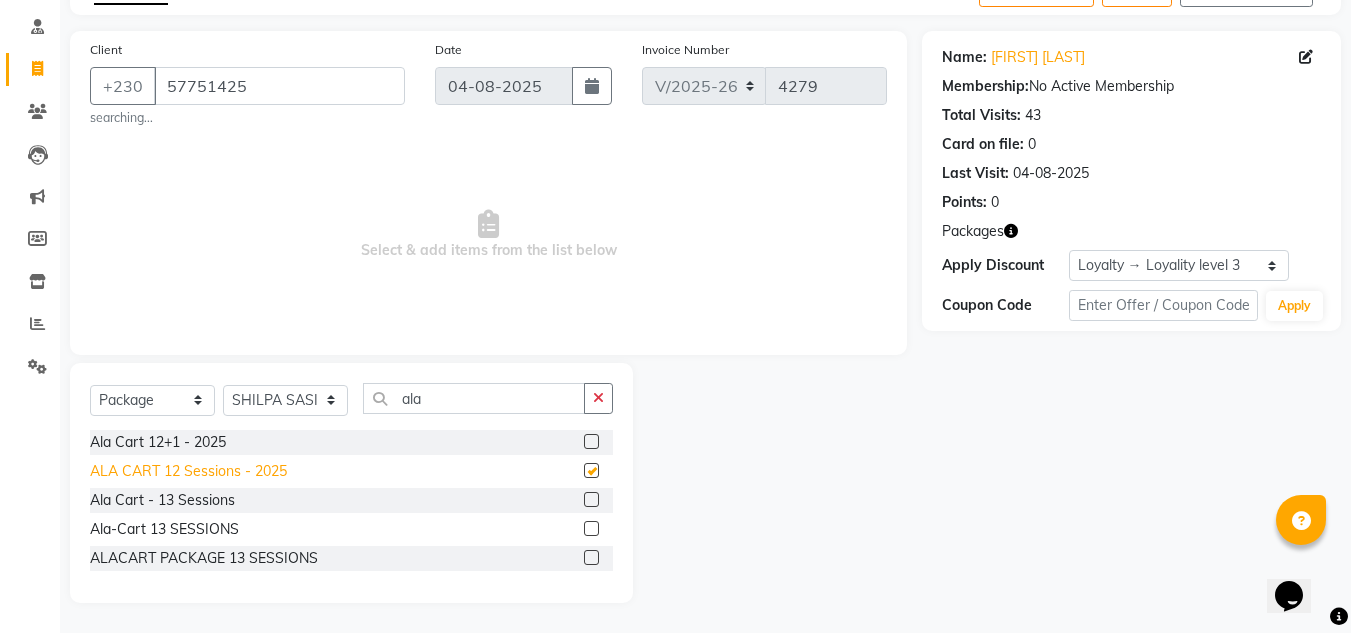 checkbox on "false" 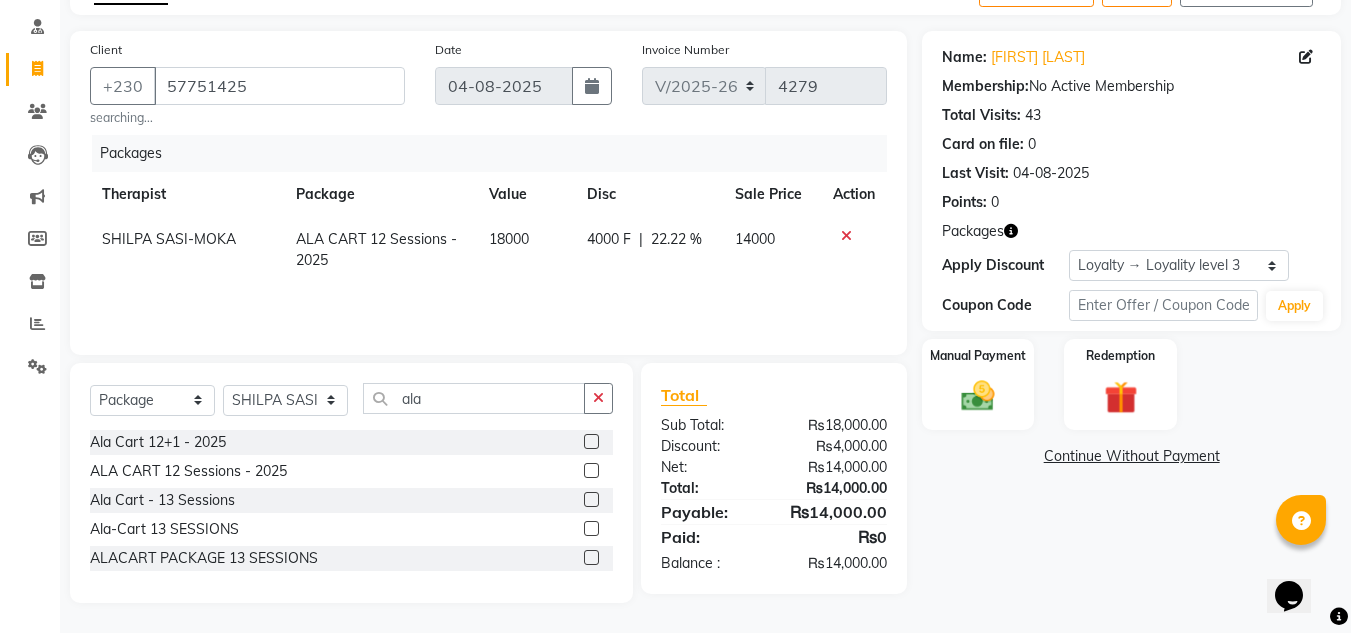 scroll, scrollTop: 0, scrollLeft: 0, axis: both 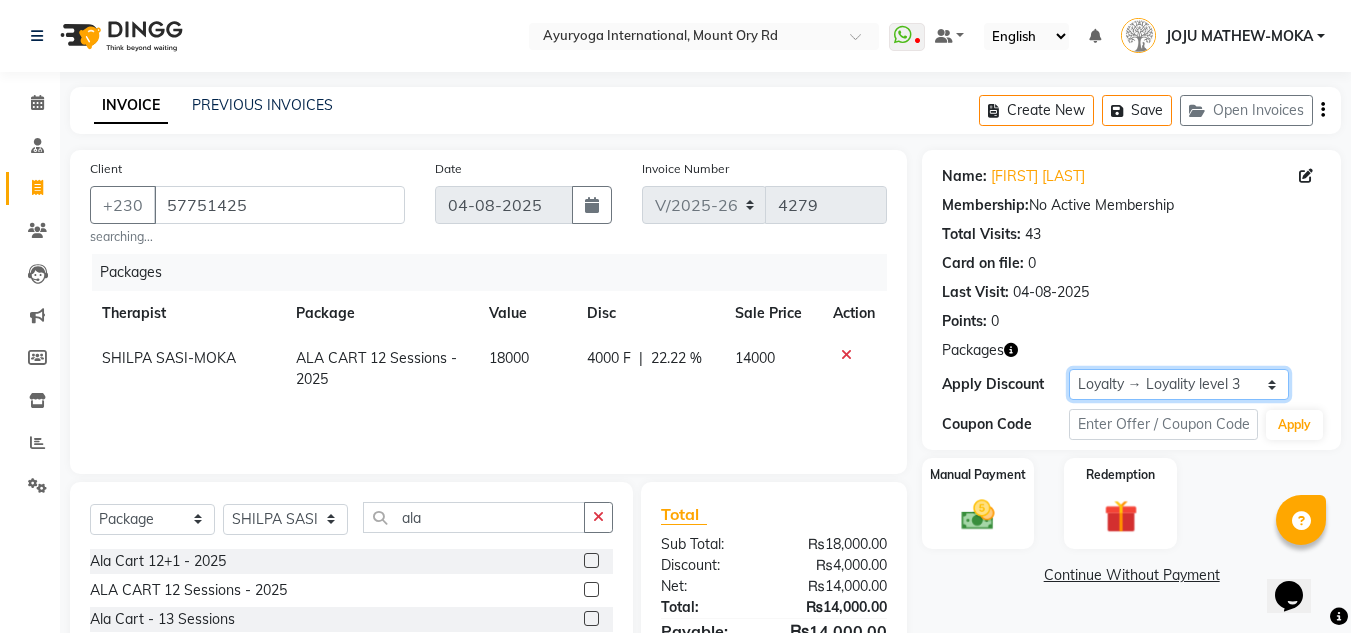 click on "Select  Loyalty → Loyality level 3" 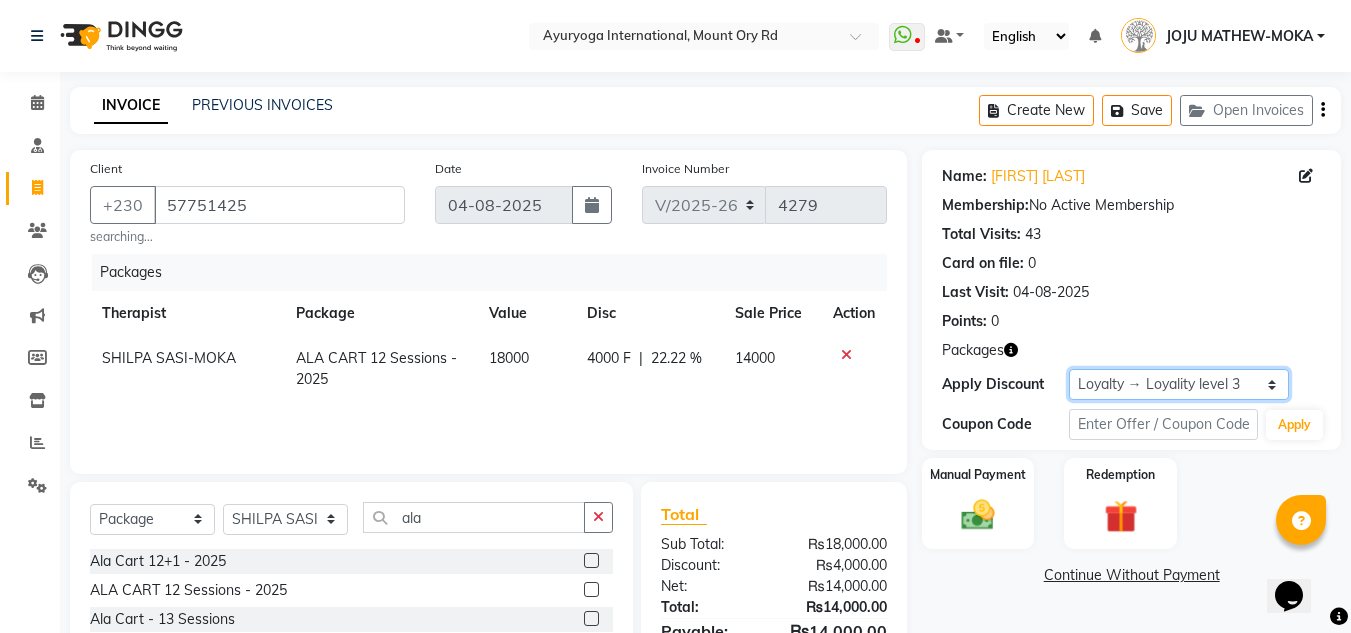 select on "0:" 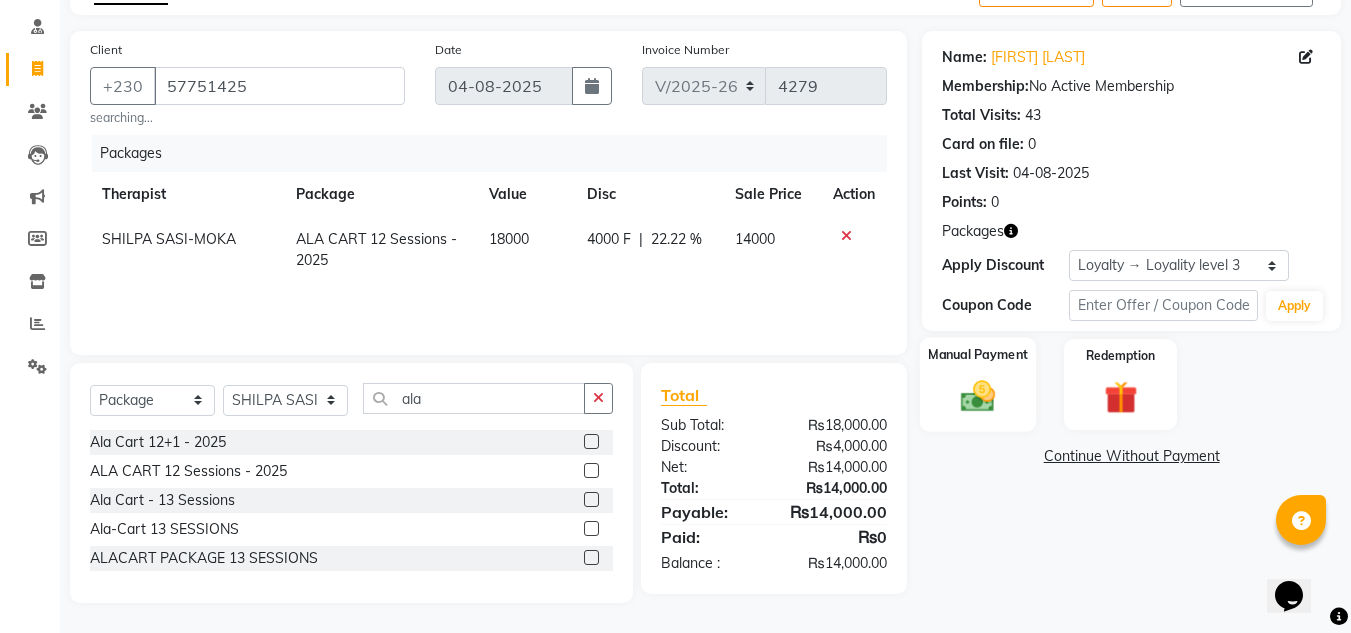 click 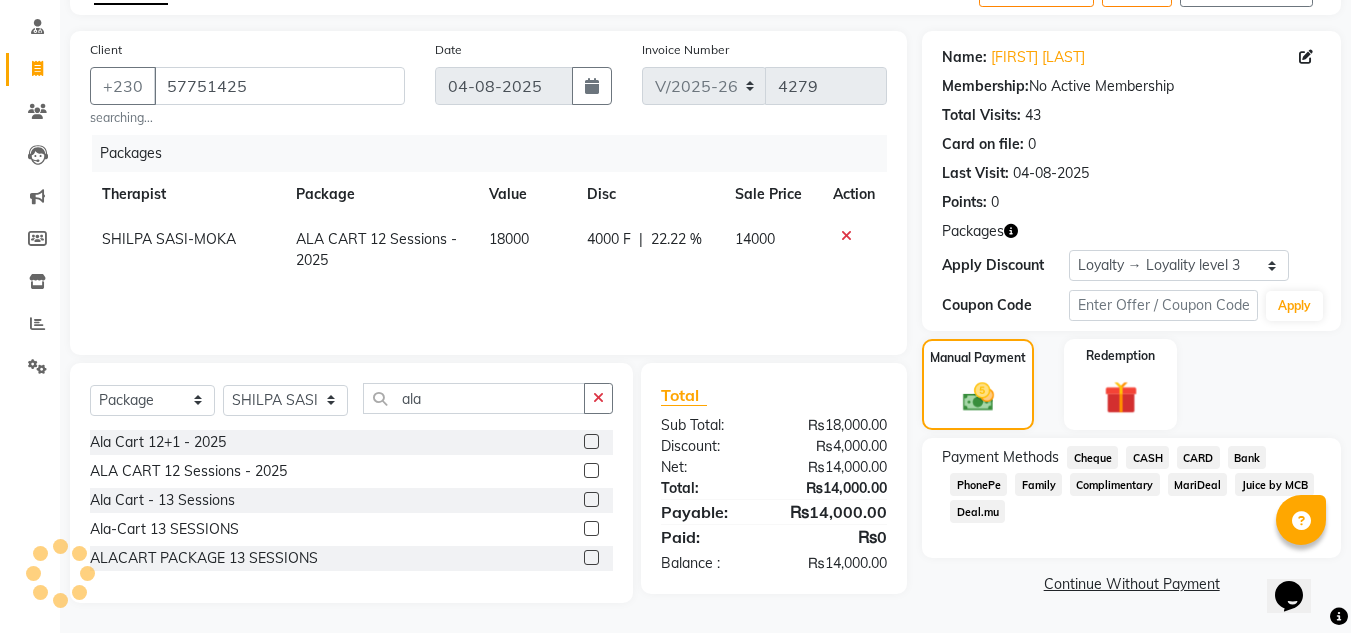 click on "Juice by MCB" 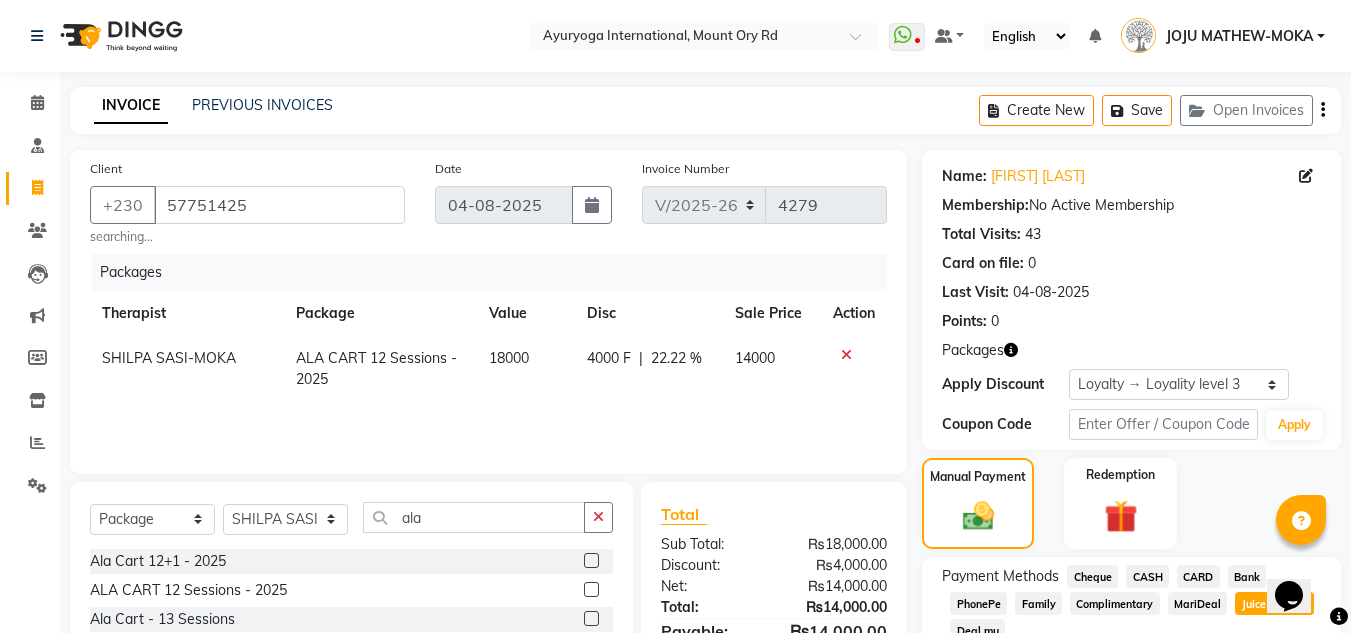 scroll, scrollTop: 198, scrollLeft: 0, axis: vertical 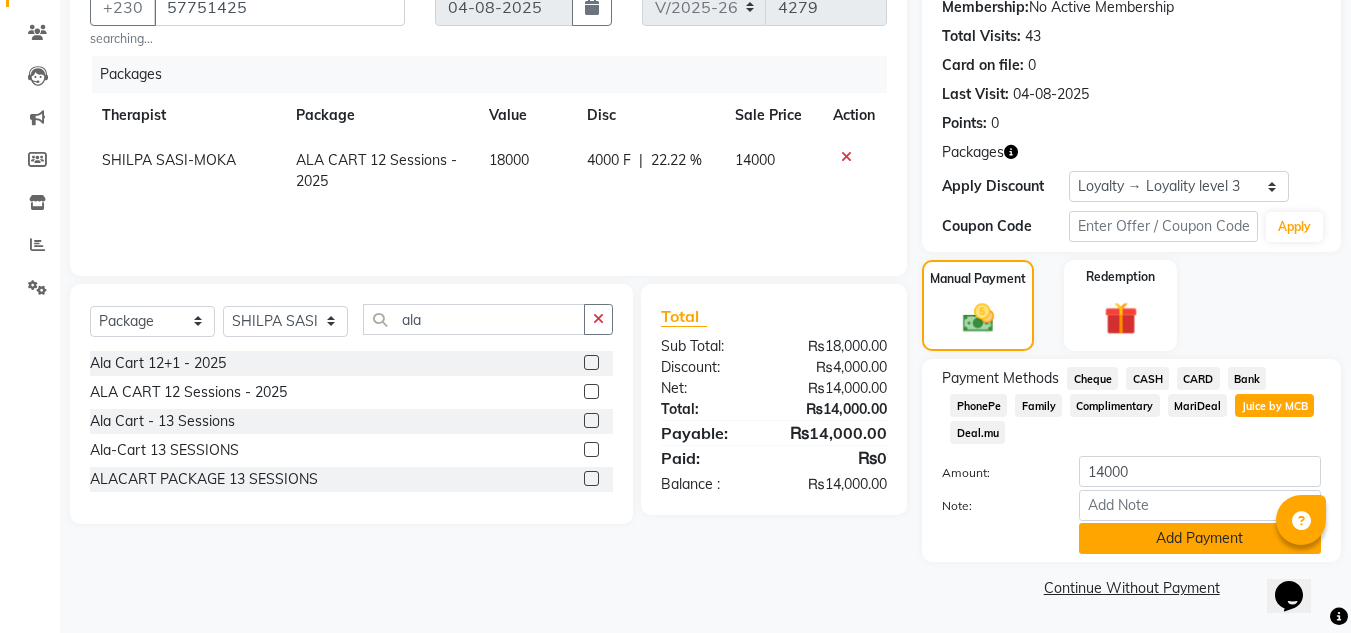 click on "Add Payment" 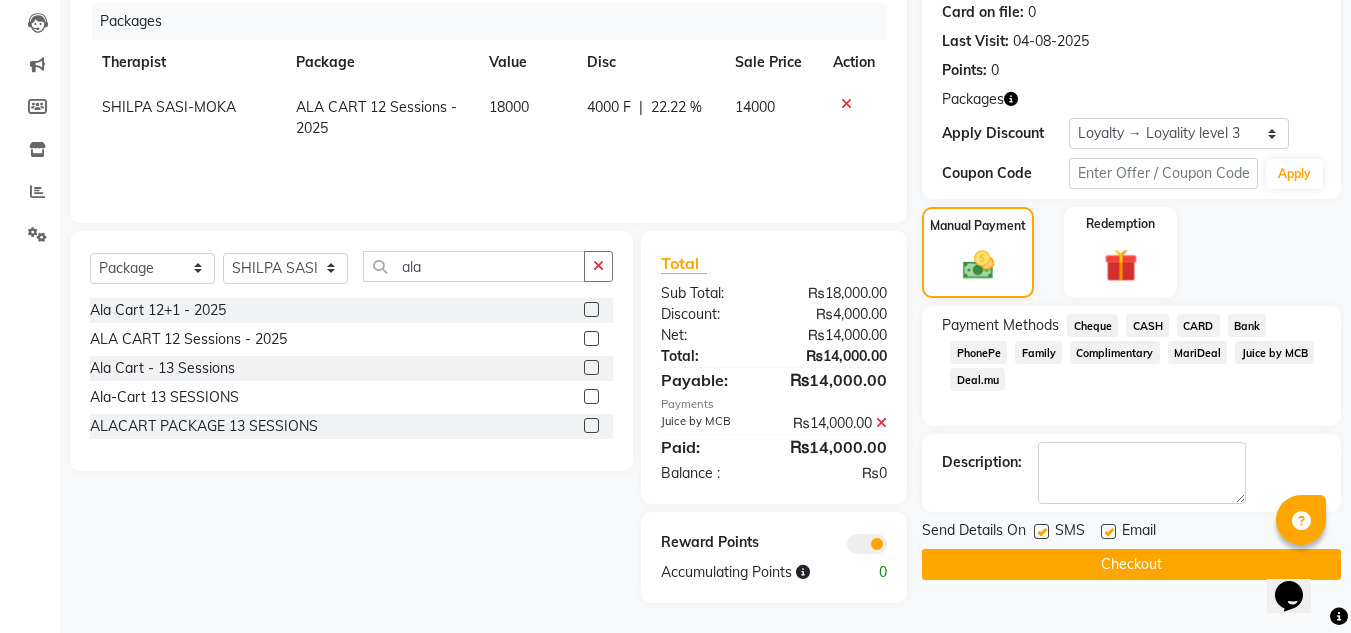 scroll, scrollTop: 0, scrollLeft: 0, axis: both 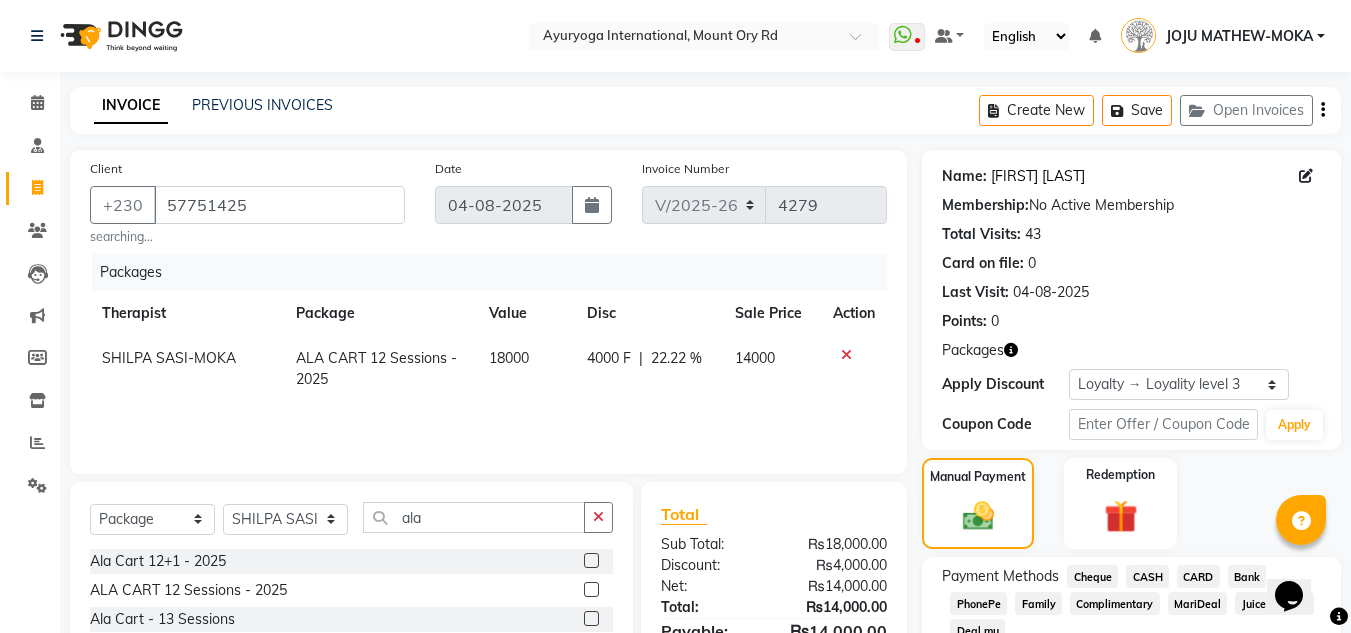 click on "[FIRST] [LAST]" 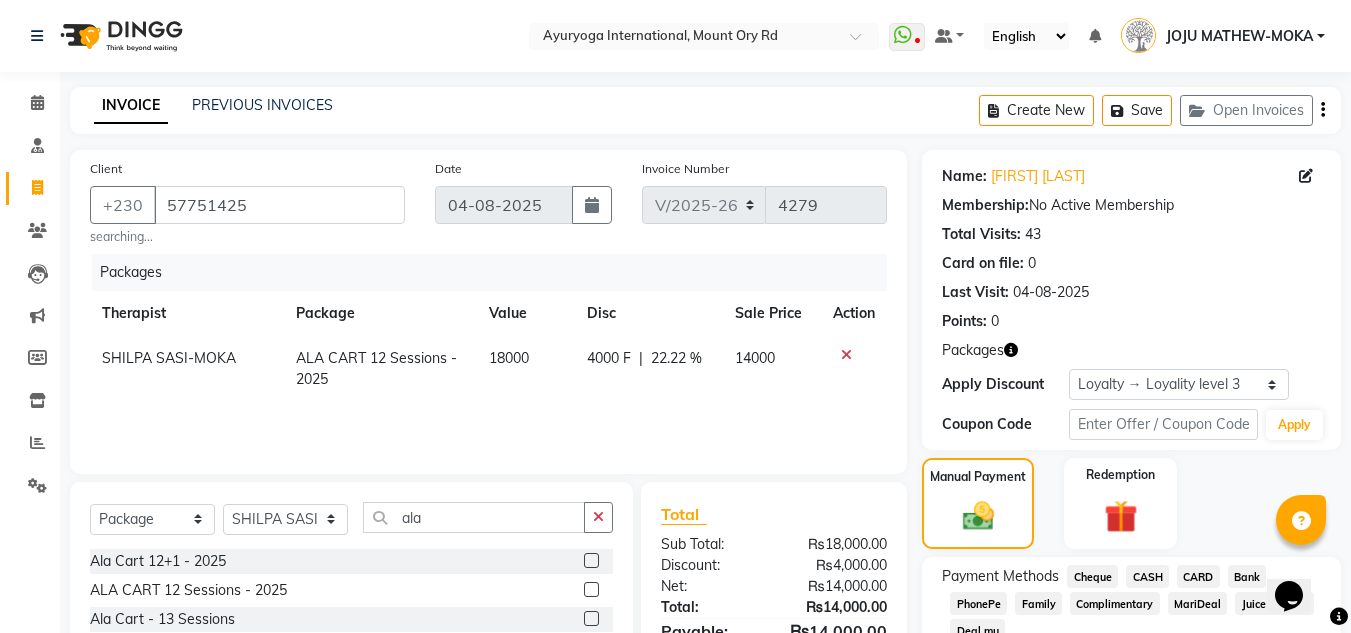 scroll, scrollTop: 272, scrollLeft: 0, axis: vertical 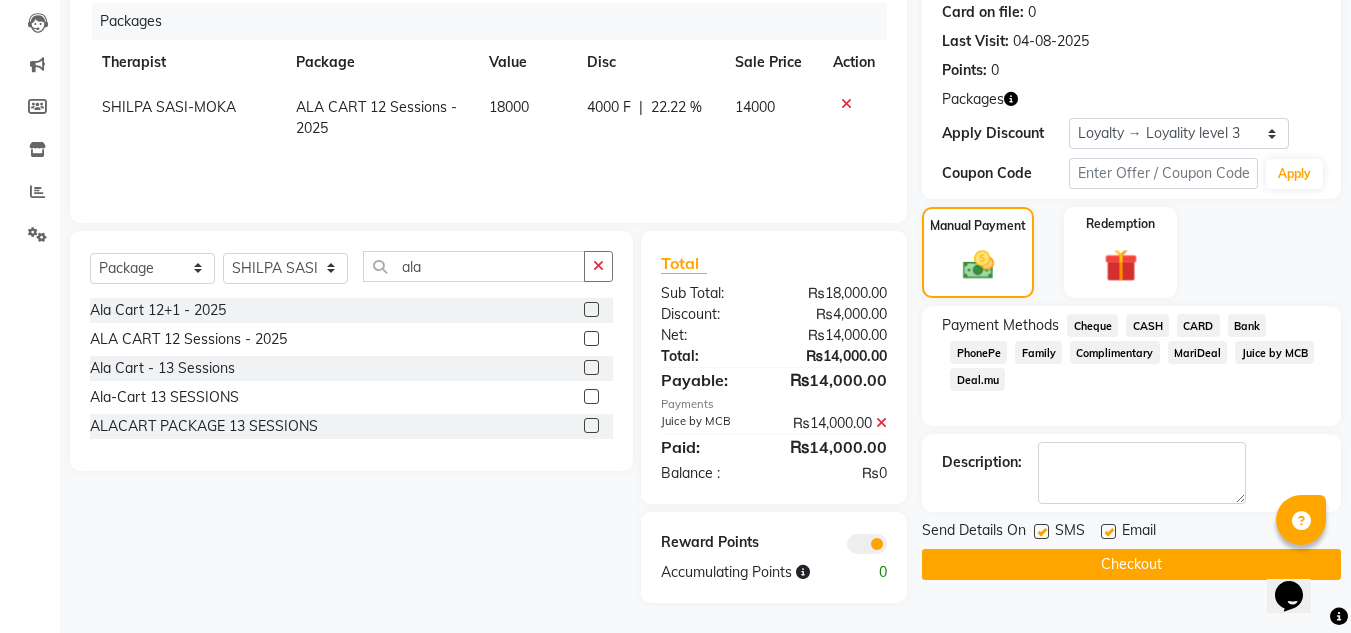 click on "Checkout" 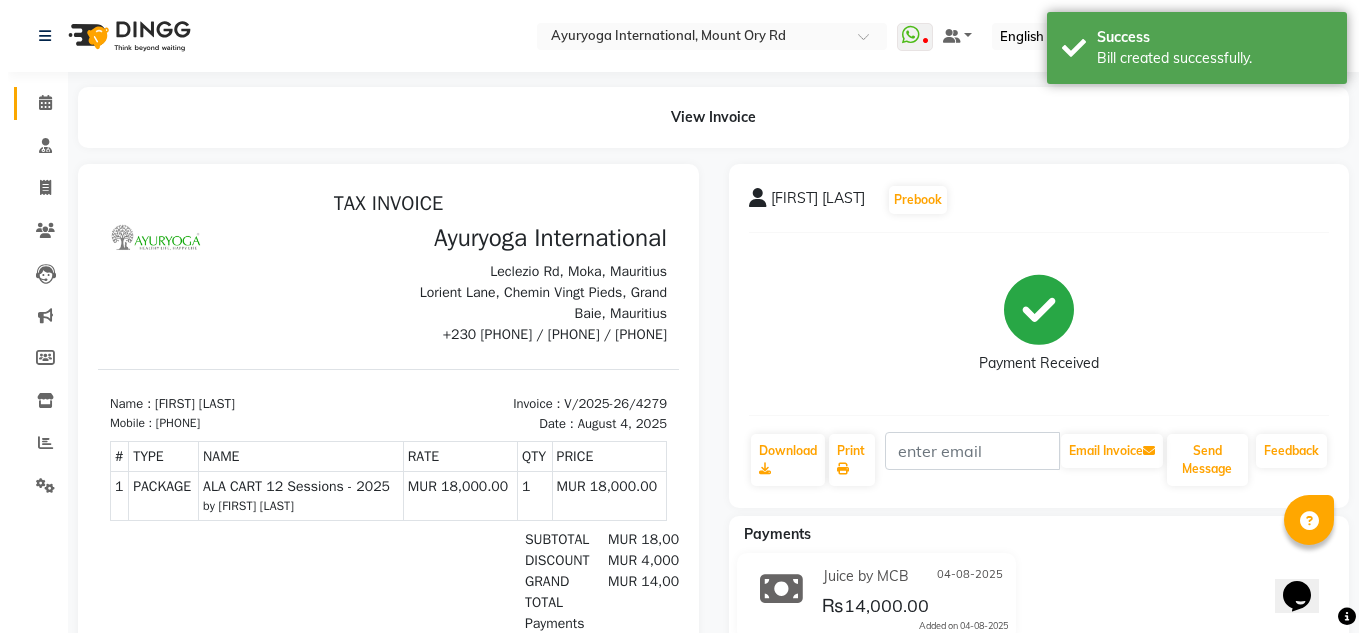 scroll, scrollTop: 0, scrollLeft: 0, axis: both 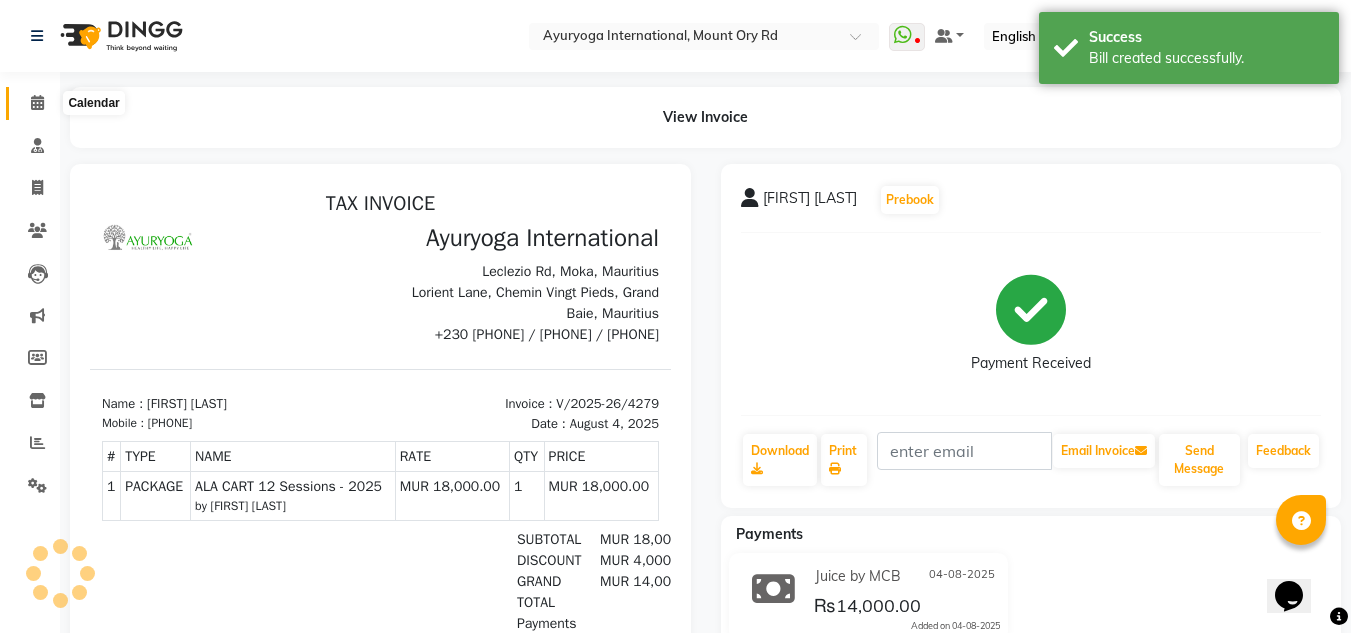 click 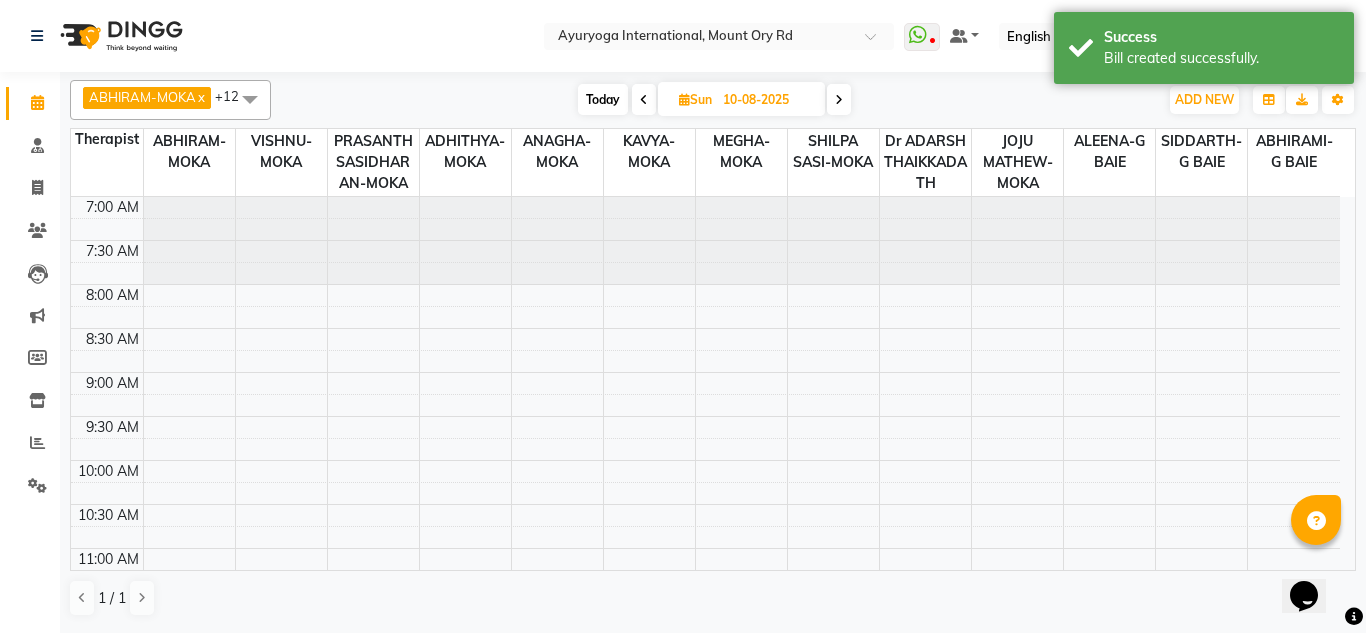 scroll, scrollTop: 820, scrollLeft: 0, axis: vertical 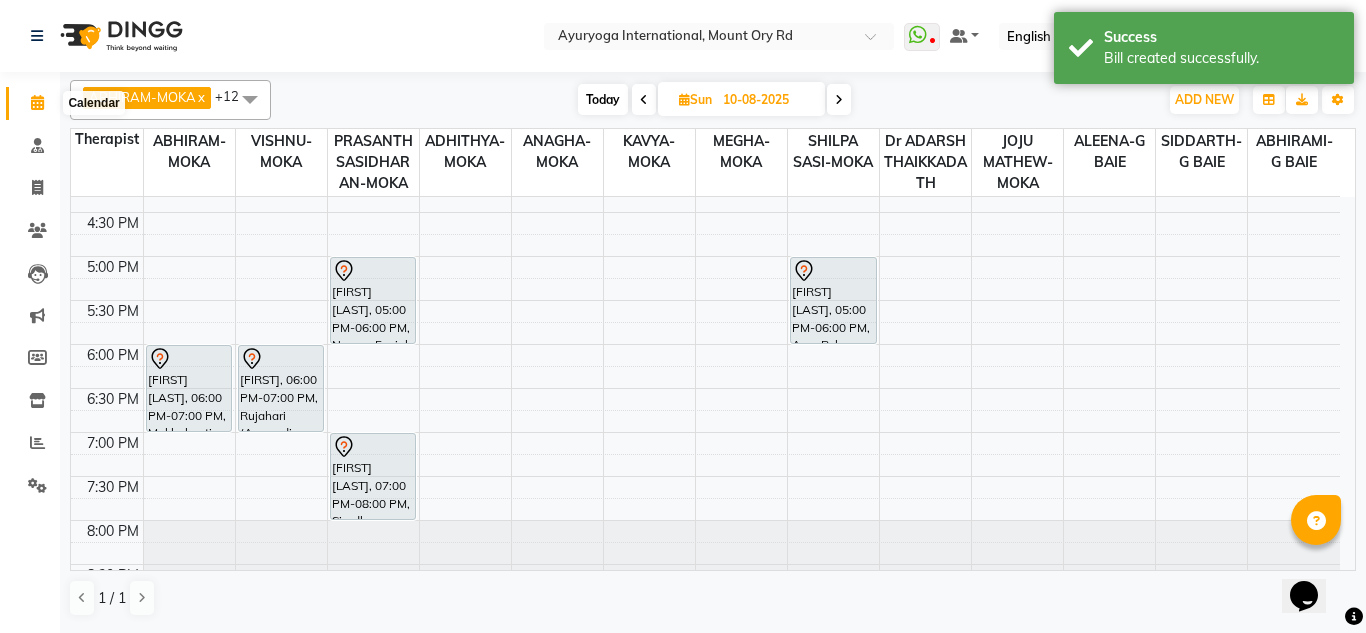 click 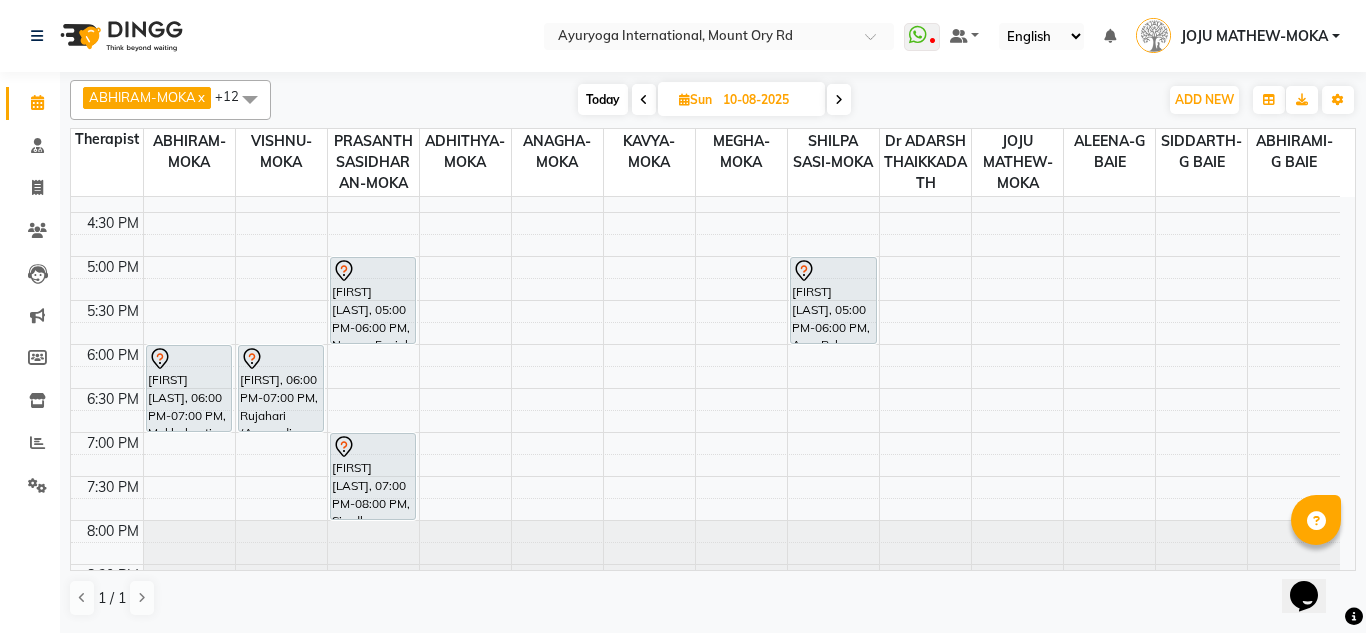 click on "Today" at bounding box center [603, 99] 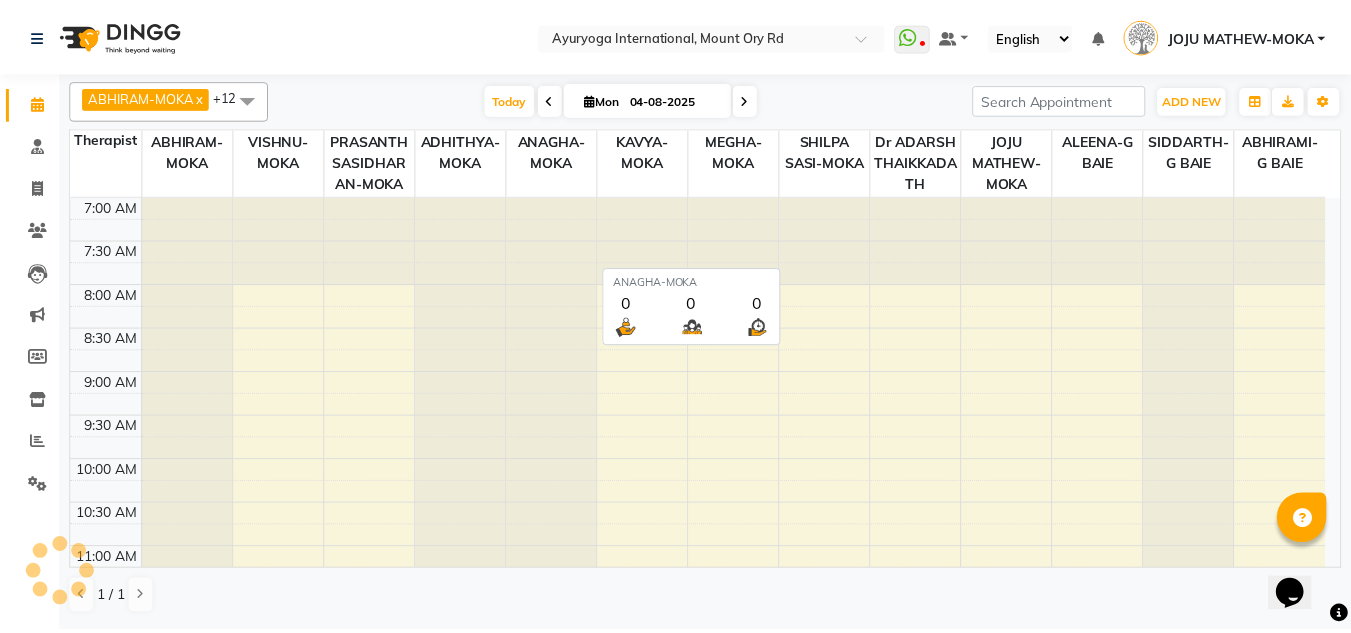 scroll, scrollTop: 858, scrollLeft: 0, axis: vertical 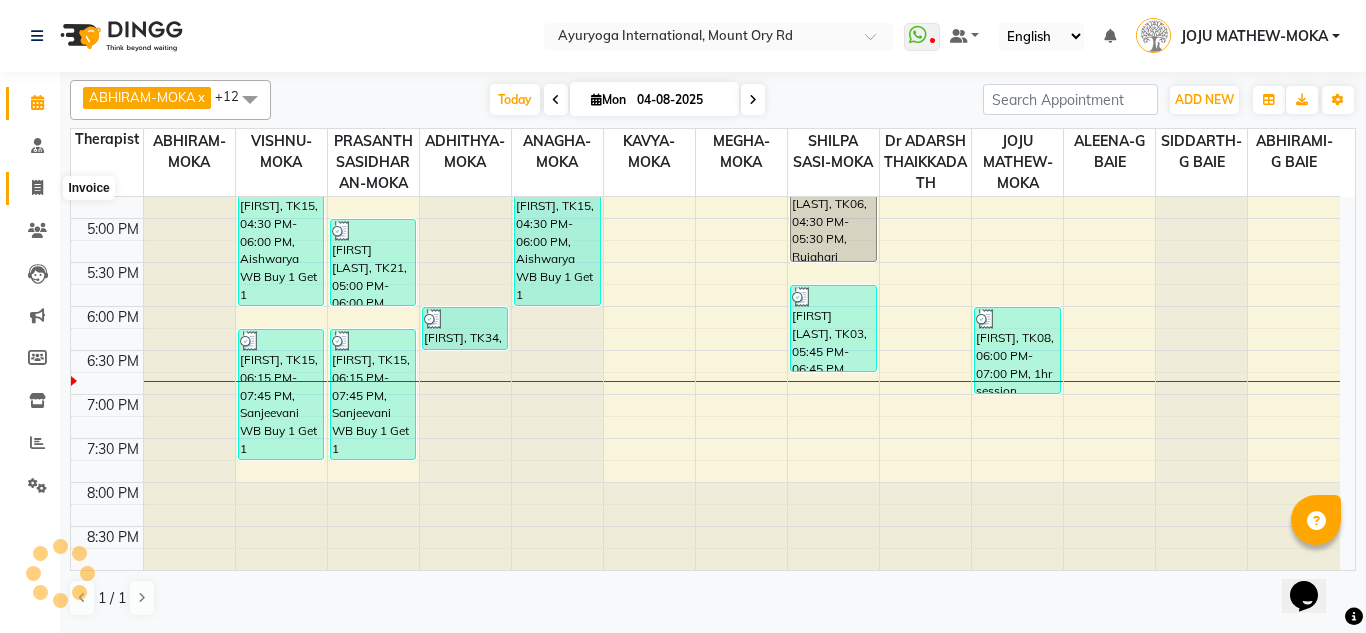 click 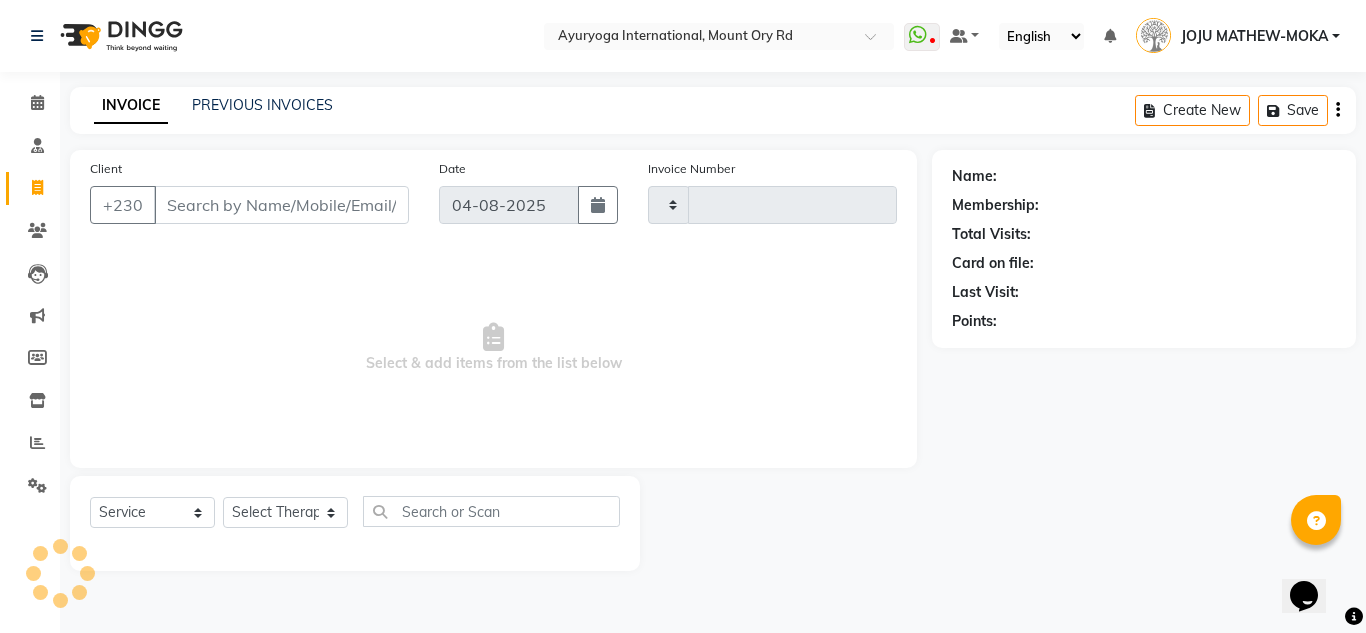 type on "4280" 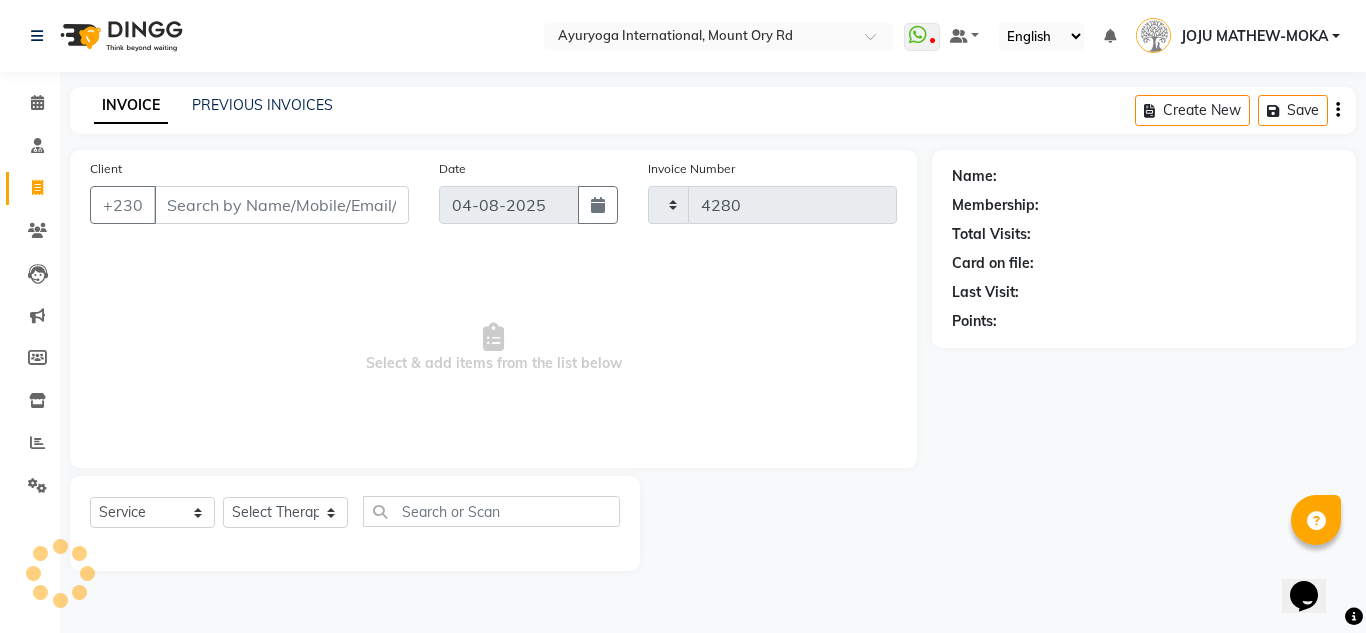 select on "730" 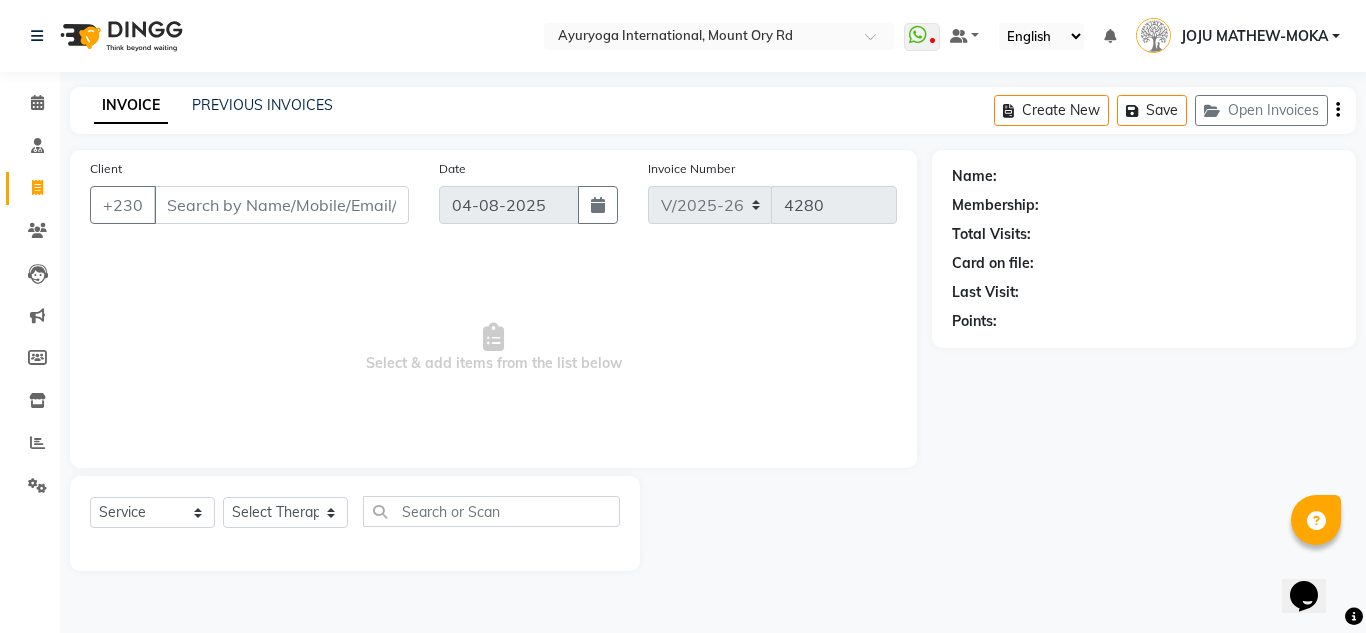 click on "PREVIOUS INVOICES" 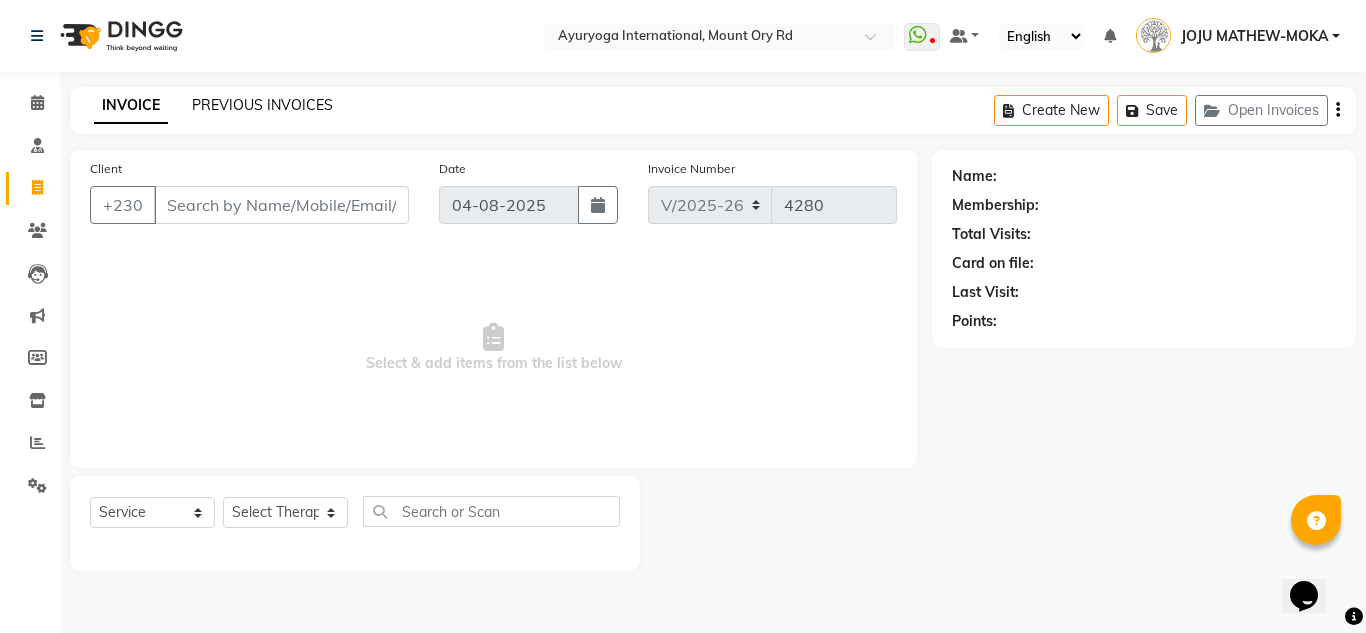 click on "PREVIOUS INVOICES" 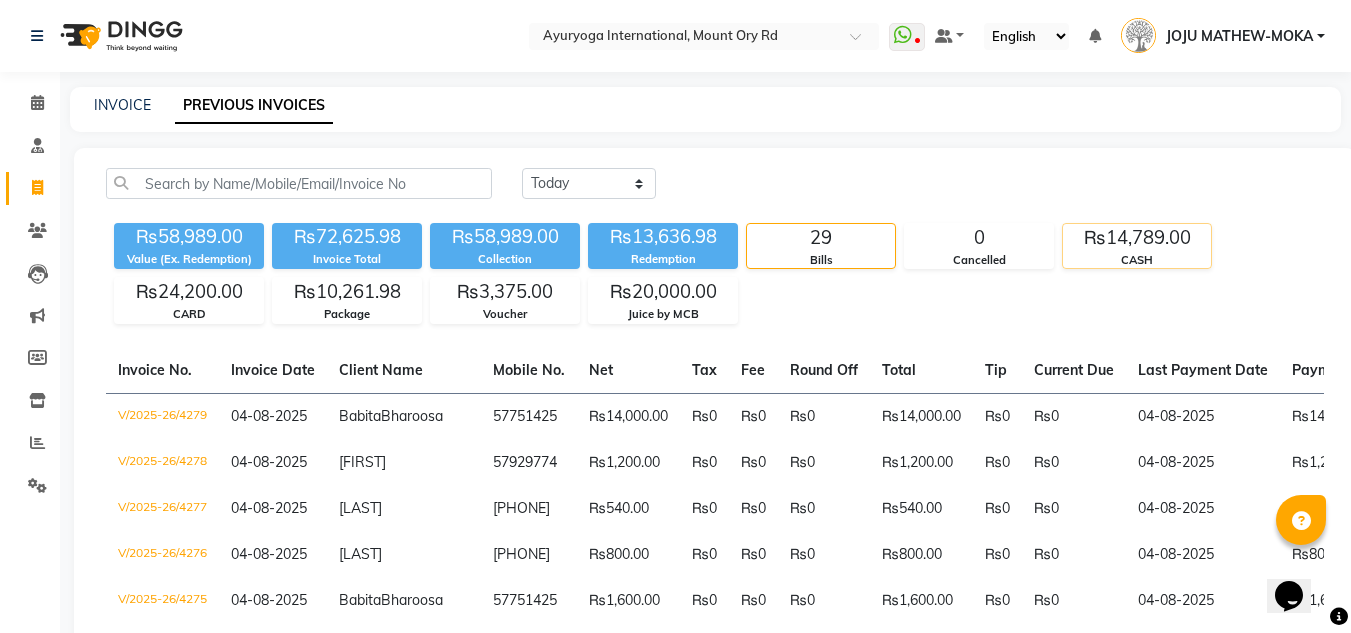 click on "CASH" 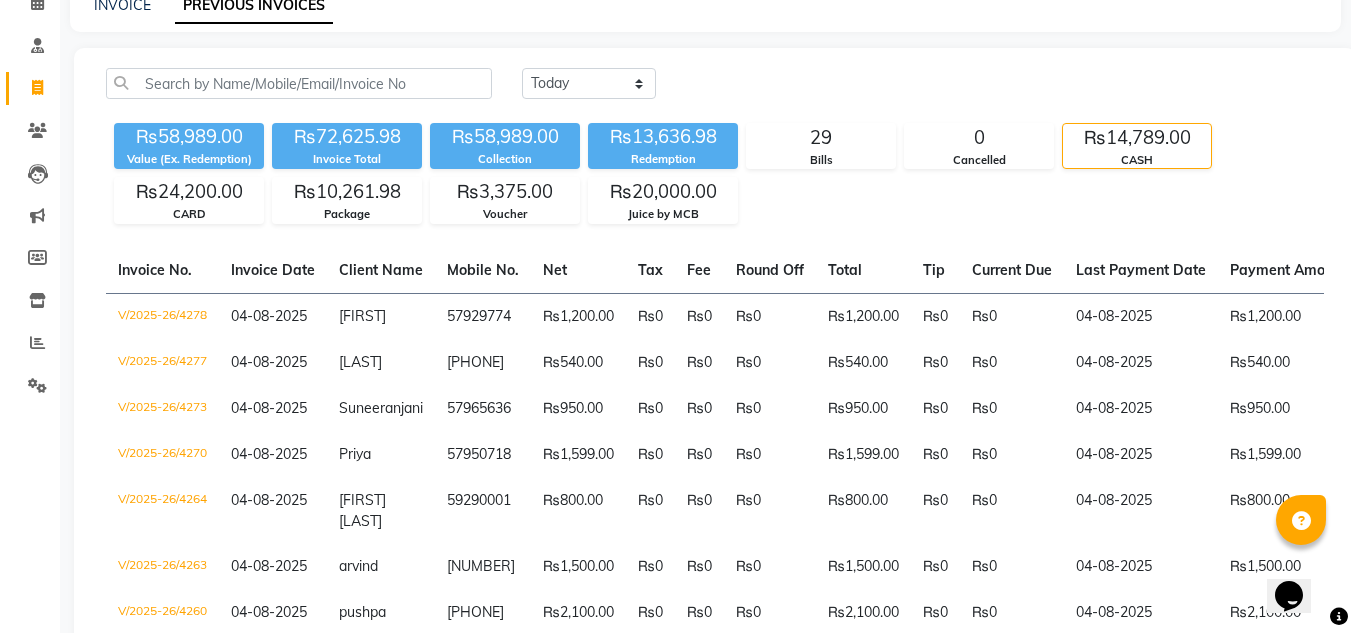 scroll, scrollTop: 319, scrollLeft: 0, axis: vertical 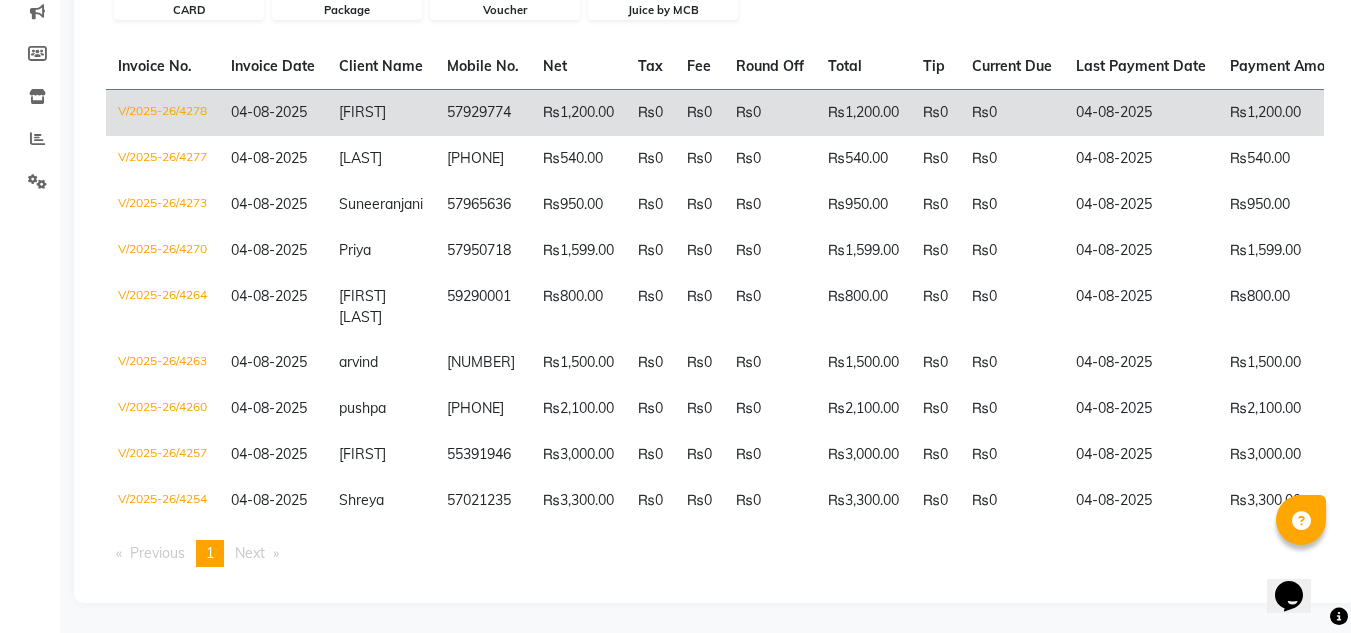click on "04-08-2025" 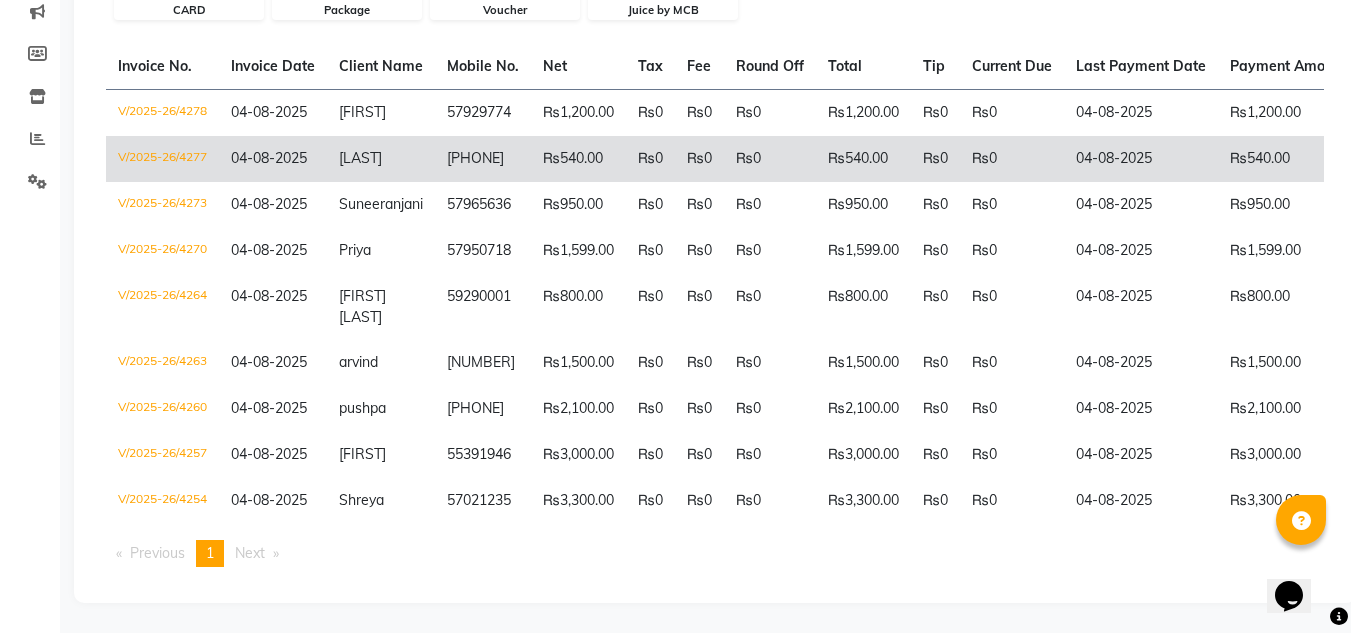 click on "[LAST]" 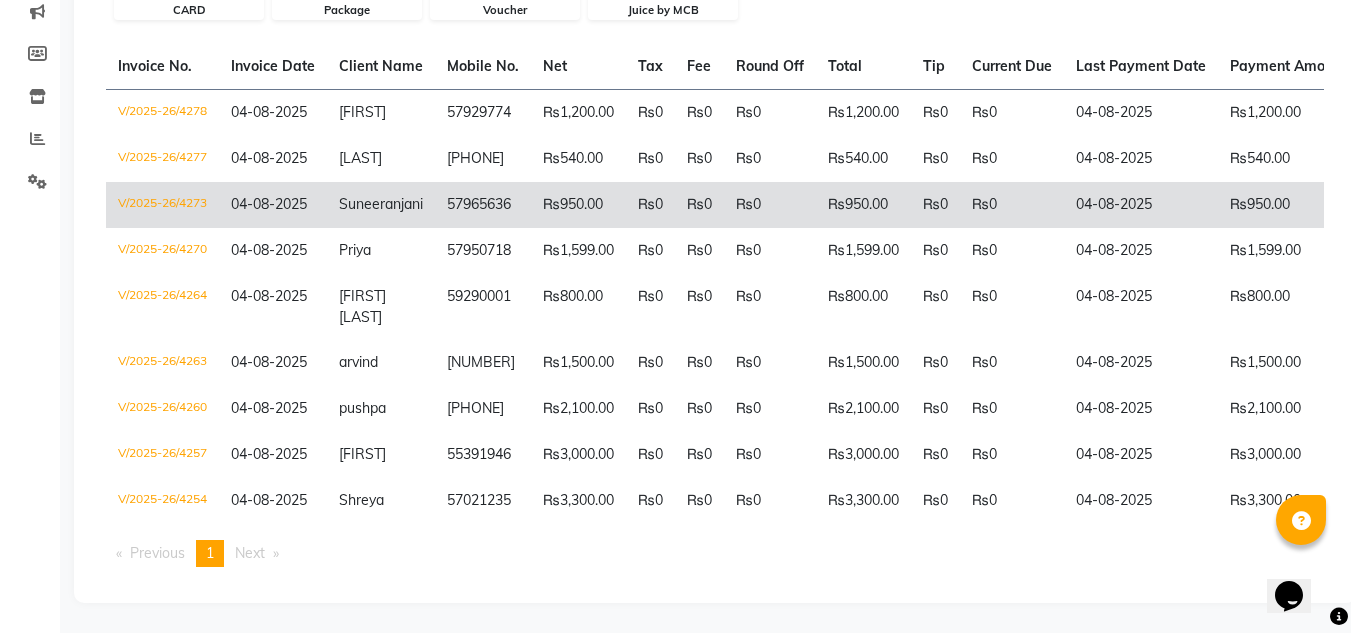 click on "Suneeranjani" 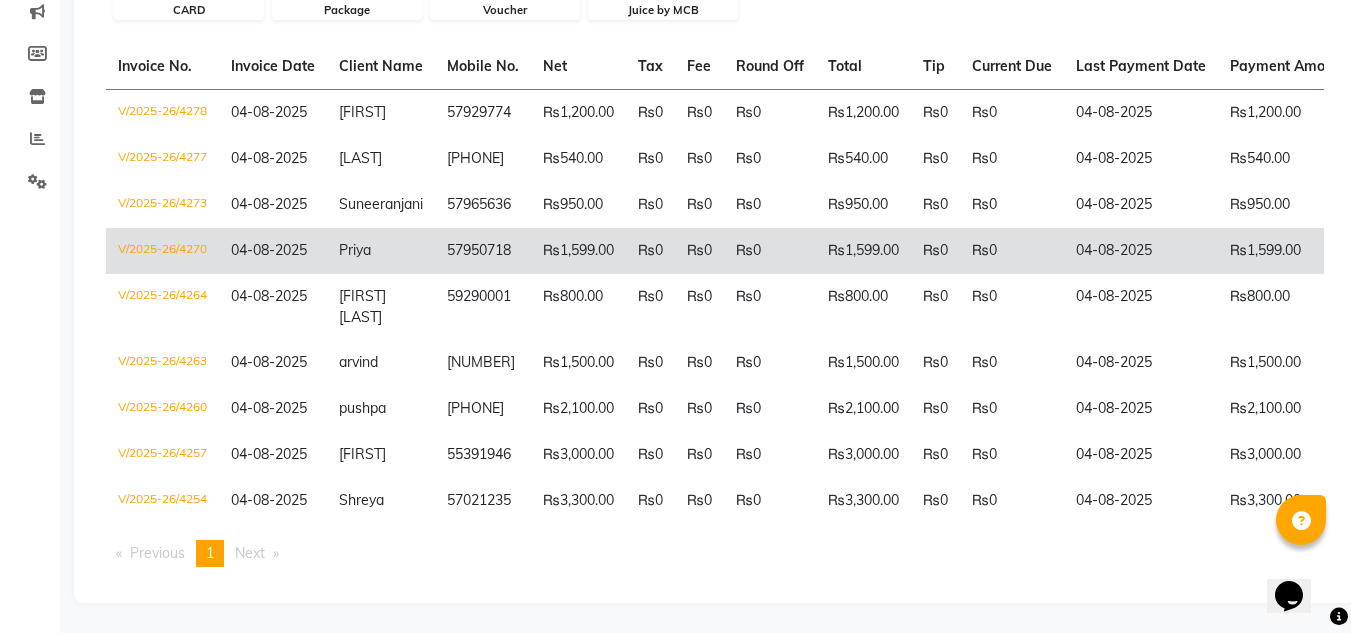 click on "Priya" 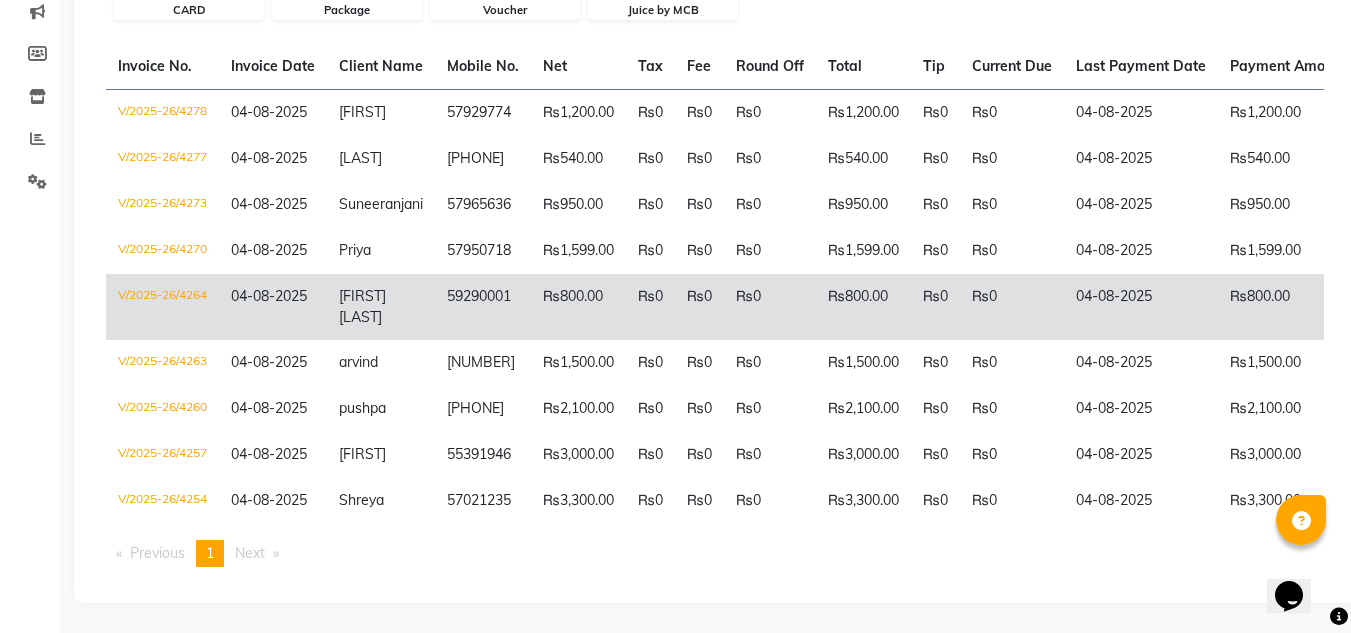 drag, startPoint x: 356, startPoint y: 240, endPoint x: 369, endPoint y: 271, distance: 33.61547 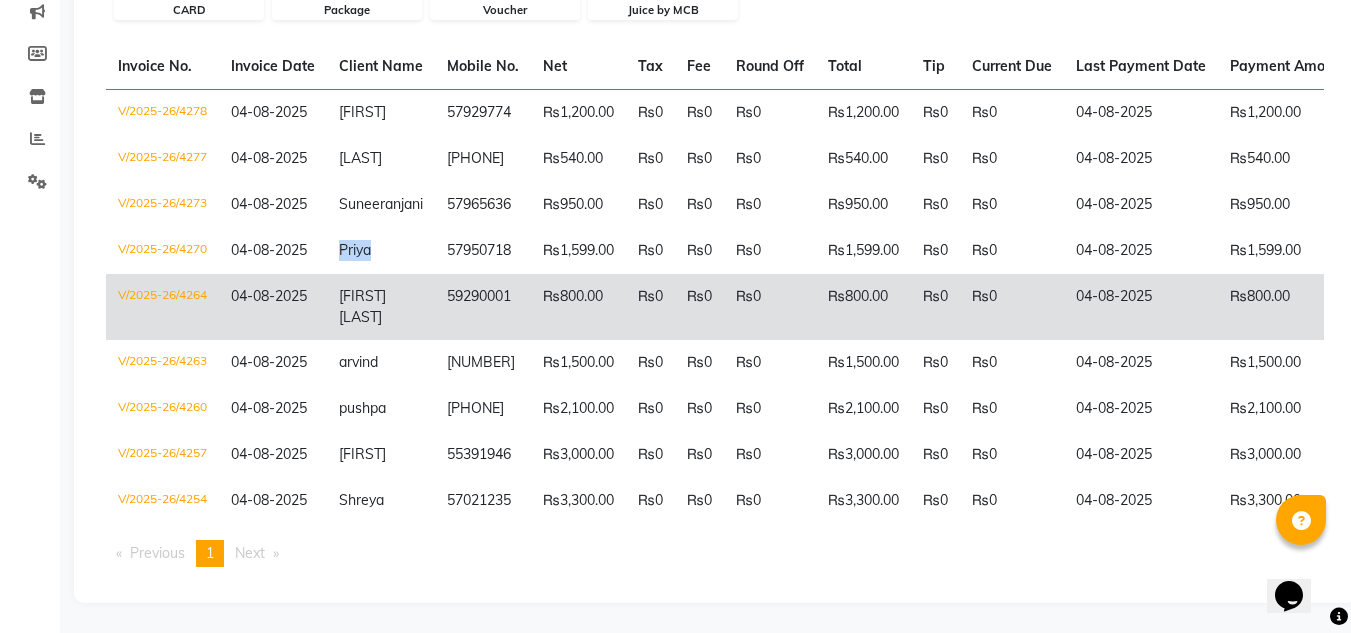 click on "[FIRST] [LAST]" 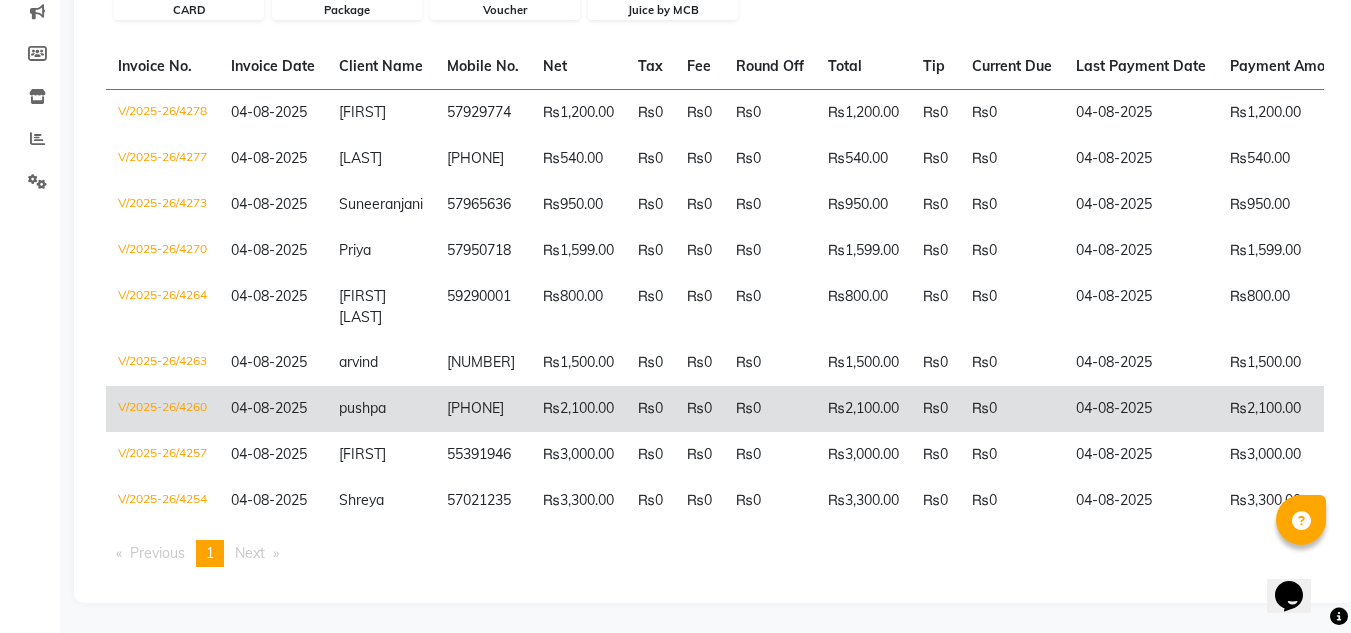 click on "pushpa" 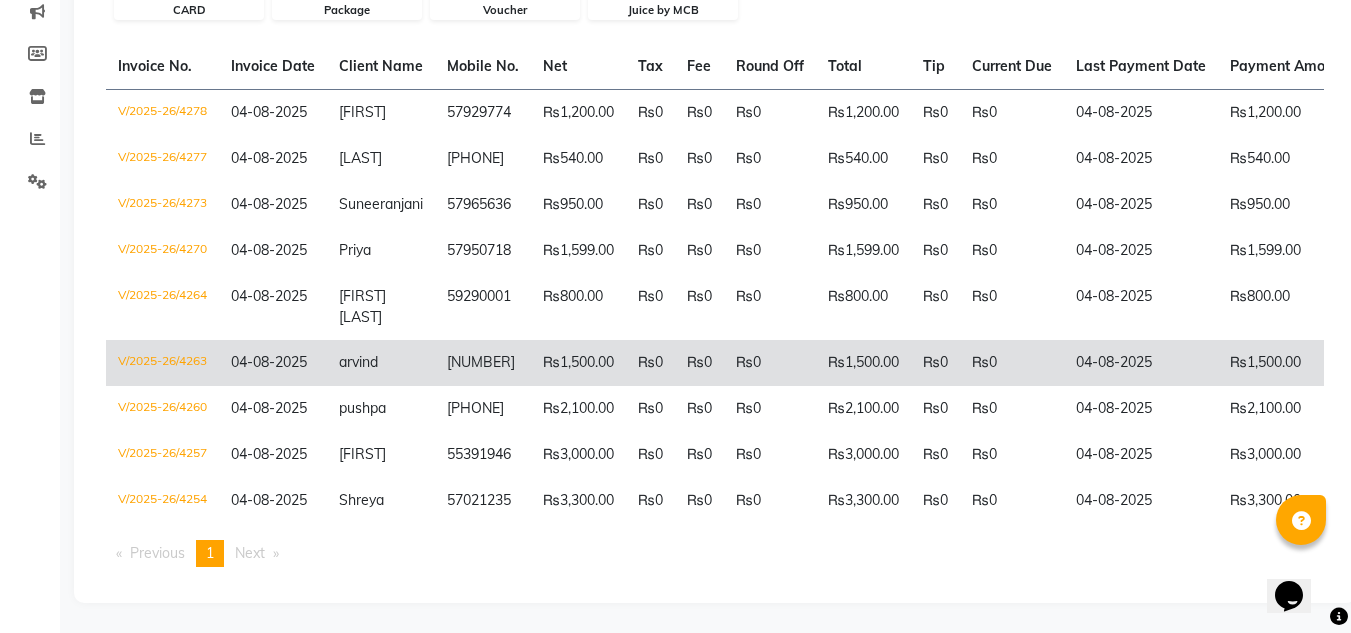 click on "arvind" 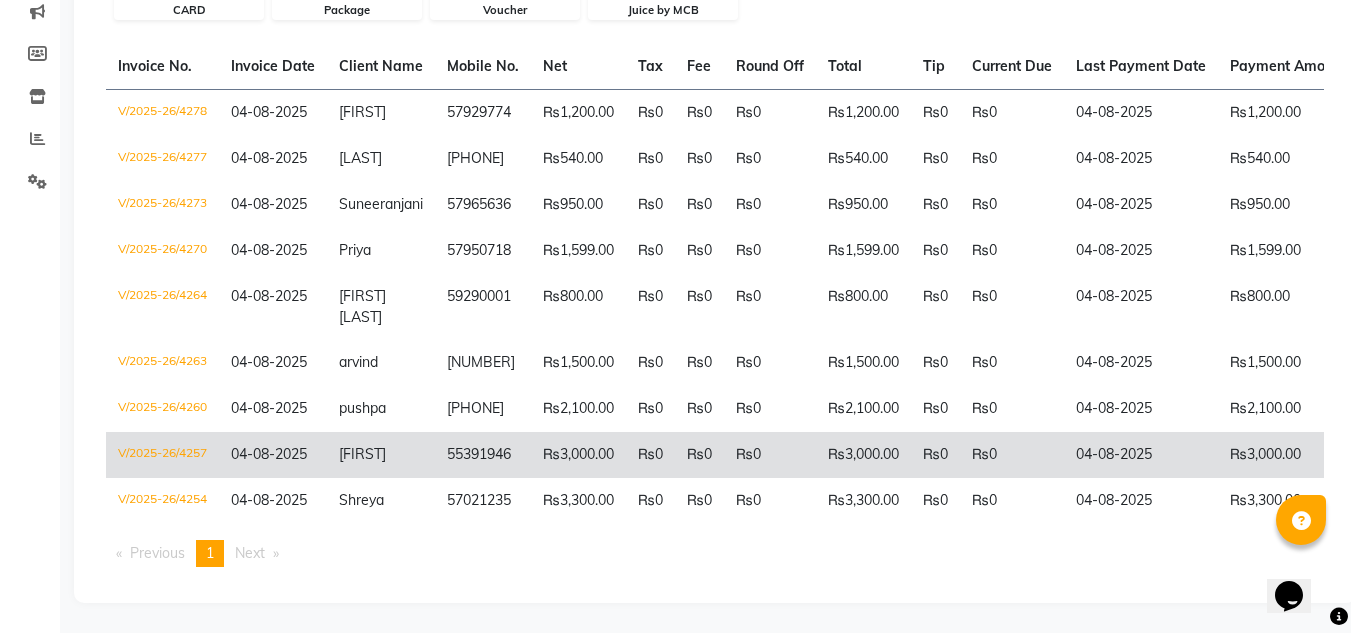 click on "[FIRST]" 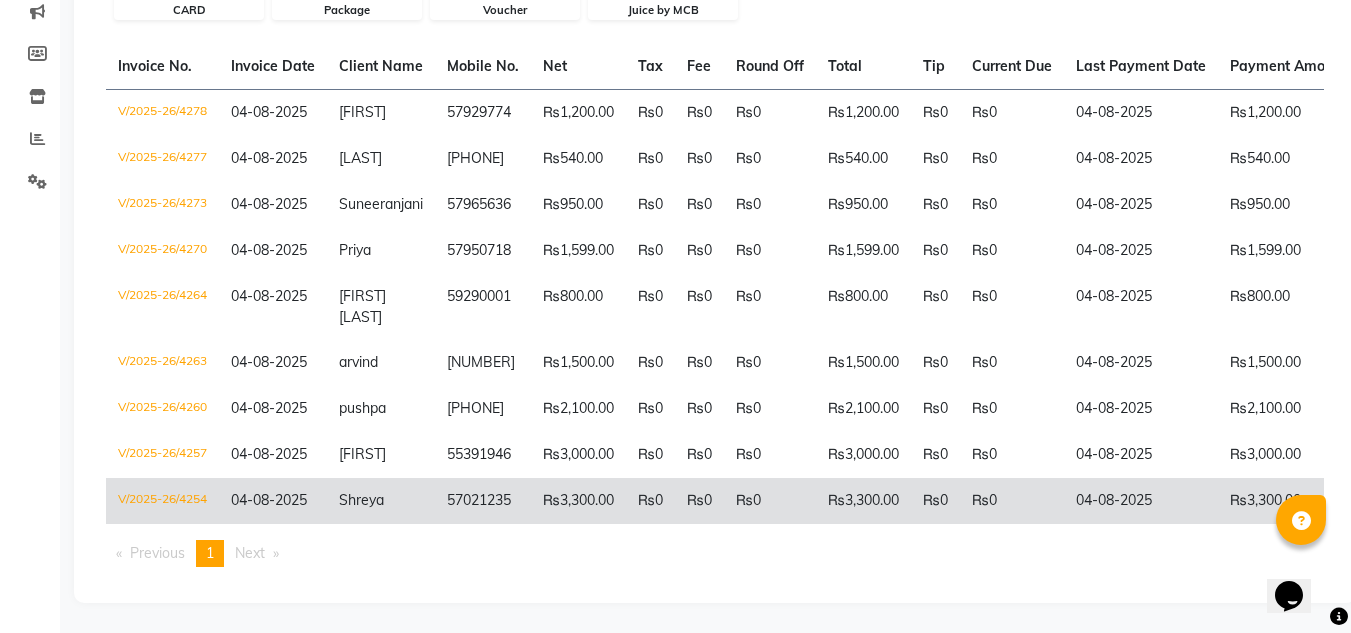 click on "Shreya" 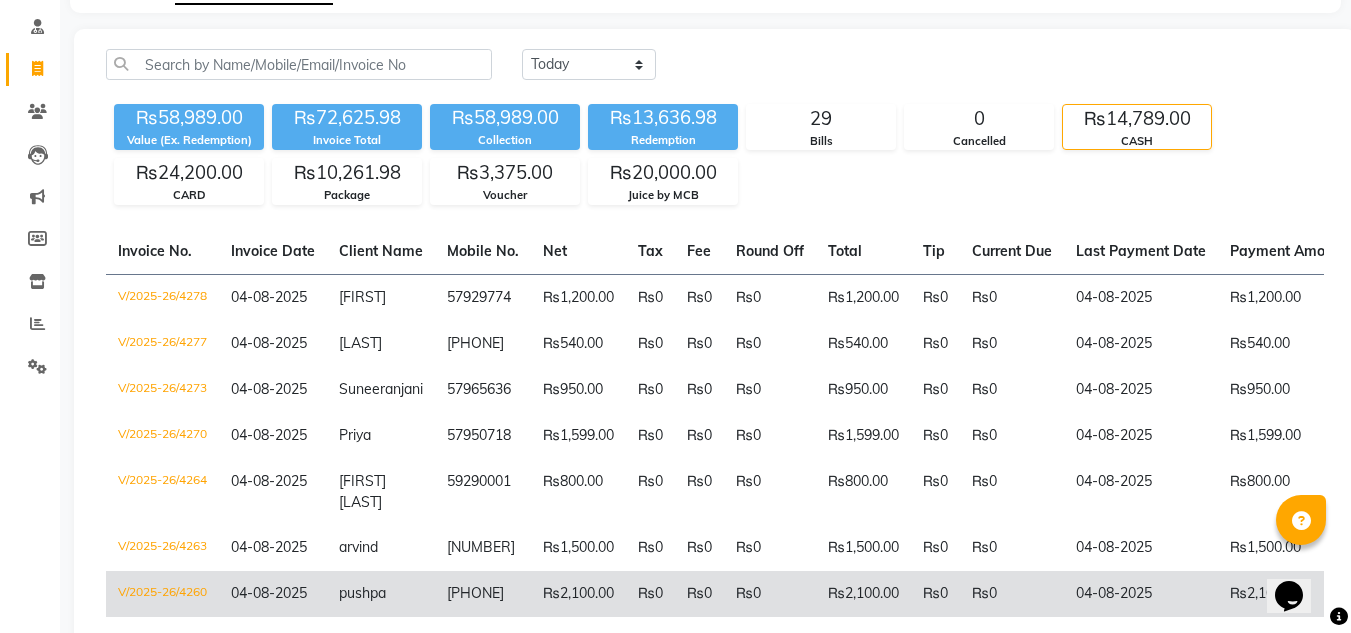 scroll, scrollTop: 319, scrollLeft: 0, axis: vertical 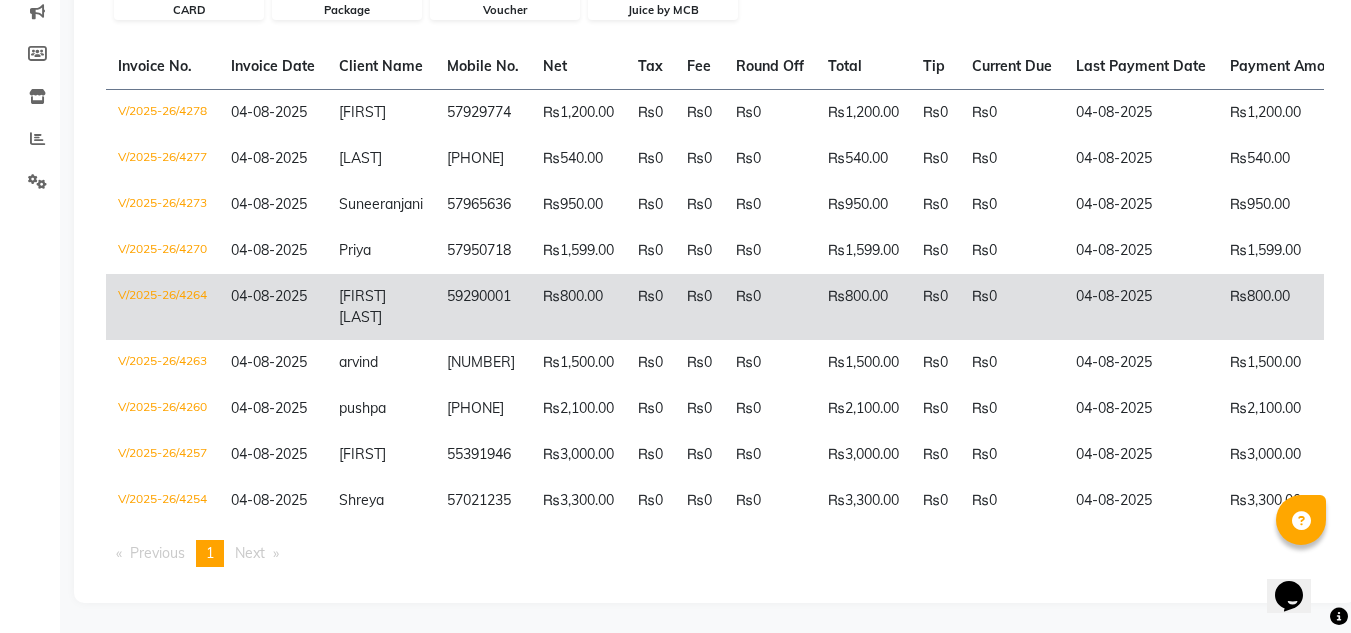 click on "59290001" 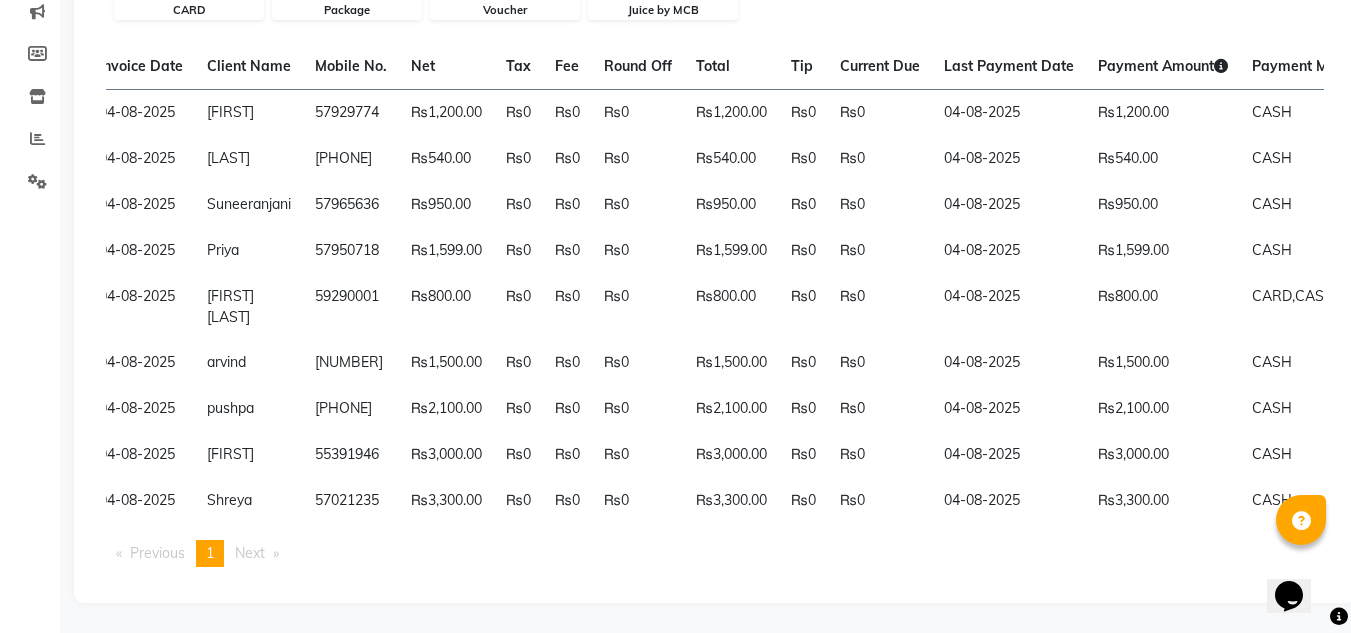 scroll, scrollTop: 0, scrollLeft: 0, axis: both 